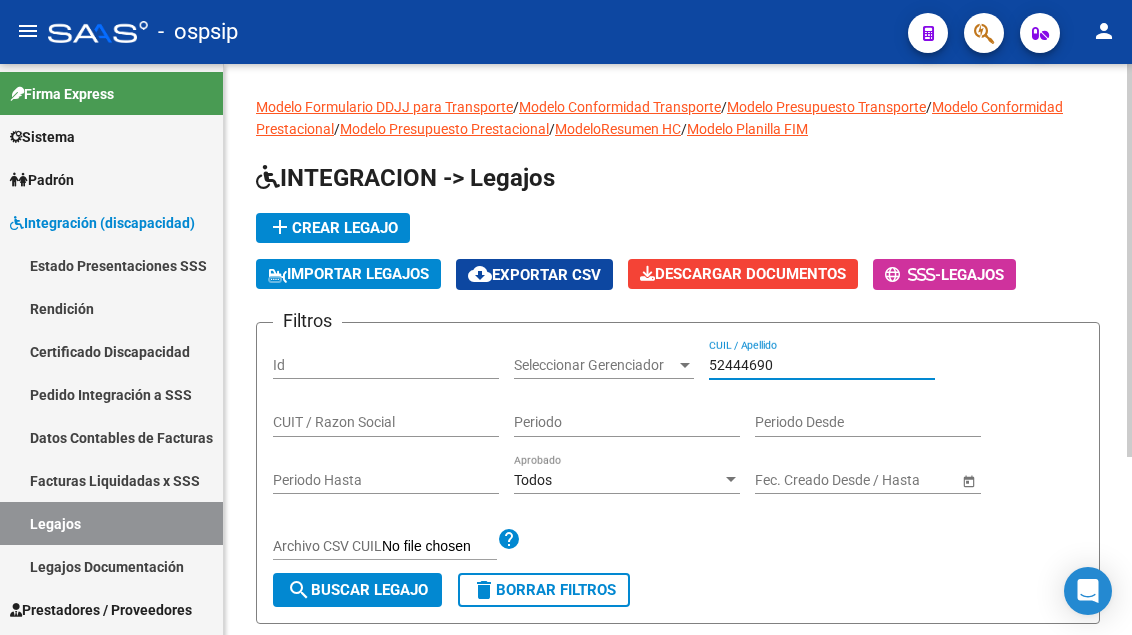 scroll, scrollTop: 0, scrollLeft: 0, axis: both 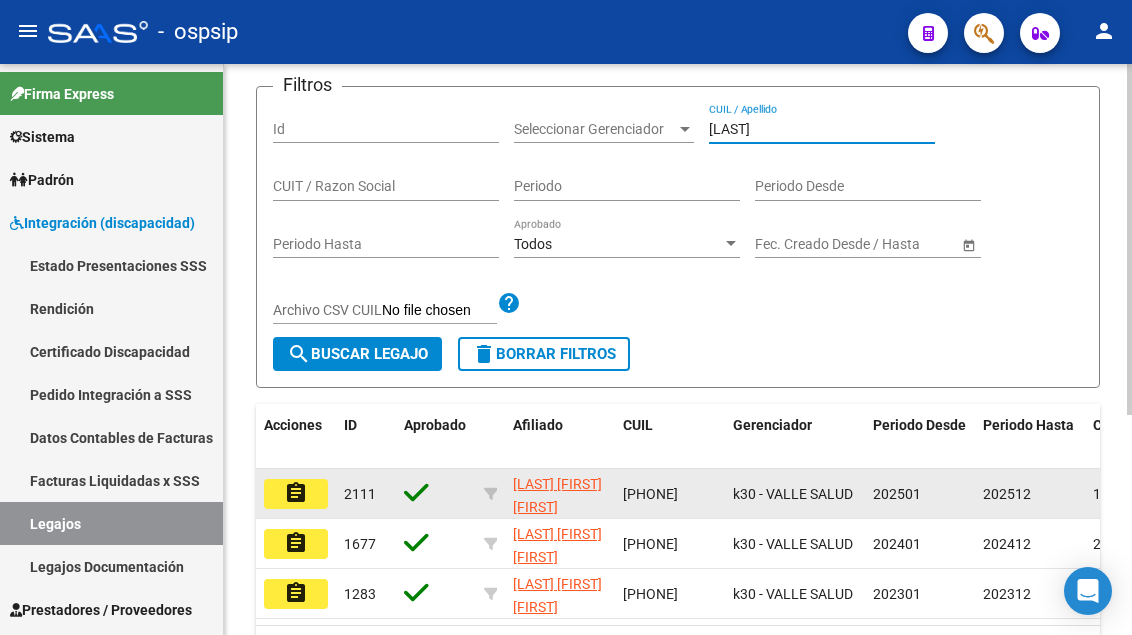type on "[LAST]" 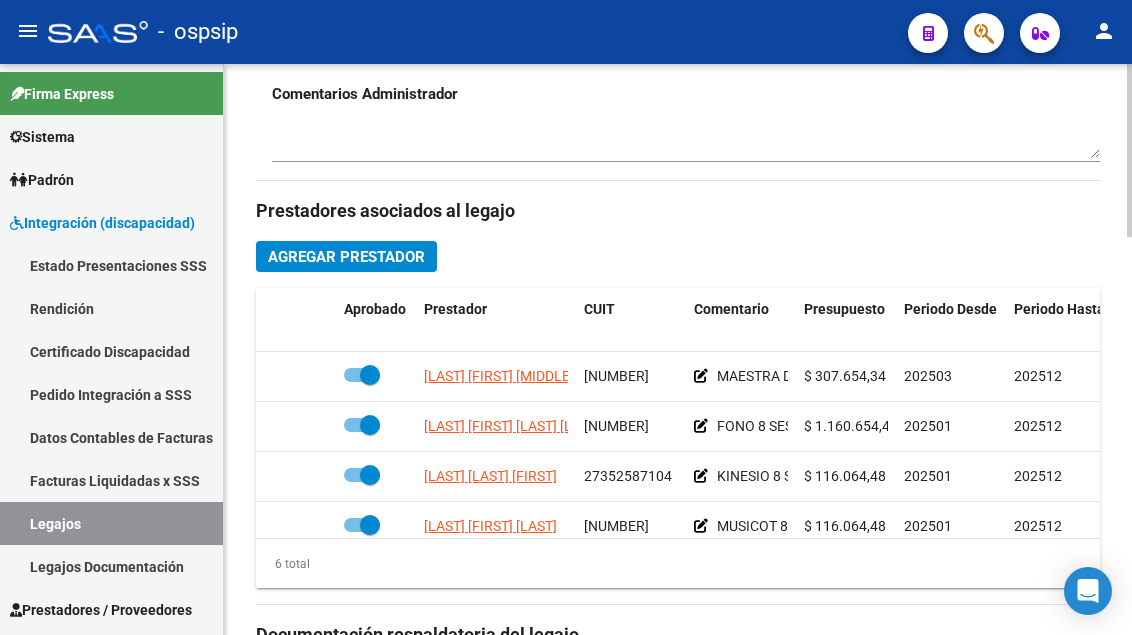 scroll, scrollTop: 900, scrollLeft: 0, axis: vertical 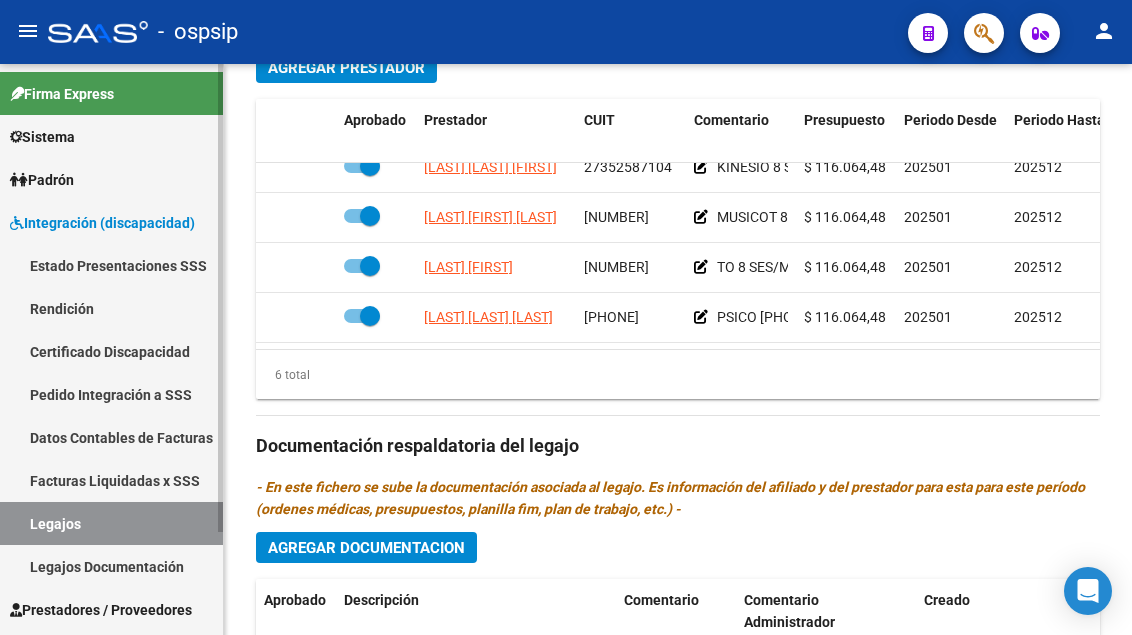 click on "Legajos" at bounding box center [111, 523] 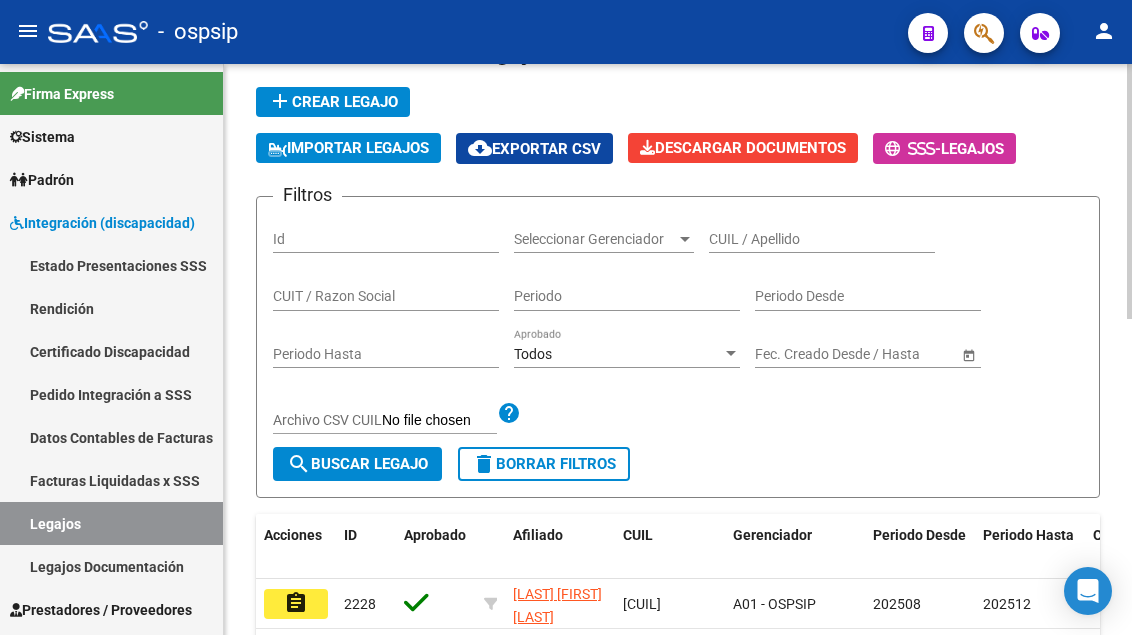 scroll, scrollTop: 108, scrollLeft: 0, axis: vertical 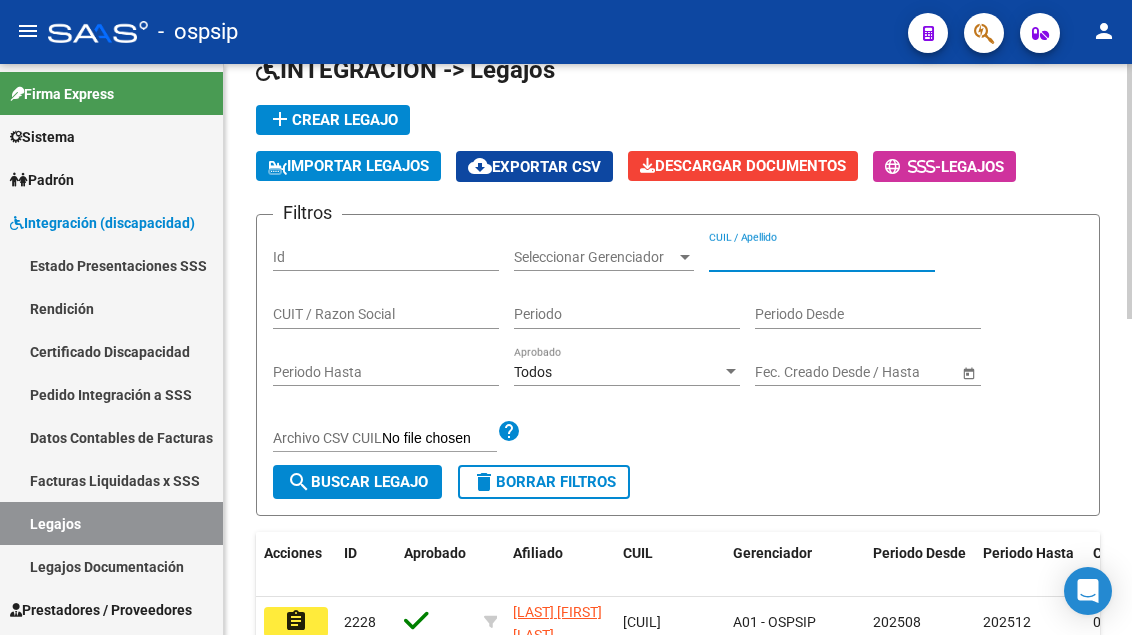 click on "CUIL / Apellido" at bounding box center (822, 257) 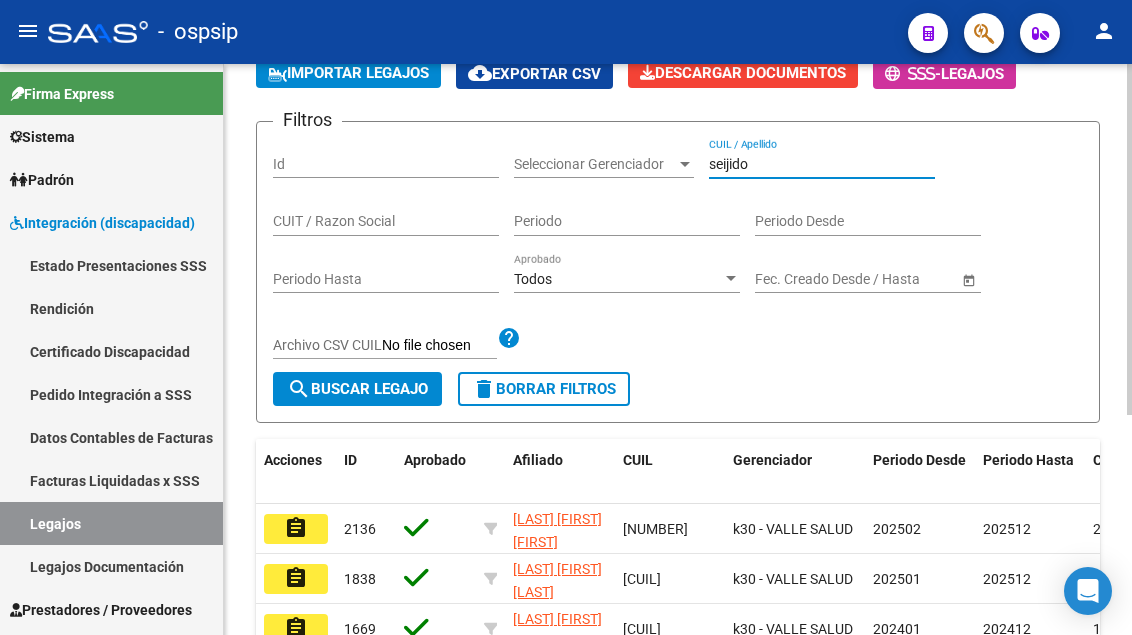 scroll, scrollTop: 308, scrollLeft: 0, axis: vertical 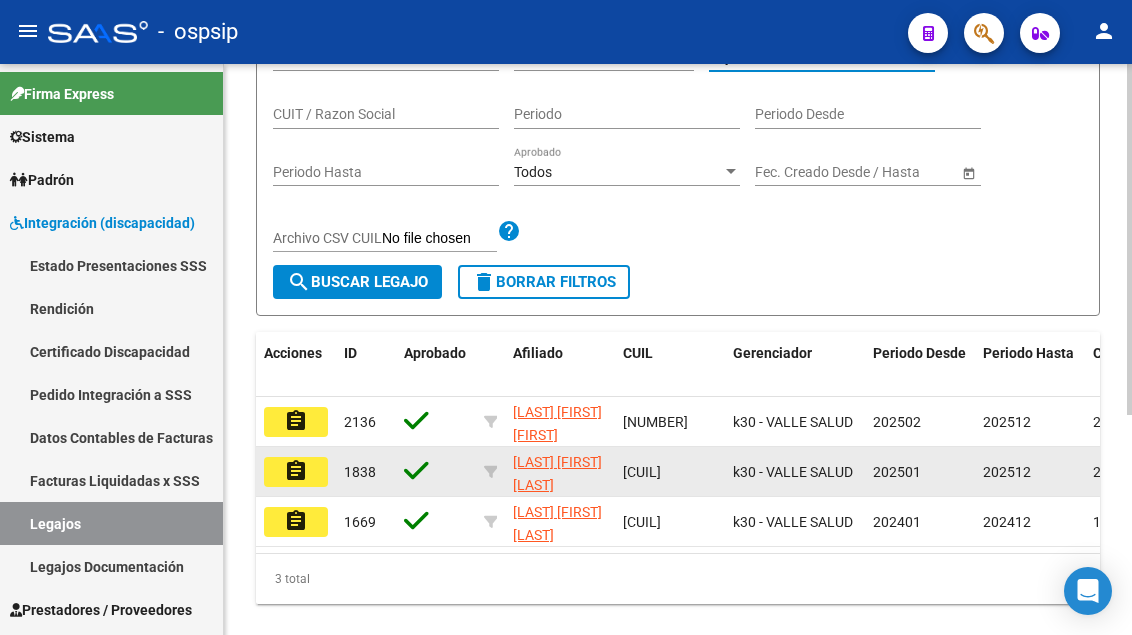 type on "seijido" 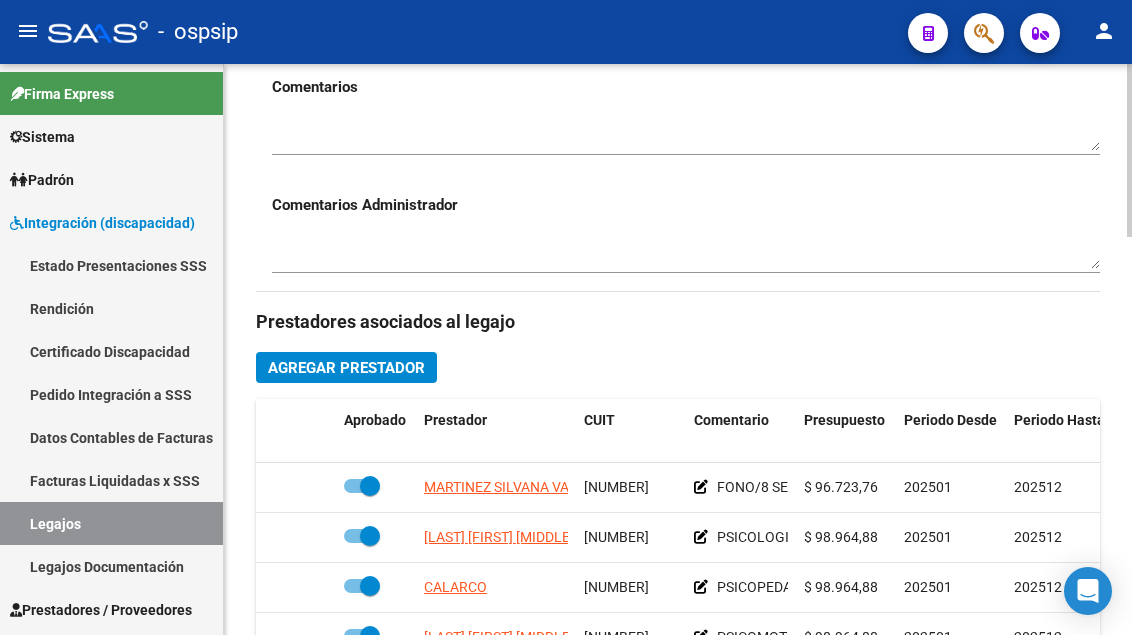 scroll, scrollTop: 900, scrollLeft: 0, axis: vertical 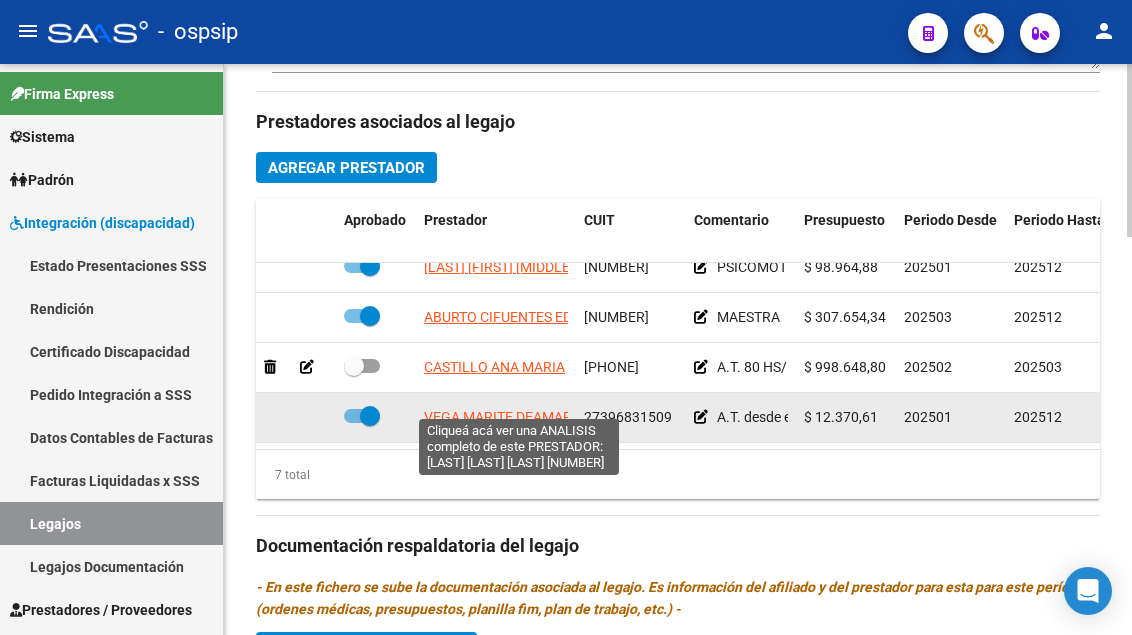 click on "VEGA MARITE DEAMAR ELISA" 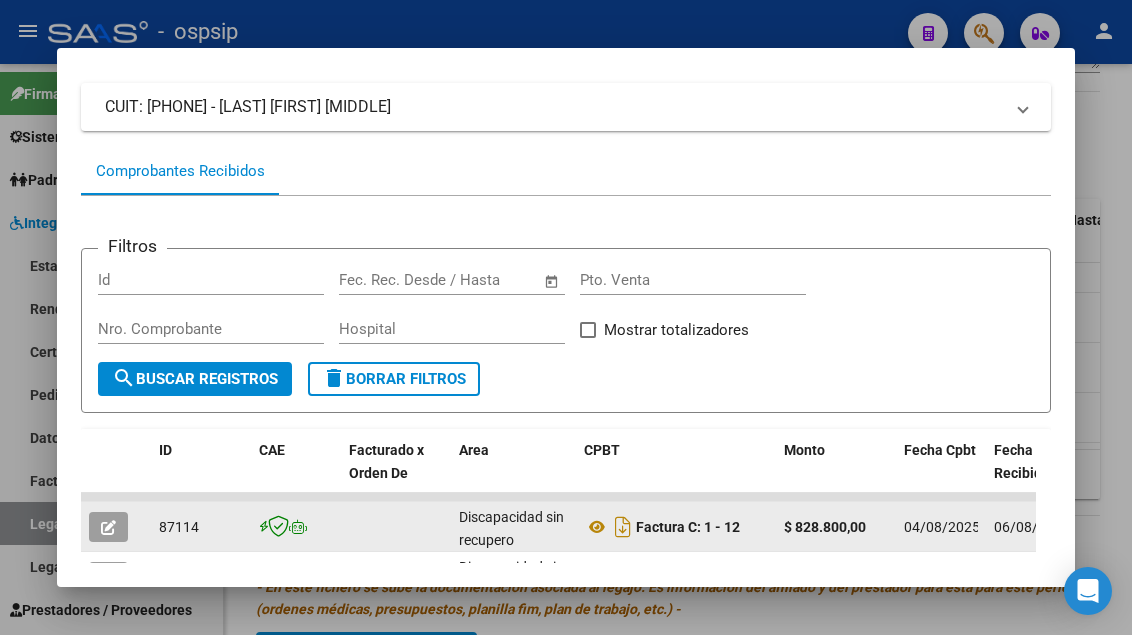 scroll, scrollTop: 261, scrollLeft: 0, axis: vertical 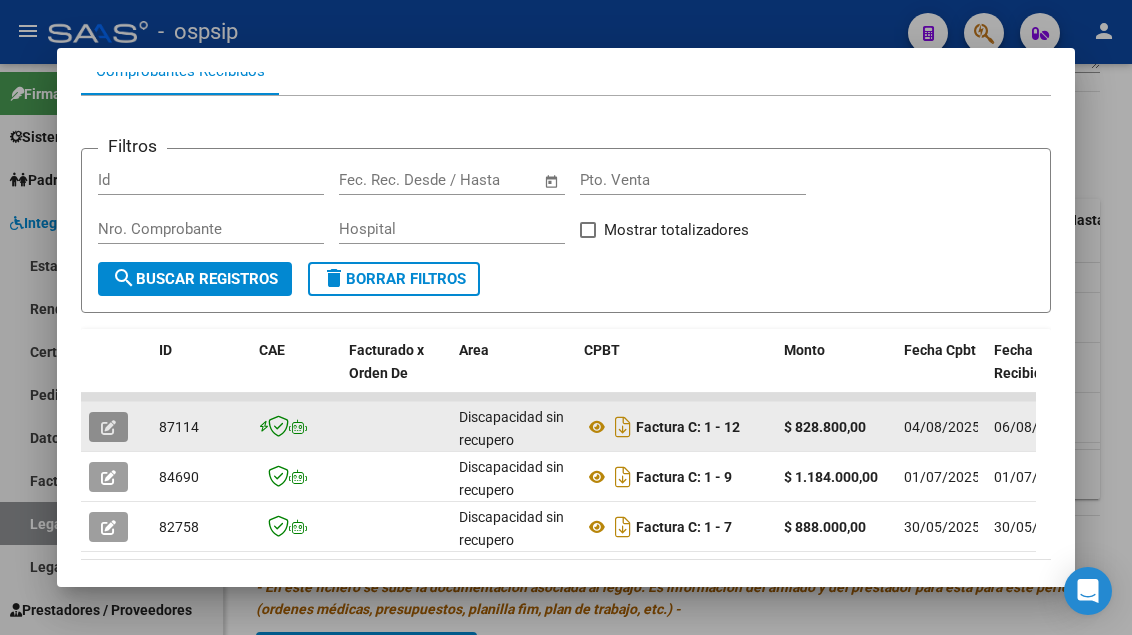 click 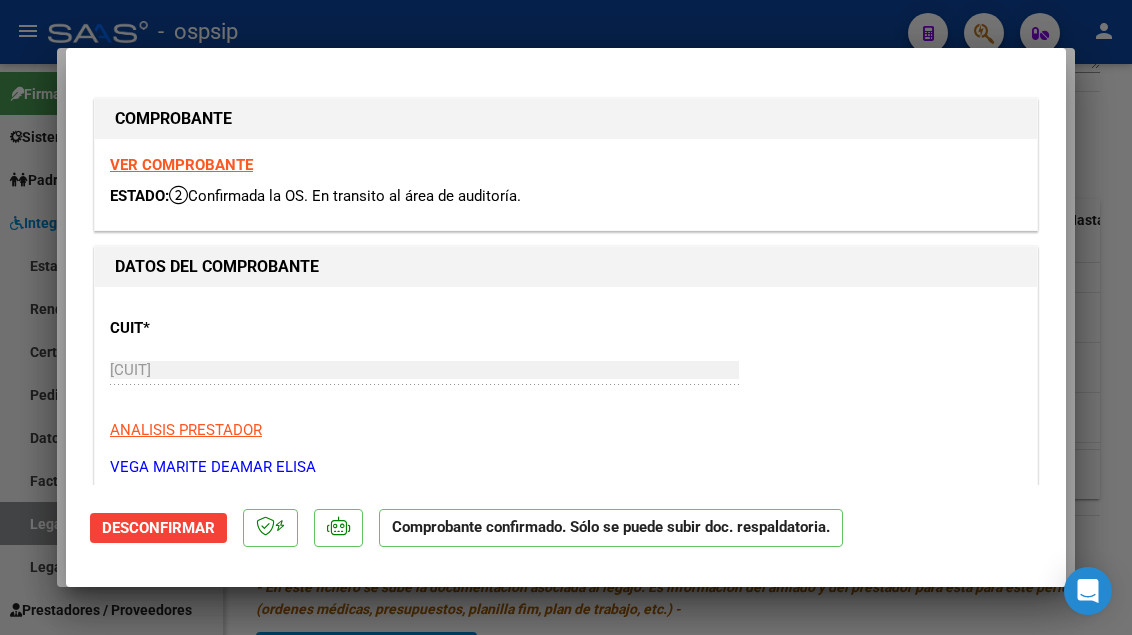 type 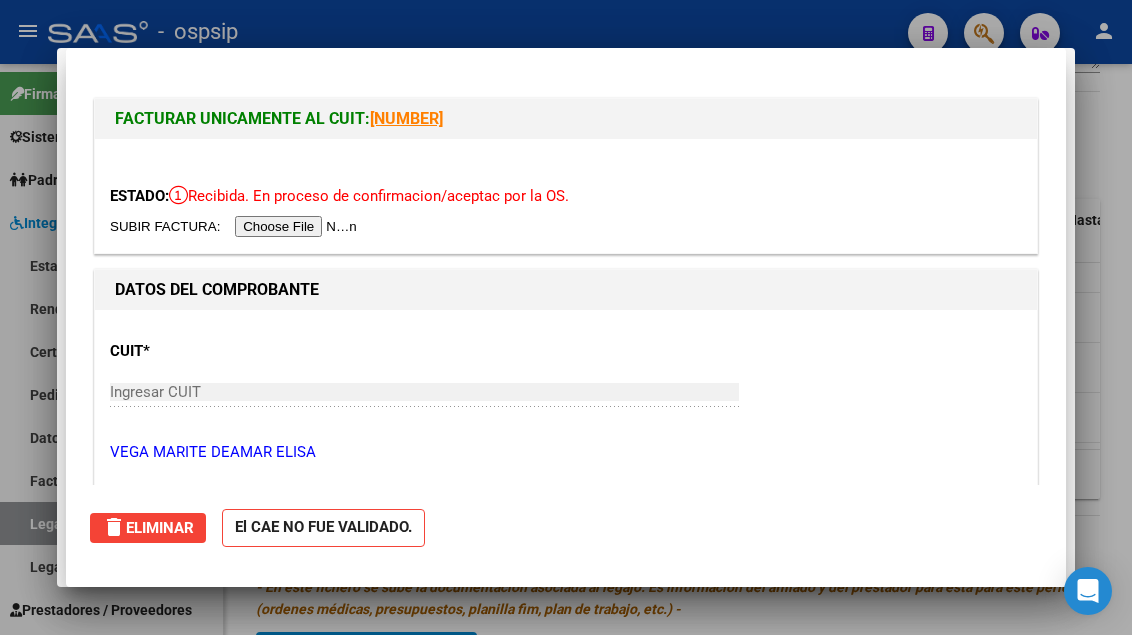 type 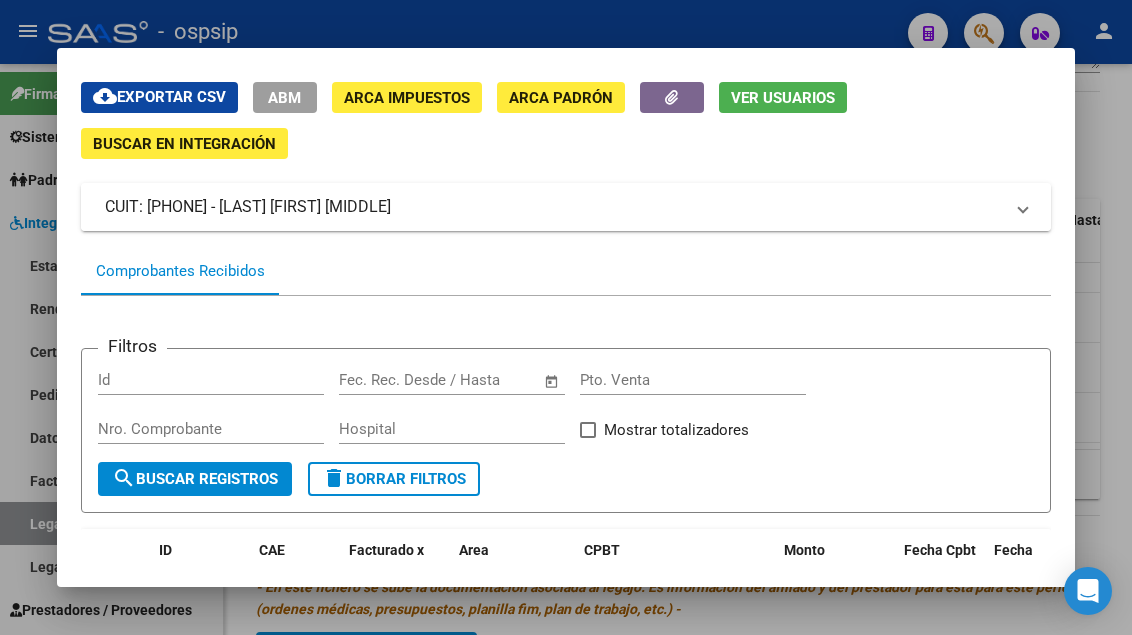 scroll, scrollTop: 0, scrollLeft: 0, axis: both 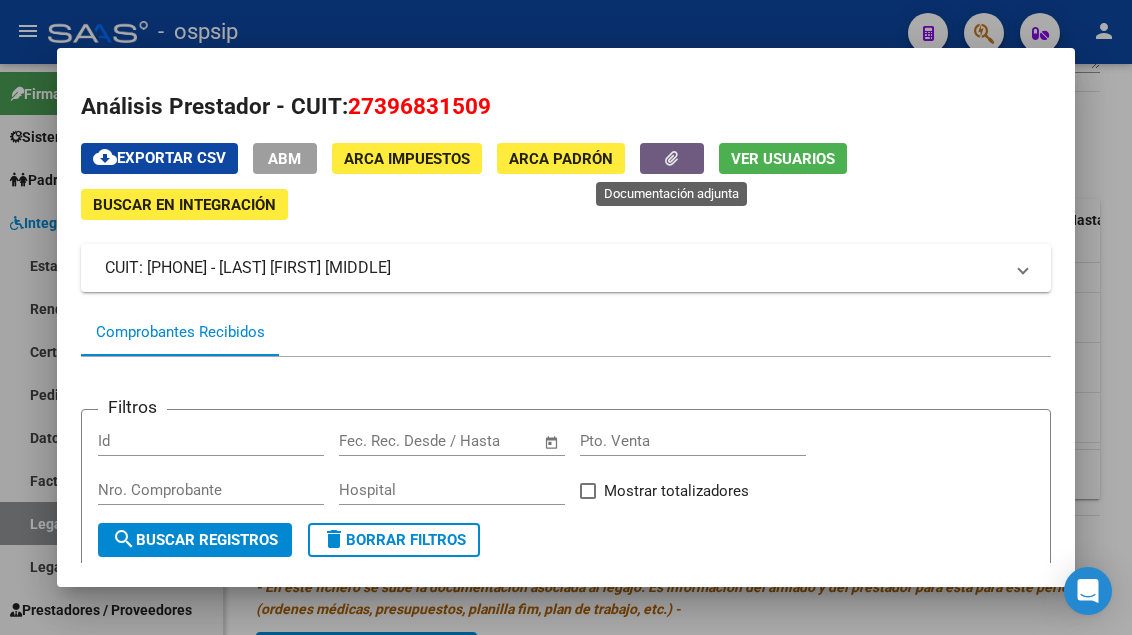 click 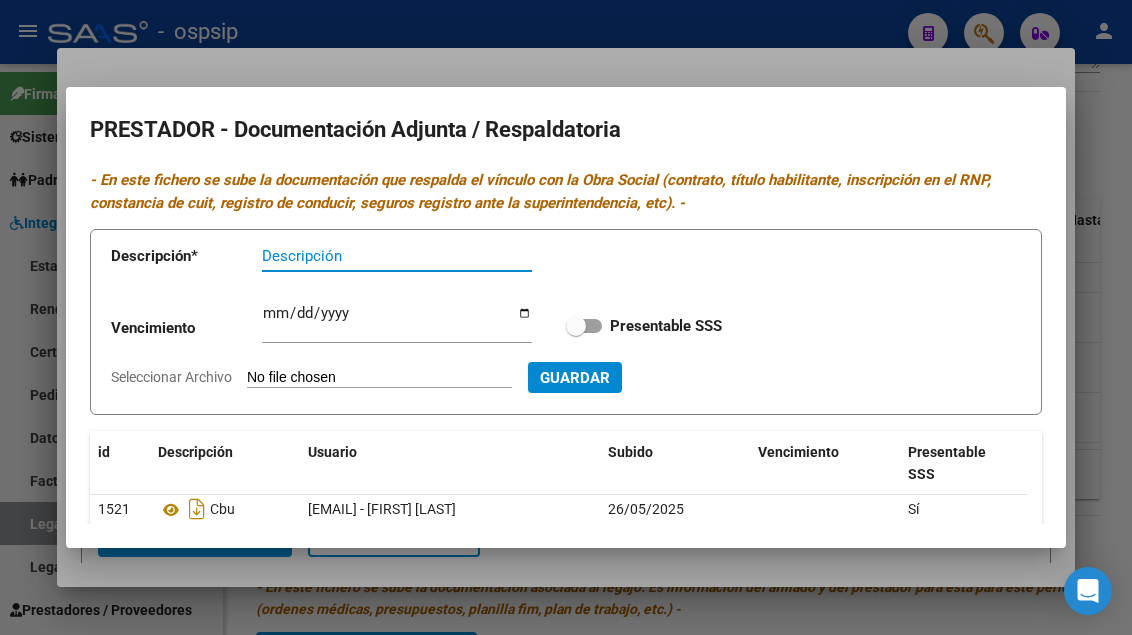 click on "Descripción" at bounding box center (397, 256) 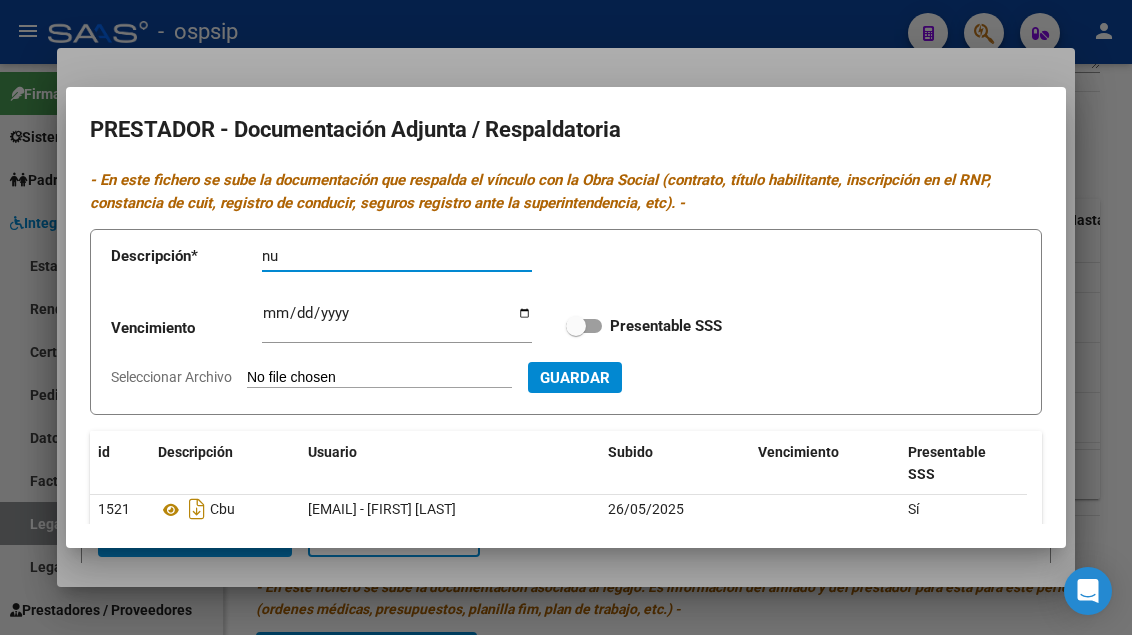 type on "n" 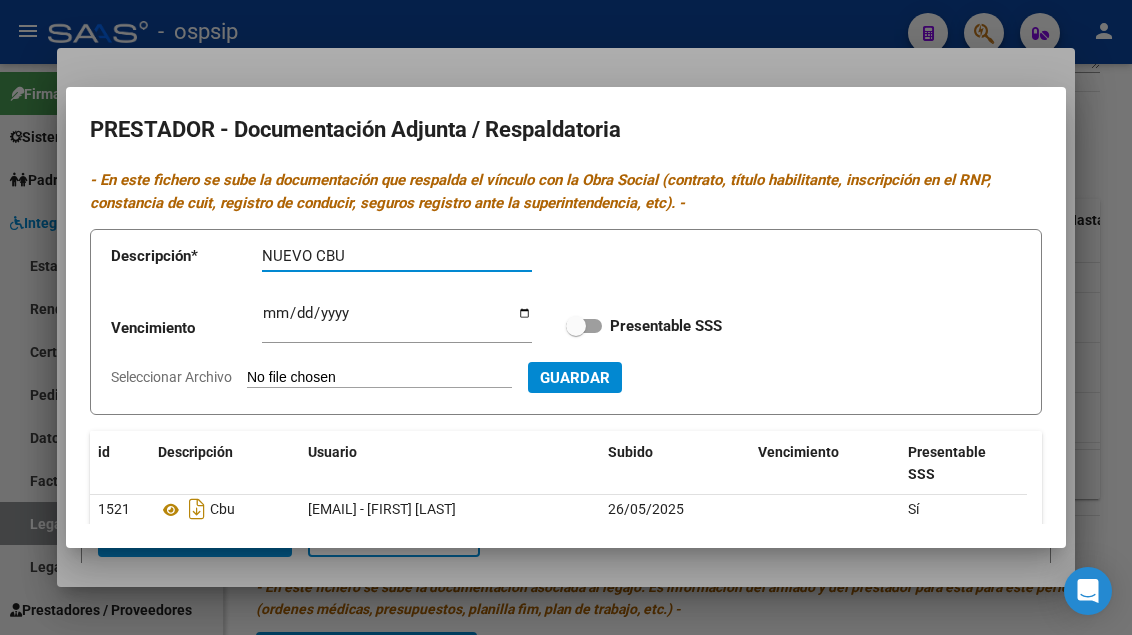 type on "NUEVO CBU" 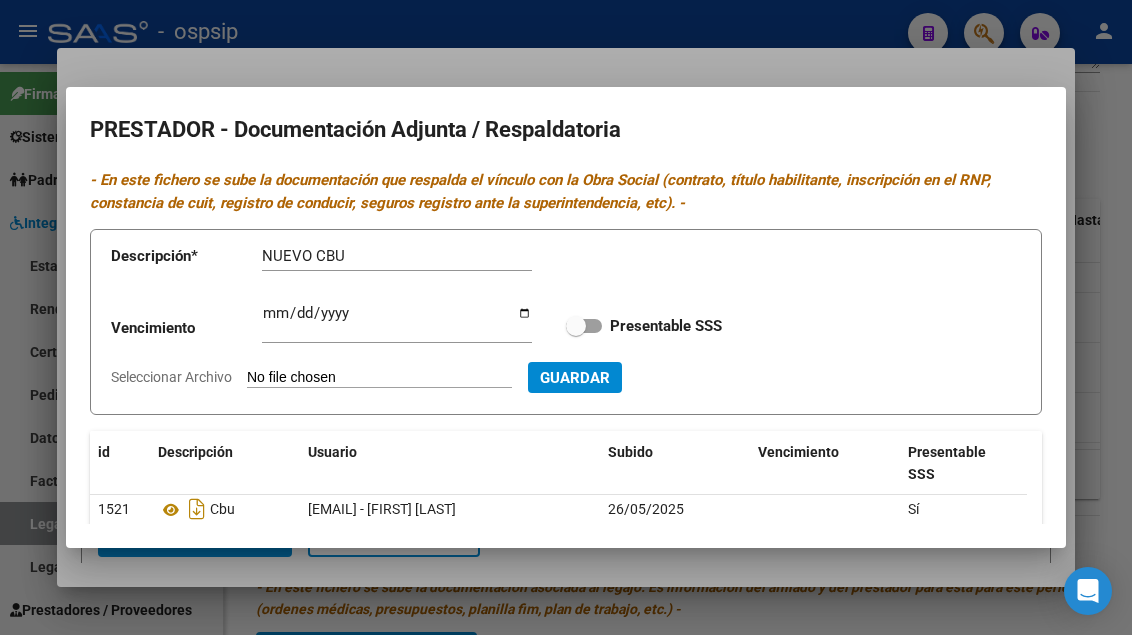 type on "C:\fakepath\thumbnail_1000338552.jpg" 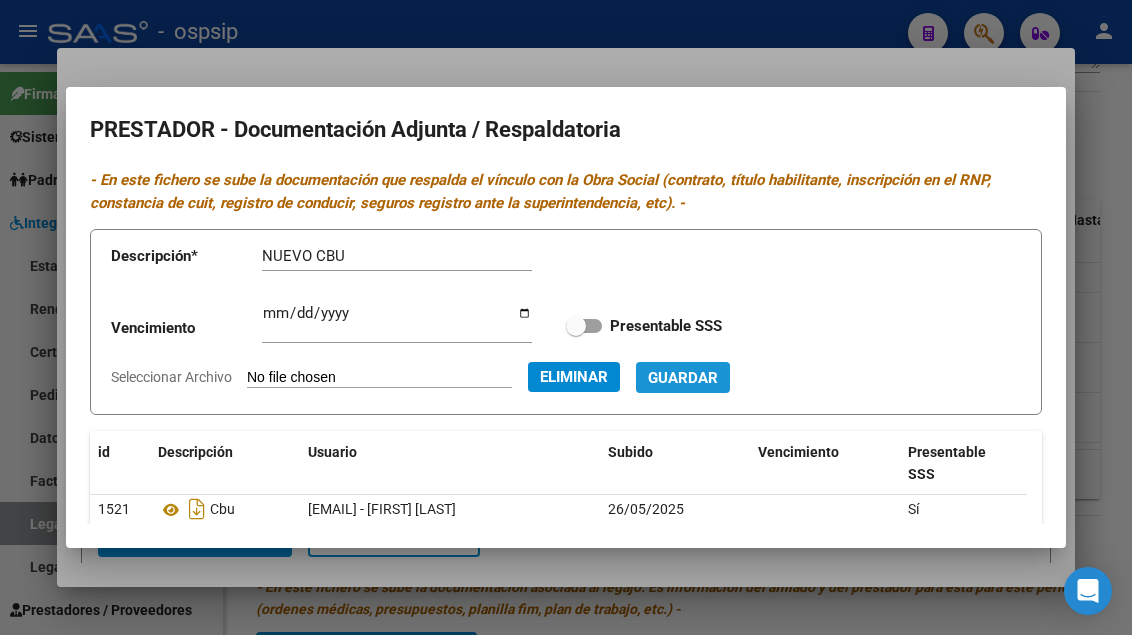 click on "Guardar" at bounding box center [683, 378] 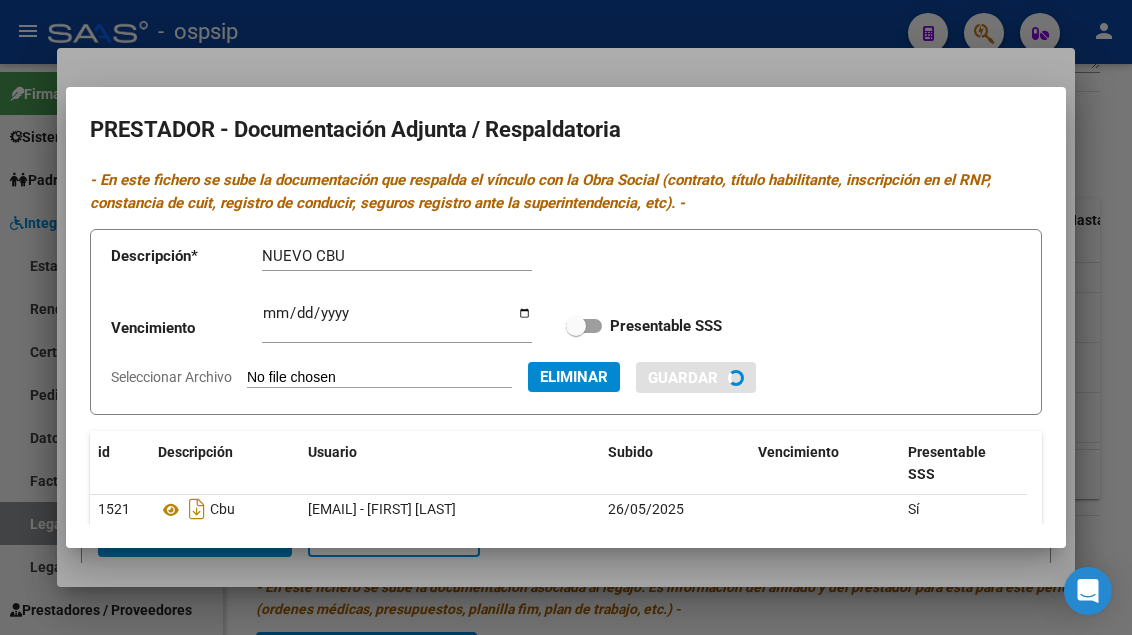 type 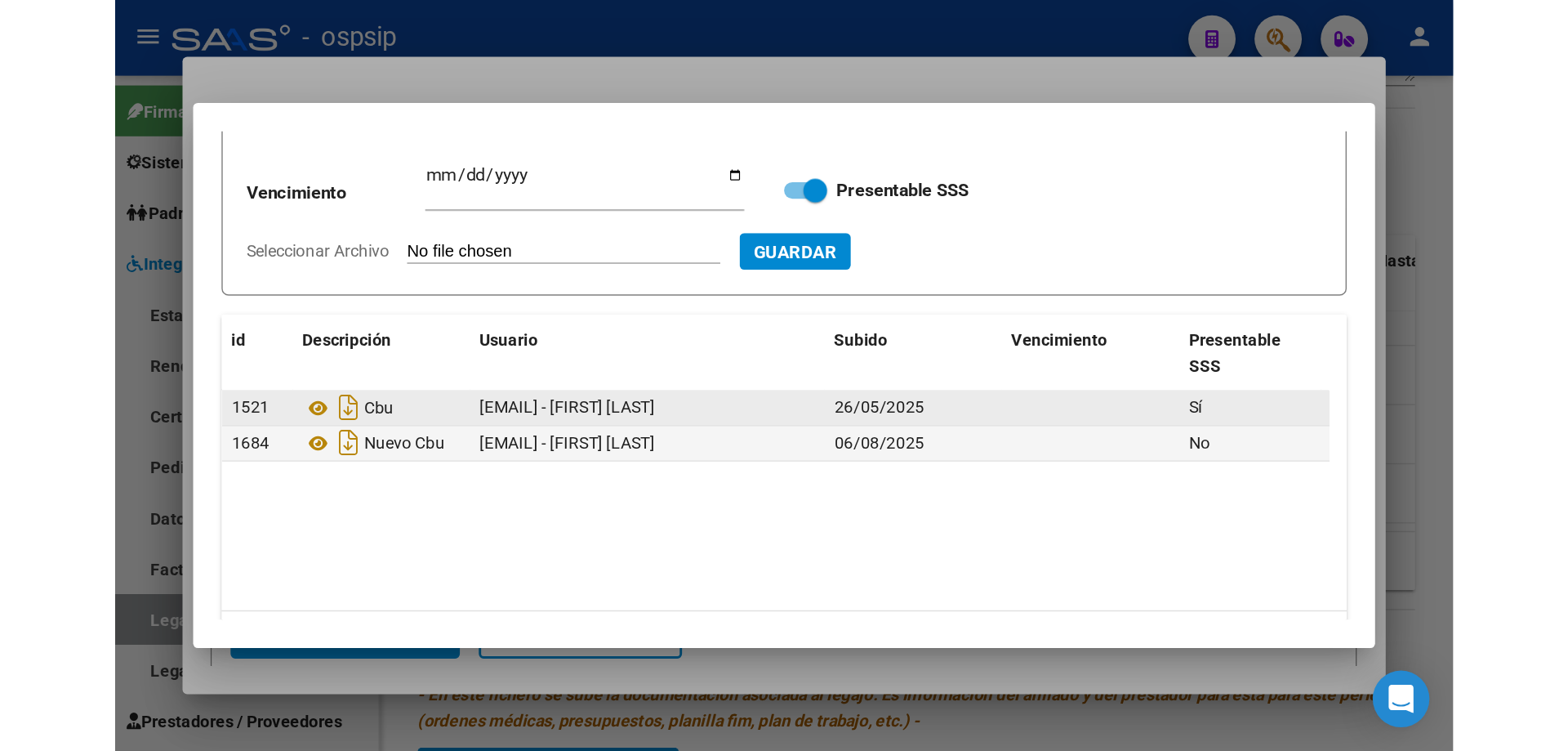 scroll, scrollTop: 163, scrollLeft: 0, axis: vertical 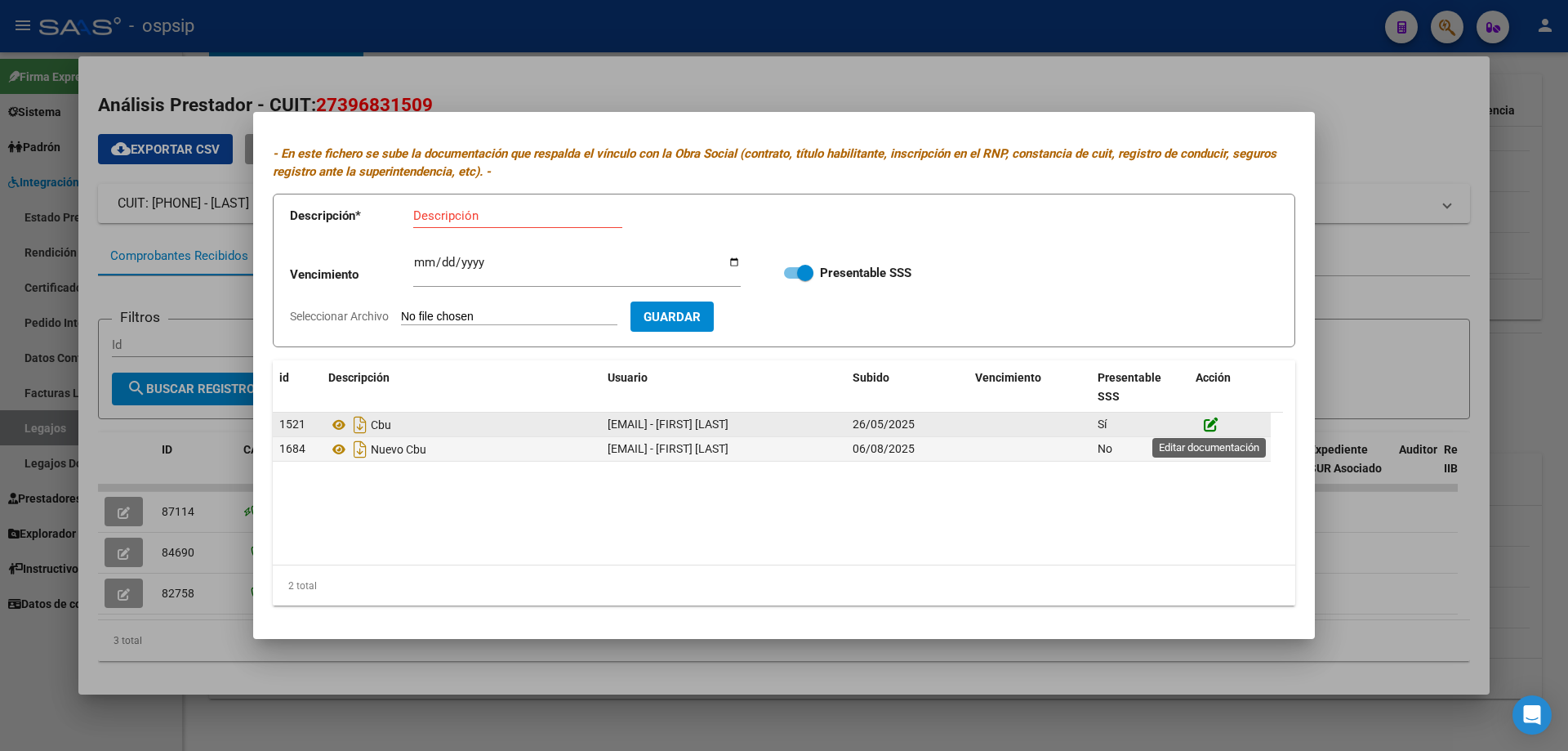 click 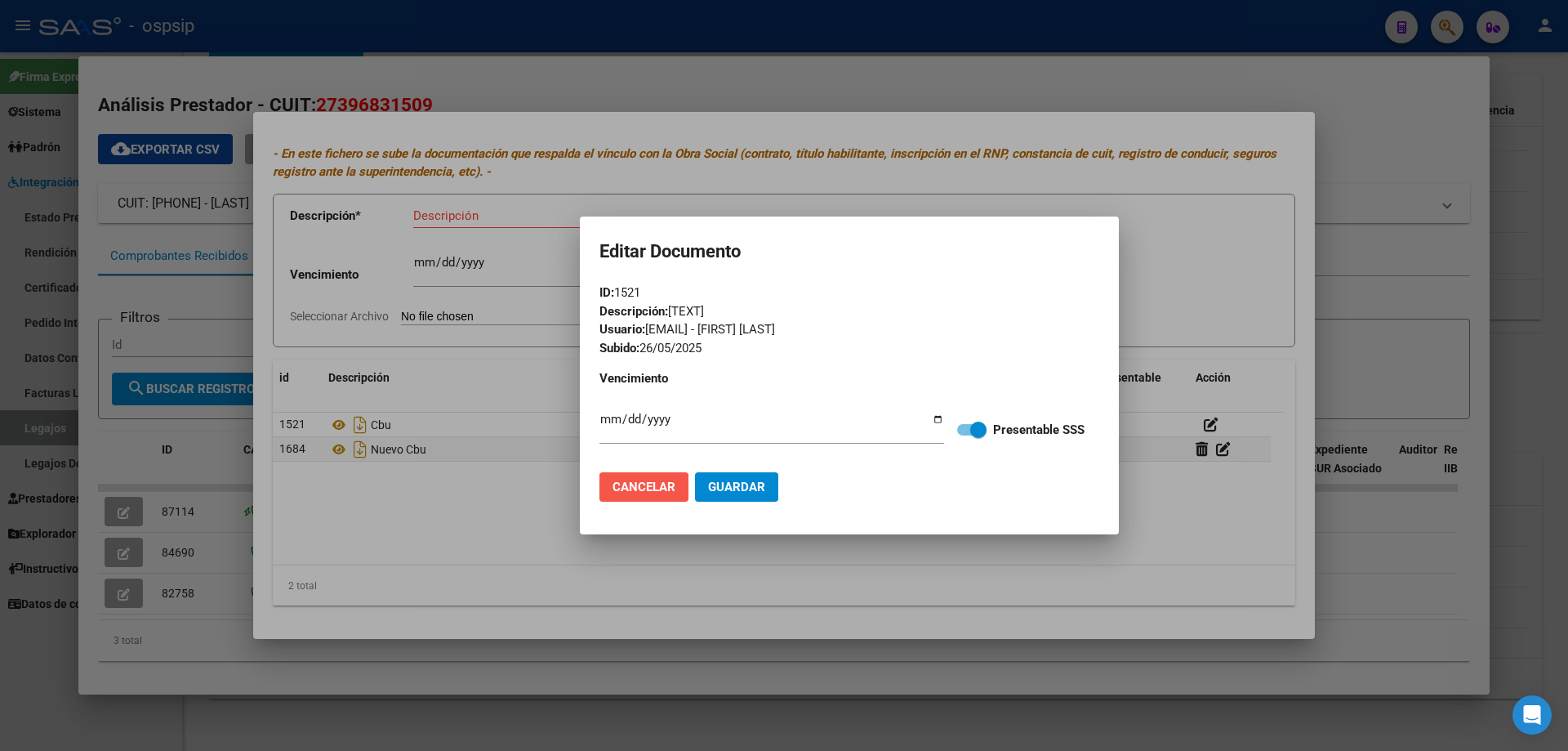 click on "Cancelar" 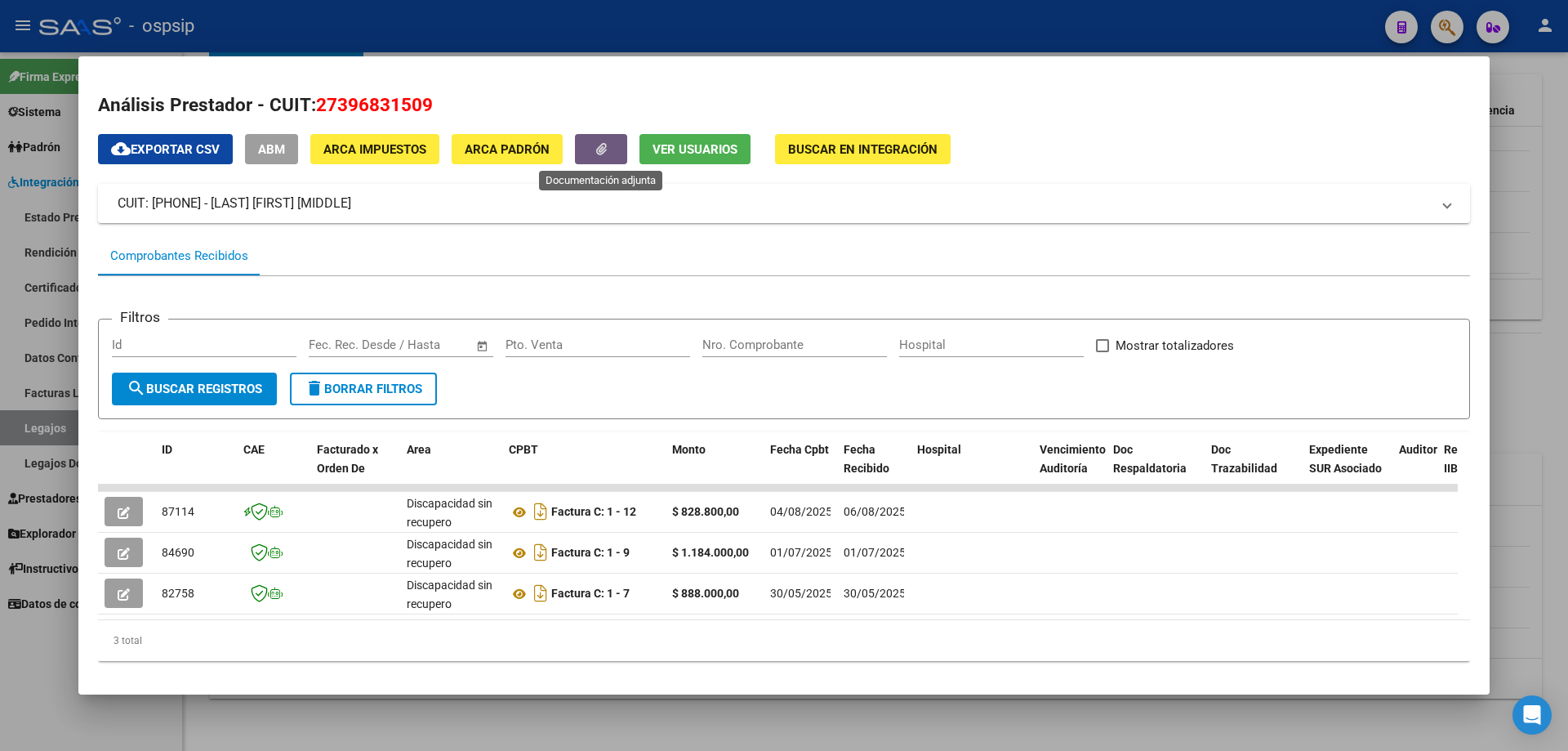 type 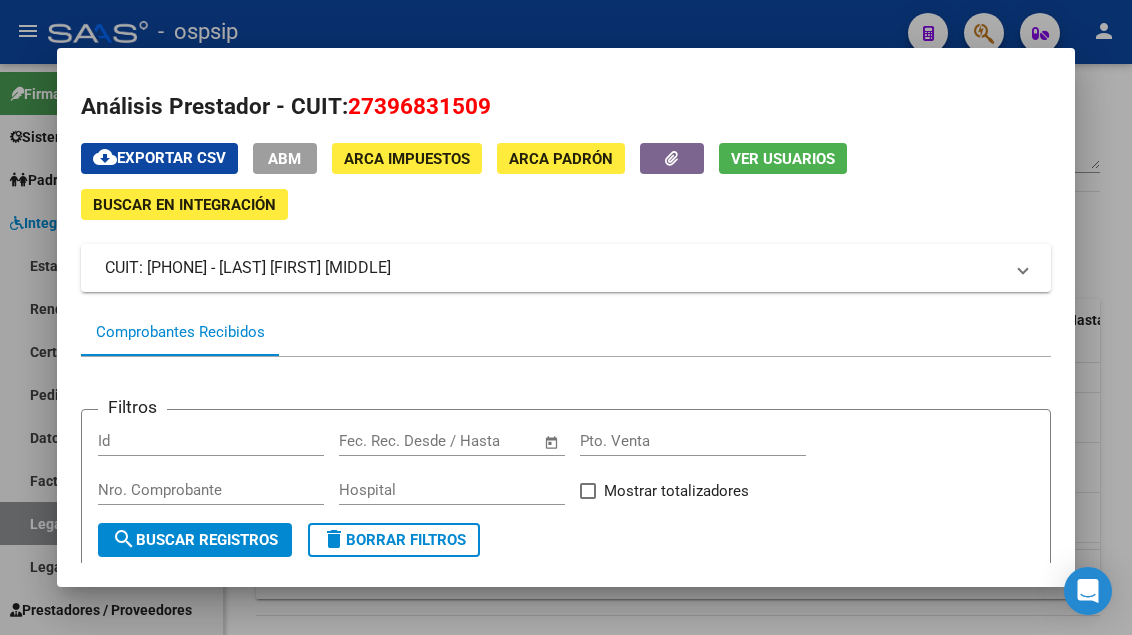 click at bounding box center [566, 317] 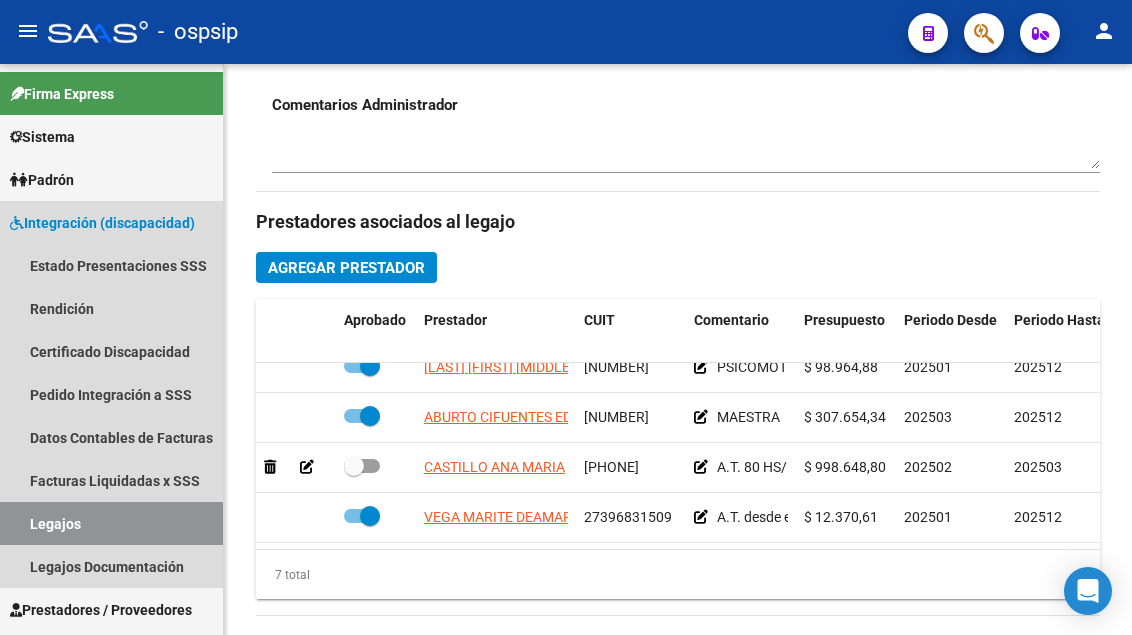 click on "Legajos" at bounding box center (111, 523) 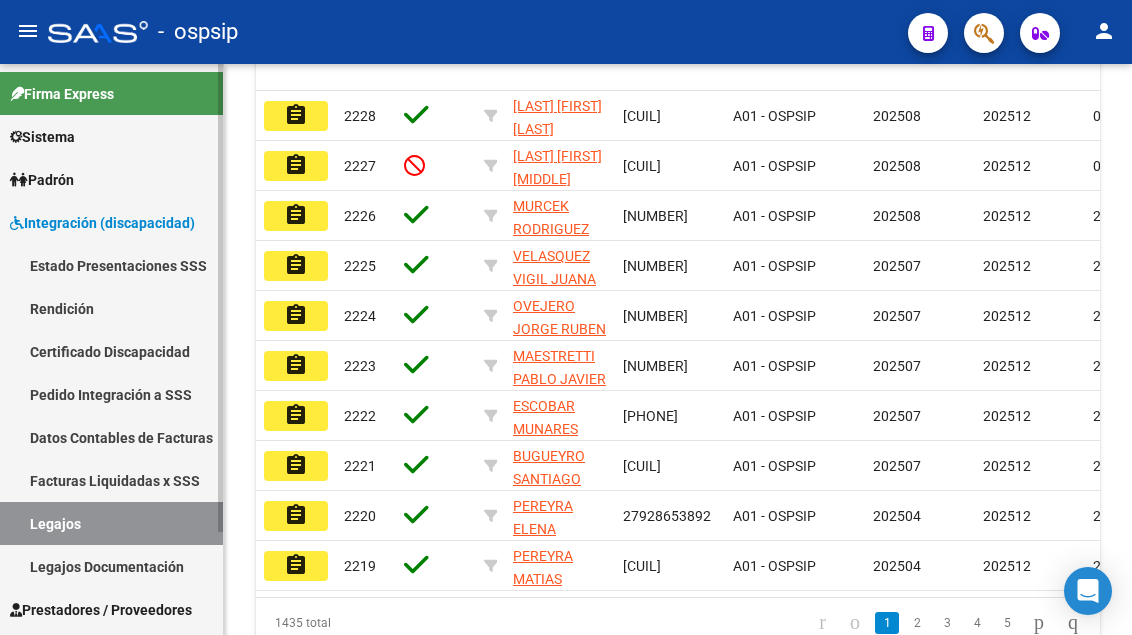 scroll, scrollTop: 408, scrollLeft: 0, axis: vertical 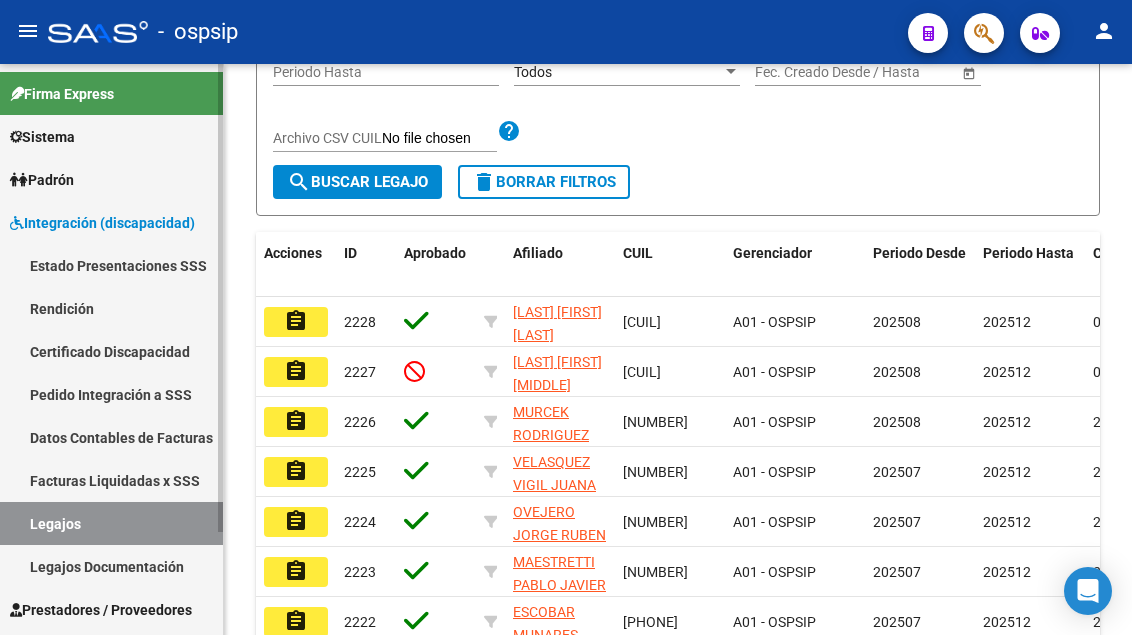 click on "Legajos" at bounding box center [111, 523] 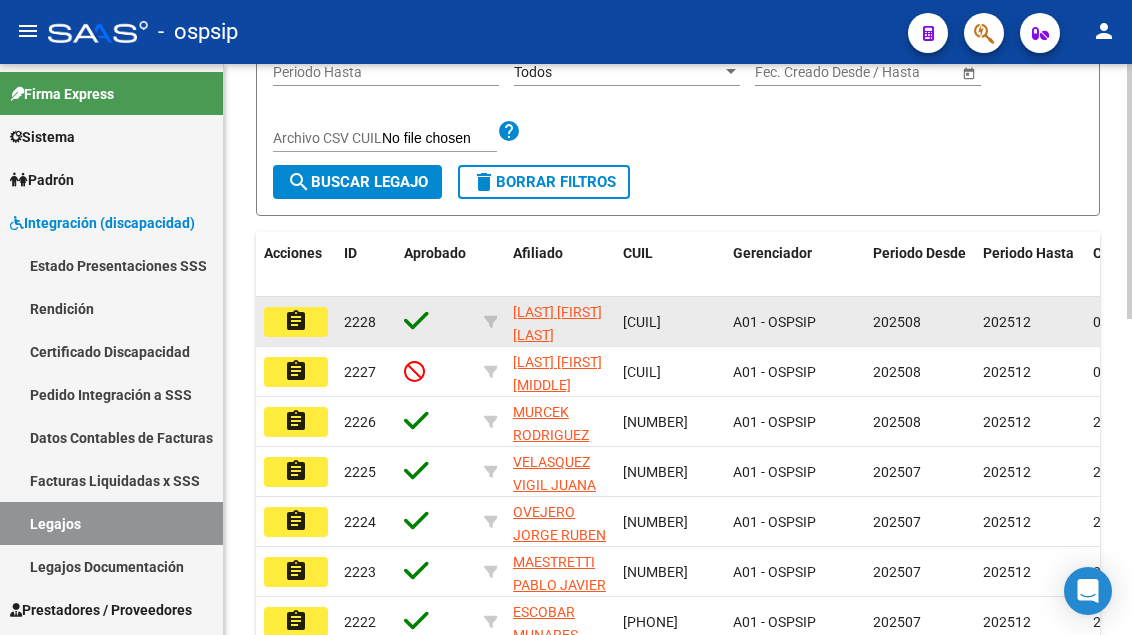scroll, scrollTop: 108, scrollLeft: 0, axis: vertical 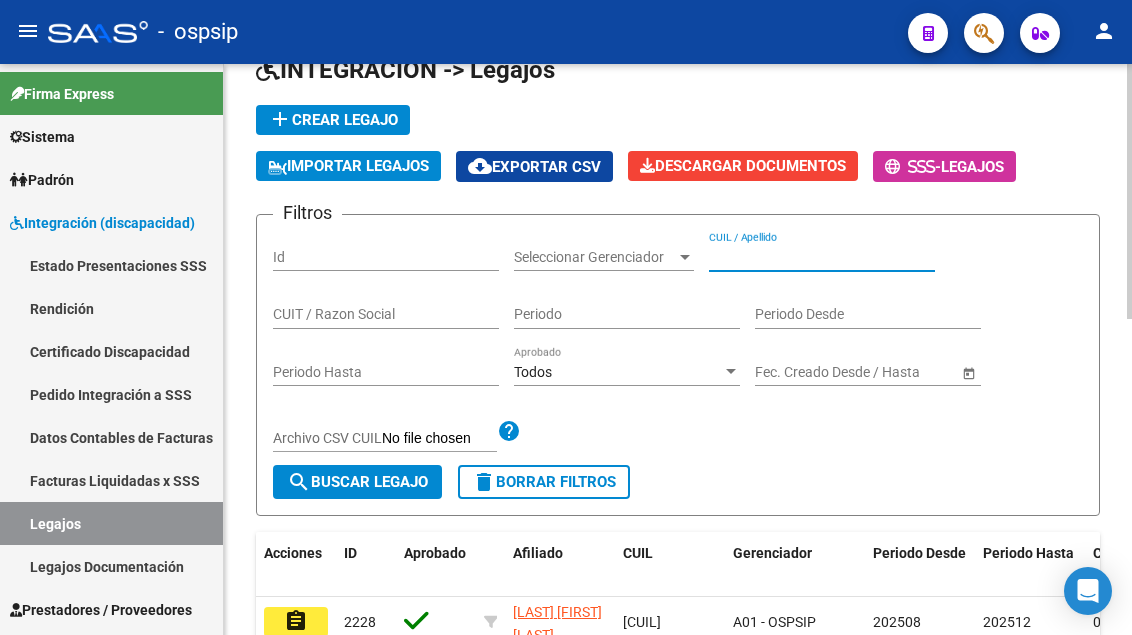click on "CUIL / Apellido" at bounding box center [822, 257] 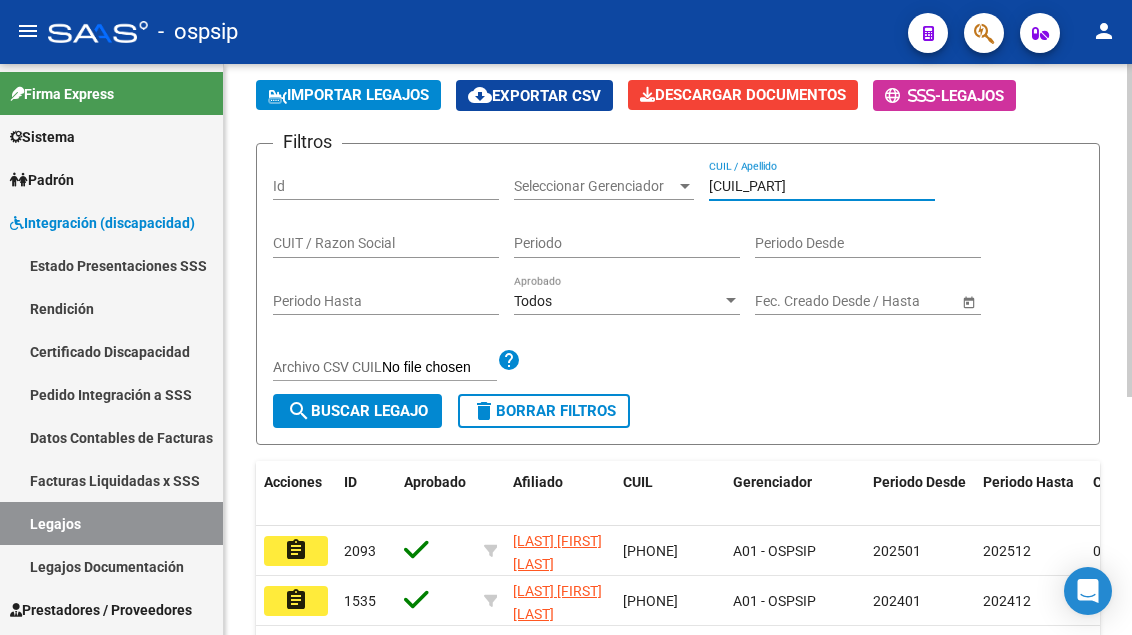 scroll, scrollTop: 208, scrollLeft: 0, axis: vertical 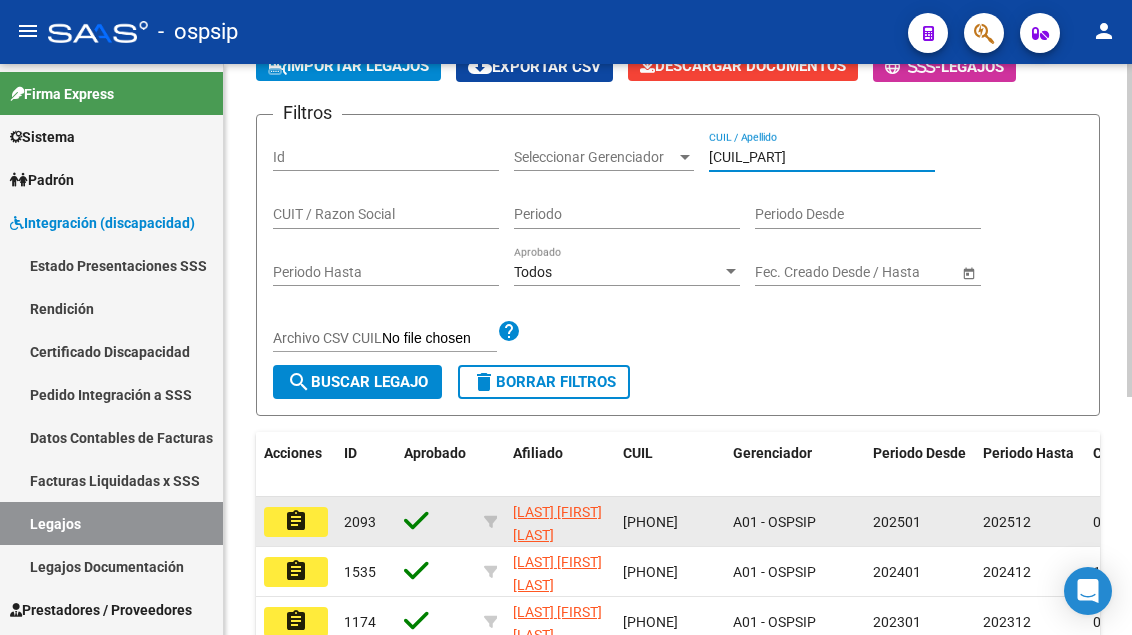 type on "[CUIL_PART]" 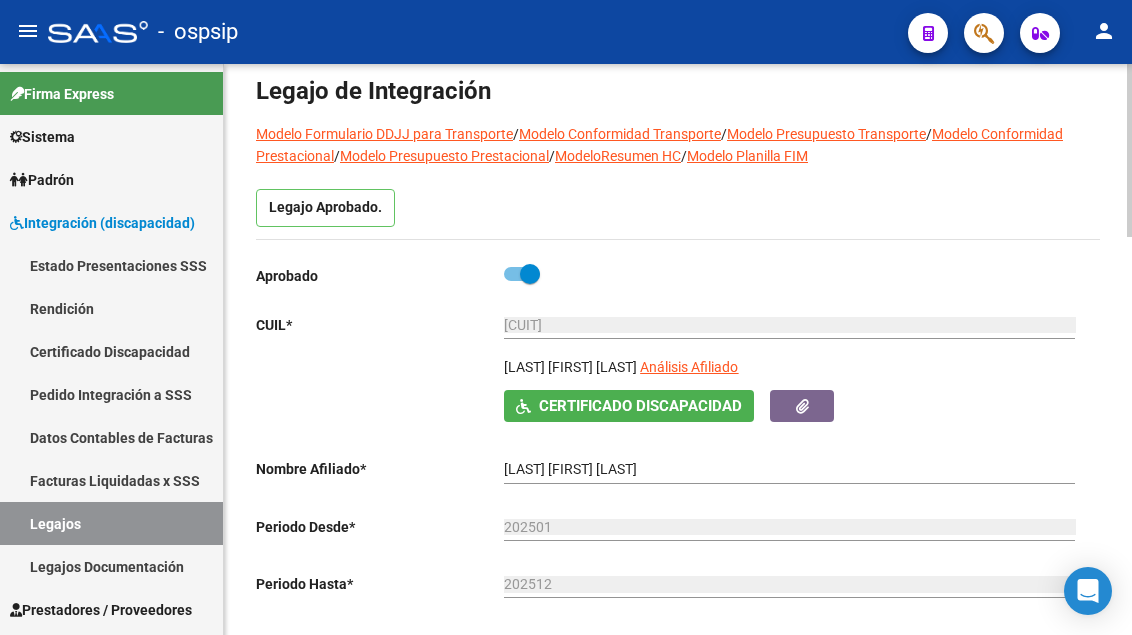scroll, scrollTop: 200, scrollLeft: 0, axis: vertical 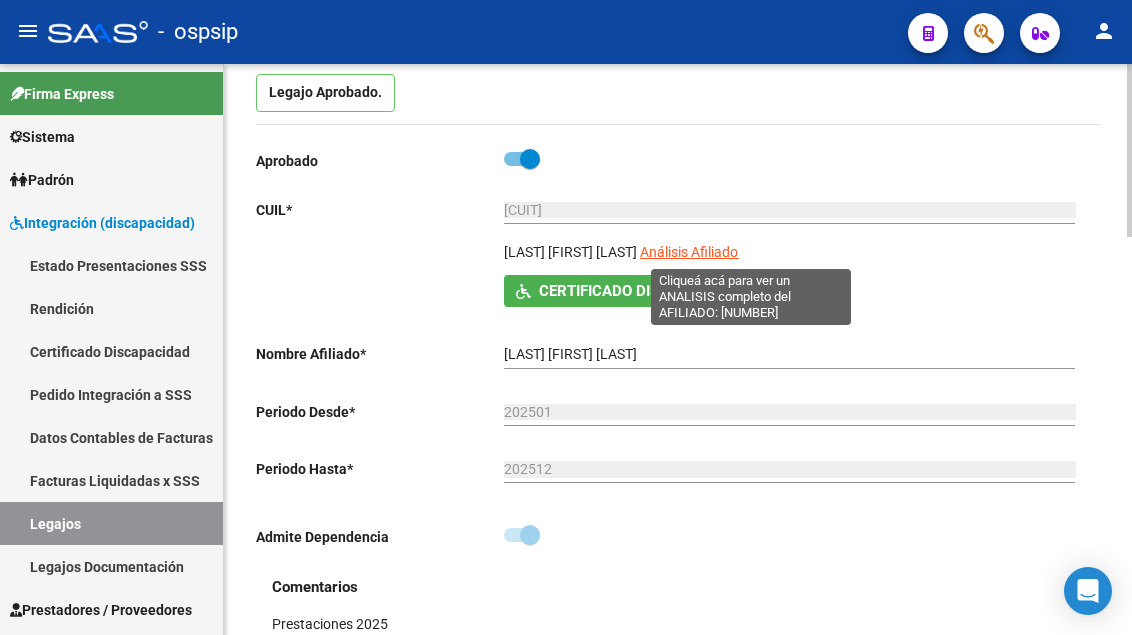click on "Análisis Afiliado" 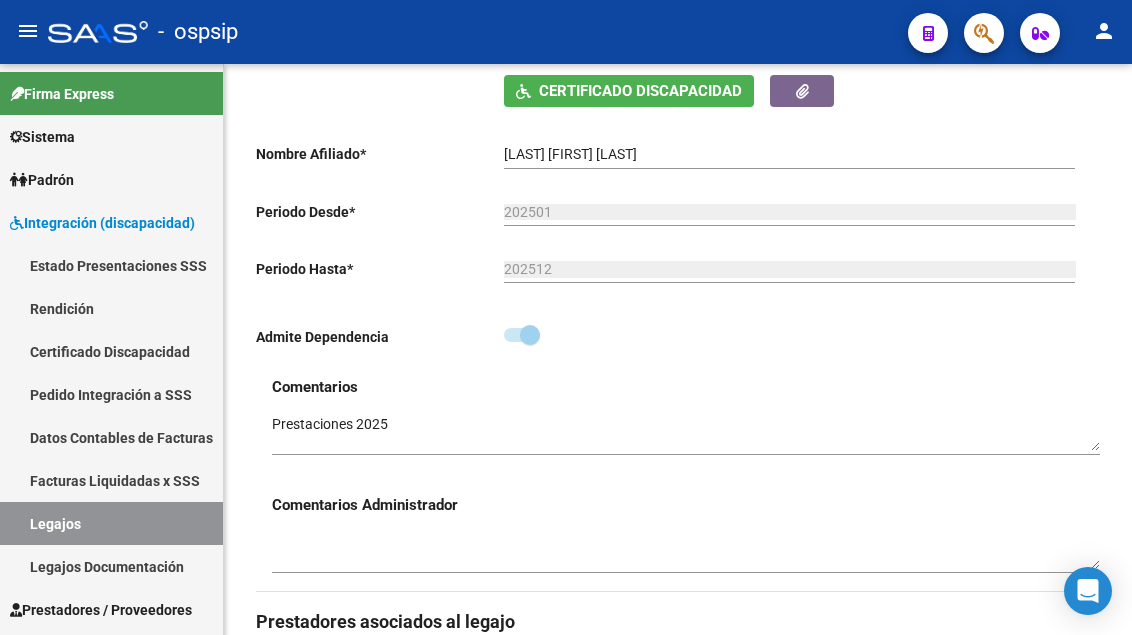 scroll, scrollTop: 100, scrollLeft: 0, axis: vertical 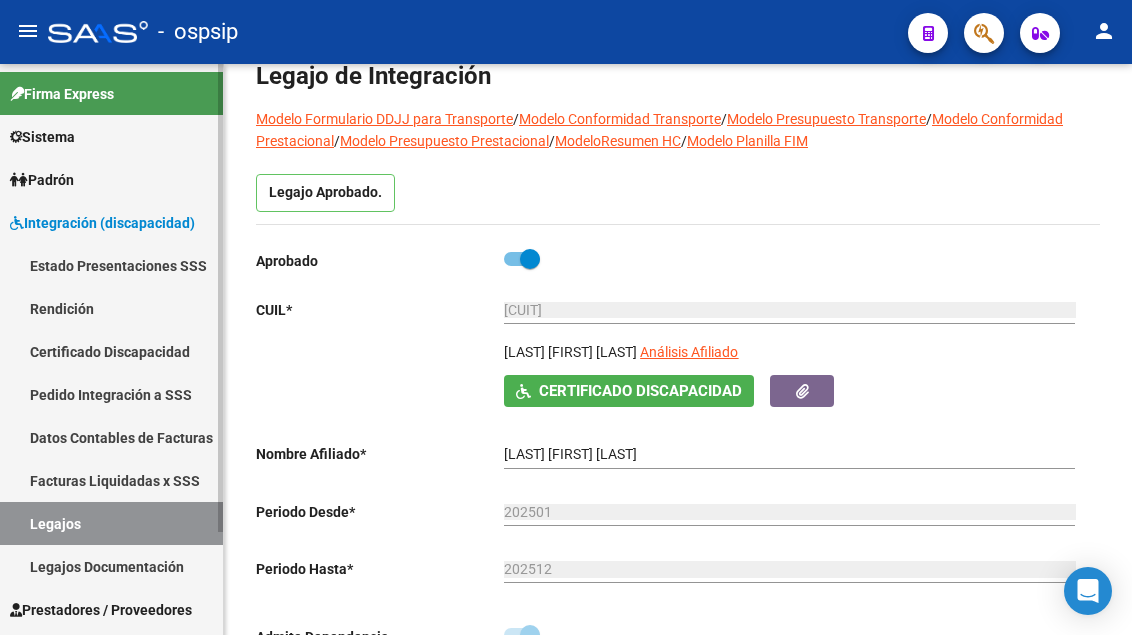 click on "Legajos" at bounding box center (111, 523) 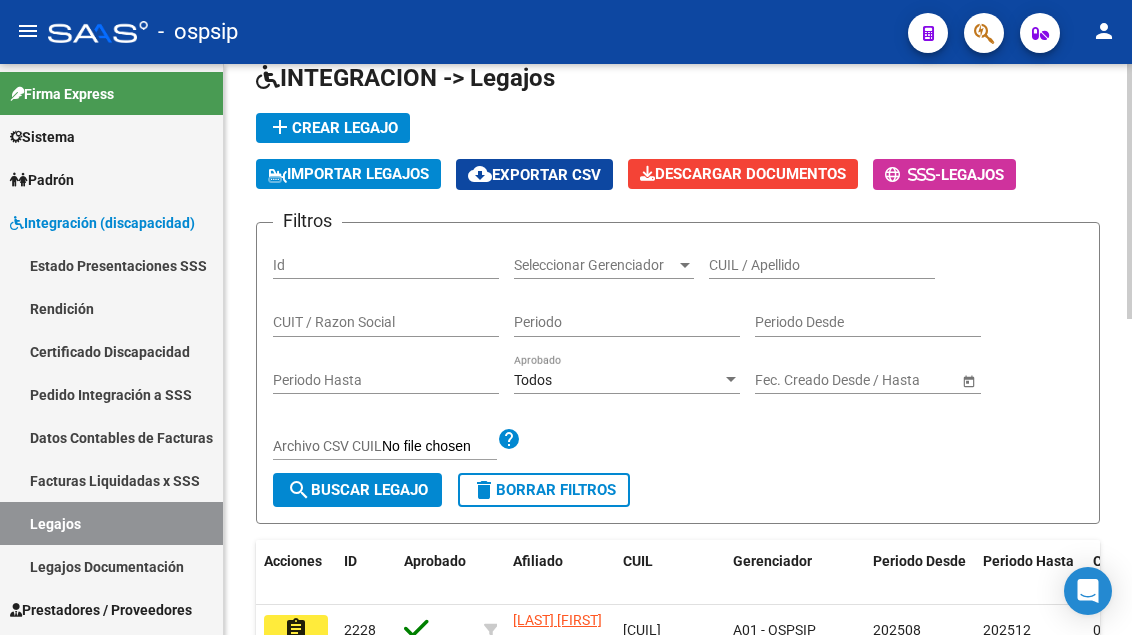 click on "CUIL / Apellido" 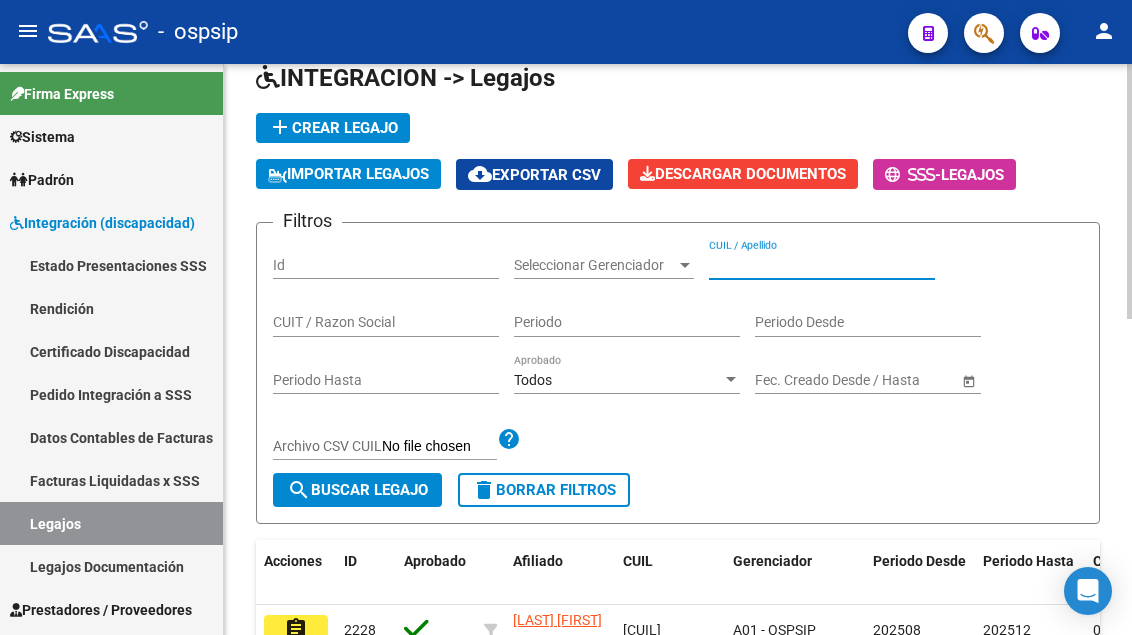 click on "CUIL / Apellido" at bounding box center (822, 265) 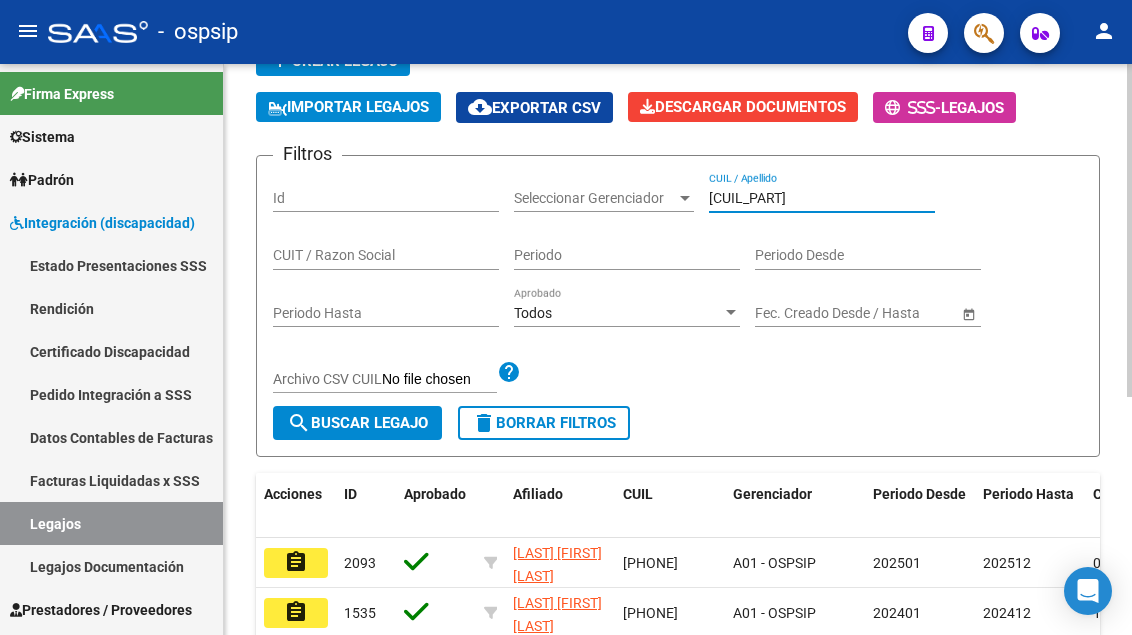scroll, scrollTop: 200, scrollLeft: 0, axis: vertical 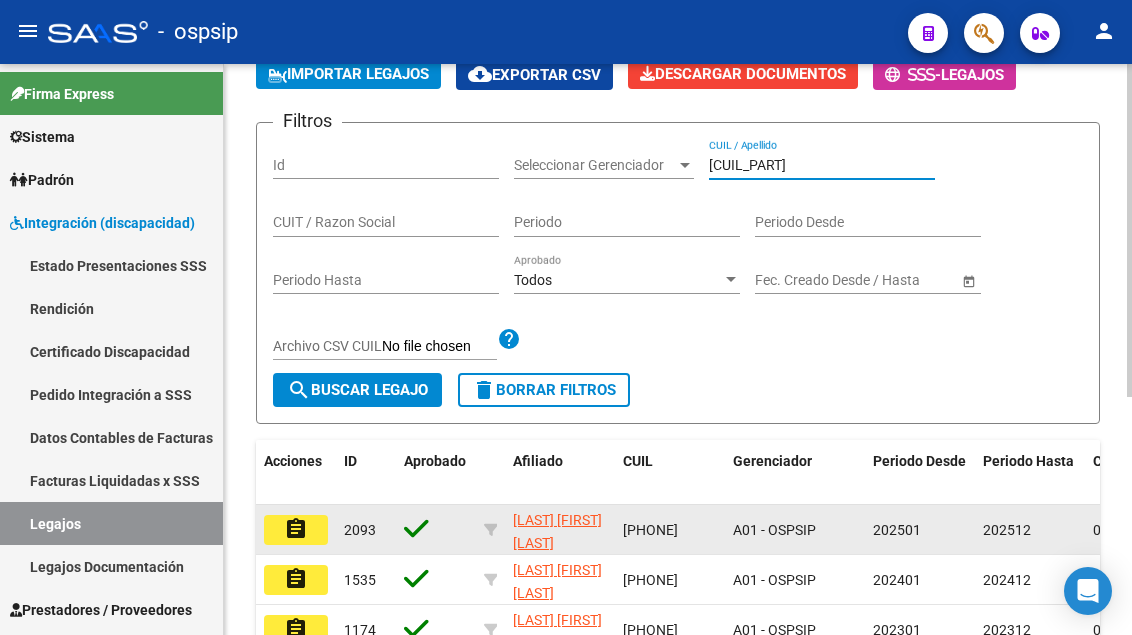 type on "[CUIL_PART]" 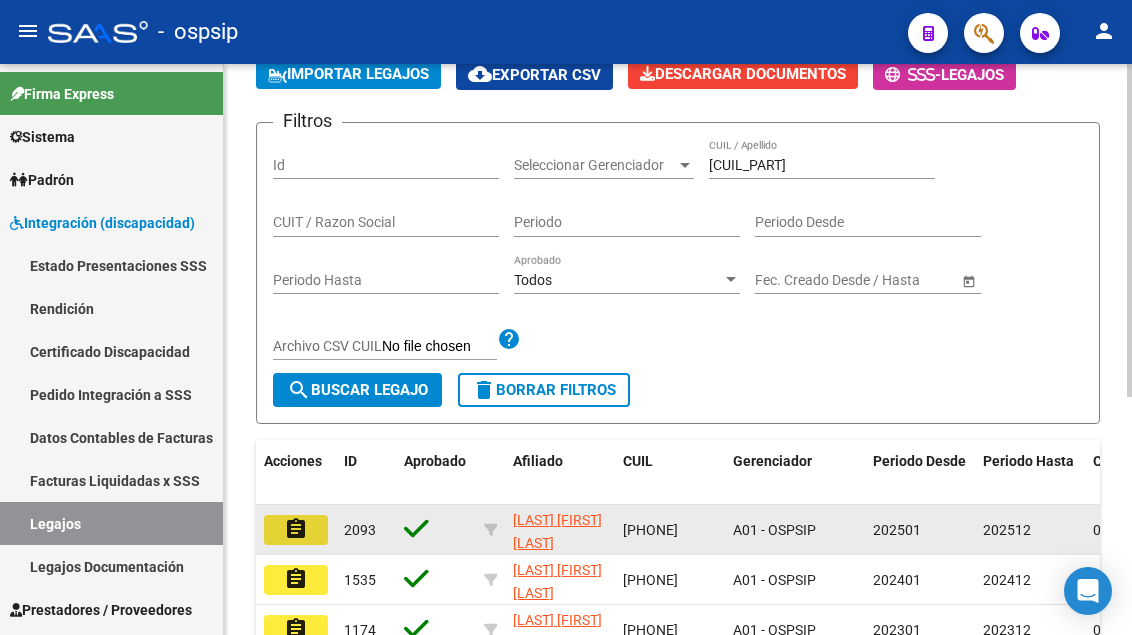 click on "assignment" 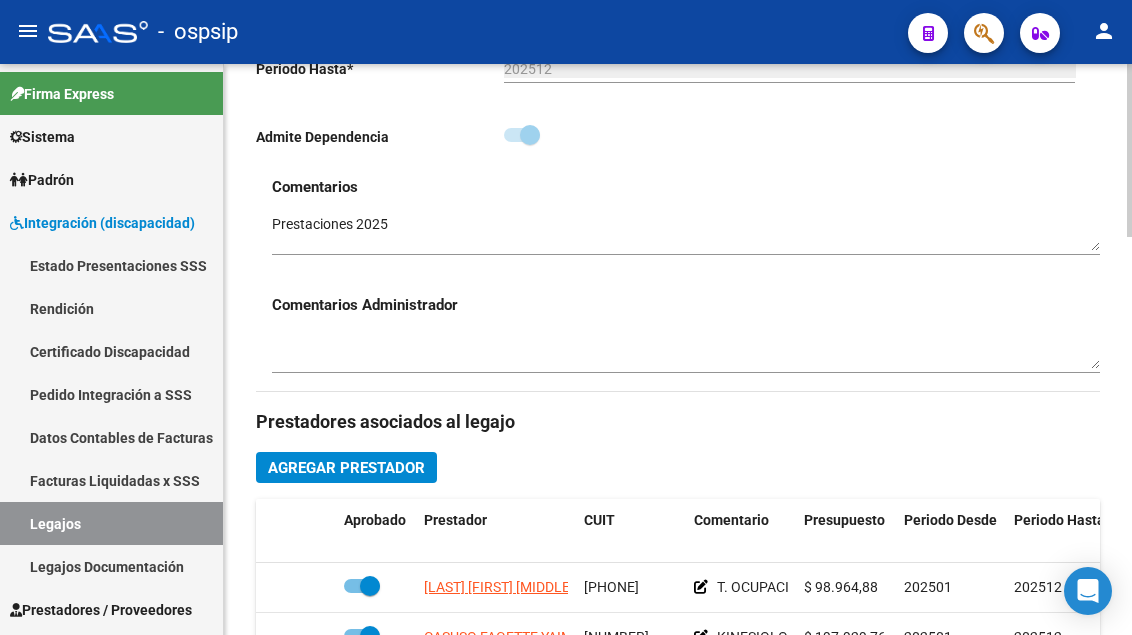 scroll, scrollTop: 900, scrollLeft: 0, axis: vertical 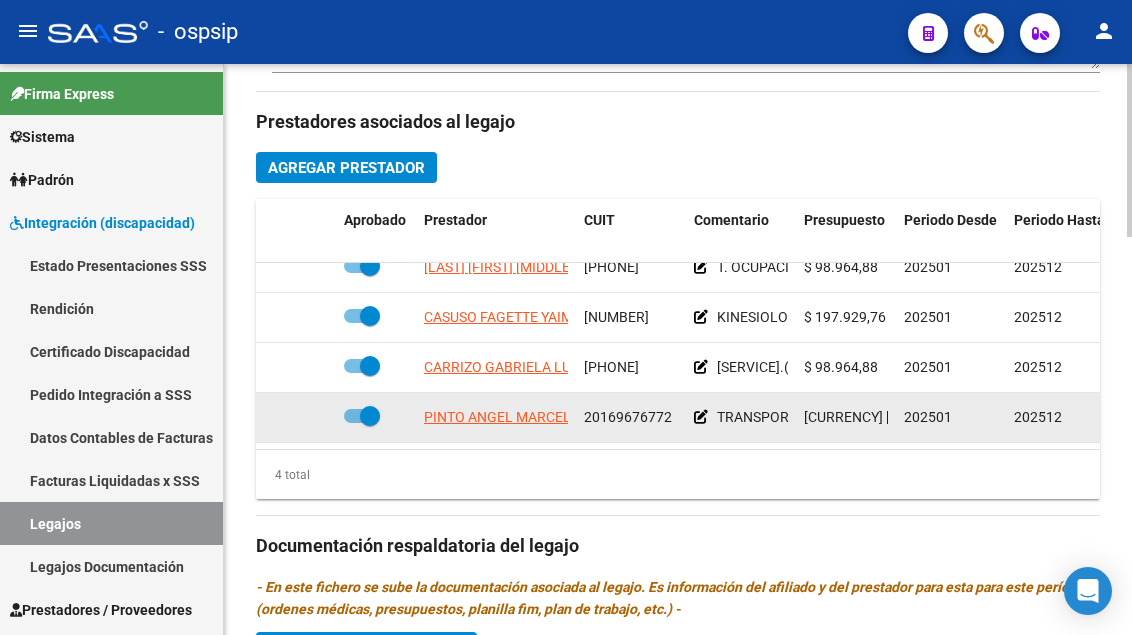 click on "PINTO ANGEL MARCELO" 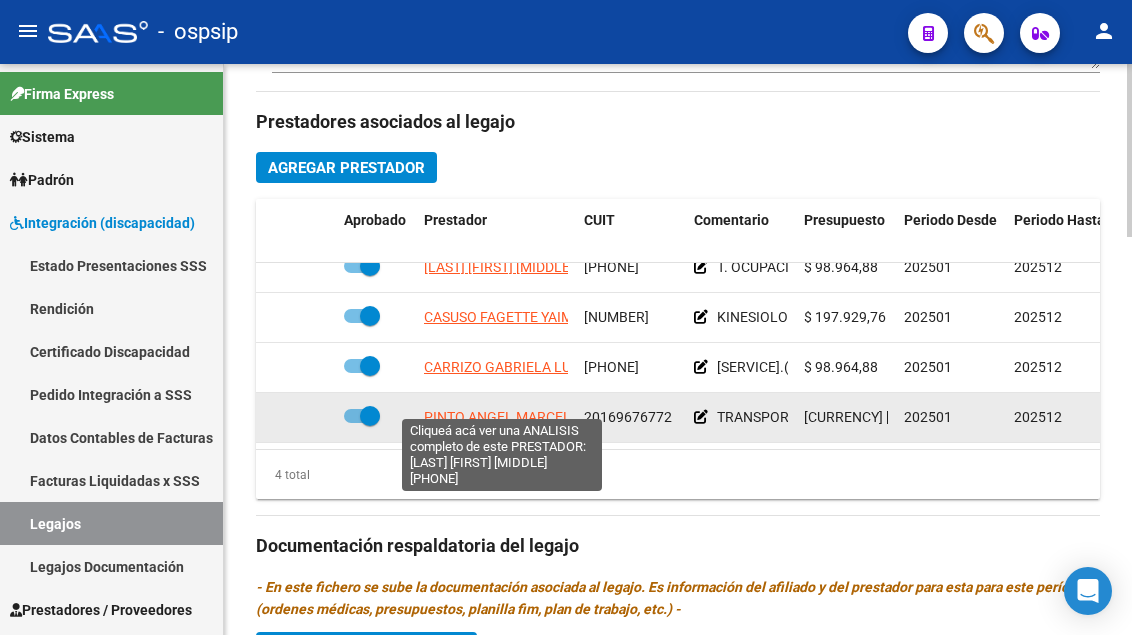 click on "PINTO ANGEL MARCELO" 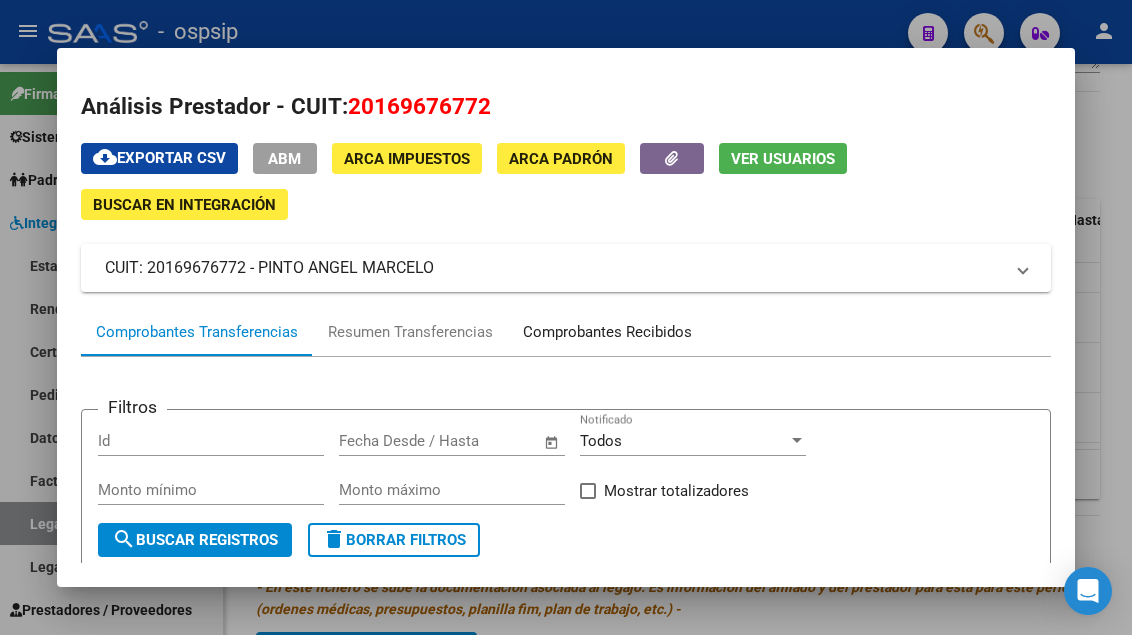 click on "Comprobantes Recibidos" at bounding box center [607, 332] 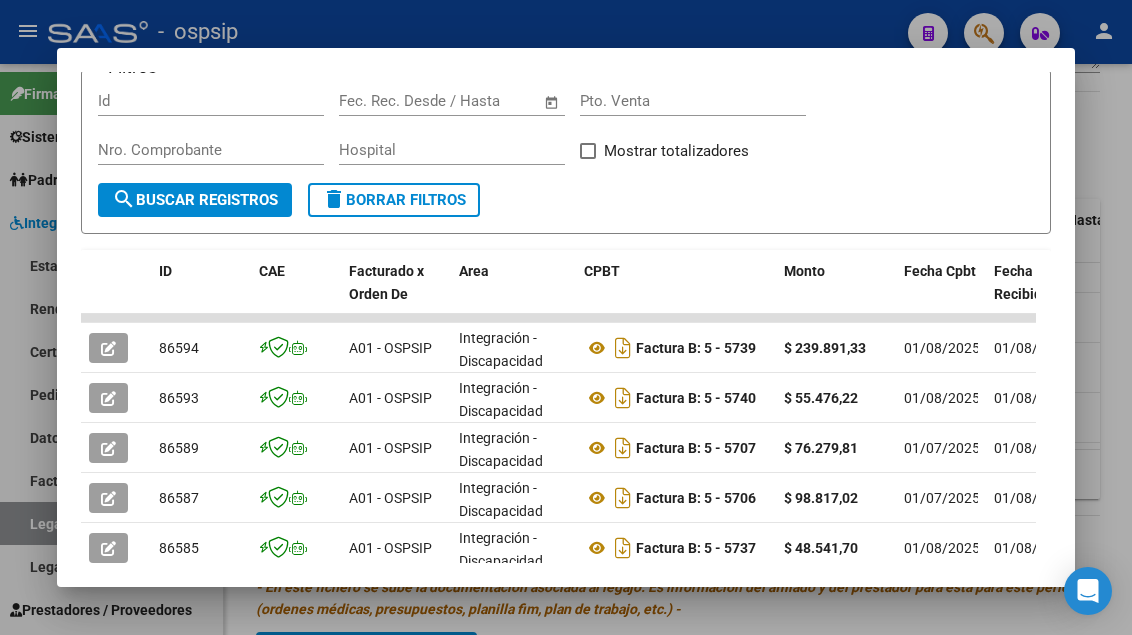 scroll, scrollTop: 400, scrollLeft: 0, axis: vertical 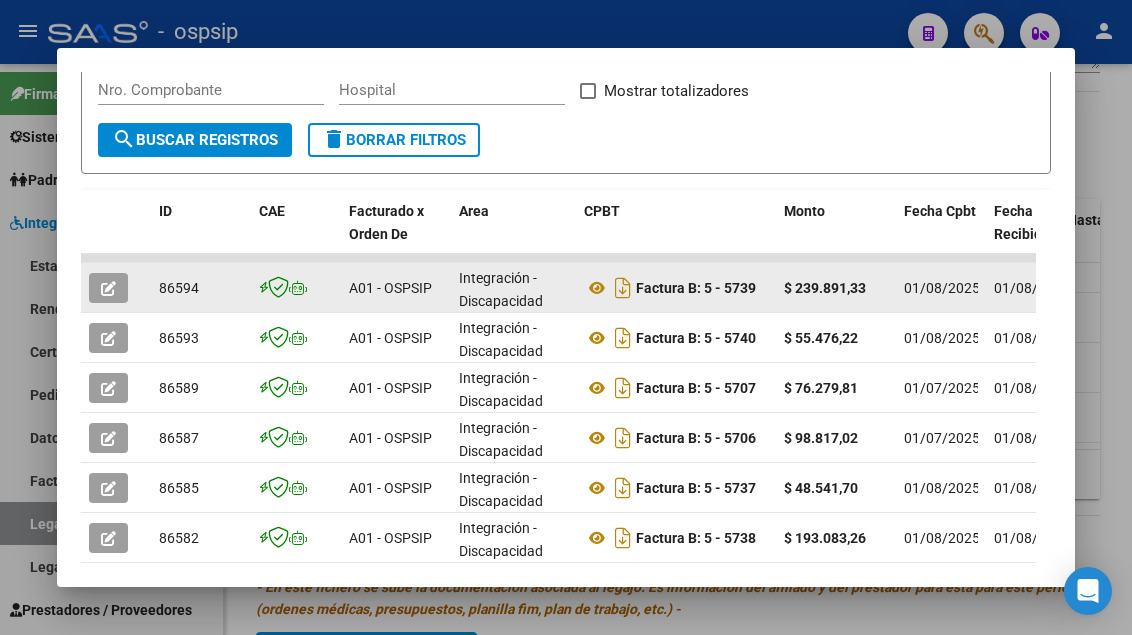 click 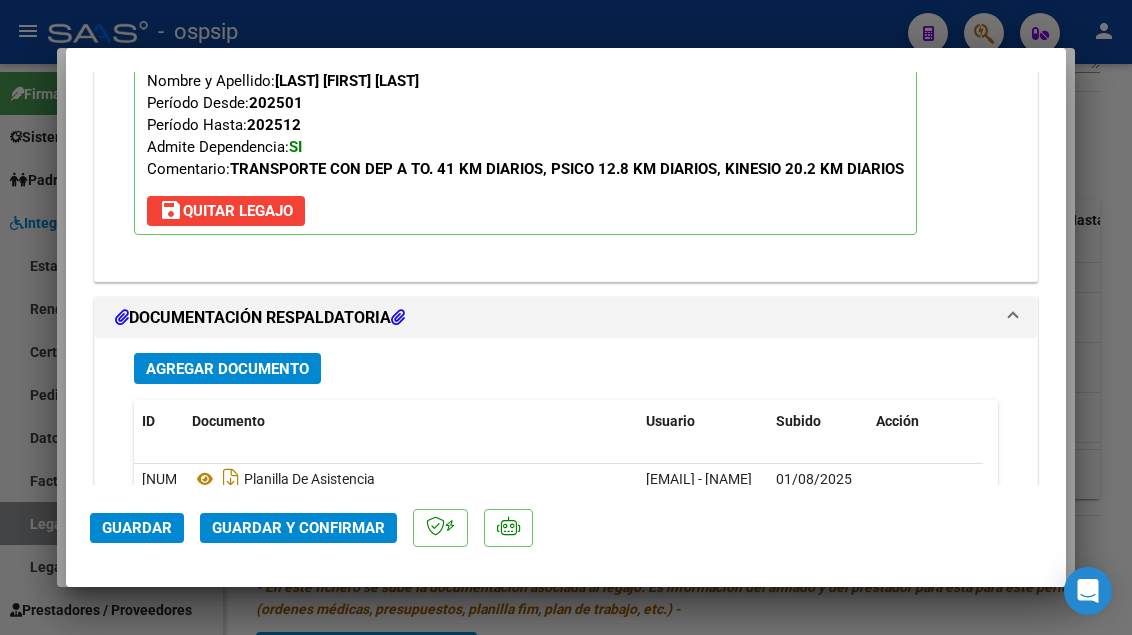 scroll, scrollTop: 2515, scrollLeft: 0, axis: vertical 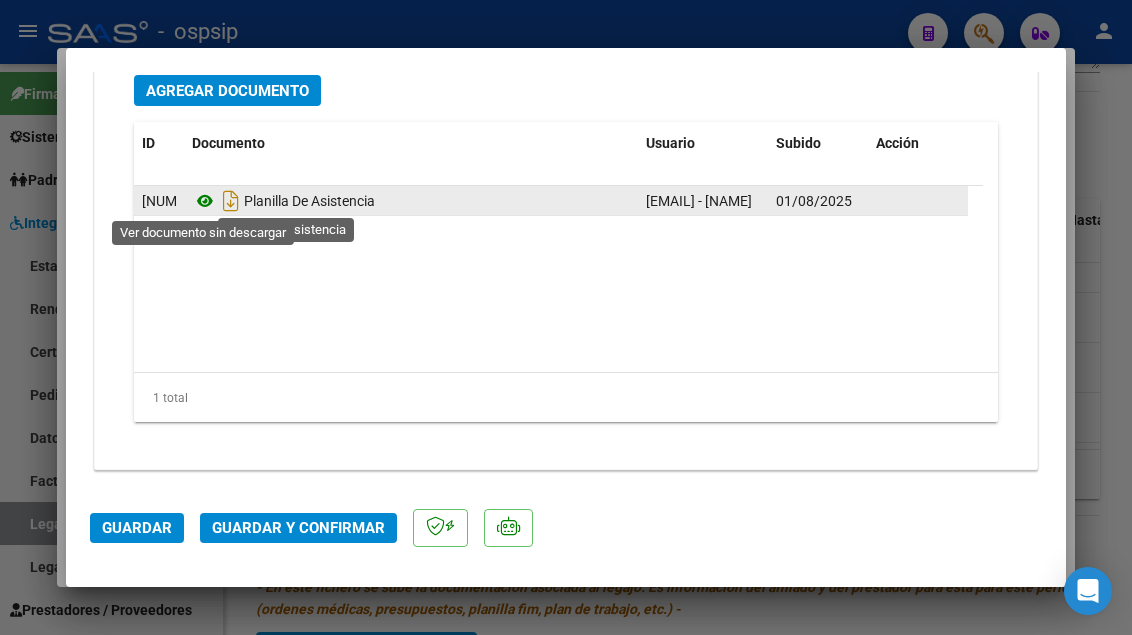 click 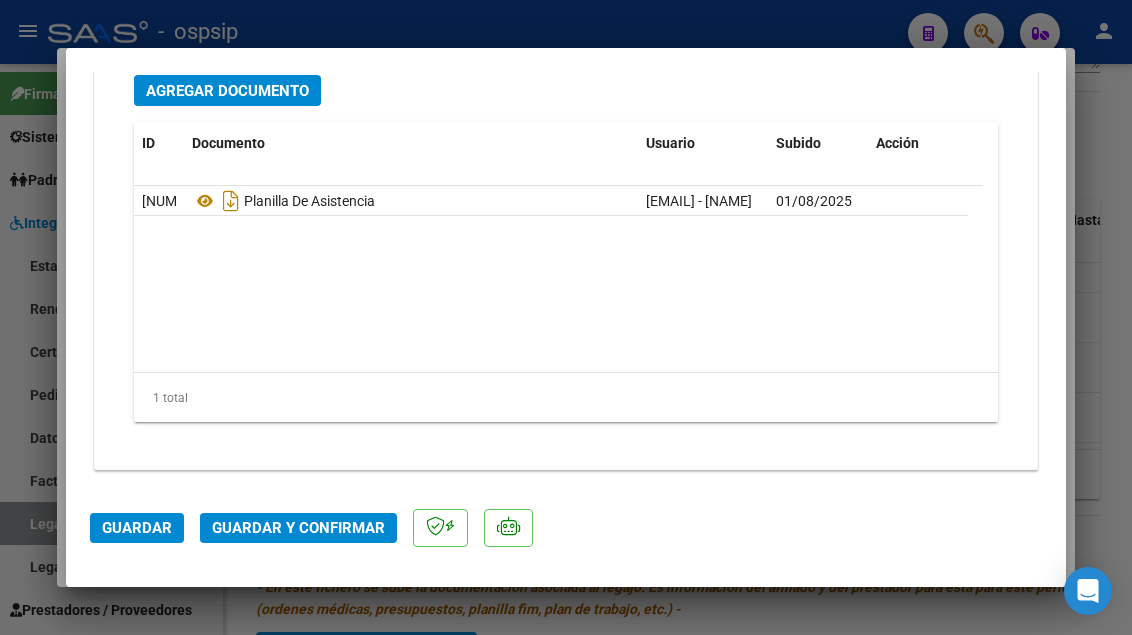 click at bounding box center (566, 317) 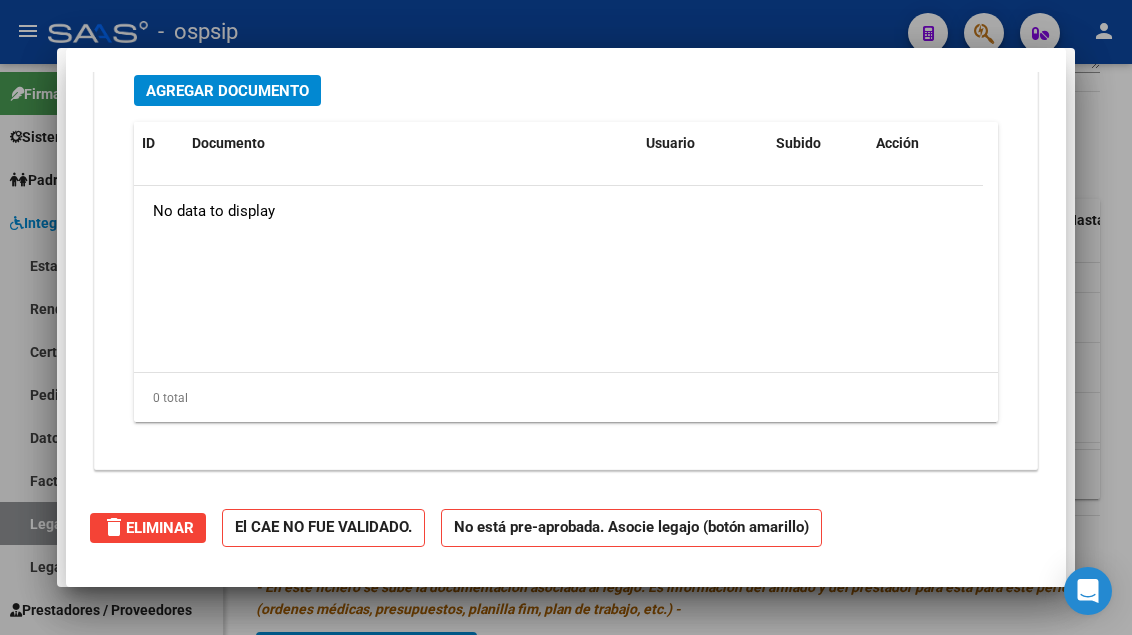 scroll, scrollTop: 0, scrollLeft: 0, axis: both 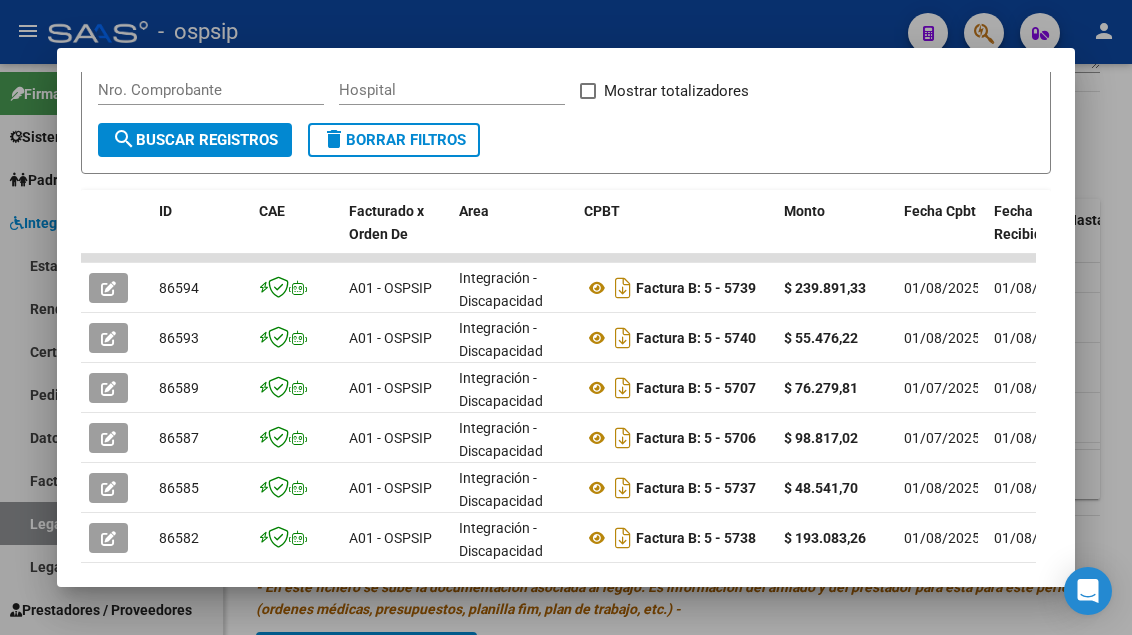 click at bounding box center [566, 317] 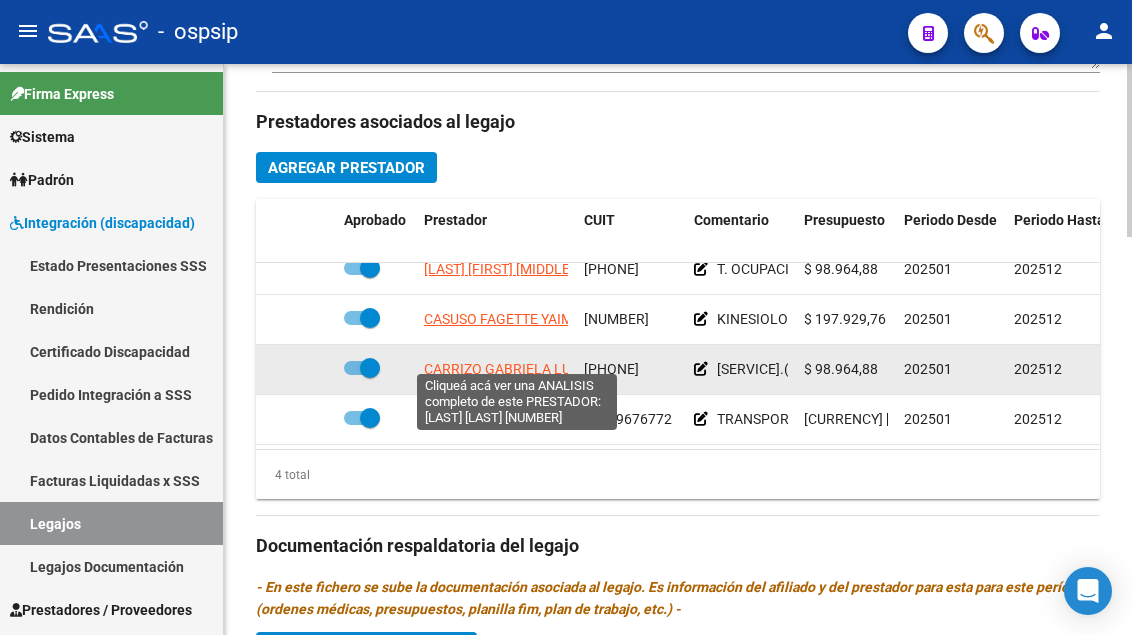 scroll, scrollTop: 0, scrollLeft: 0, axis: both 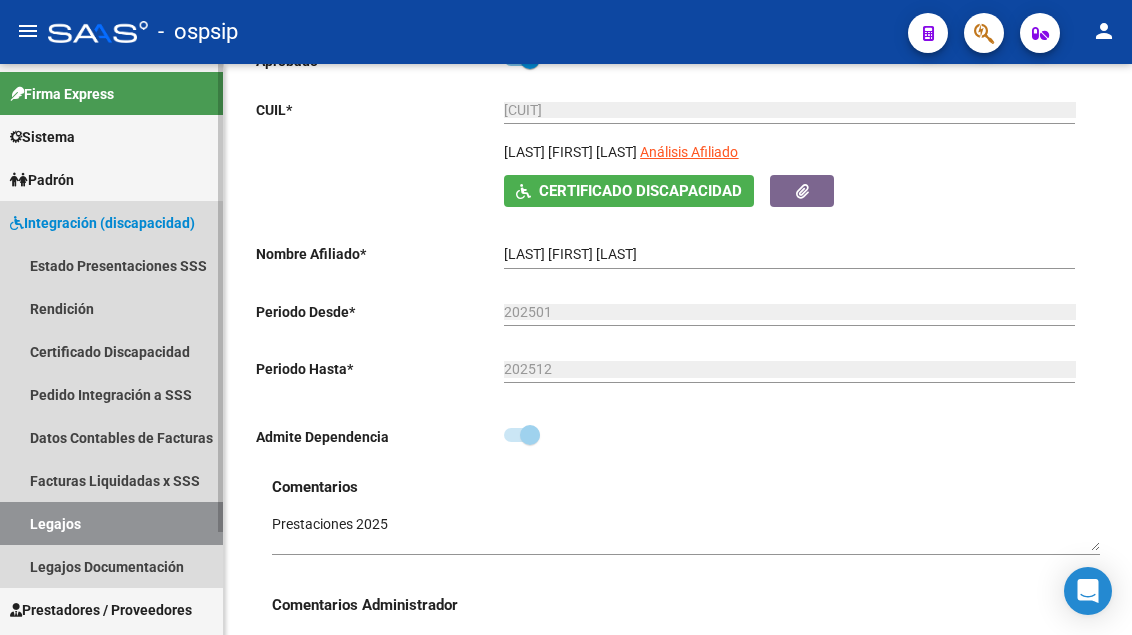 click on "Legajos" at bounding box center (111, 523) 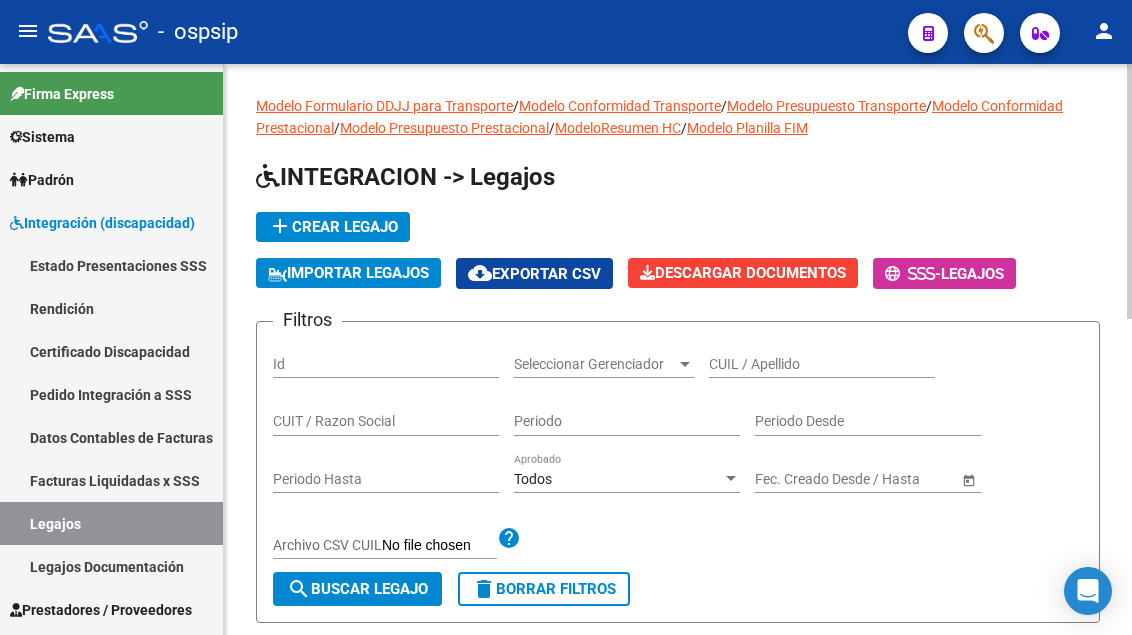 scroll, scrollTop: 0, scrollLeft: 0, axis: both 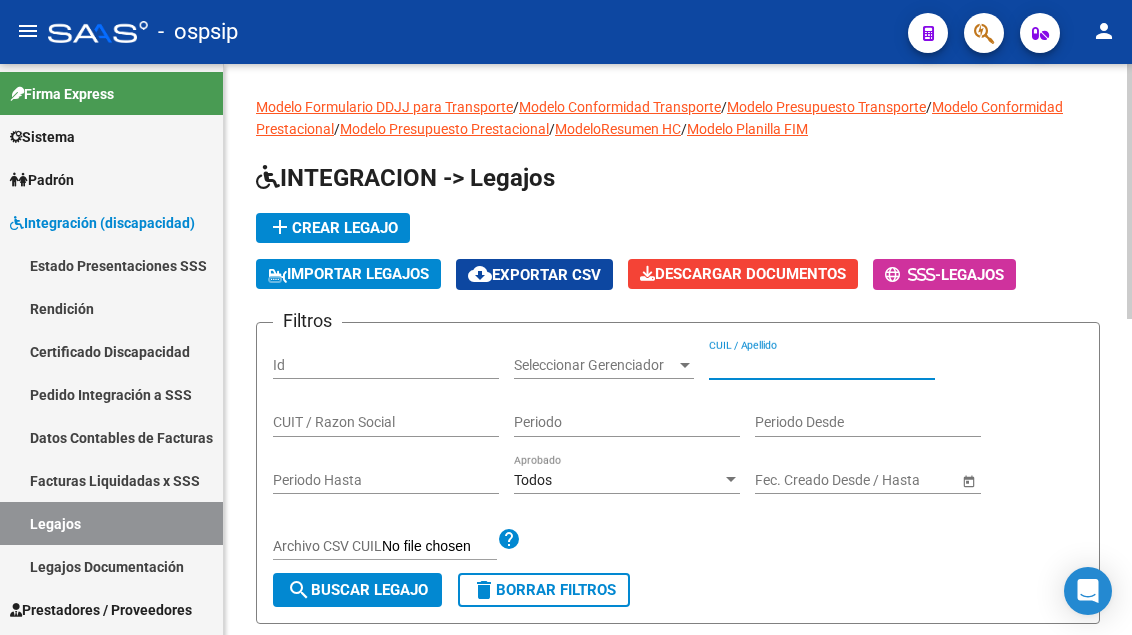 click on "CUIL / Apellido" at bounding box center [822, 365] 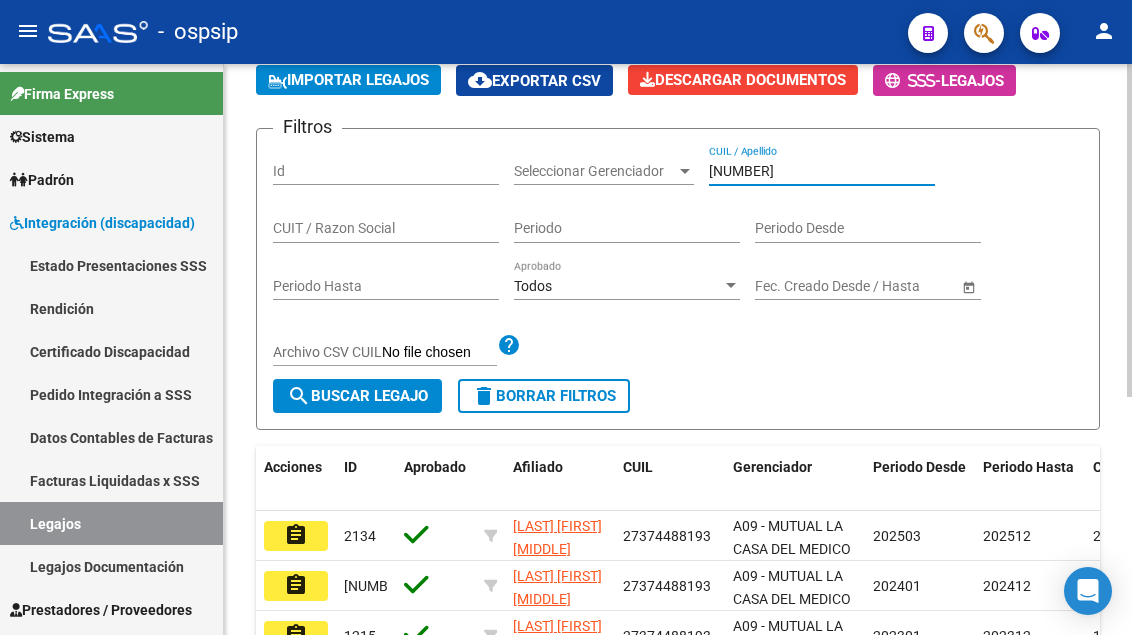 scroll, scrollTop: 200, scrollLeft: 0, axis: vertical 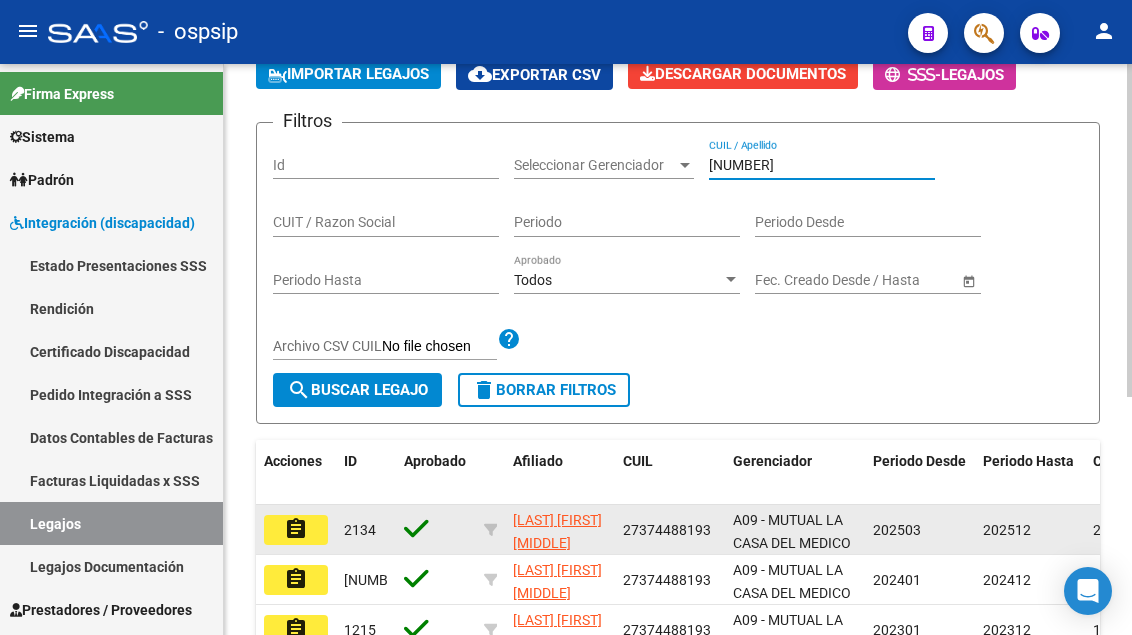 type on "[NUMBER]" 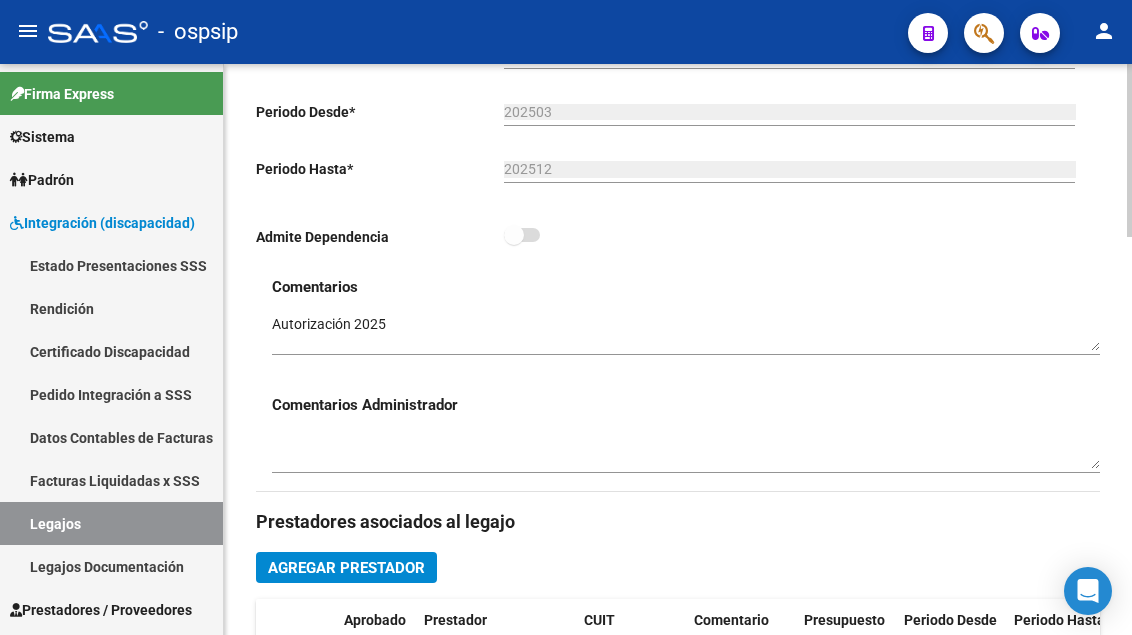 scroll, scrollTop: 200, scrollLeft: 0, axis: vertical 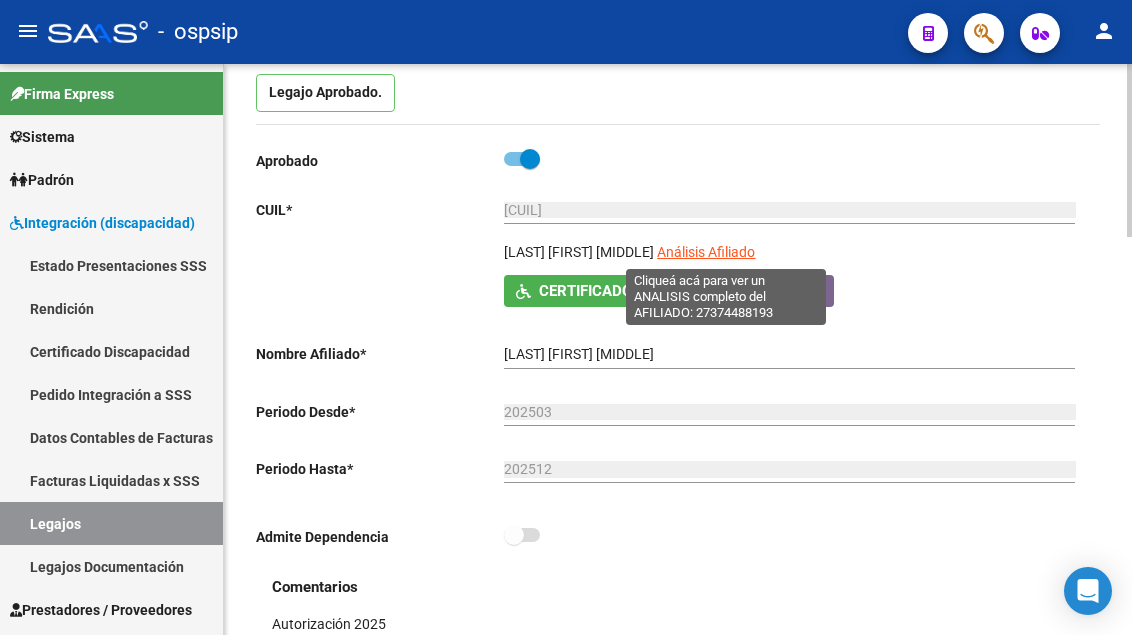click on "Análisis Afiliado" 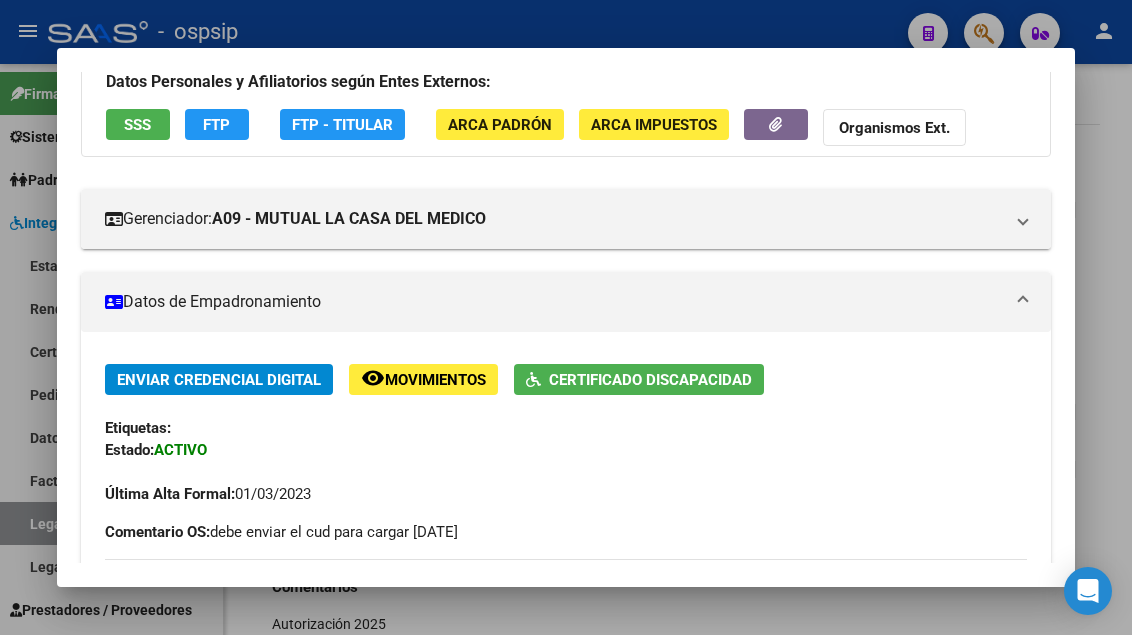 scroll, scrollTop: 0, scrollLeft: 0, axis: both 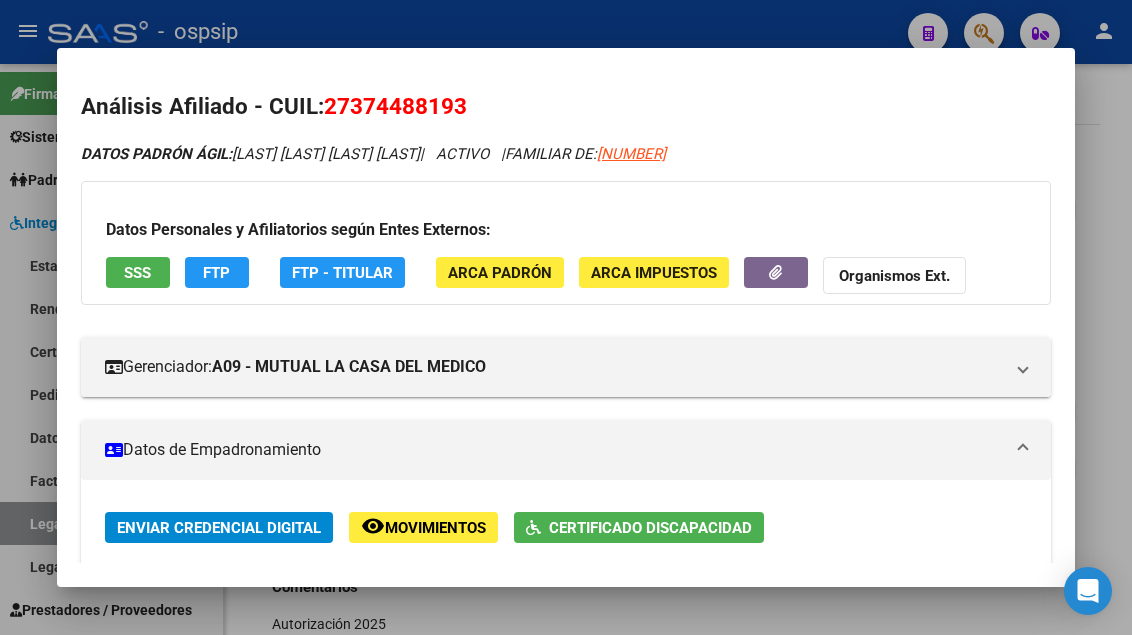 click on "SSS" at bounding box center (138, 272) 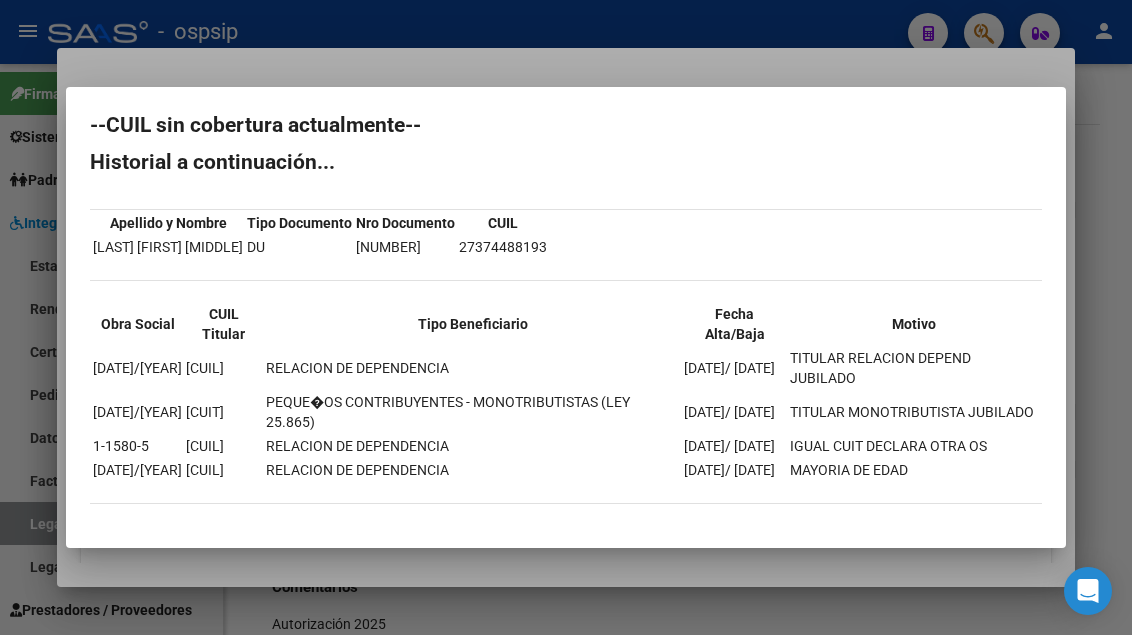 scroll, scrollTop: 0, scrollLeft: 0, axis: both 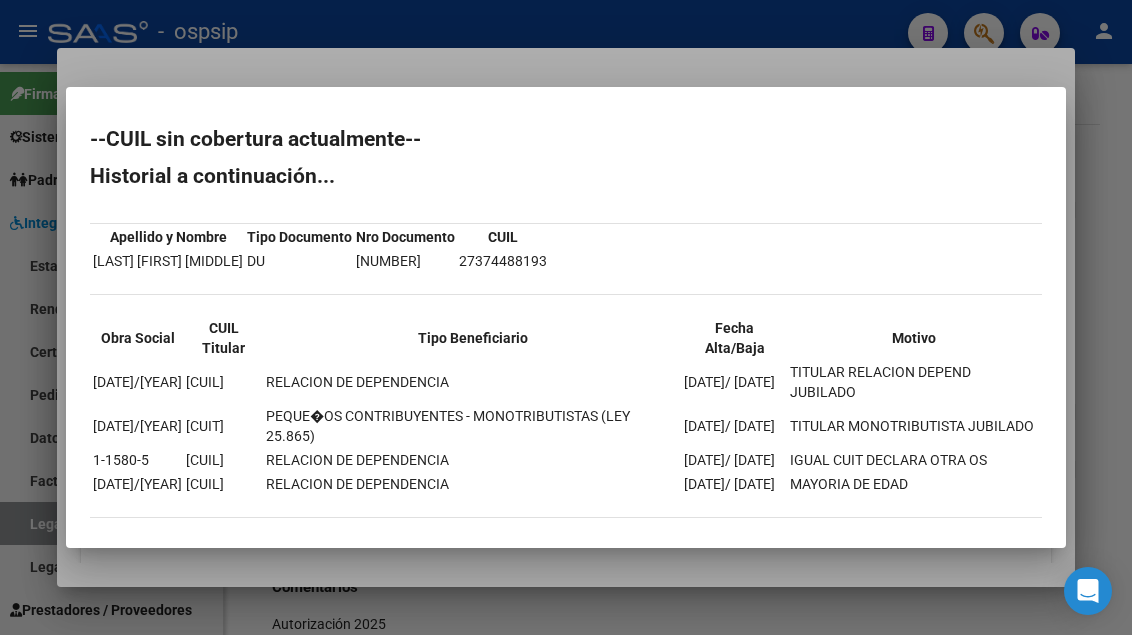 type 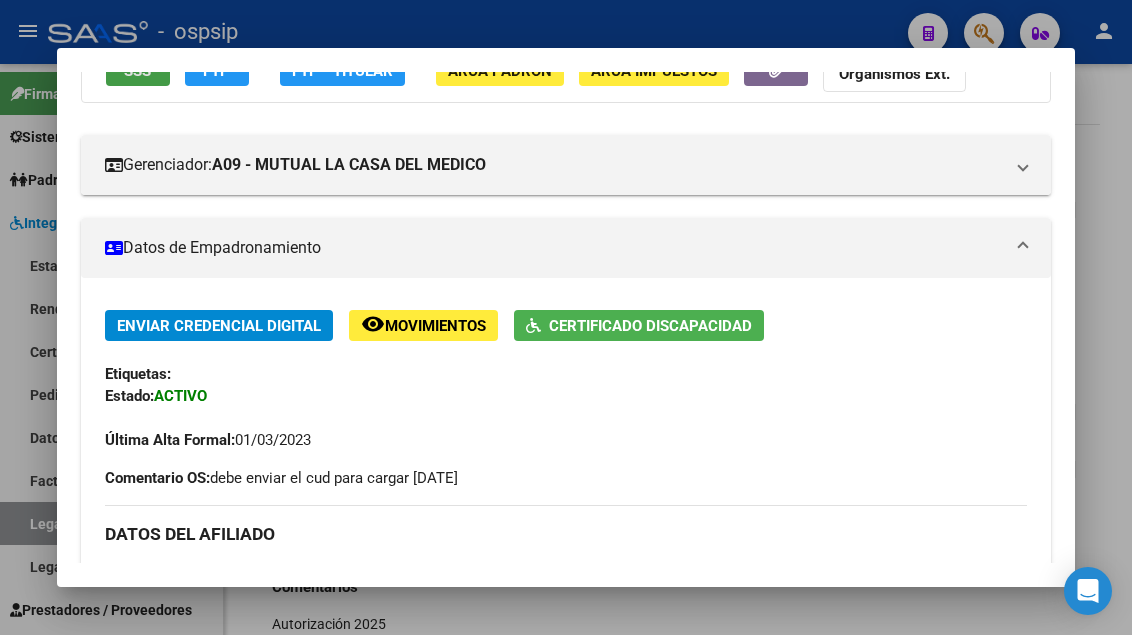 scroll, scrollTop: 300, scrollLeft: 0, axis: vertical 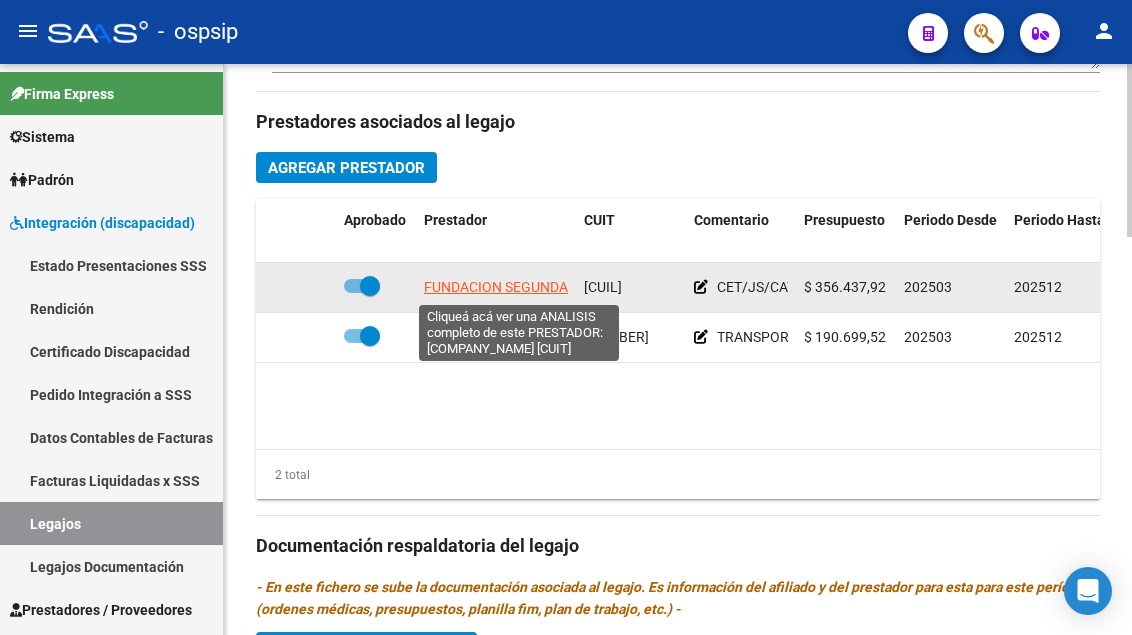 click on "FUNDACION SEGUNDA ETAPA" 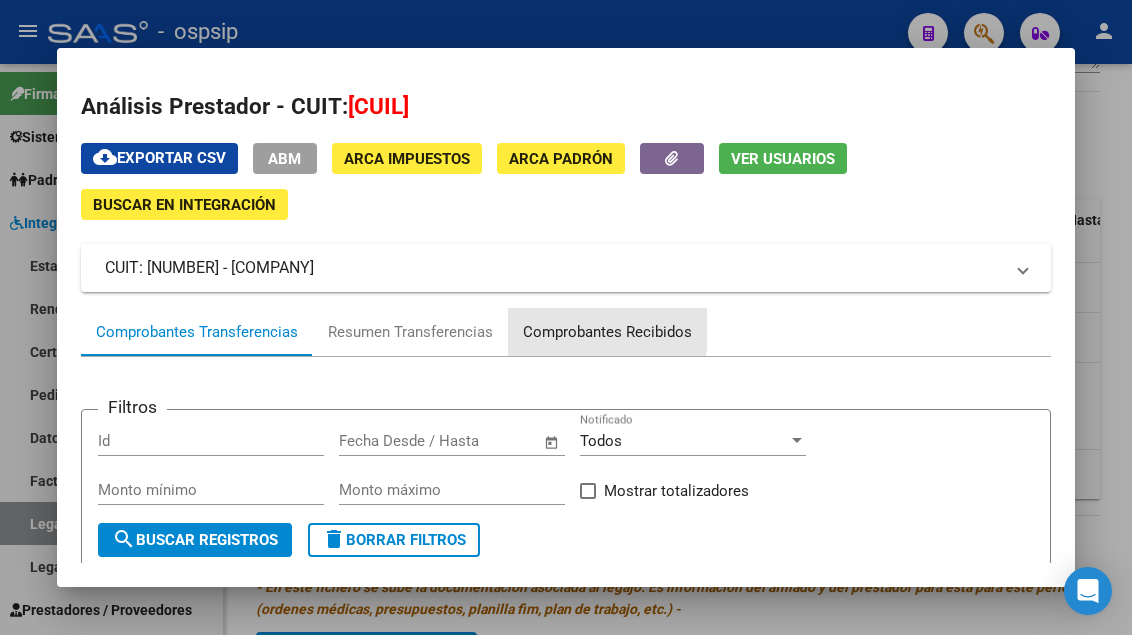 click on "Comprobantes Recibidos" at bounding box center (607, 332) 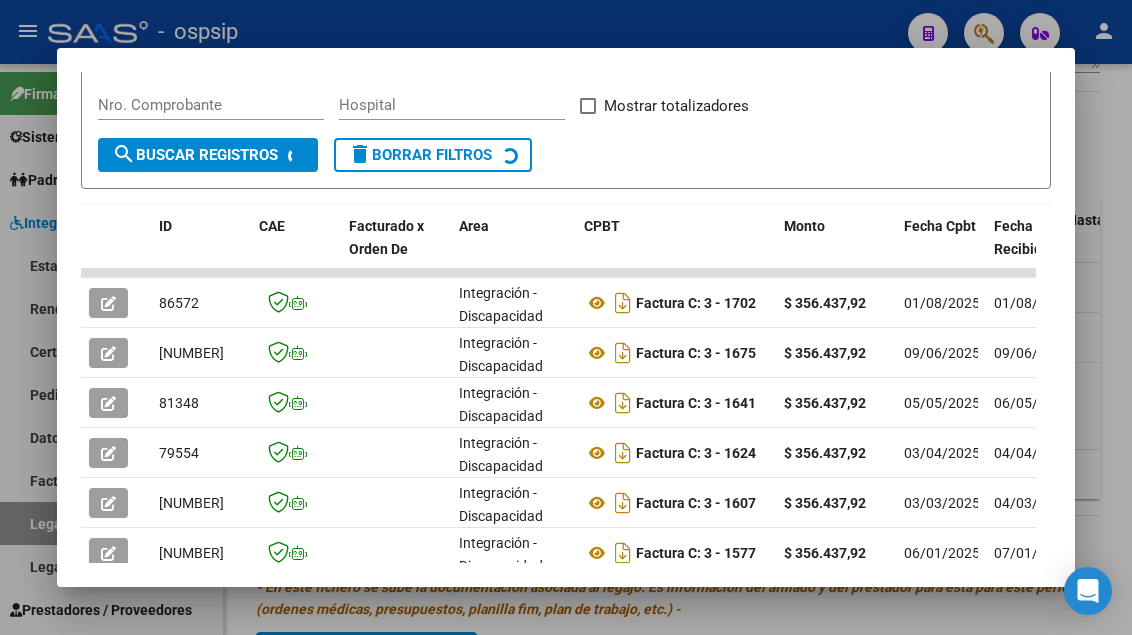 scroll, scrollTop: 485, scrollLeft: 0, axis: vertical 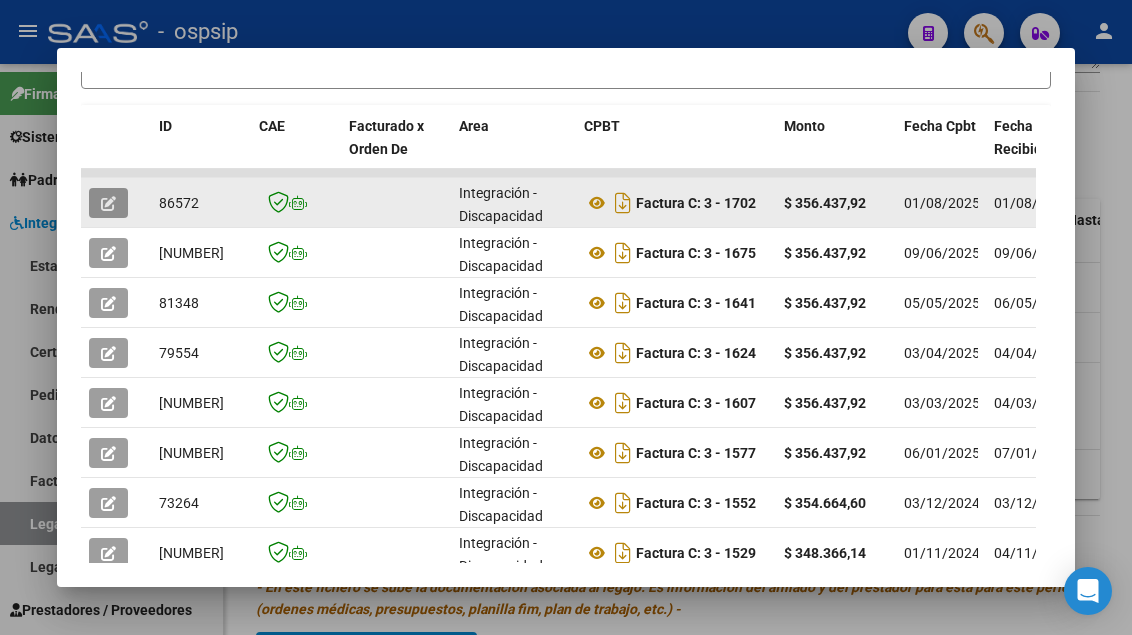 click 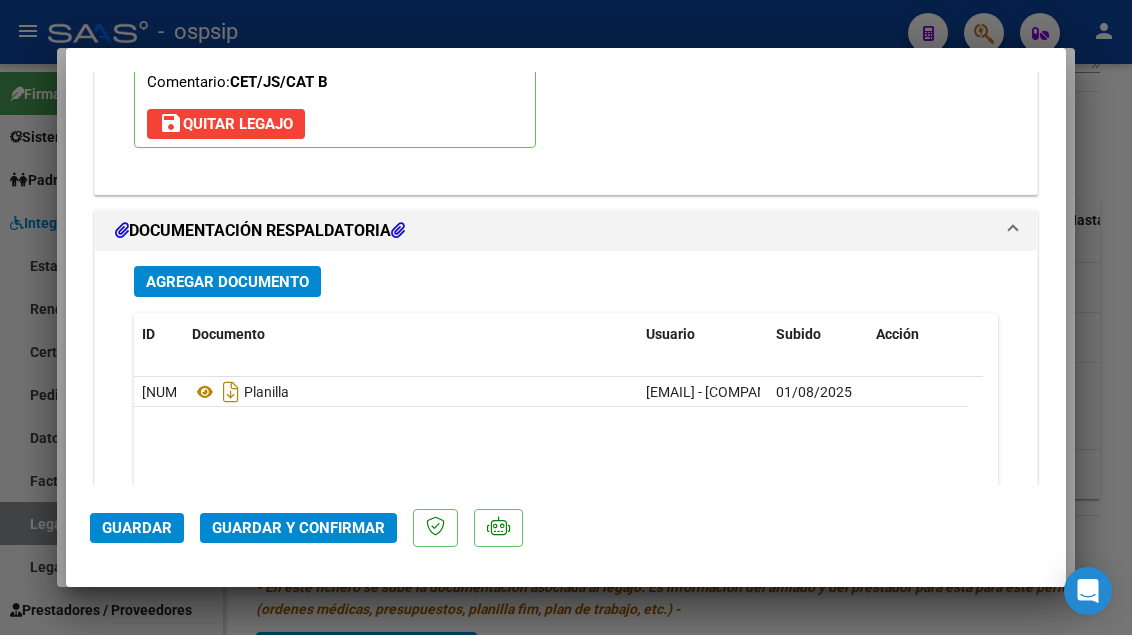 scroll, scrollTop: 2500, scrollLeft: 0, axis: vertical 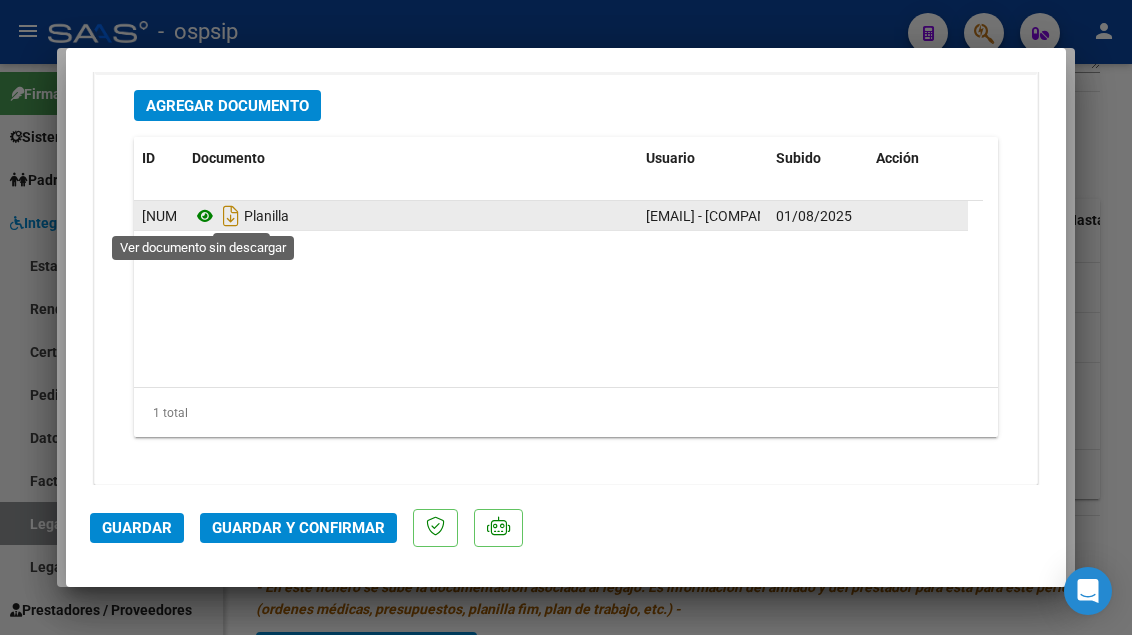 click 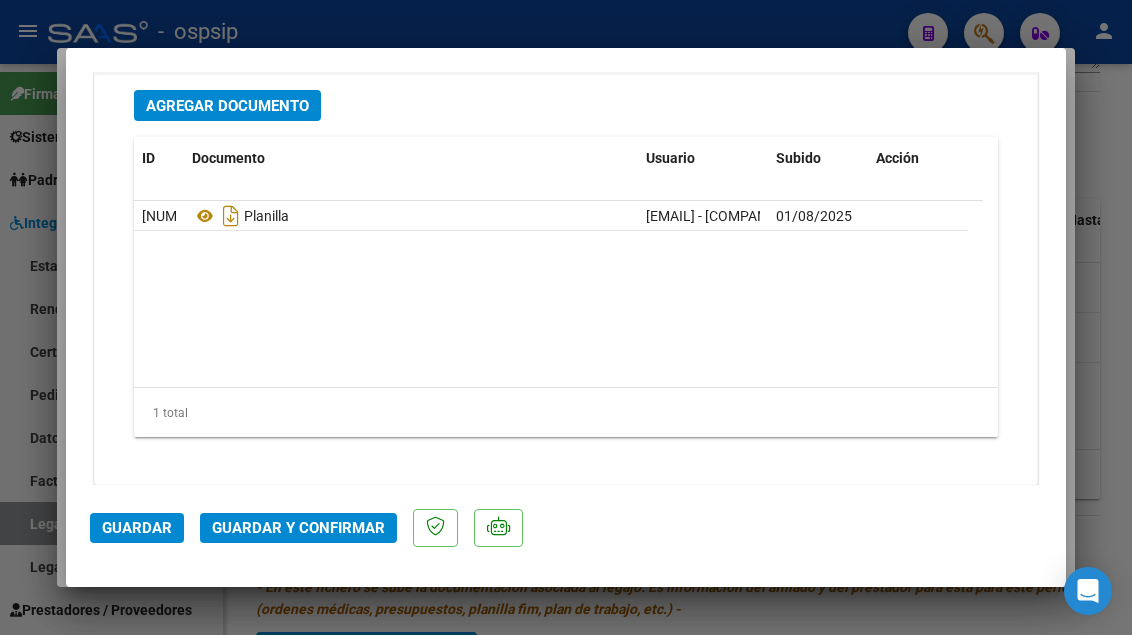 click on "Guardar y Confirmar" 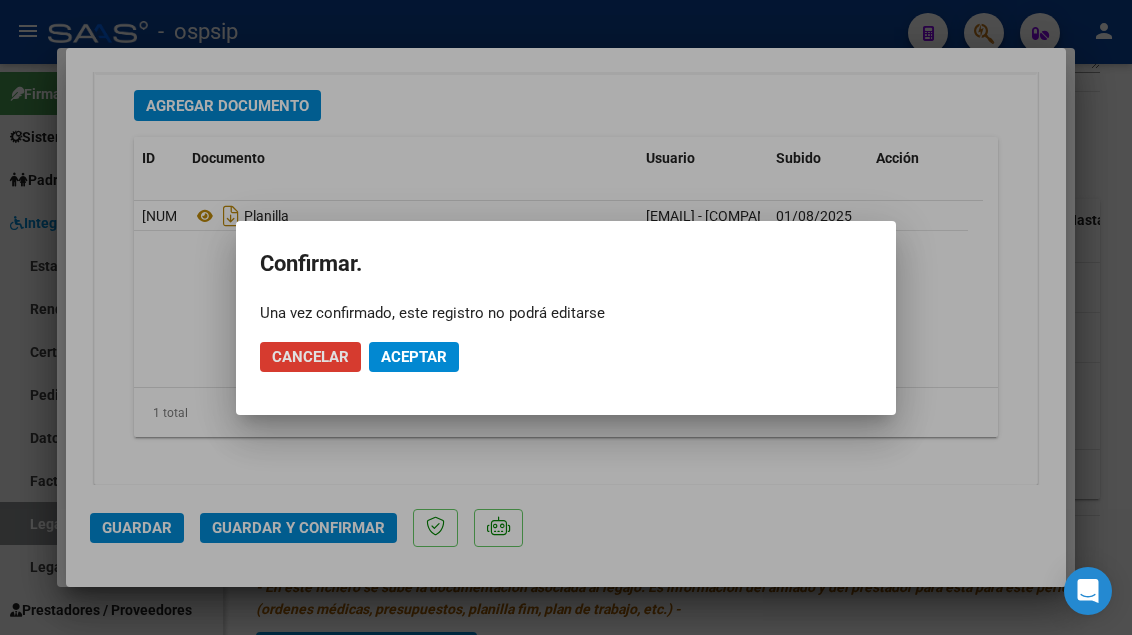 click on "Aceptar" 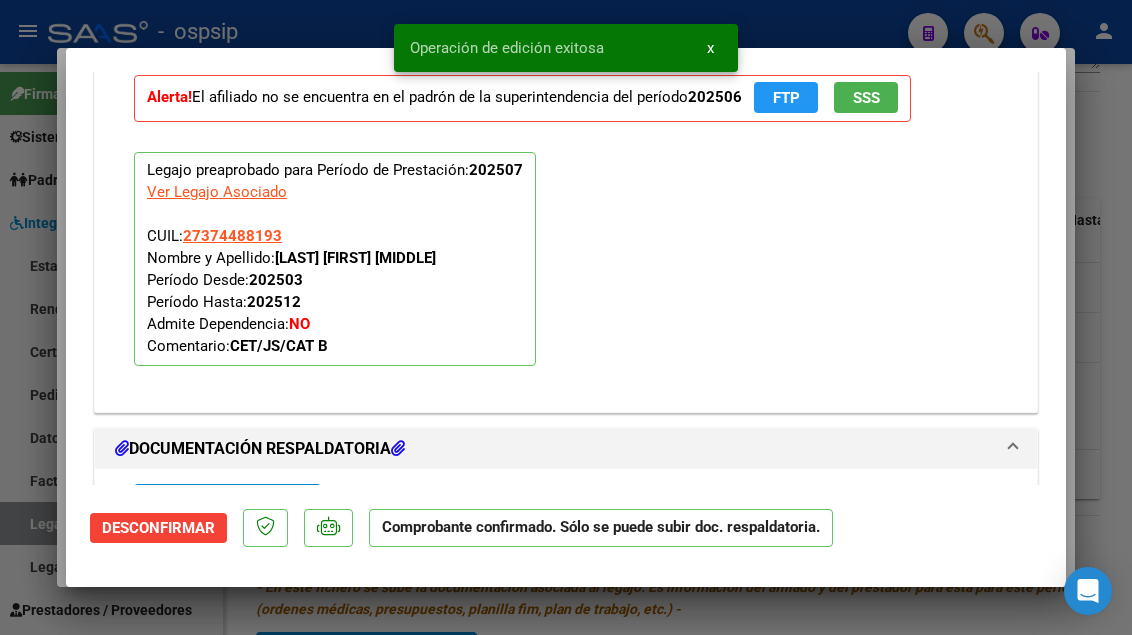 scroll, scrollTop: 1673, scrollLeft: 0, axis: vertical 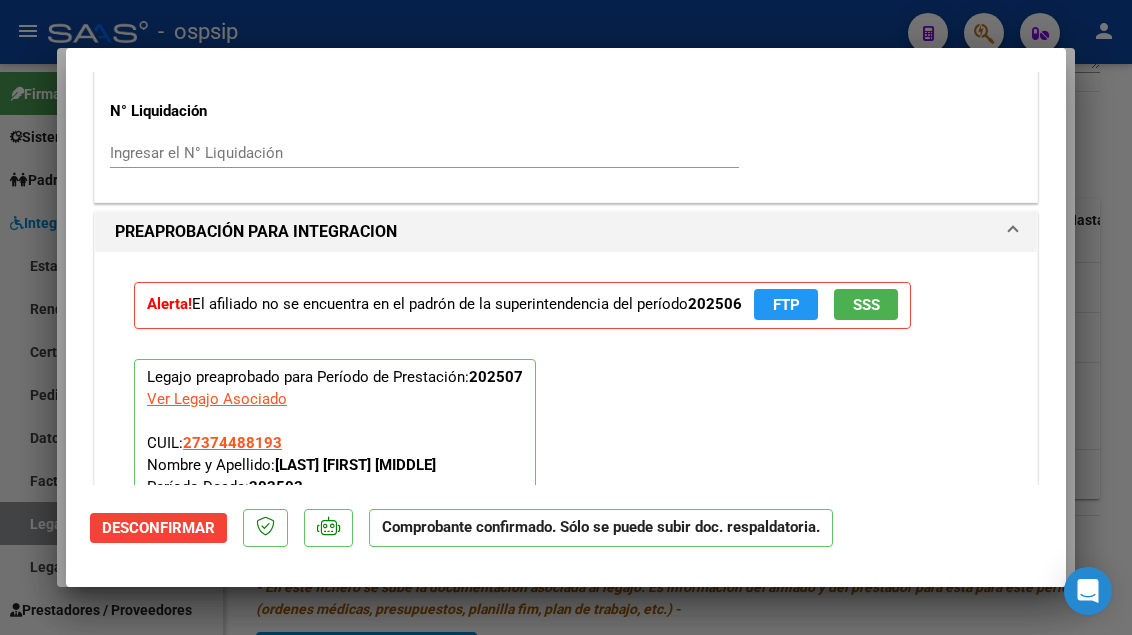 click at bounding box center [566, 317] 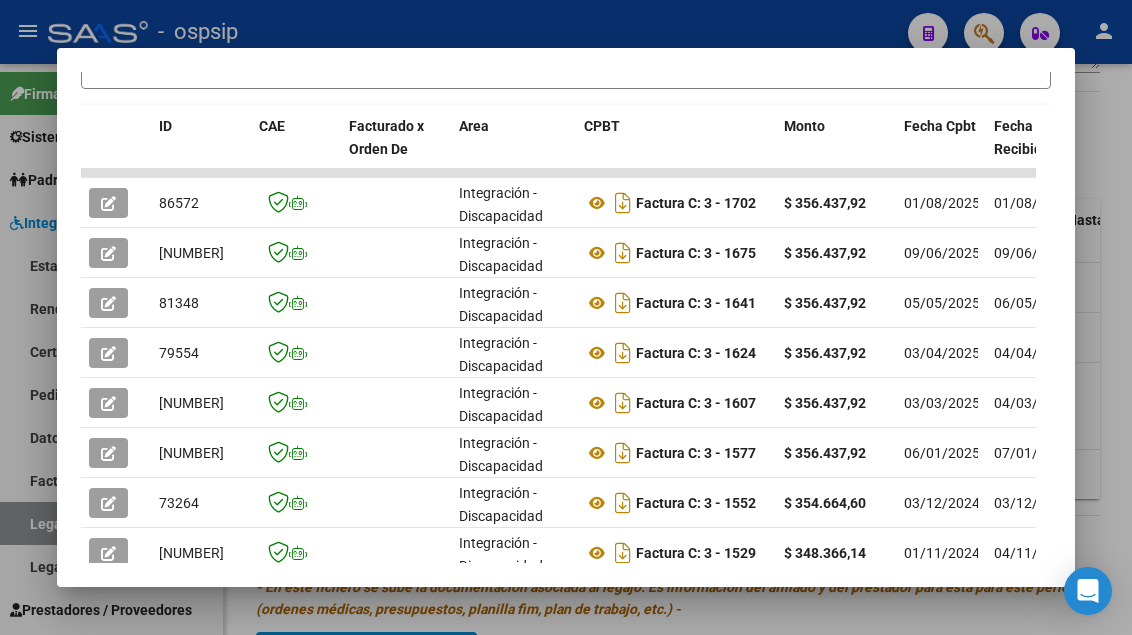 click at bounding box center [566, 317] 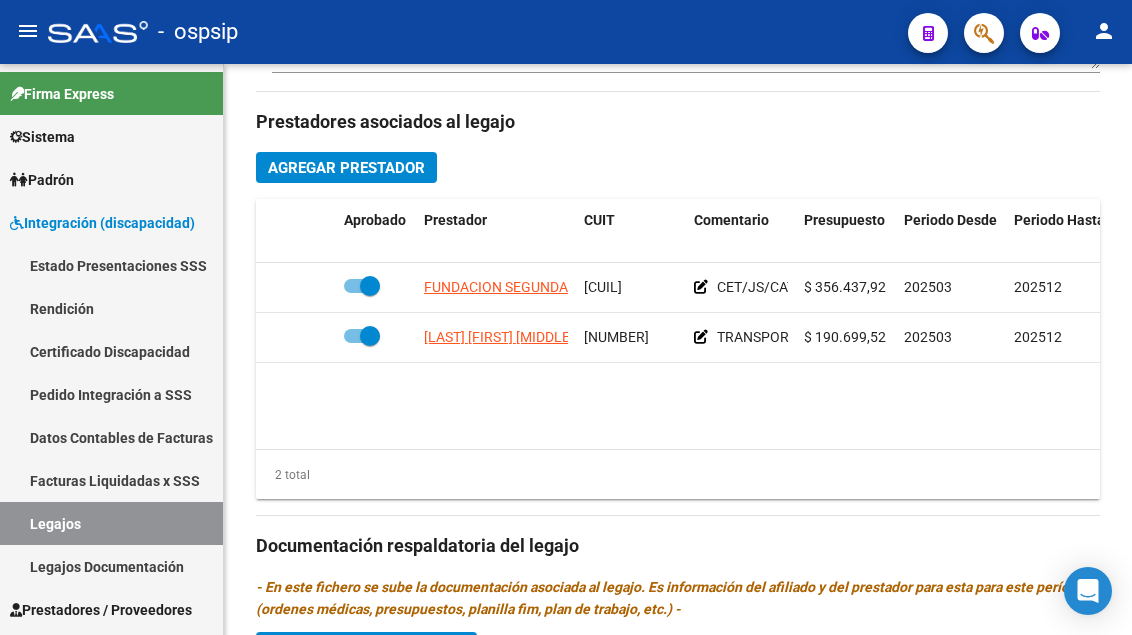 click on "Legajos" at bounding box center [111, 523] 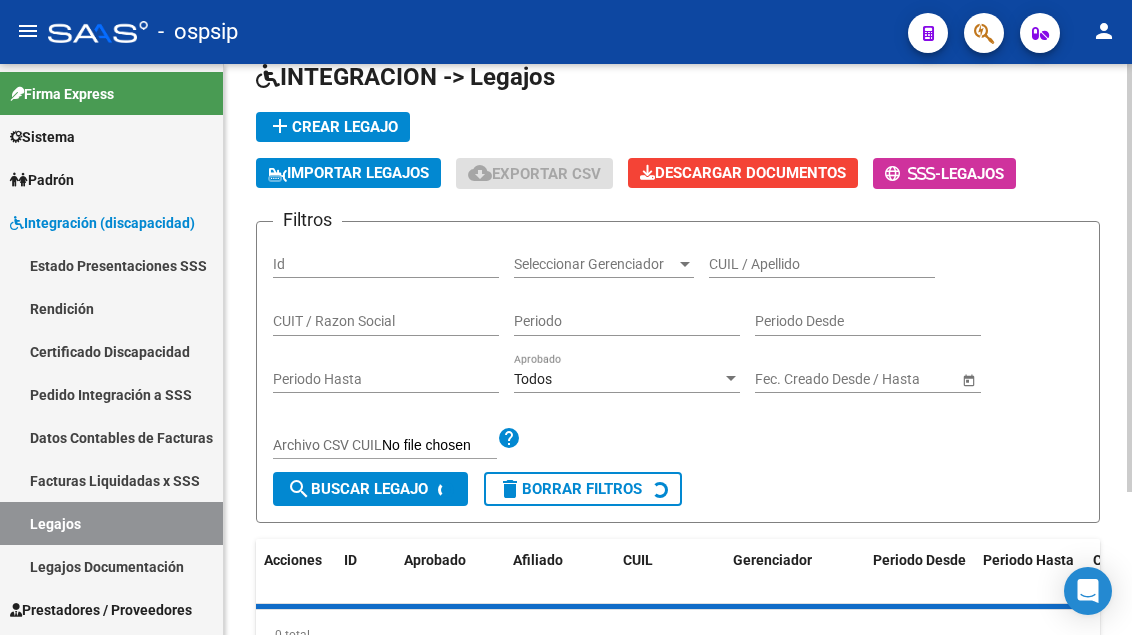 scroll, scrollTop: 0, scrollLeft: 0, axis: both 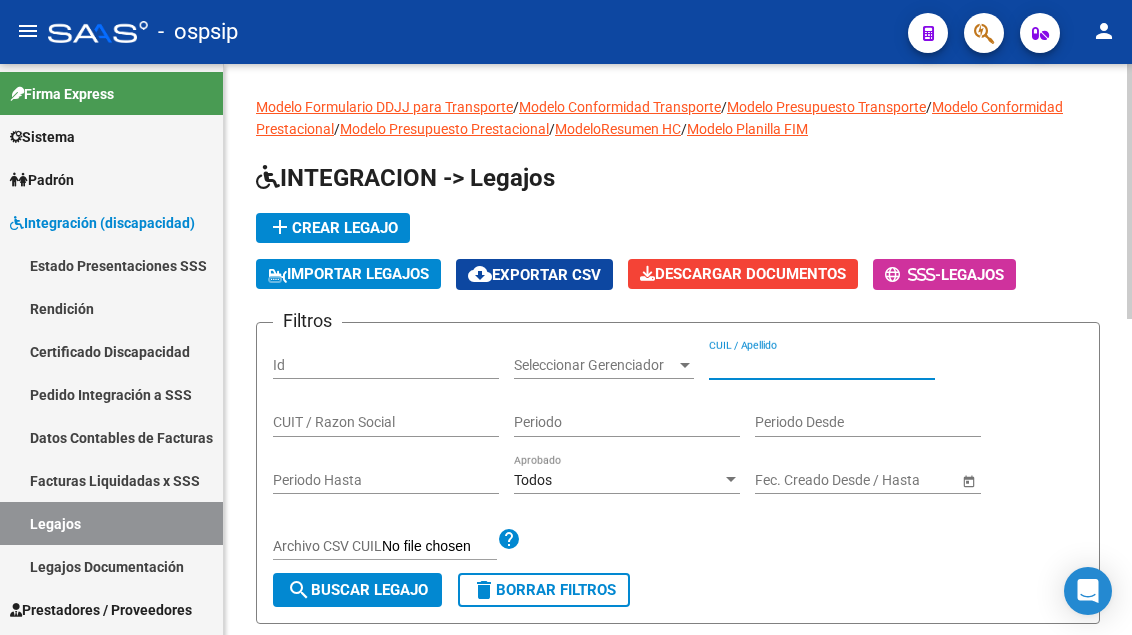 click on "CUIL / Apellido" at bounding box center (822, 365) 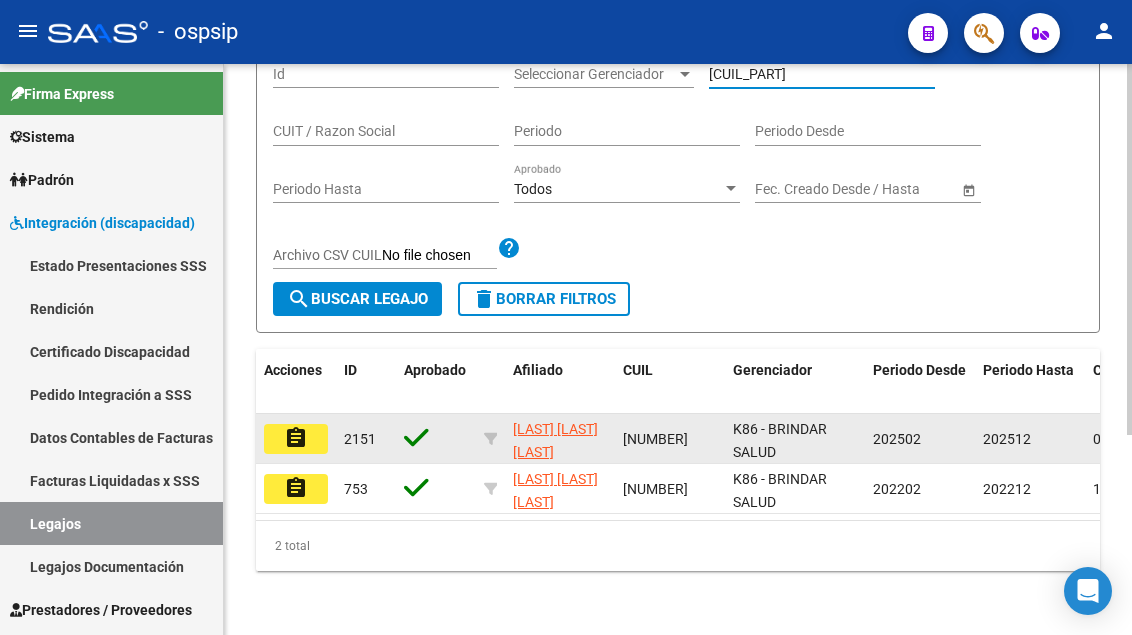 scroll, scrollTop: 308, scrollLeft: 0, axis: vertical 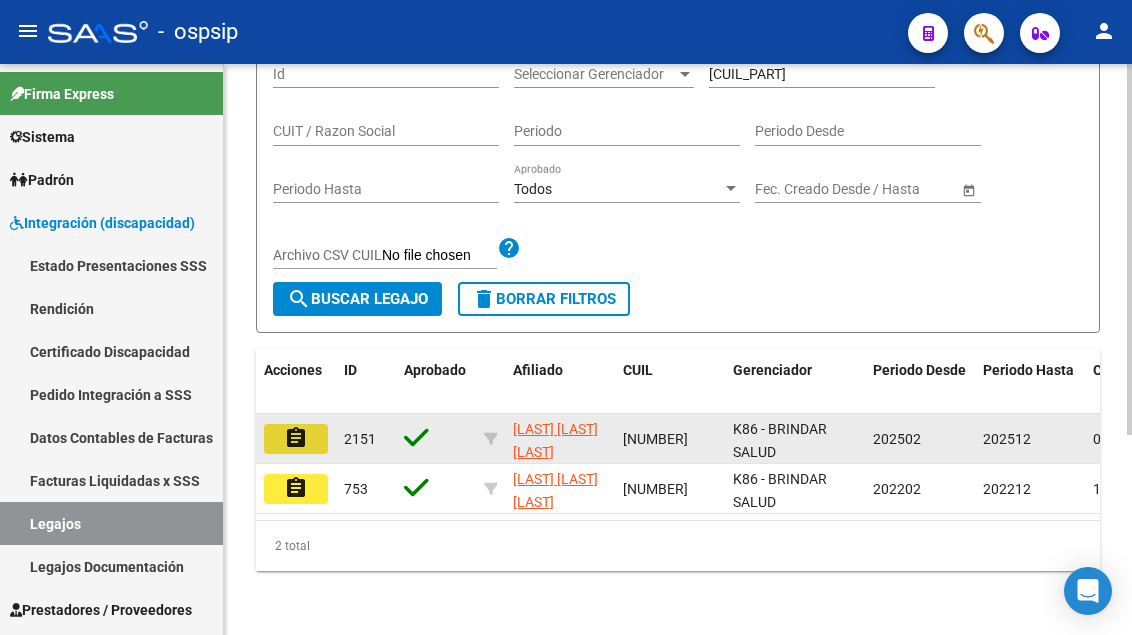 click on "assignment" 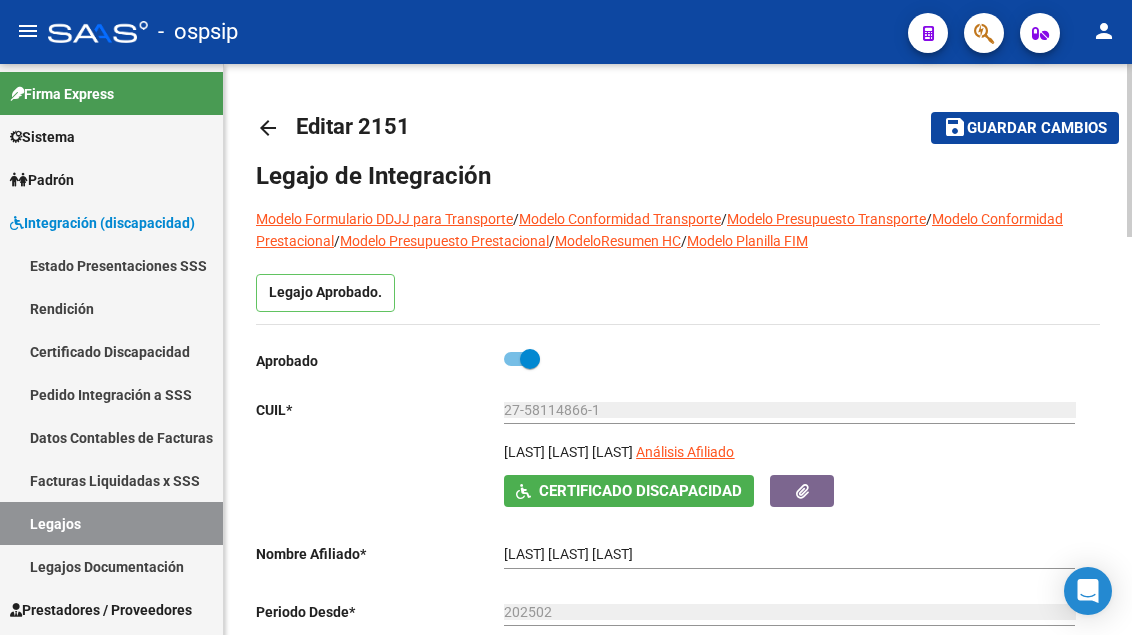 scroll, scrollTop: 200, scrollLeft: 0, axis: vertical 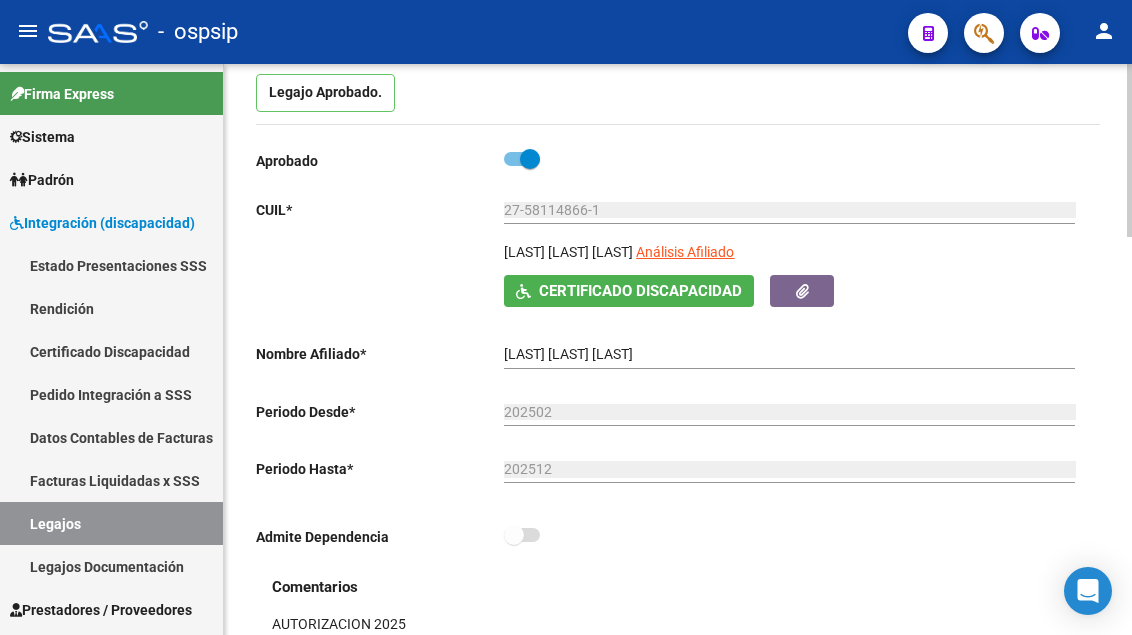 click on "Análisis Afiliado" 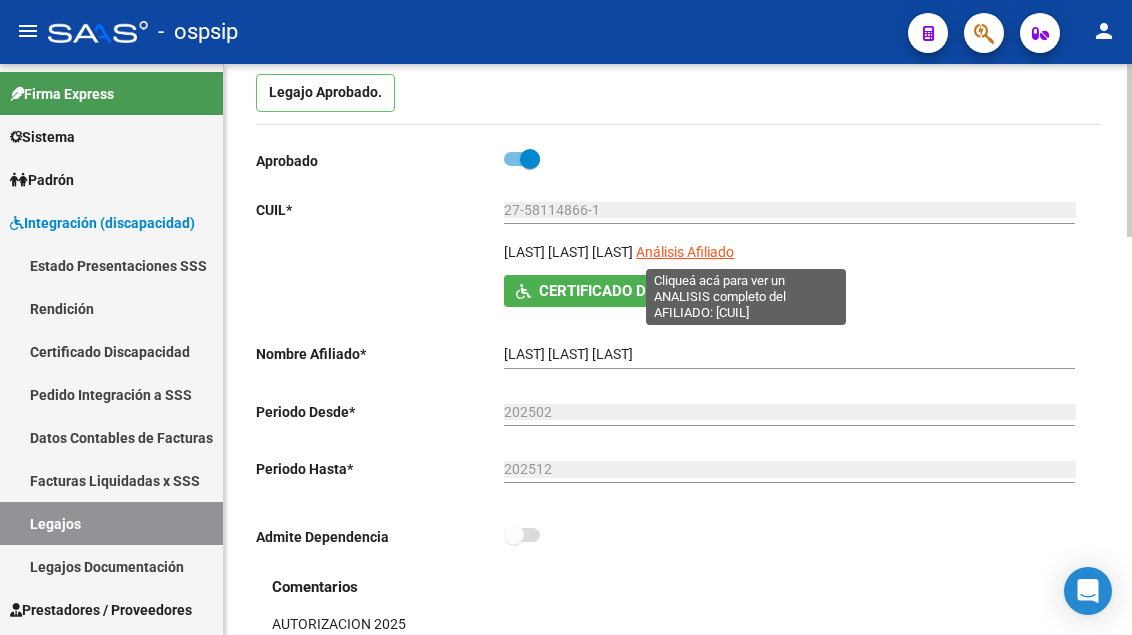 click on "Análisis Afiliado" 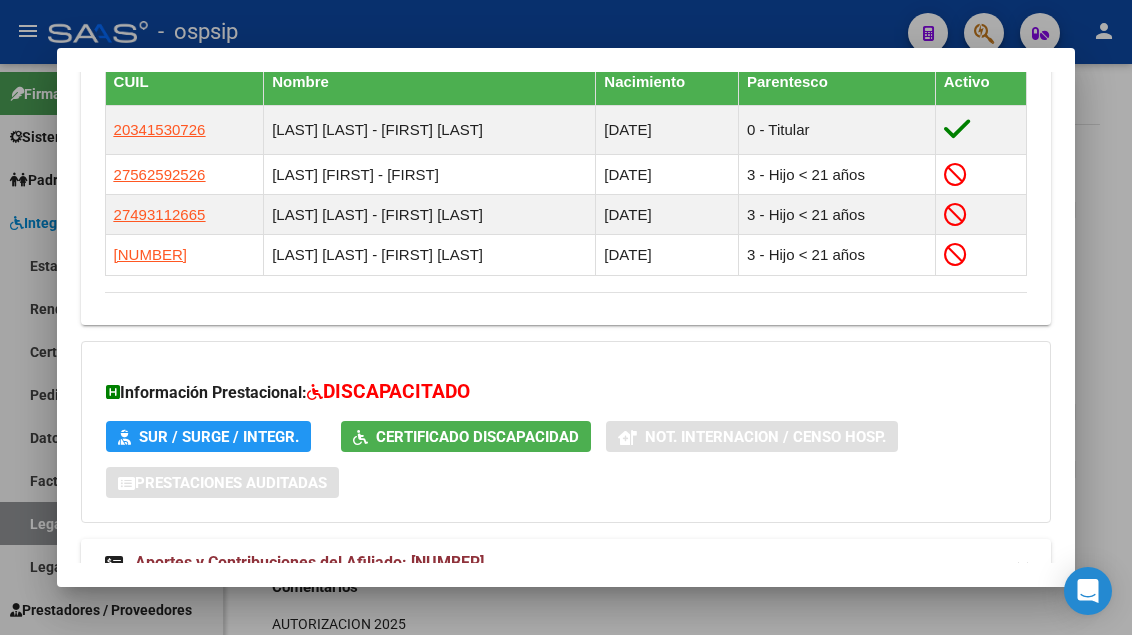 scroll, scrollTop: 1300, scrollLeft: 0, axis: vertical 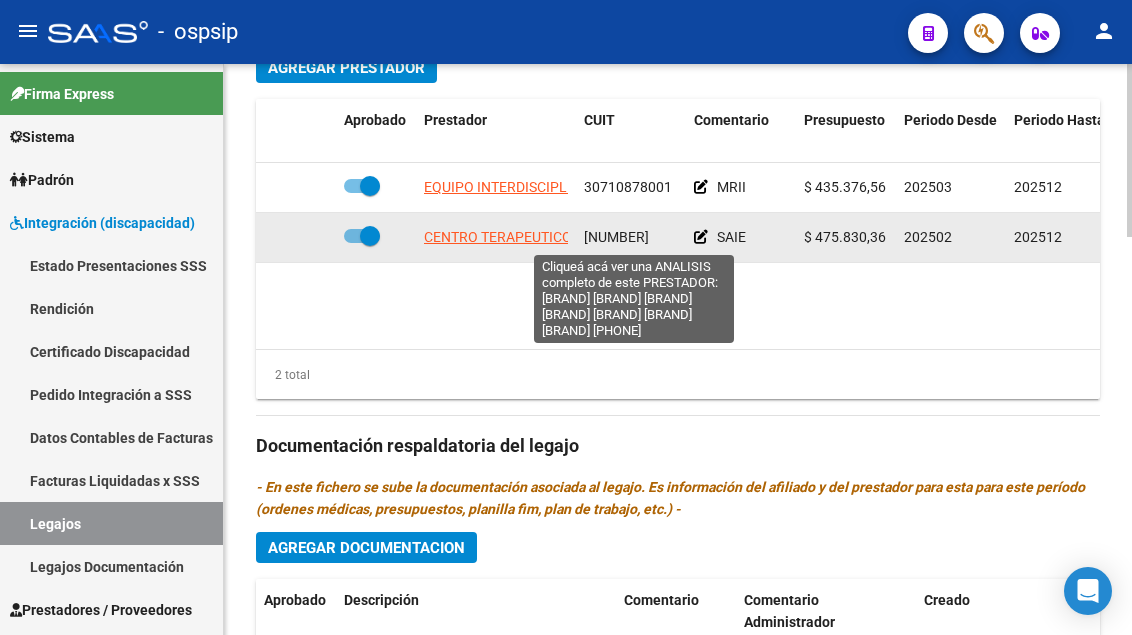 click on "CENTRO TERAPEUTICO Y DE INTEGRACION ESCOLAR INCLUIR SRL" 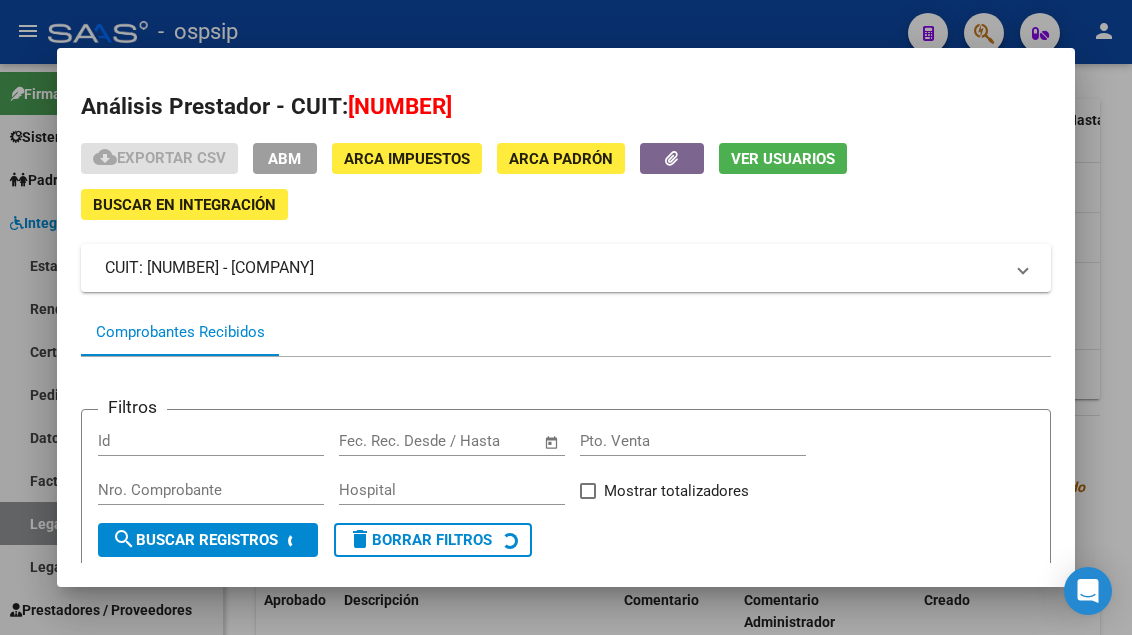 scroll, scrollTop: 100, scrollLeft: 0, axis: vertical 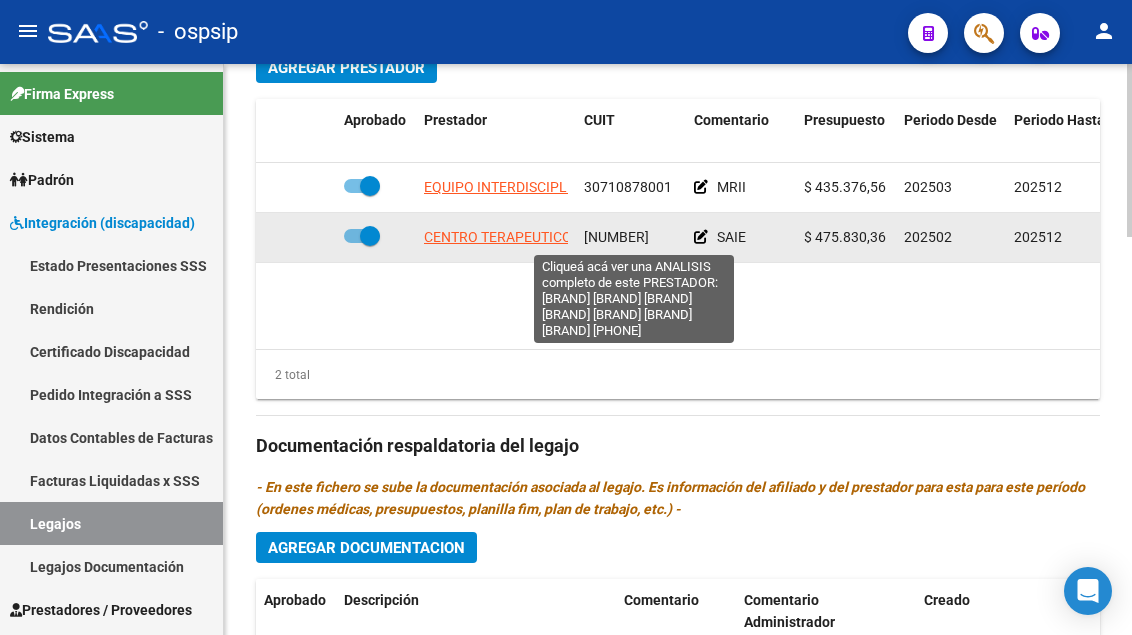 click on "CENTRO TERAPEUTICO Y DE INTEGRACION ESCOLAR INCLUIR SRL" 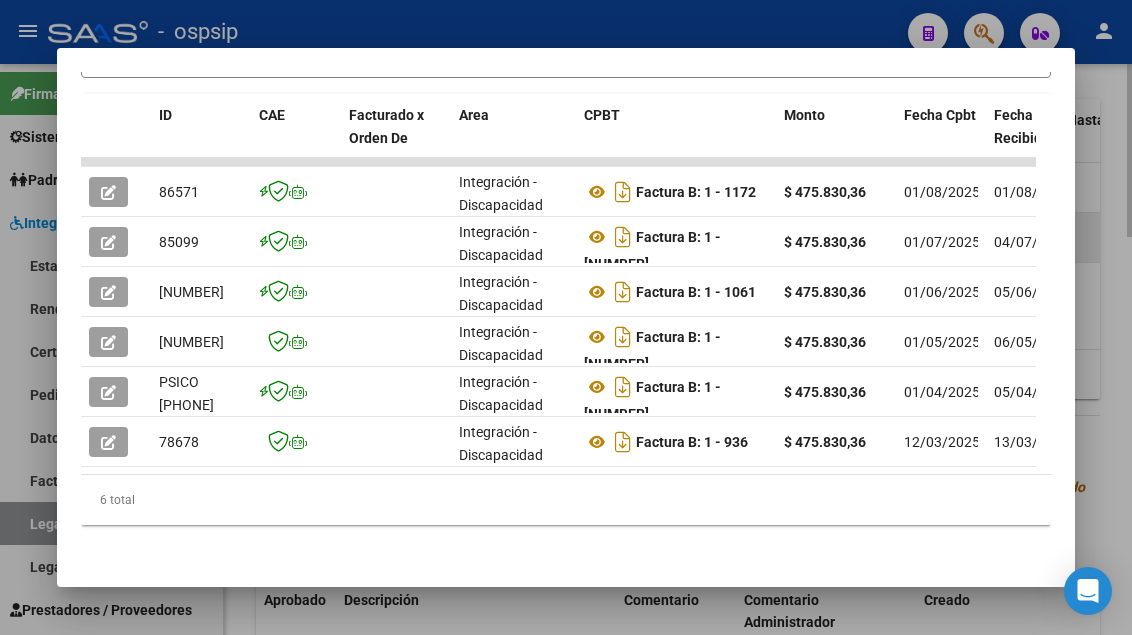 scroll, scrollTop: 511, scrollLeft: 0, axis: vertical 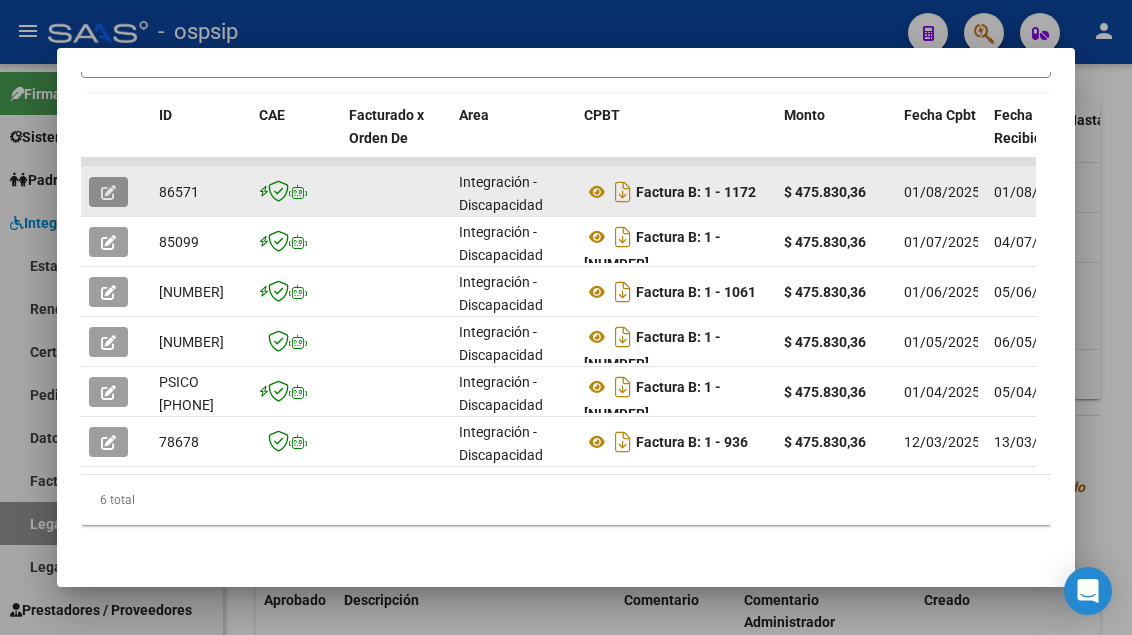click 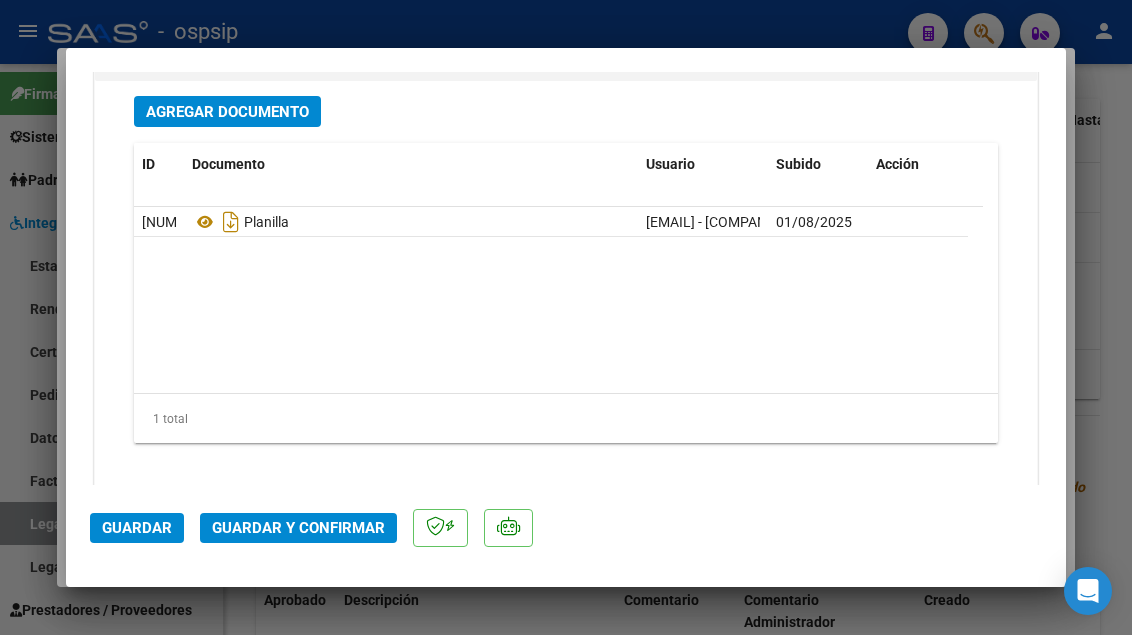 scroll, scrollTop: 2500, scrollLeft: 0, axis: vertical 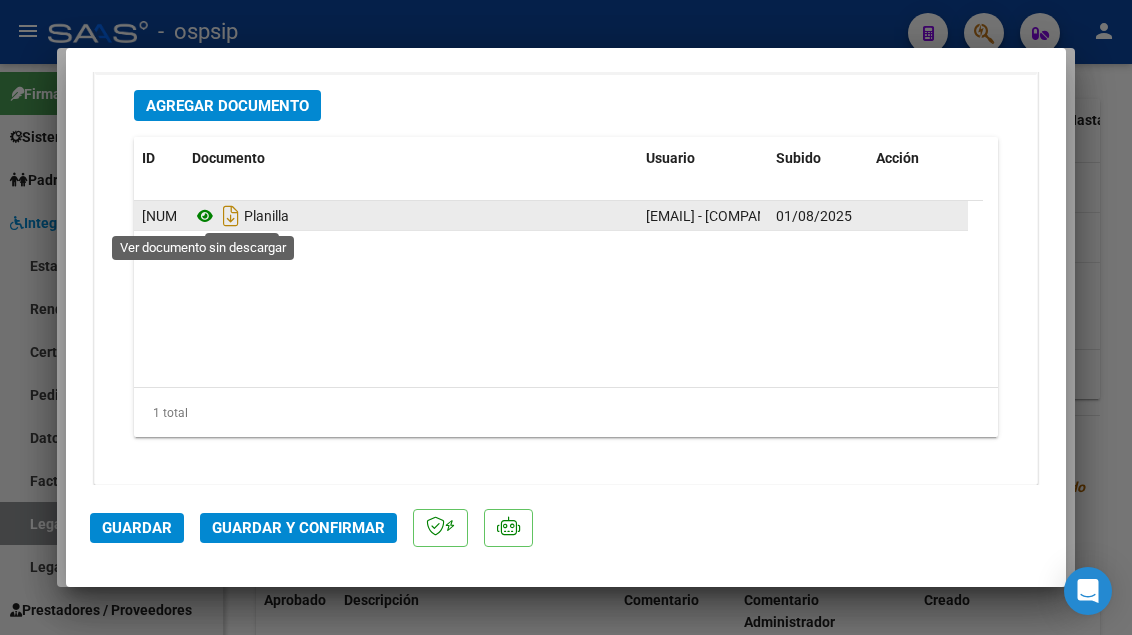 click 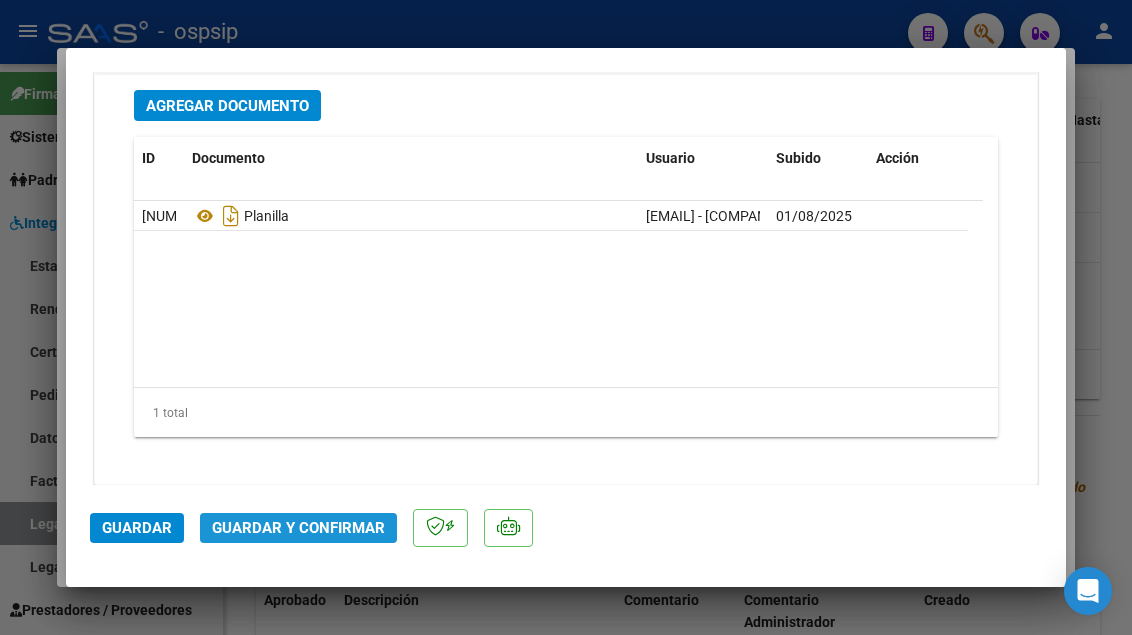 click on "Guardar y Confirmar" 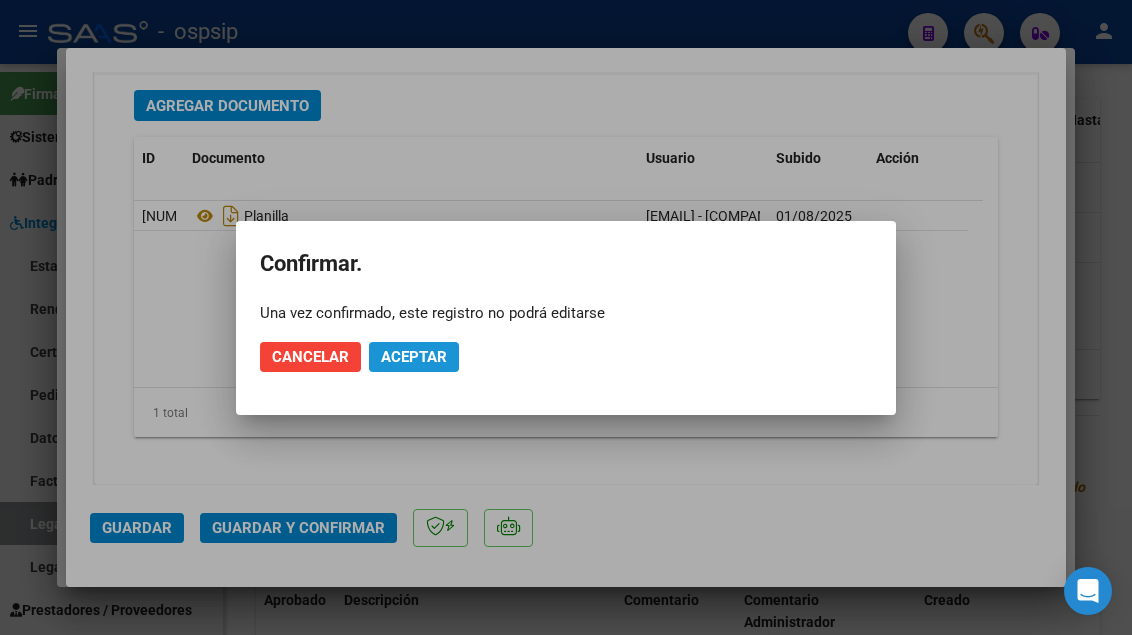 click on "Aceptar" 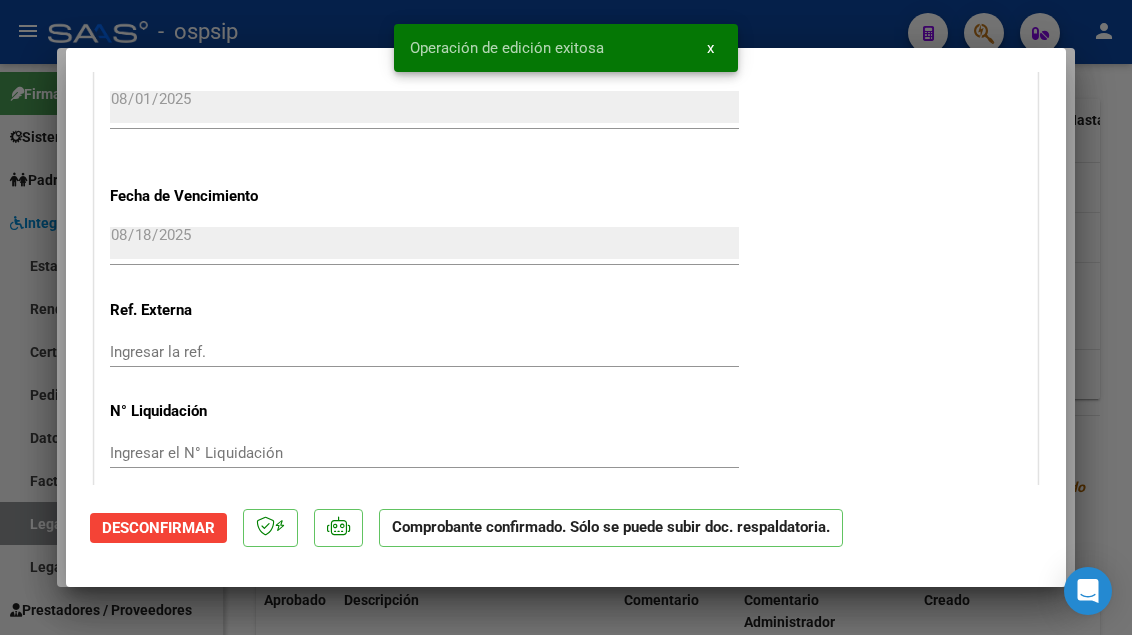 scroll, scrollTop: 1673, scrollLeft: 0, axis: vertical 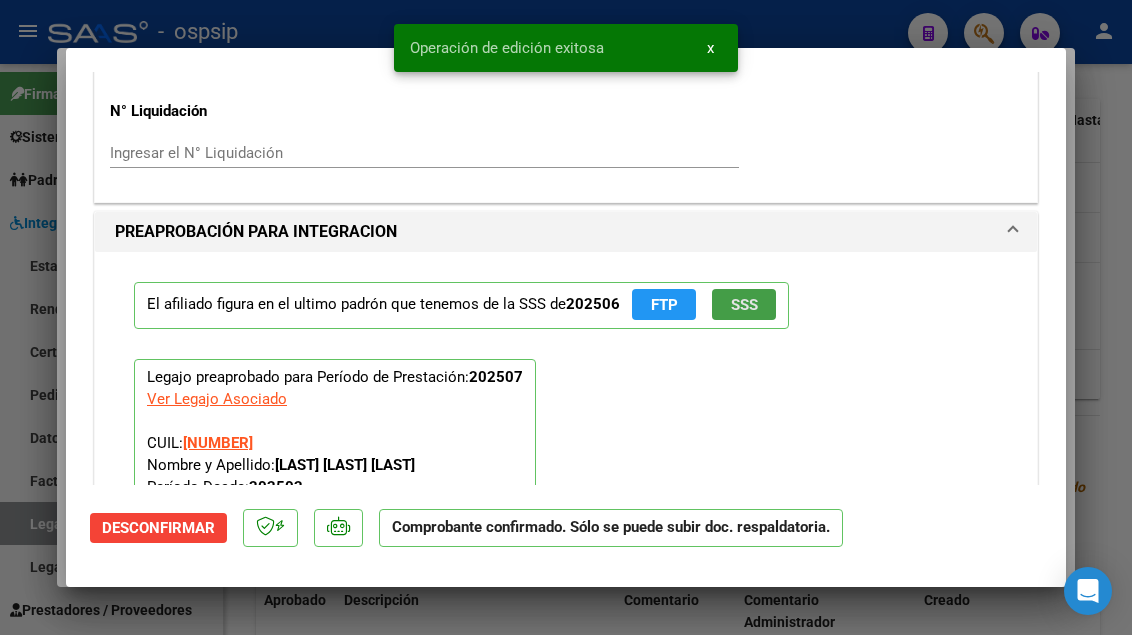 click on "SSS" 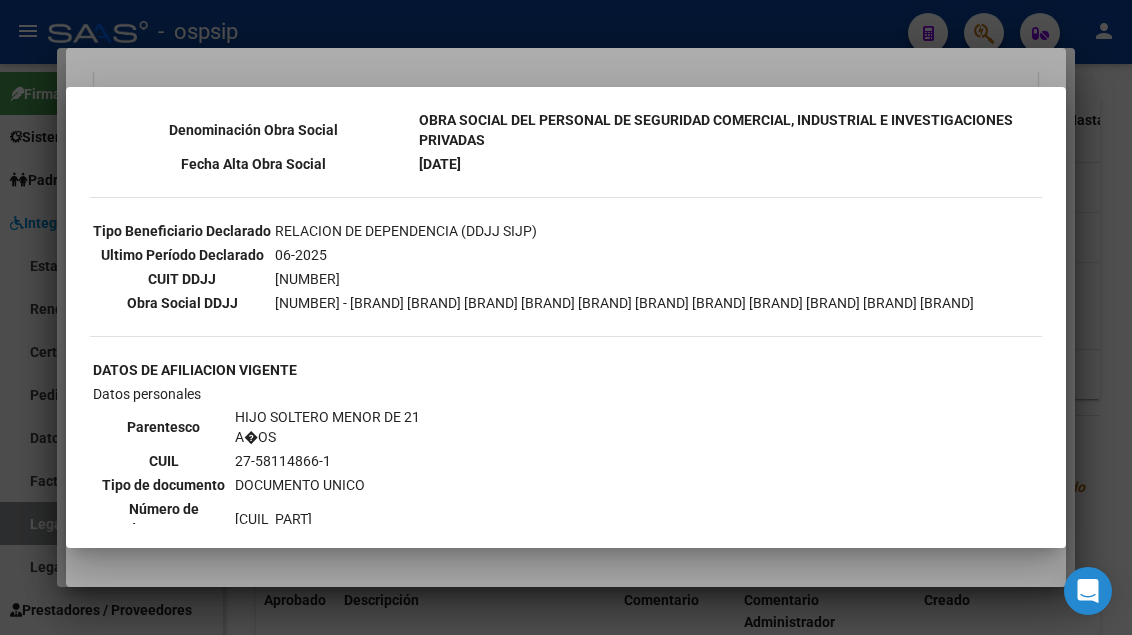 scroll, scrollTop: 900, scrollLeft: 0, axis: vertical 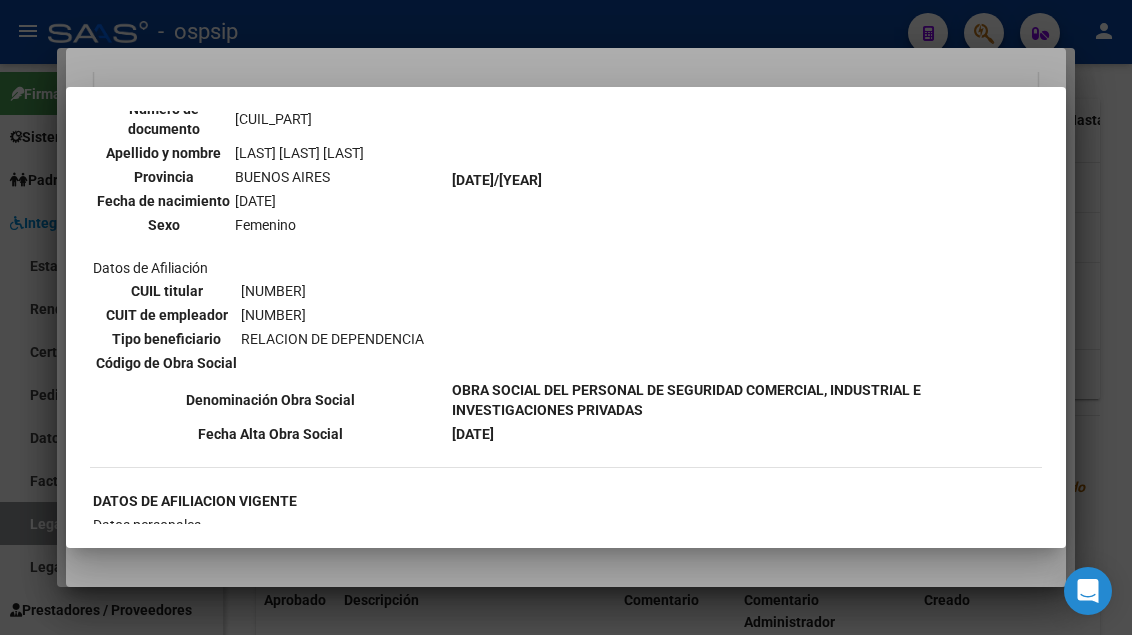 type 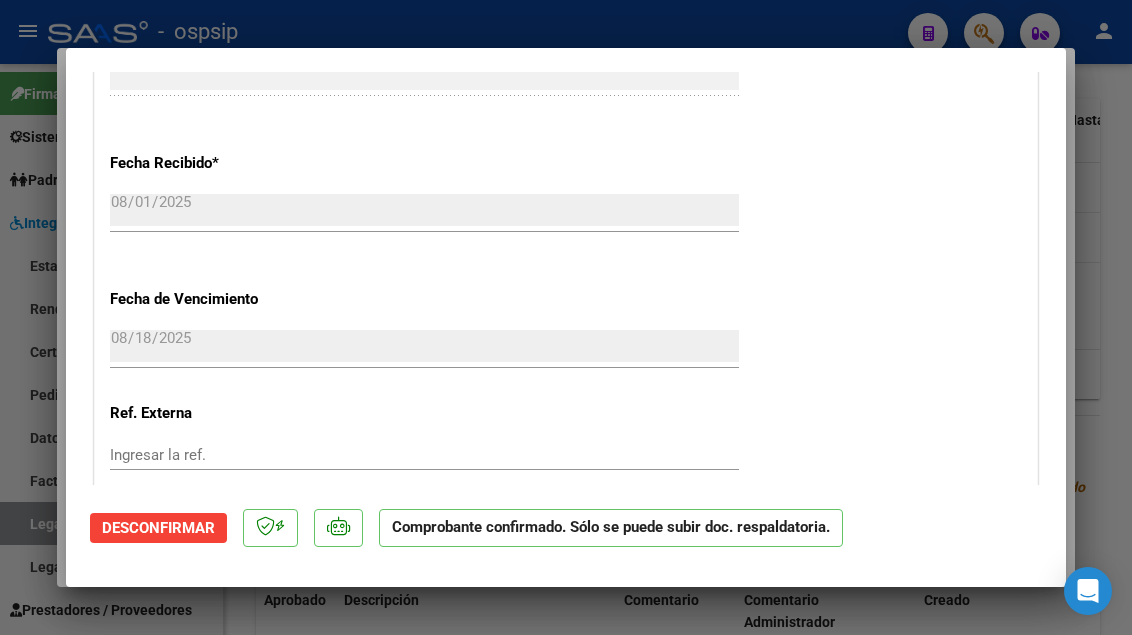 scroll, scrollTop: 1073, scrollLeft: 0, axis: vertical 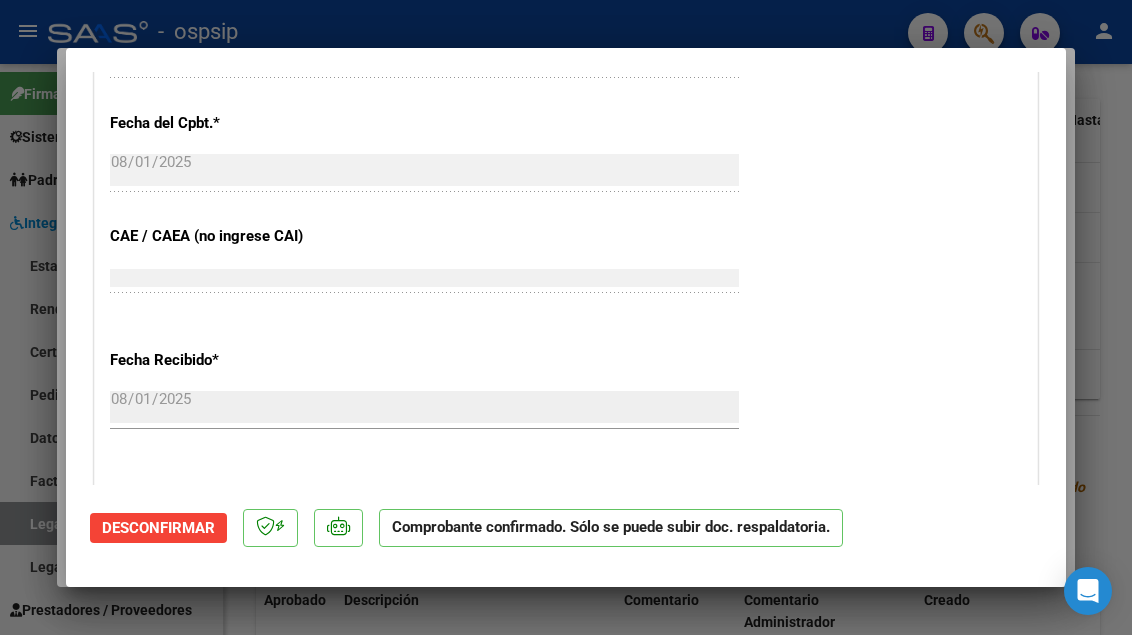 type 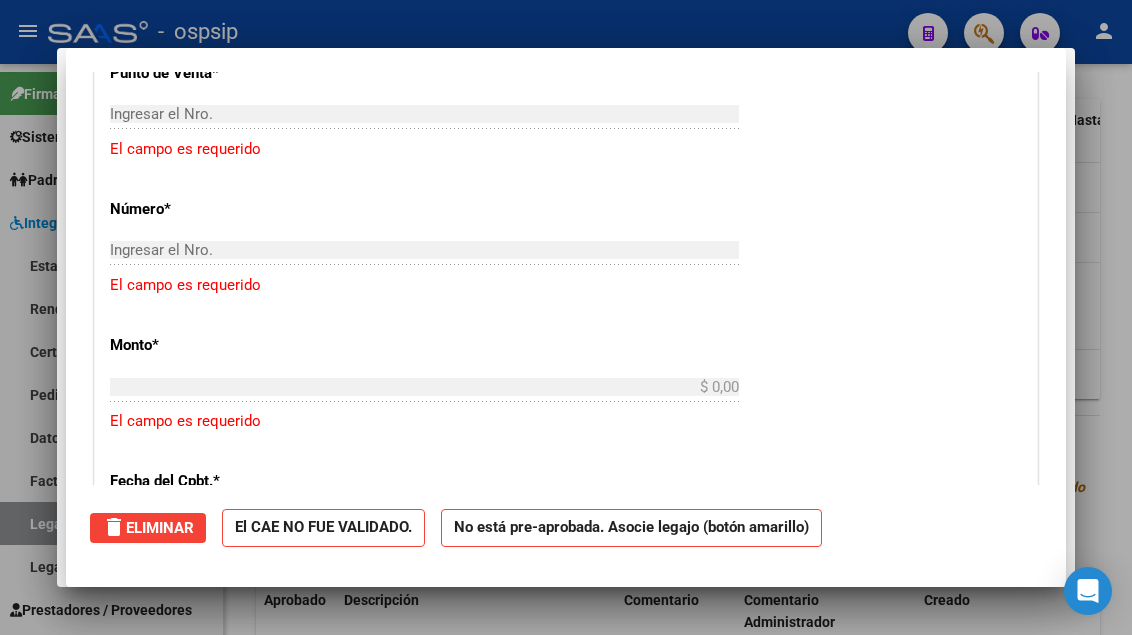 scroll, scrollTop: 0, scrollLeft: 0, axis: both 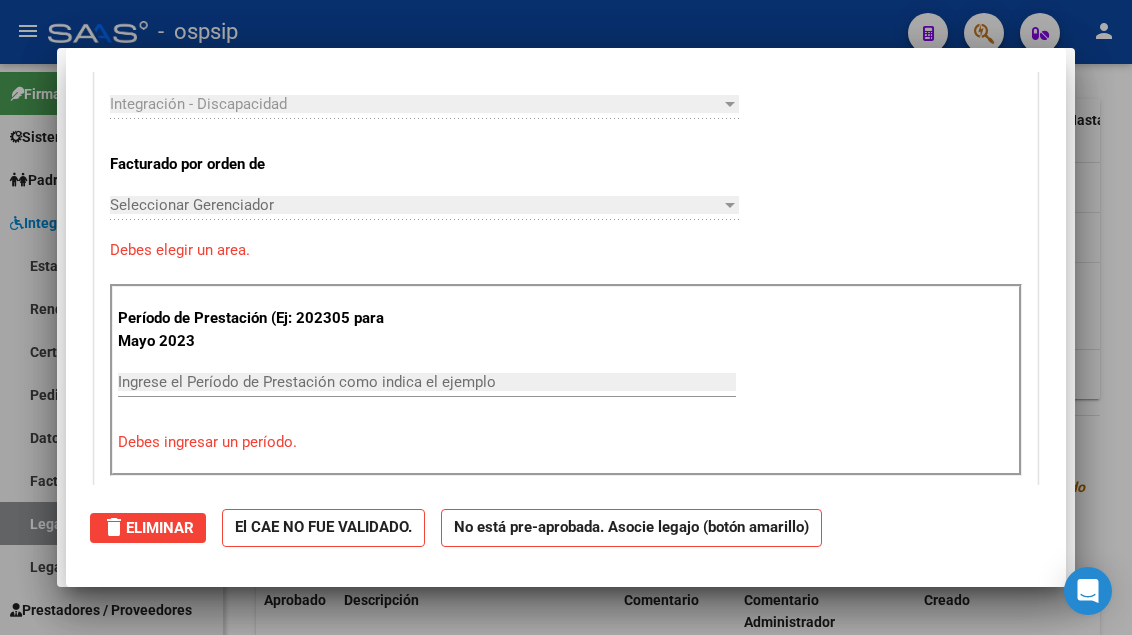 type 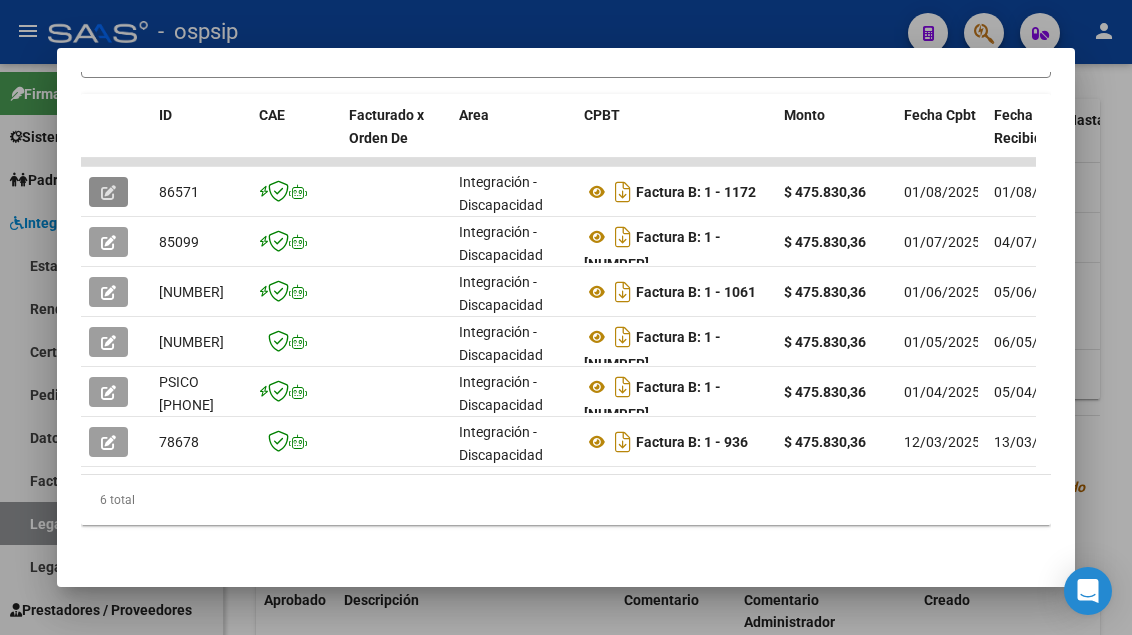 scroll, scrollTop: 211, scrollLeft: 0, axis: vertical 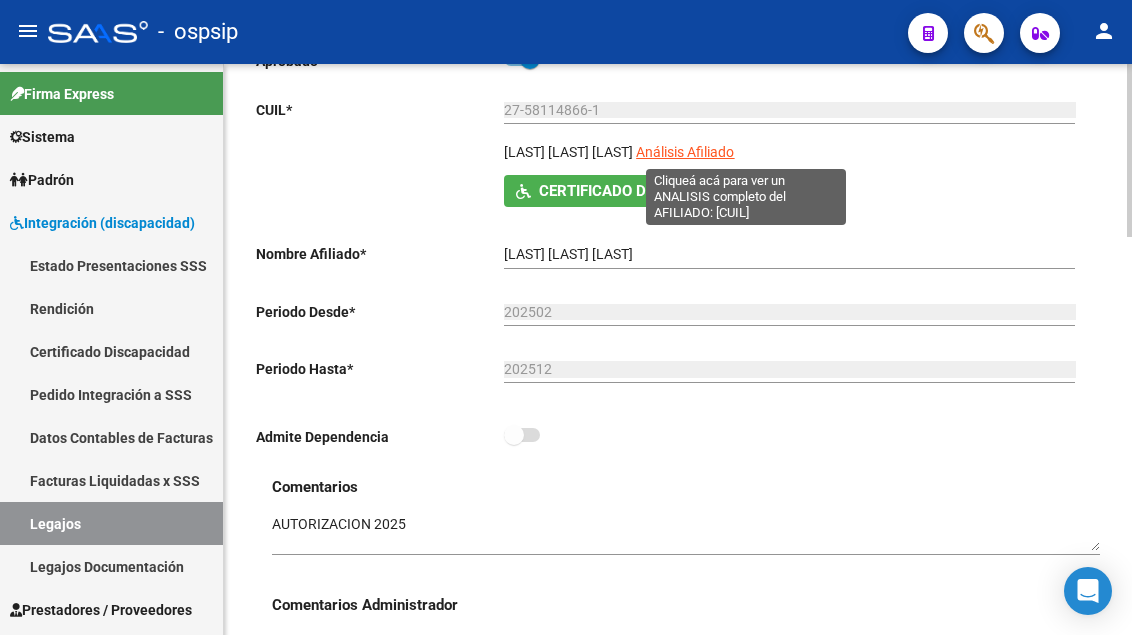 click on "Análisis Afiliado" 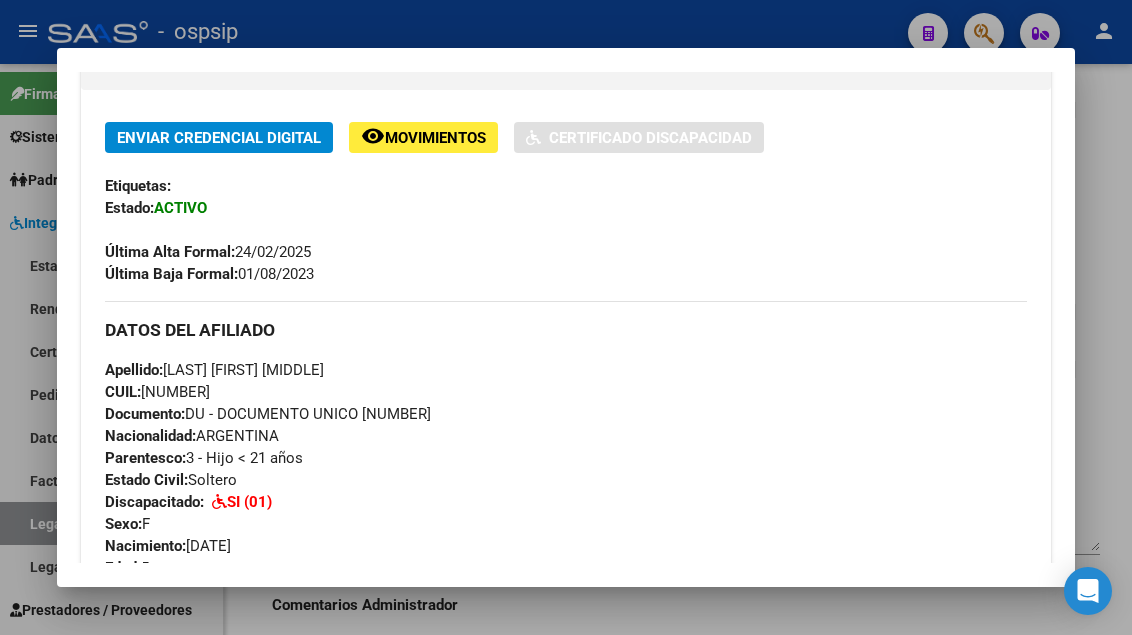 scroll, scrollTop: 600, scrollLeft: 0, axis: vertical 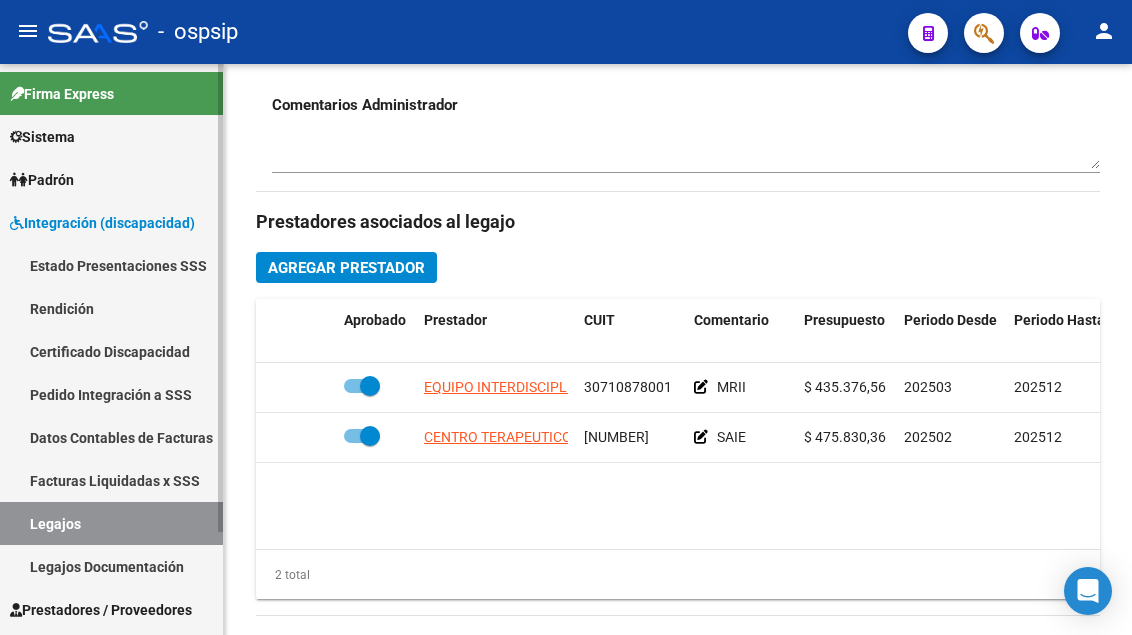 click on "Legajos" at bounding box center (111, 523) 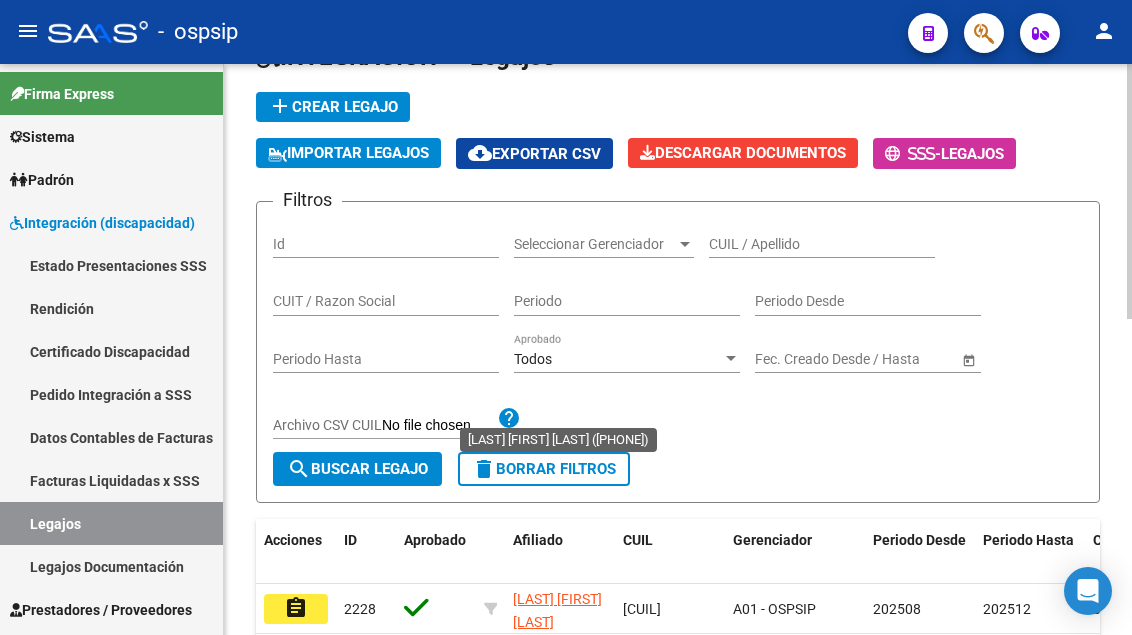 scroll, scrollTop: 108, scrollLeft: 0, axis: vertical 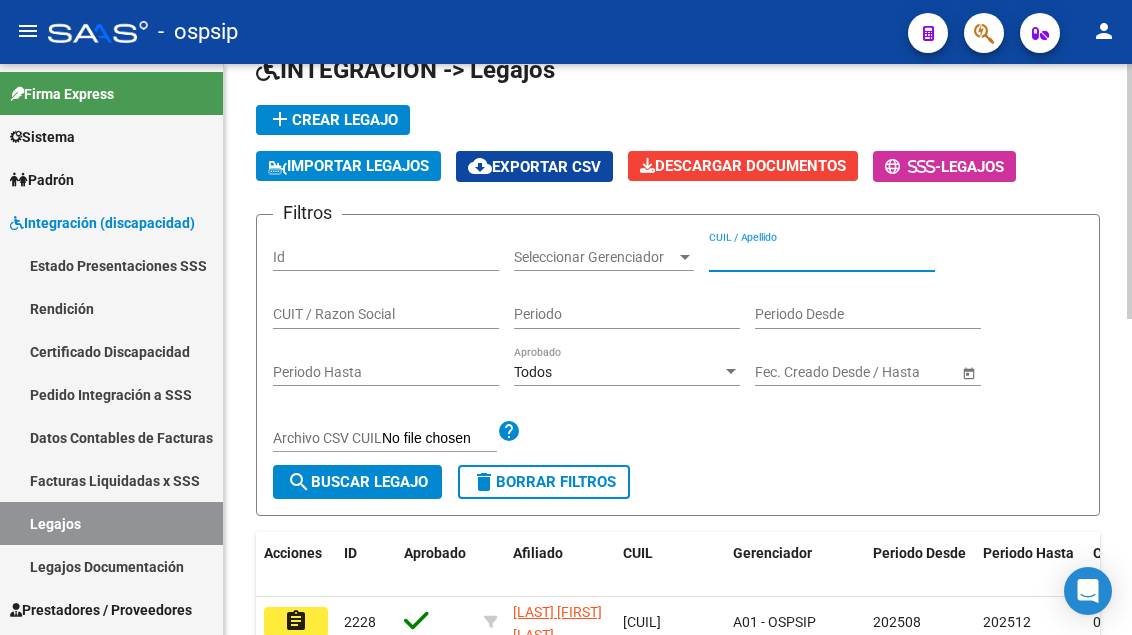 click on "CUIL / Apellido" at bounding box center (822, 257) 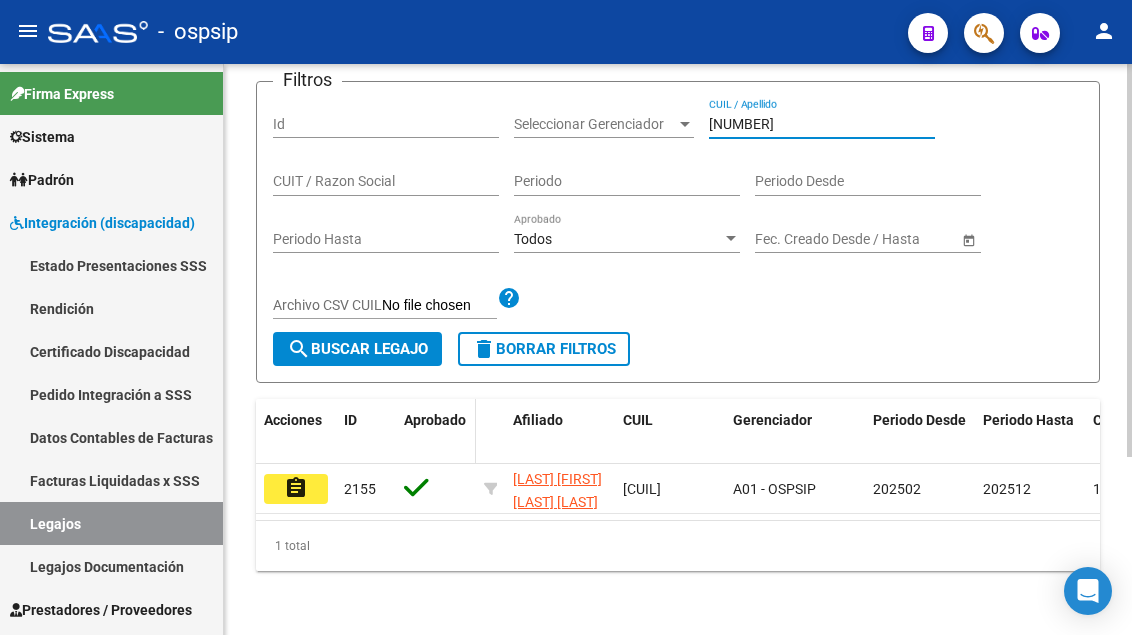scroll, scrollTop: 258, scrollLeft: 0, axis: vertical 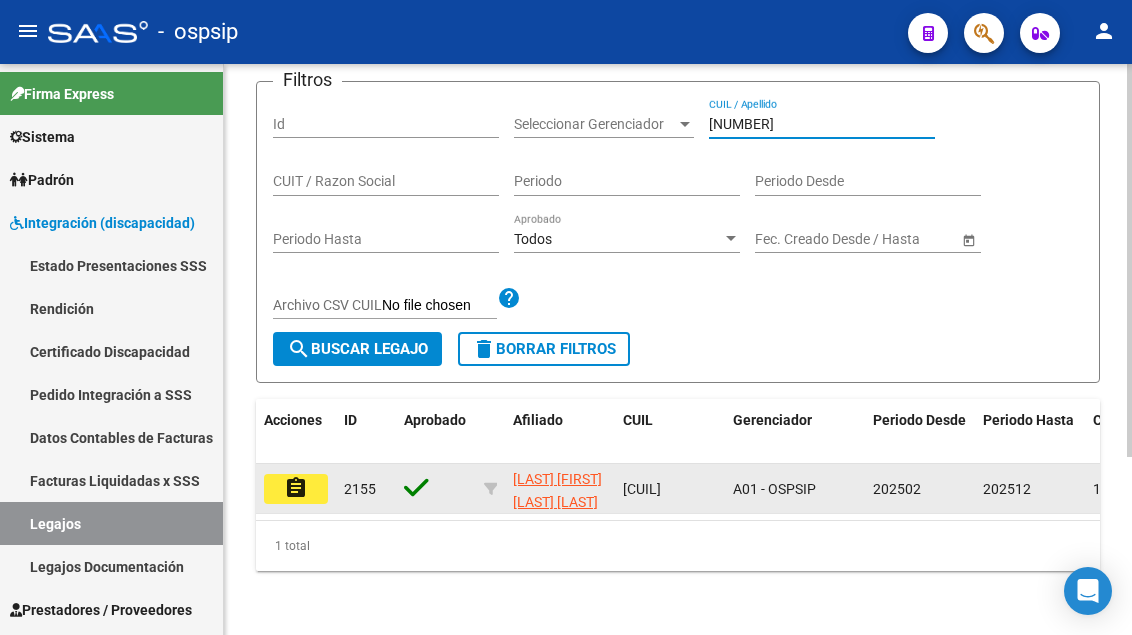 type on "[NUMBER]" 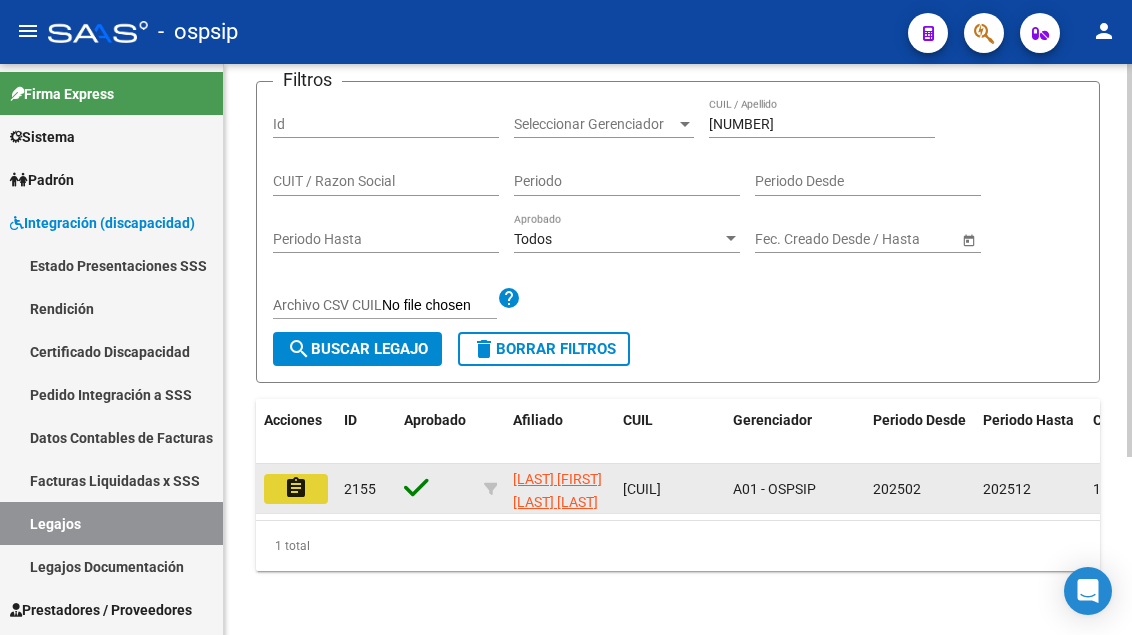 click on "assignment" 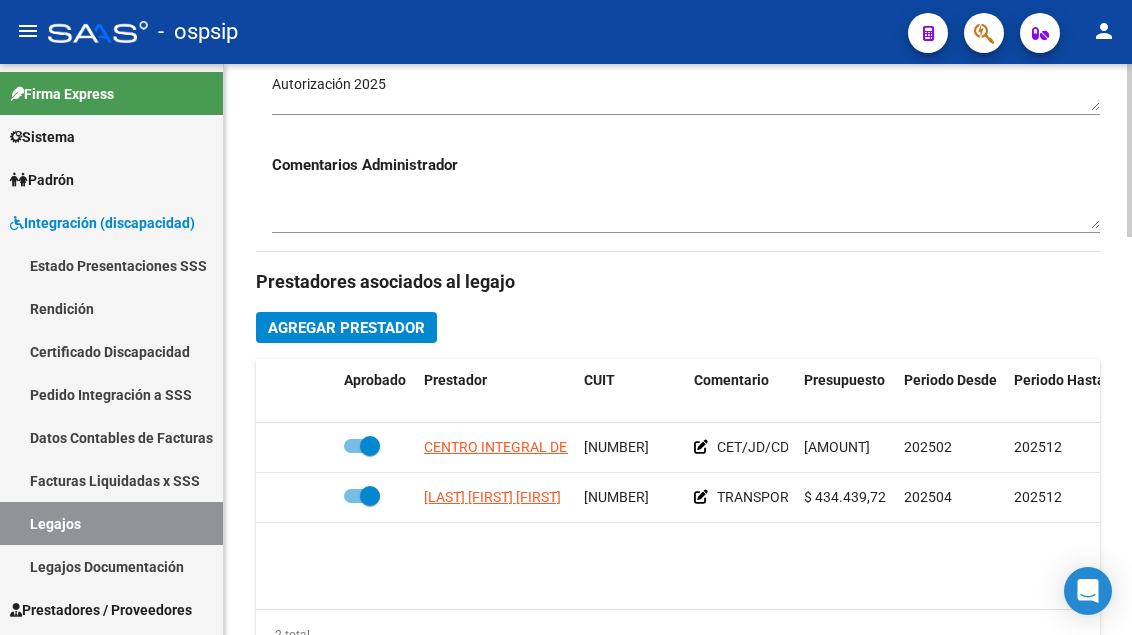 scroll, scrollTop: 800, scrollLeft: 0, axis: vertical 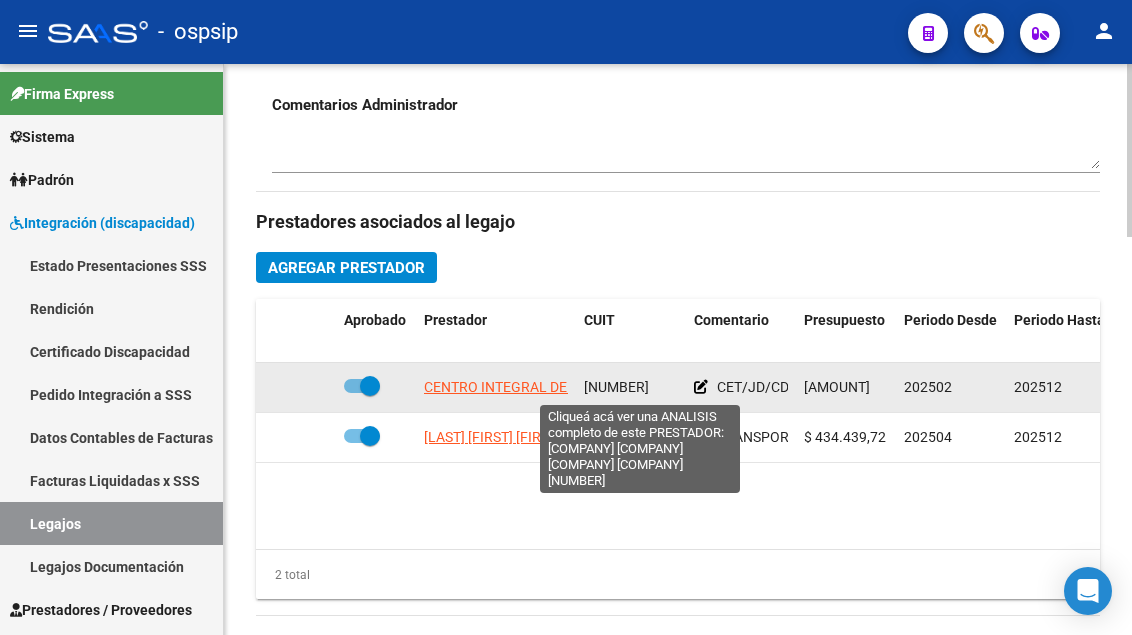 click on "CENTRO INTEGRAL DE ABORDAJE NEUROMOTOR DE BUENOS AIRES" 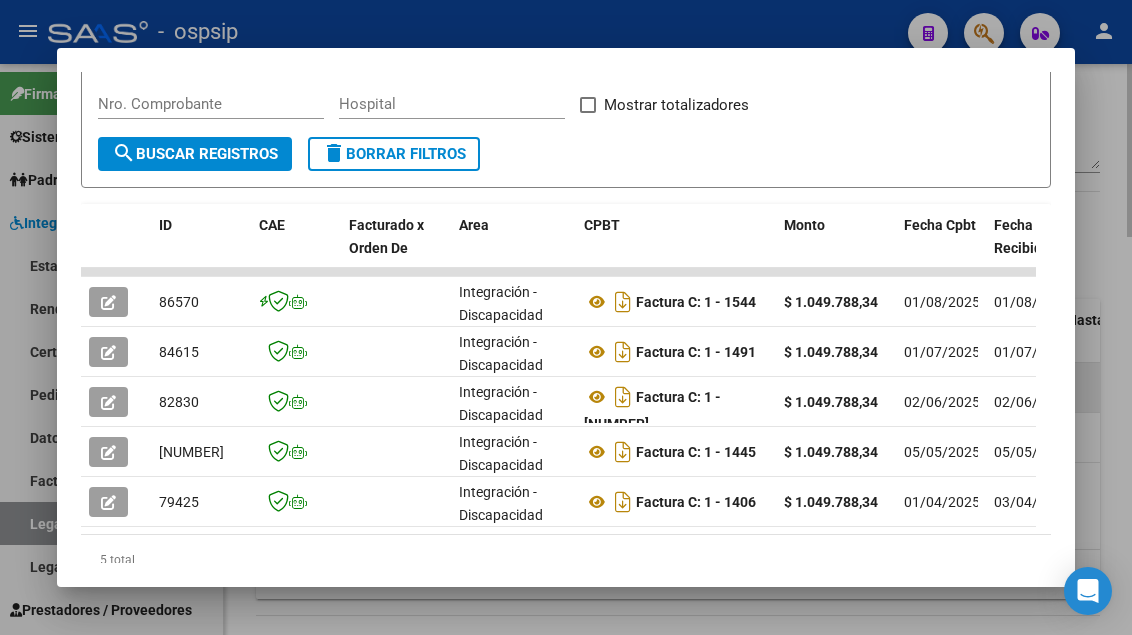 scroll, scrollTop: 461, scrollLeft: 0, axis: vertical 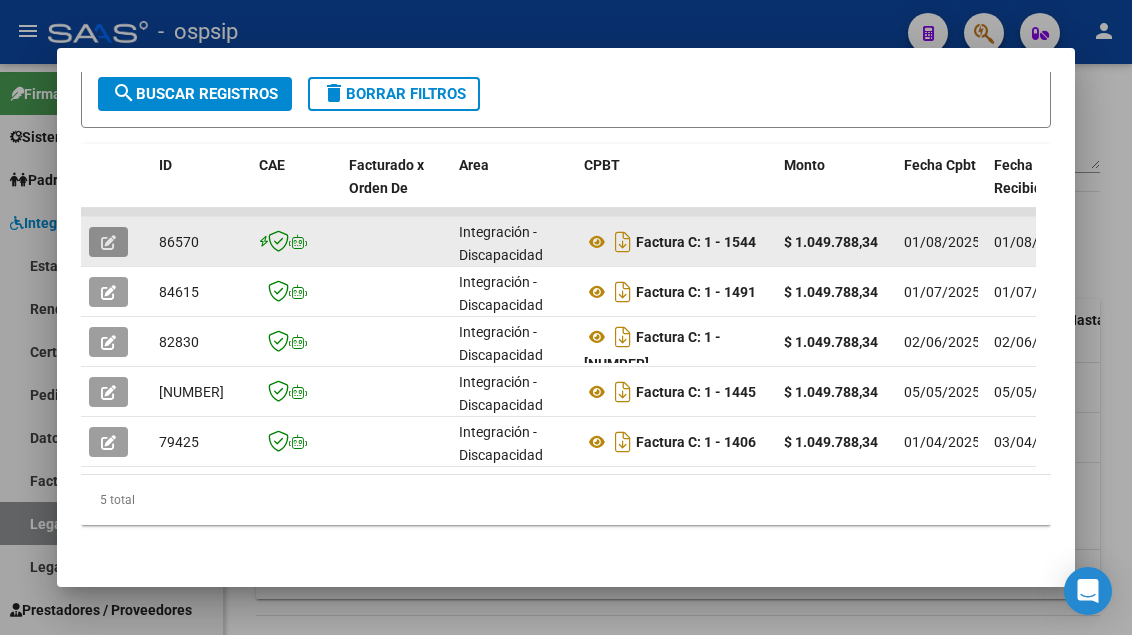 click 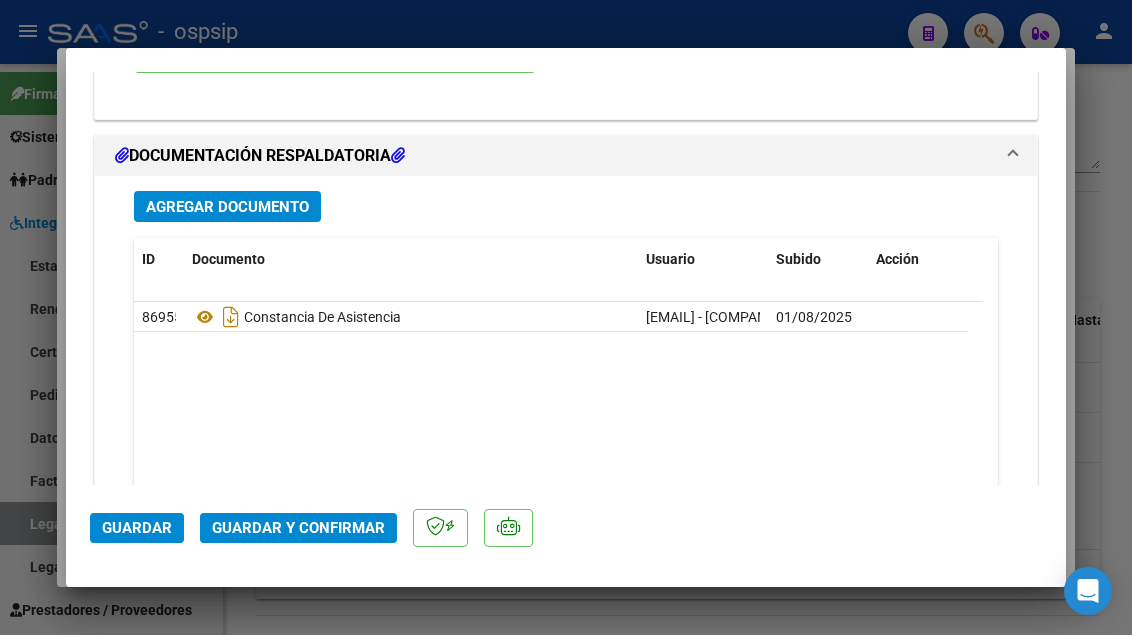 scroll, scrollTop: 2400, scrollLeft: 0, axis: vertical 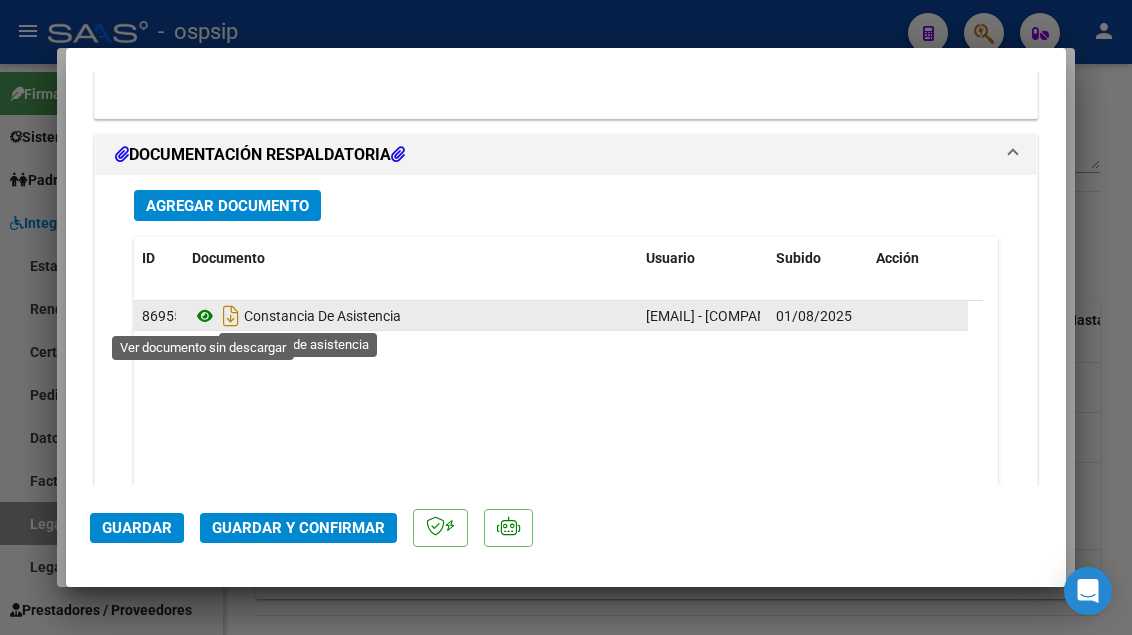 click 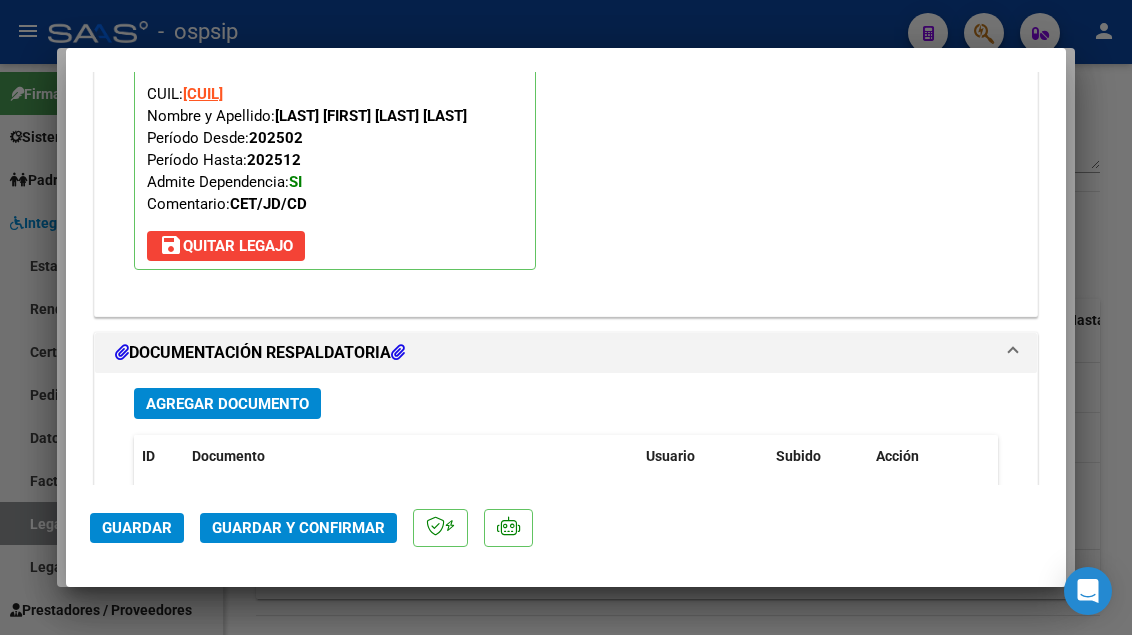 scroll, scrollTop: 2200, scrollLeft: 0, axis: vertical 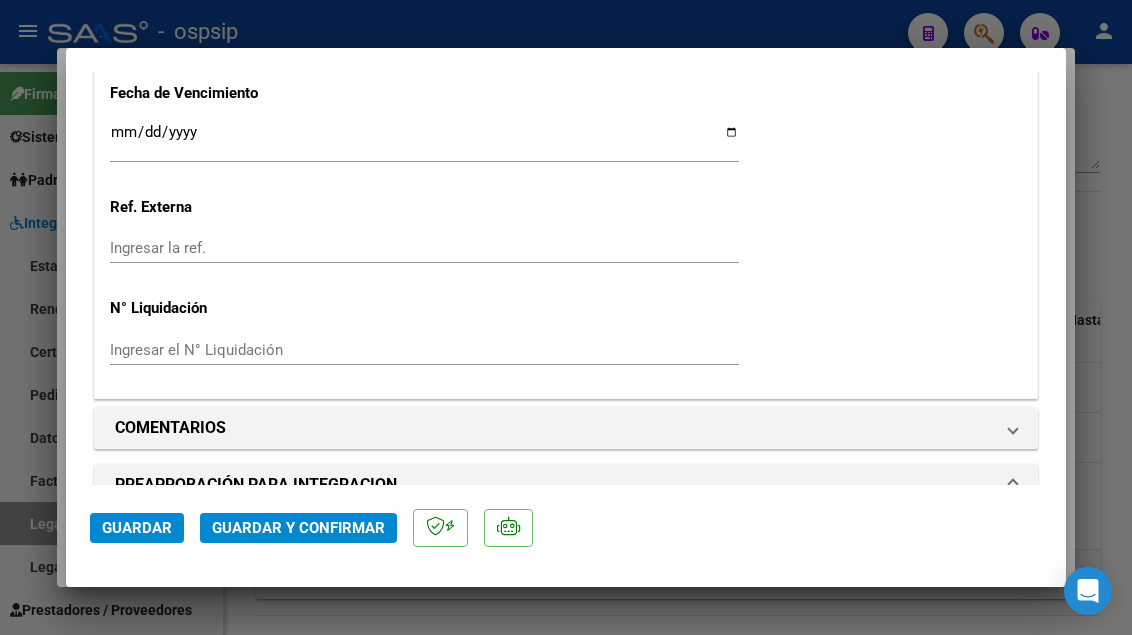 click on "Guardar y Confirmar" 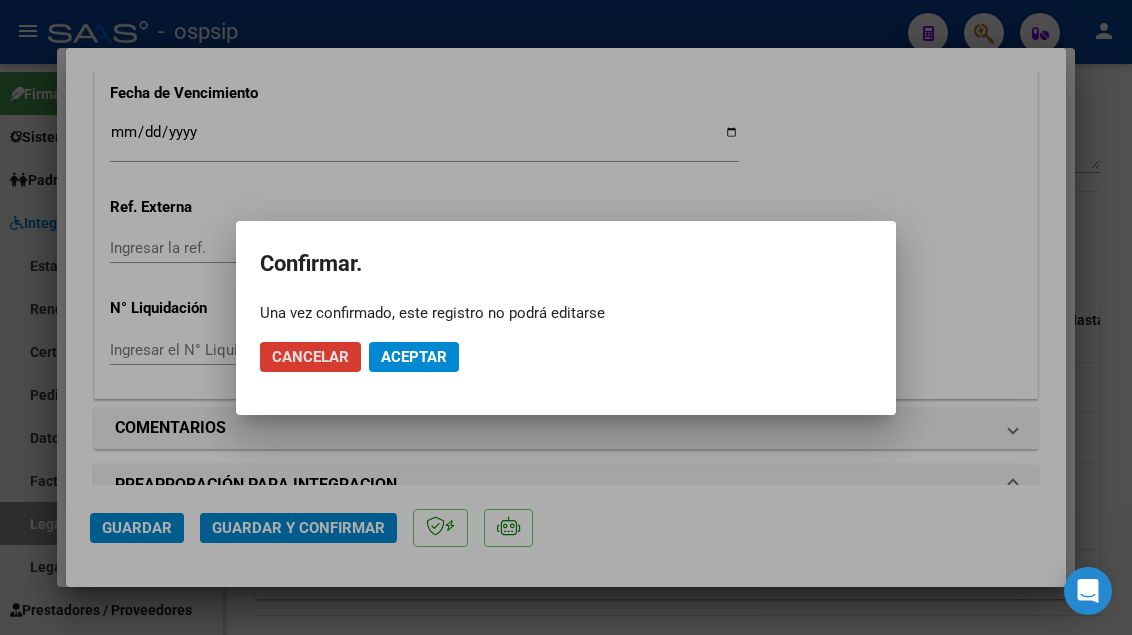 click on "Aceptar" 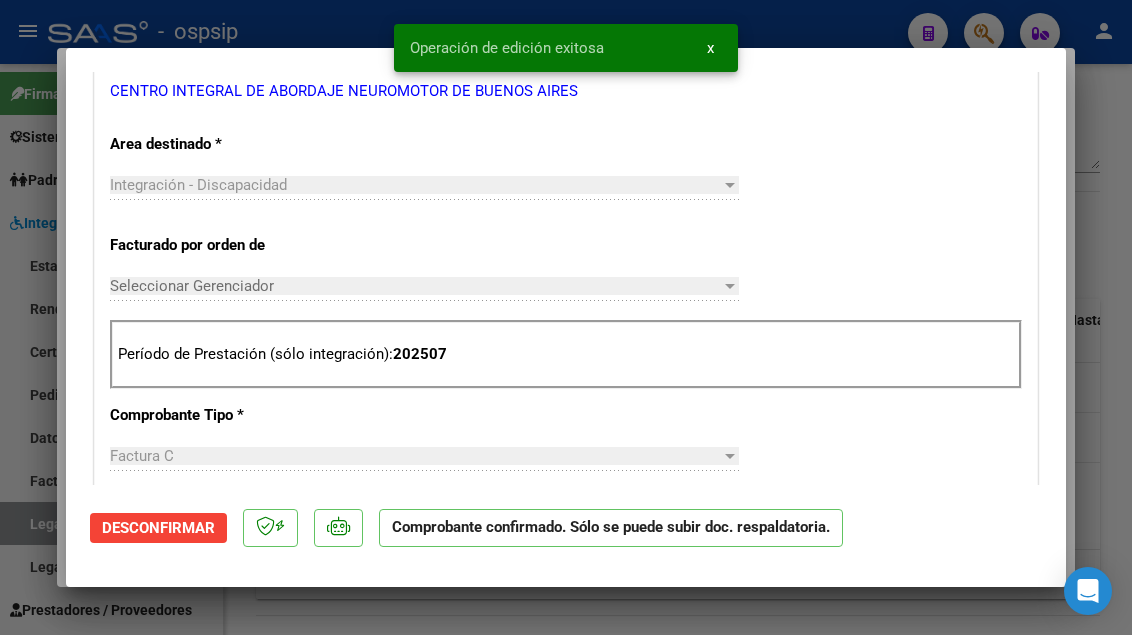 scroll, scrollTop: 0, scrollLeft: 0, axis: both 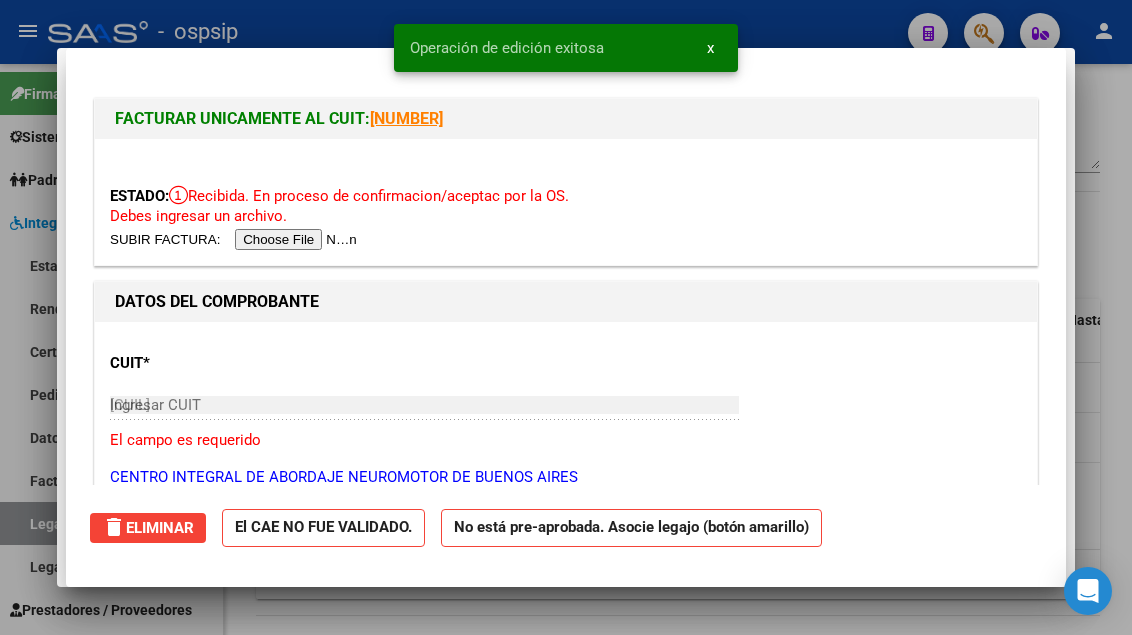 type 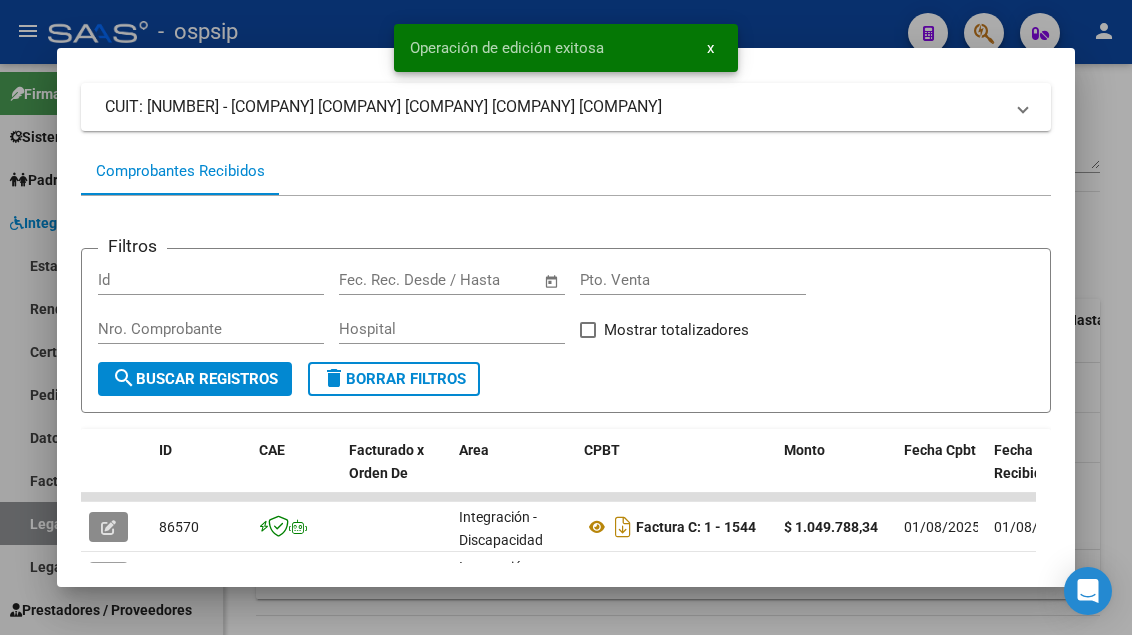 scroll, scrollTop: 0, scrollLeft: 0, axis: both 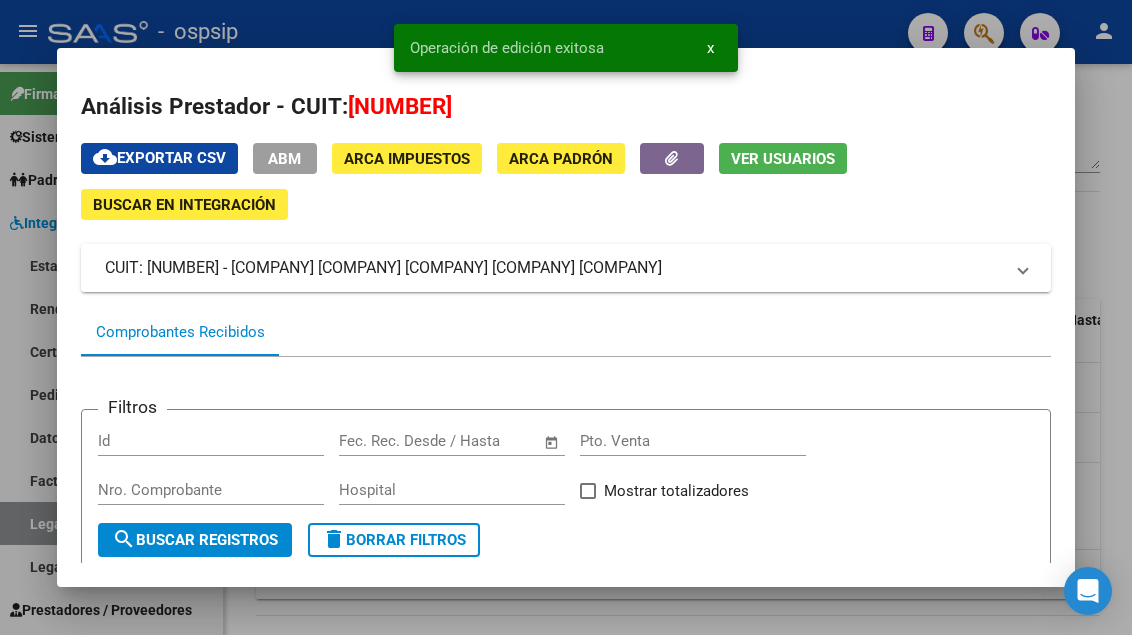 type 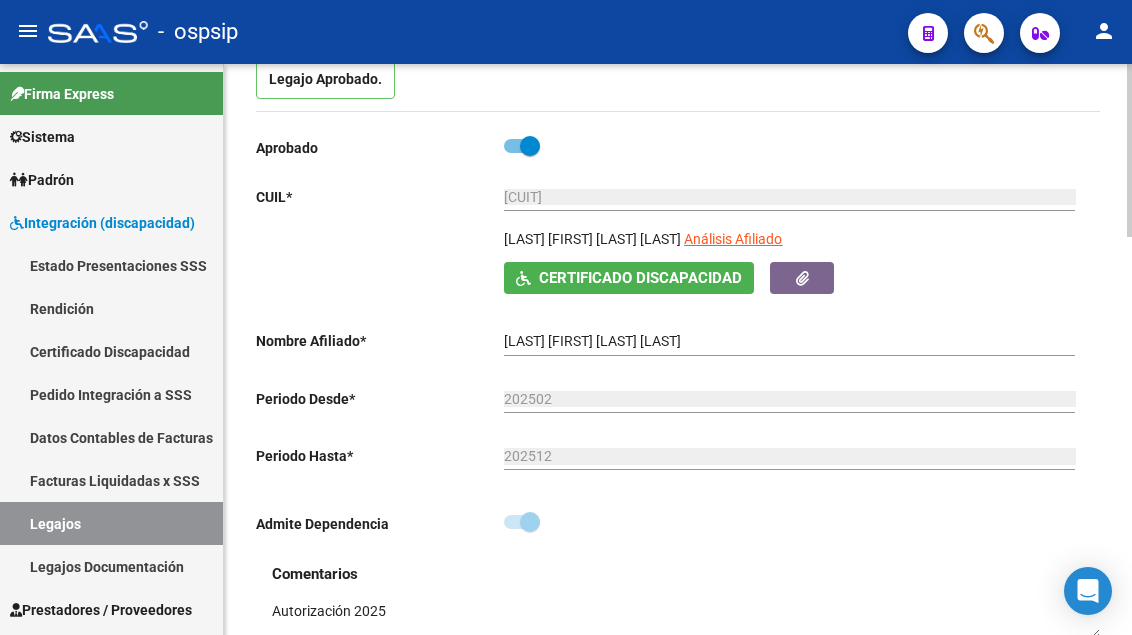 scroll, scrollTop: 200, scrollLeft: 0, axis: vertical 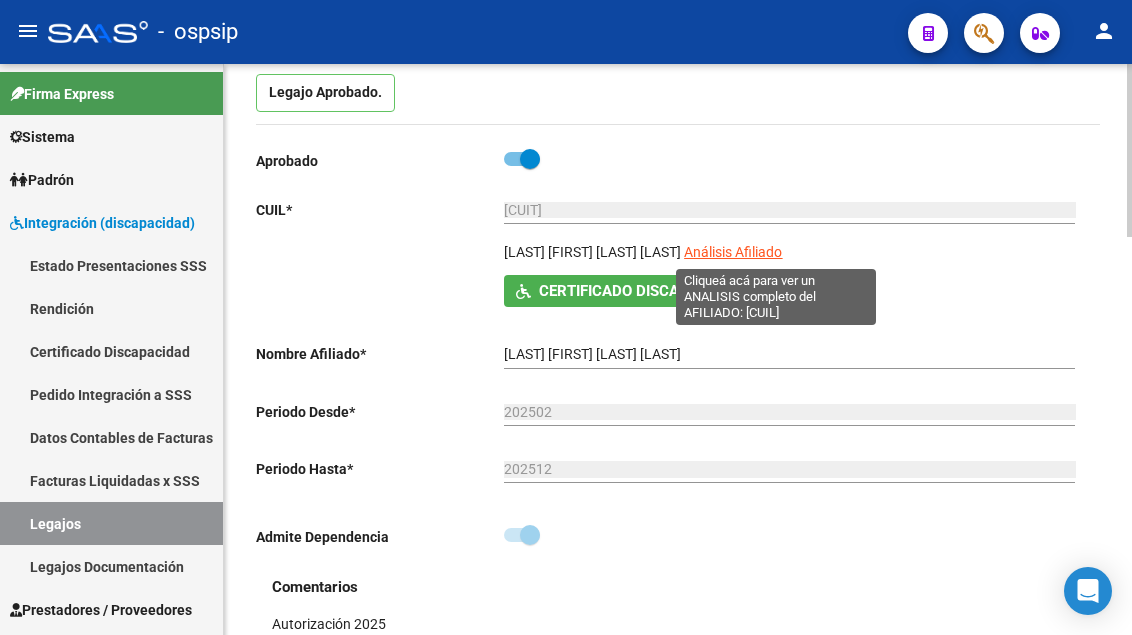 click on "[PHONE] Ingresar CUIL" 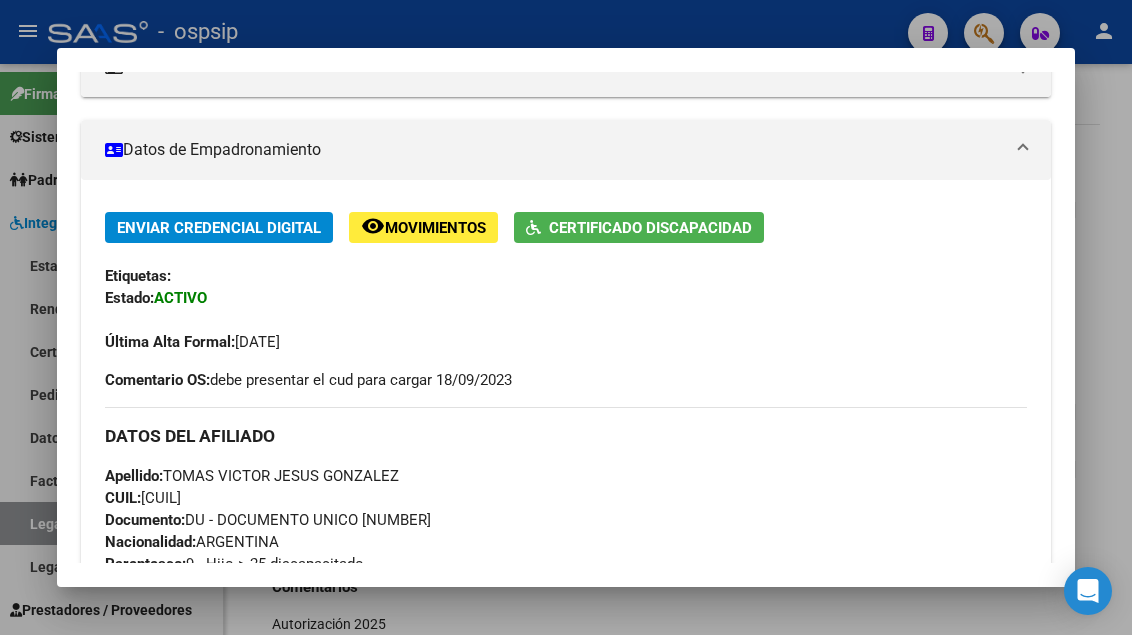 scroll, scrollTop: 0, scrollLeft: 0, axis: both 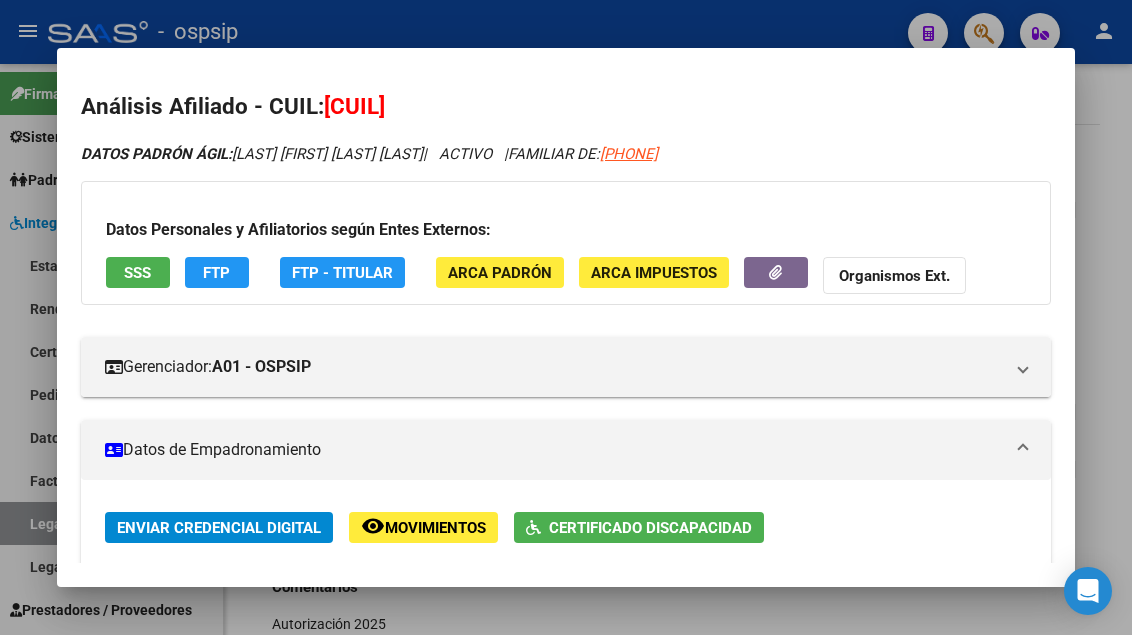 click on "SSS" at bounding box center [137, 273] 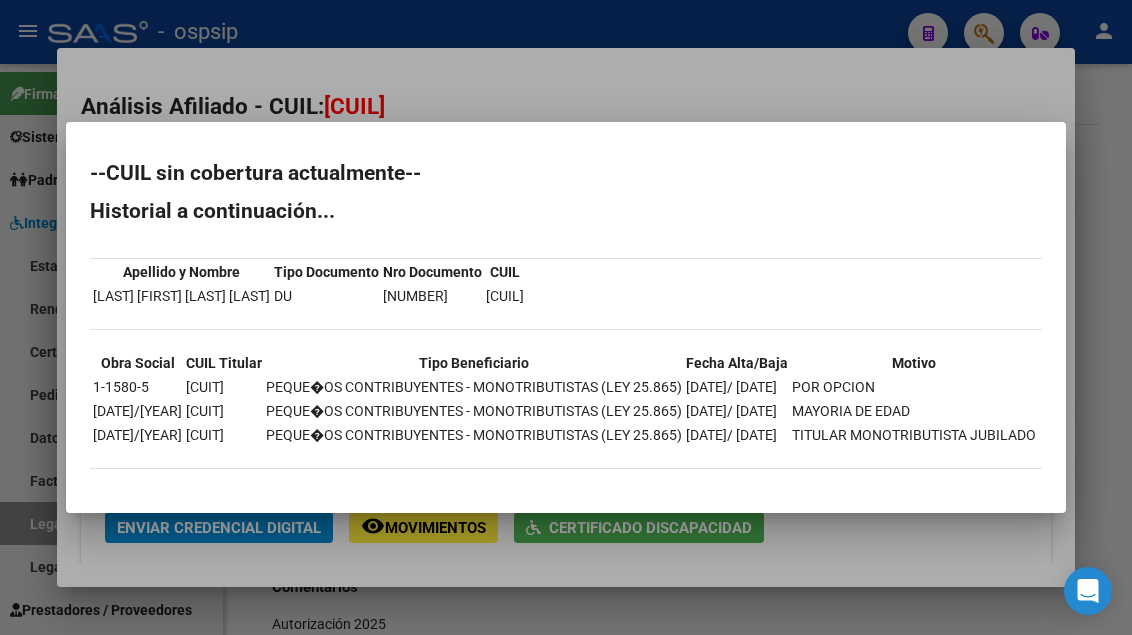 scroll, scrollTop: 10, scrollLeft: 0, axis: vertical 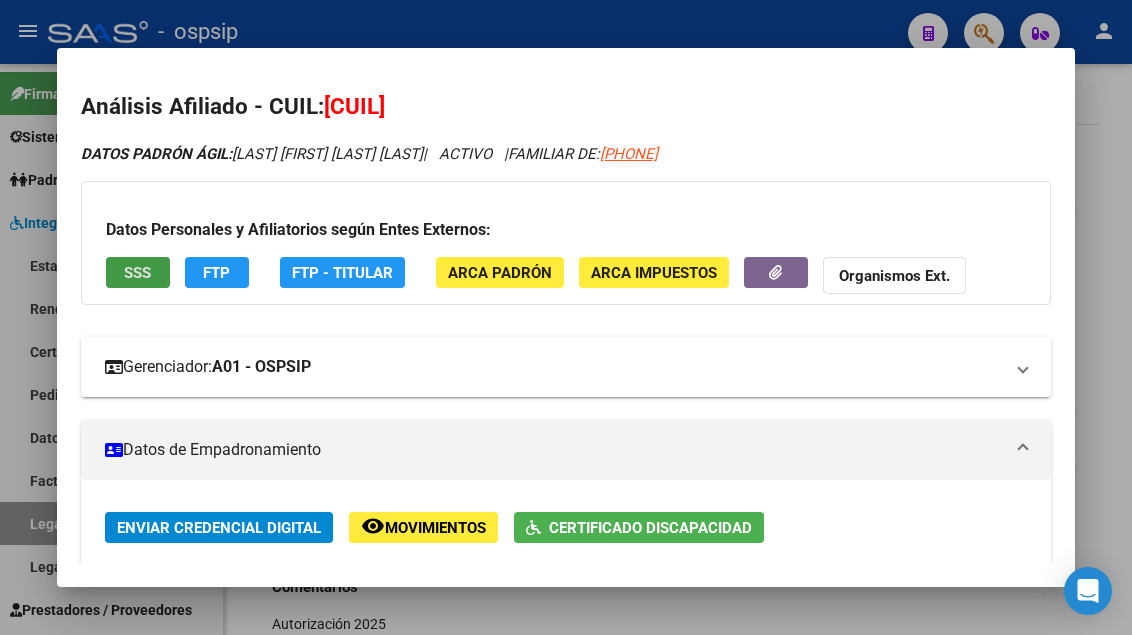 click on "Gerenciador:      A01 - OSPSIP" at bounding box center (566, 367) 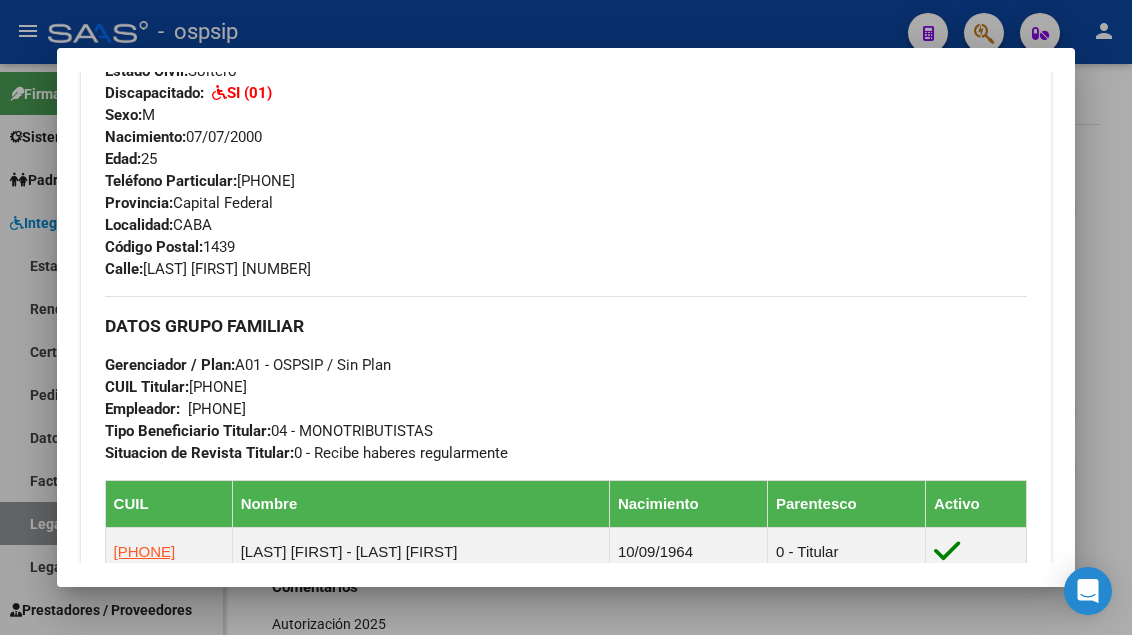 scroll, scrollTop: 1100, scrollLeft: 0, axis: vertical 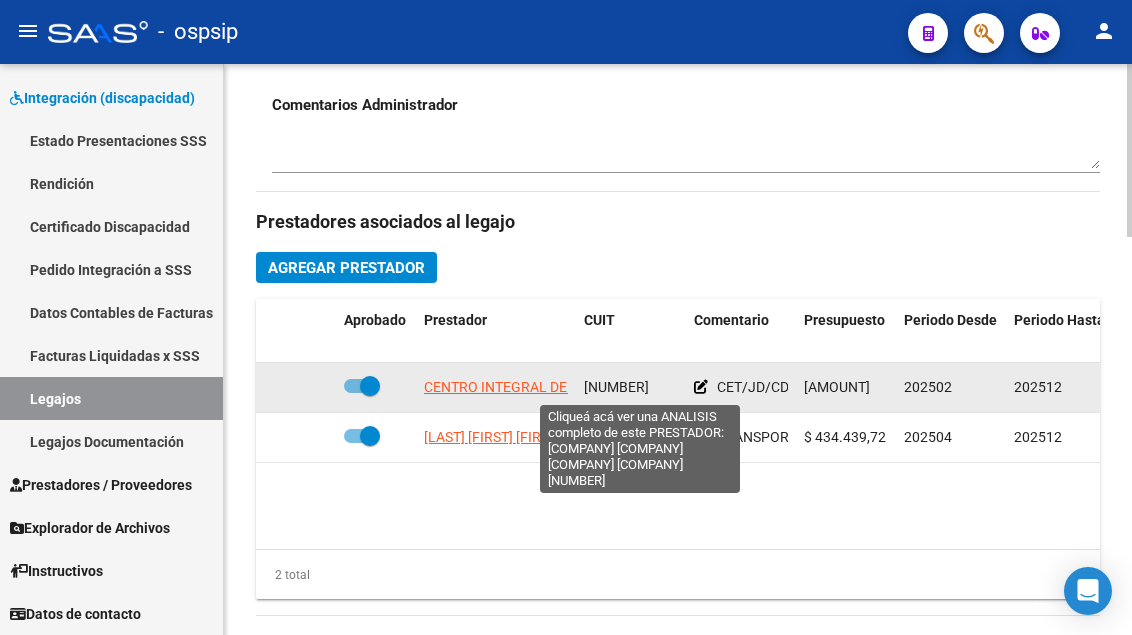 click on "CENTRO INTEGRAL DE ABORDAJE NEUROMOTOR DE BUENOS AIRES" 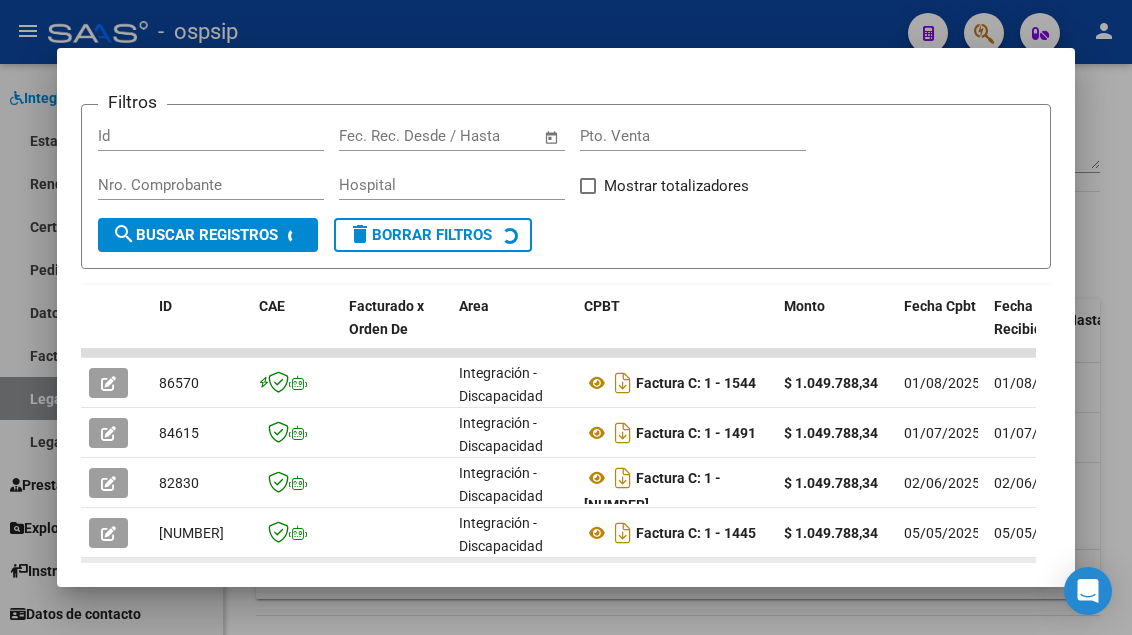 scroll, scrollTop: 430, scrollLeft: 0, axis: vertical 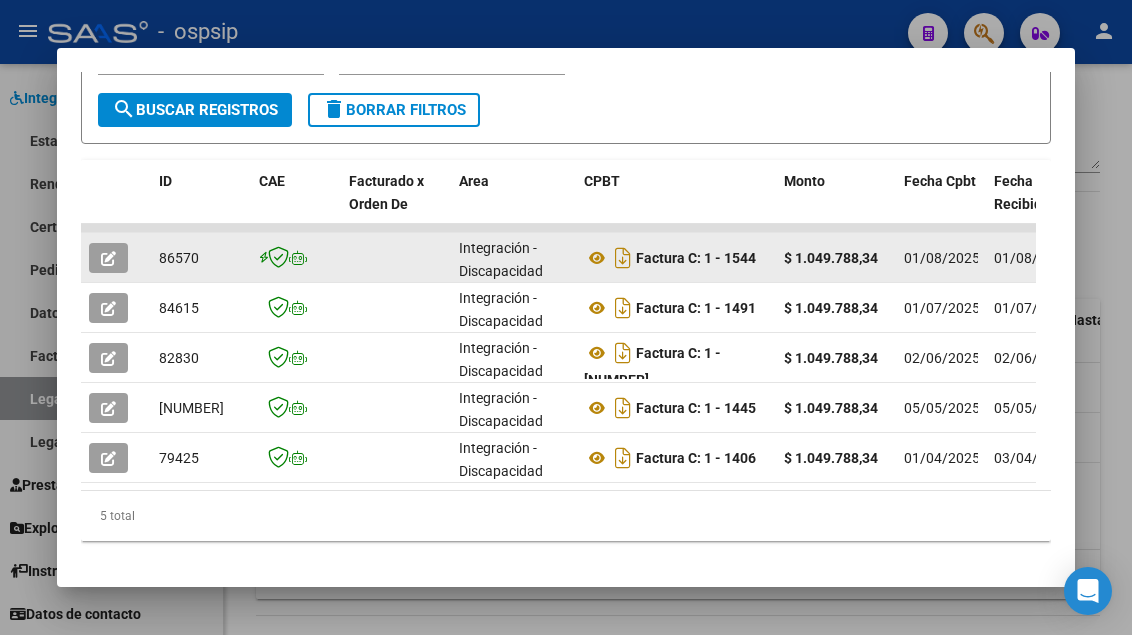 click 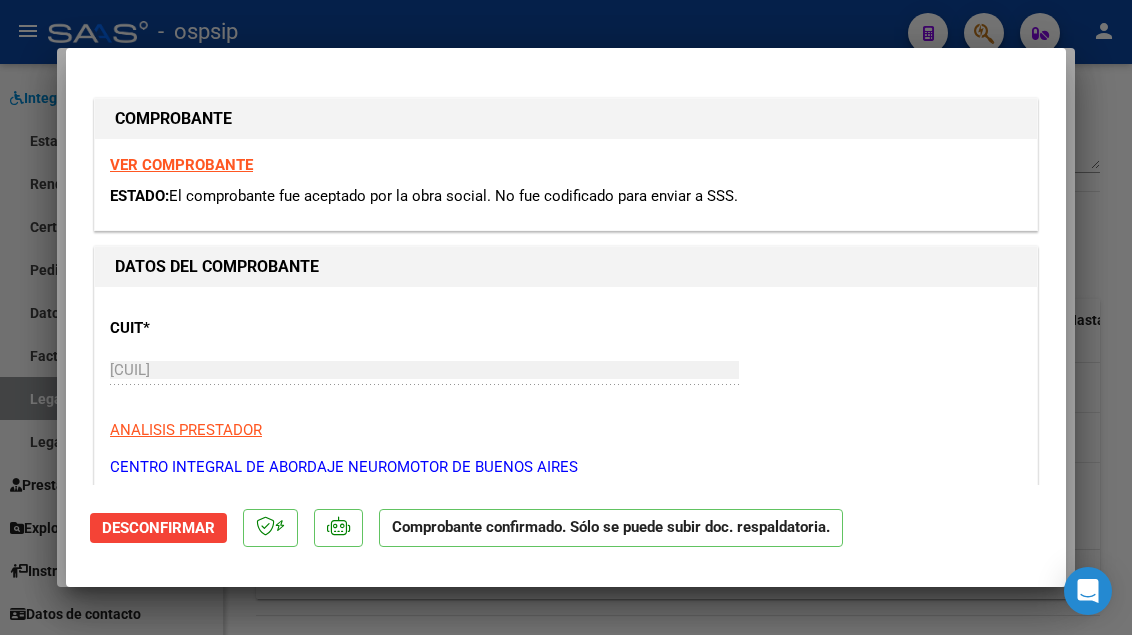 click at bounding box center (566, 317) 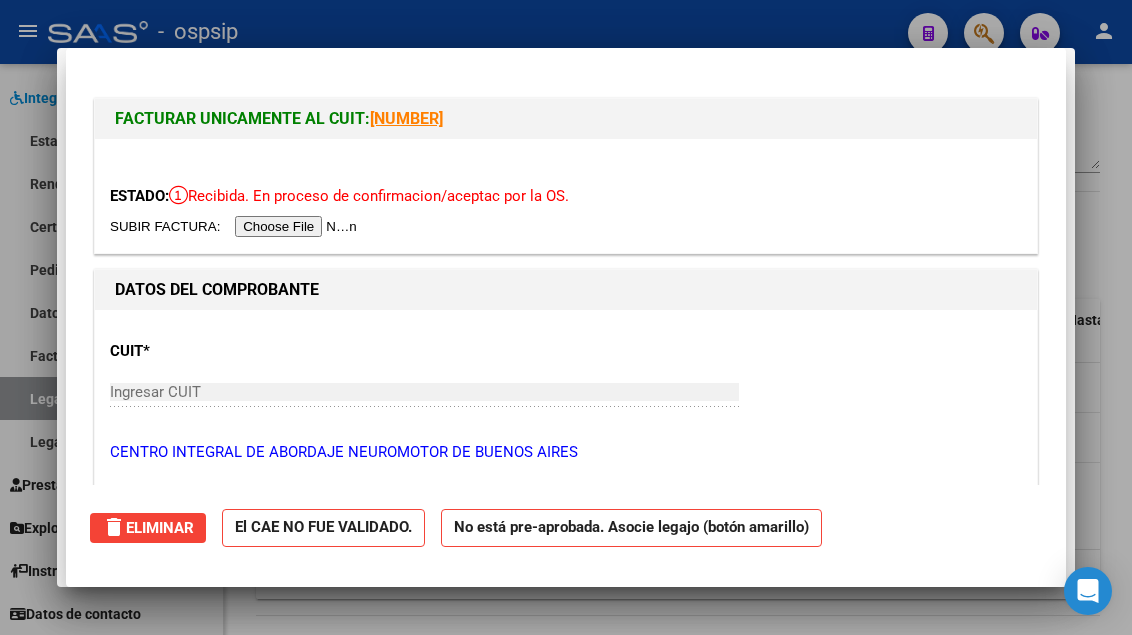 click at bounding box center (566, 317) 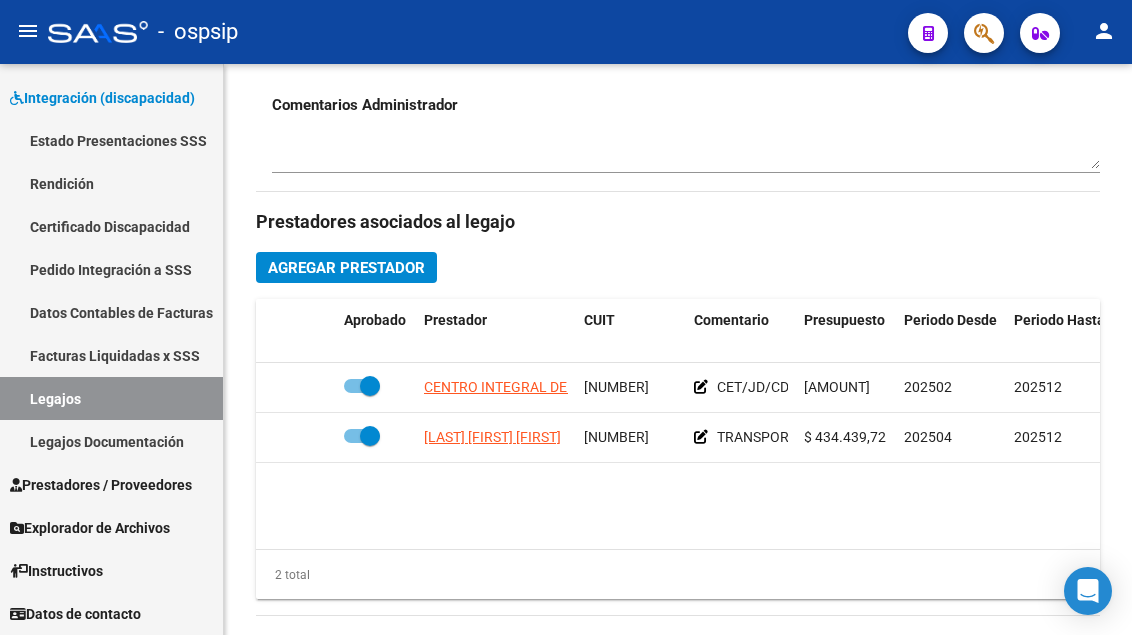 click on "Legajos" at bounding box center (111, 398) 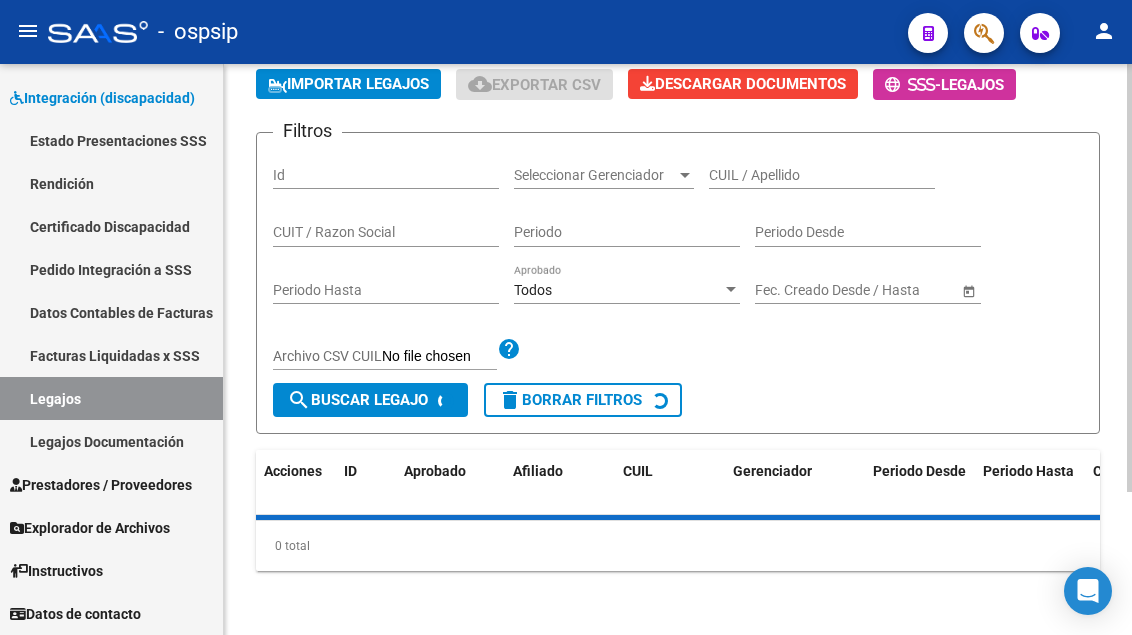 scroll, scrollTop: 0, scrollLeft: 0, axis: both 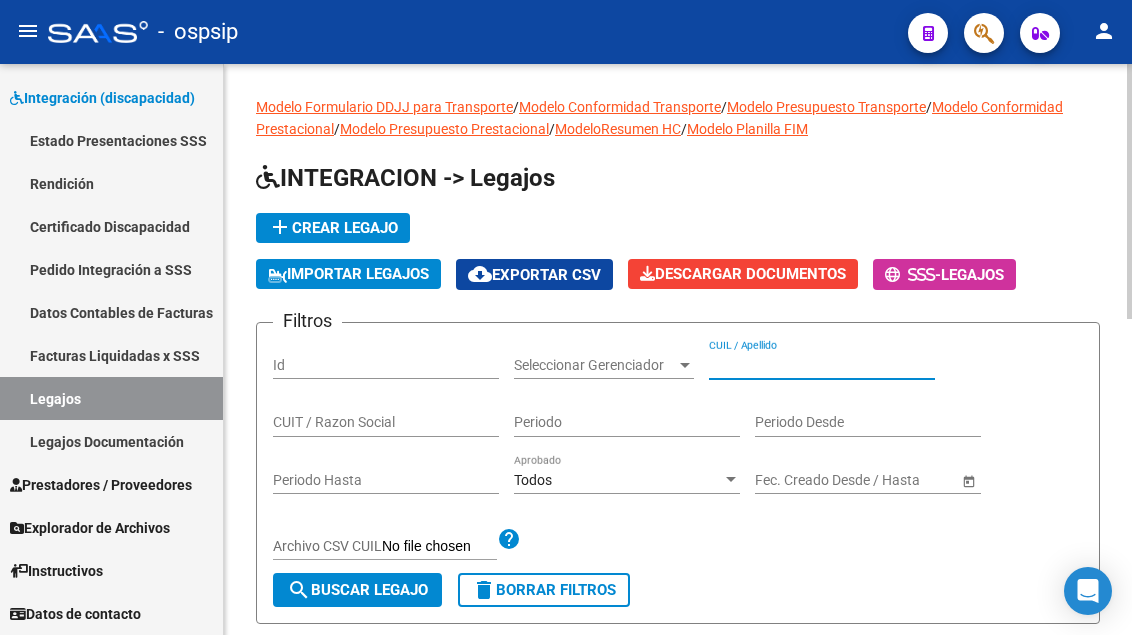 click on "CUIL / Apellido" at bounding box center [822, 365] 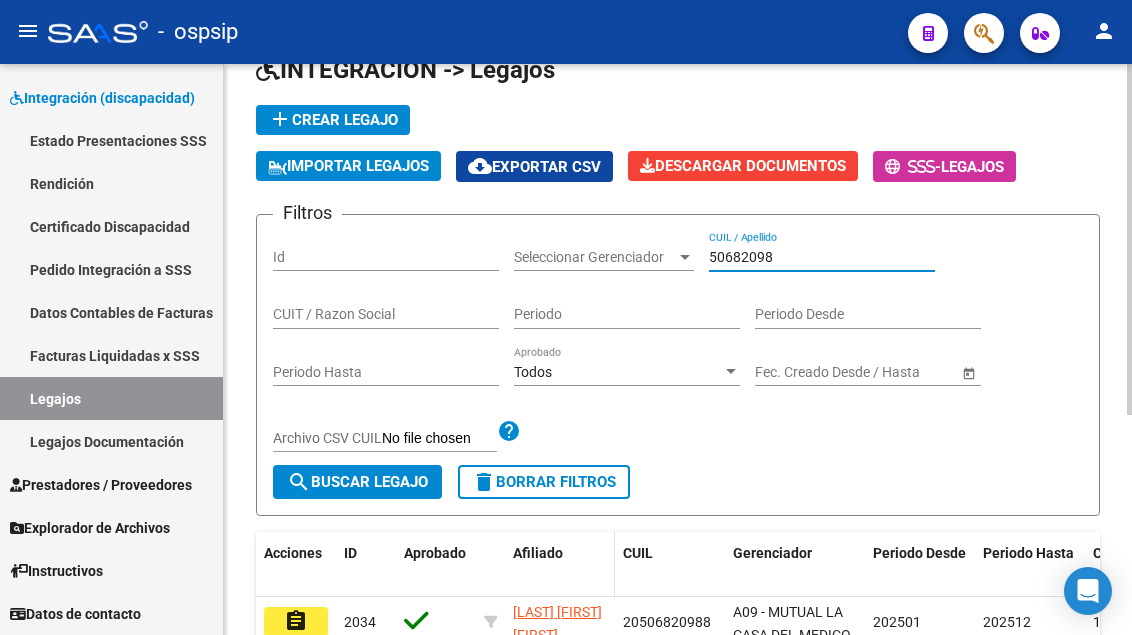 scroll, scrollTop: 200, scrollLeft: 0, axis: vertical 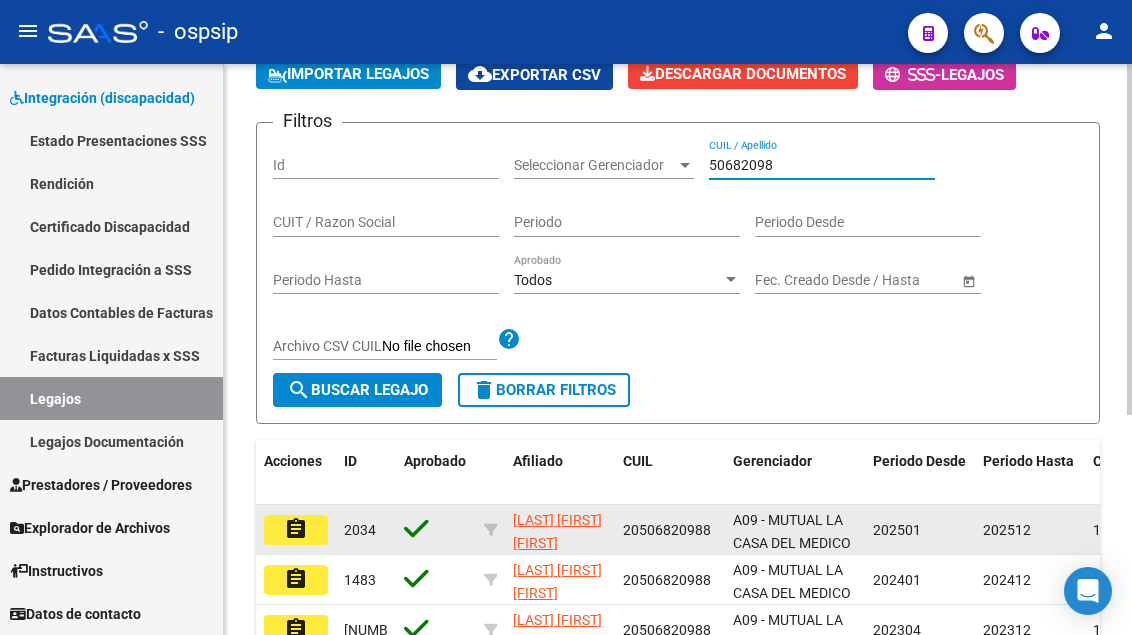 type on "50682098" 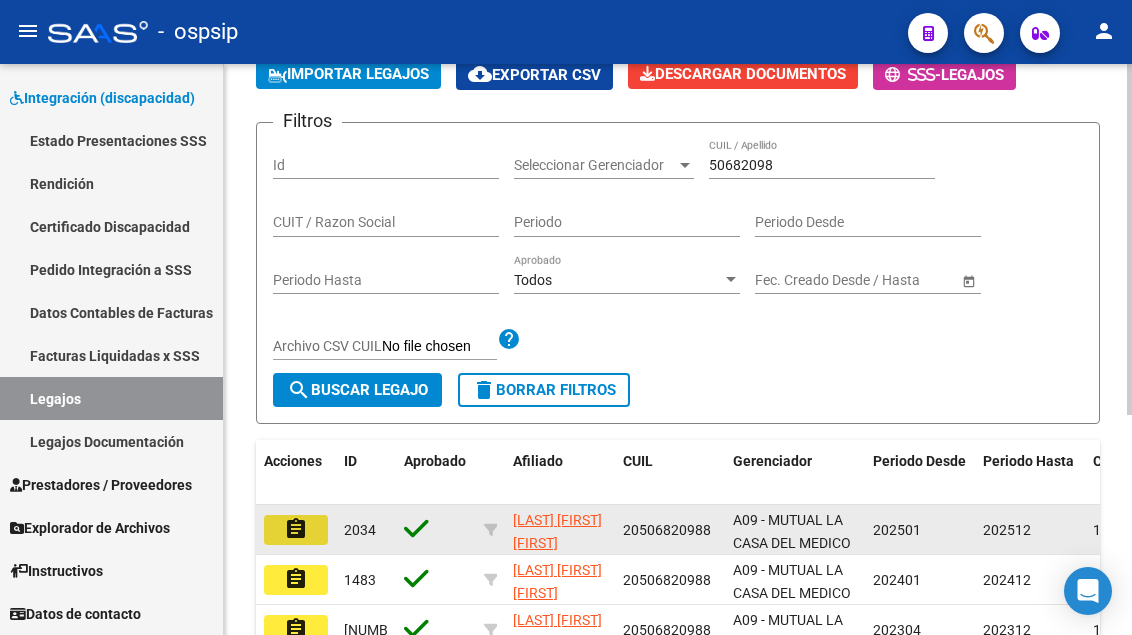 click on "assignment" 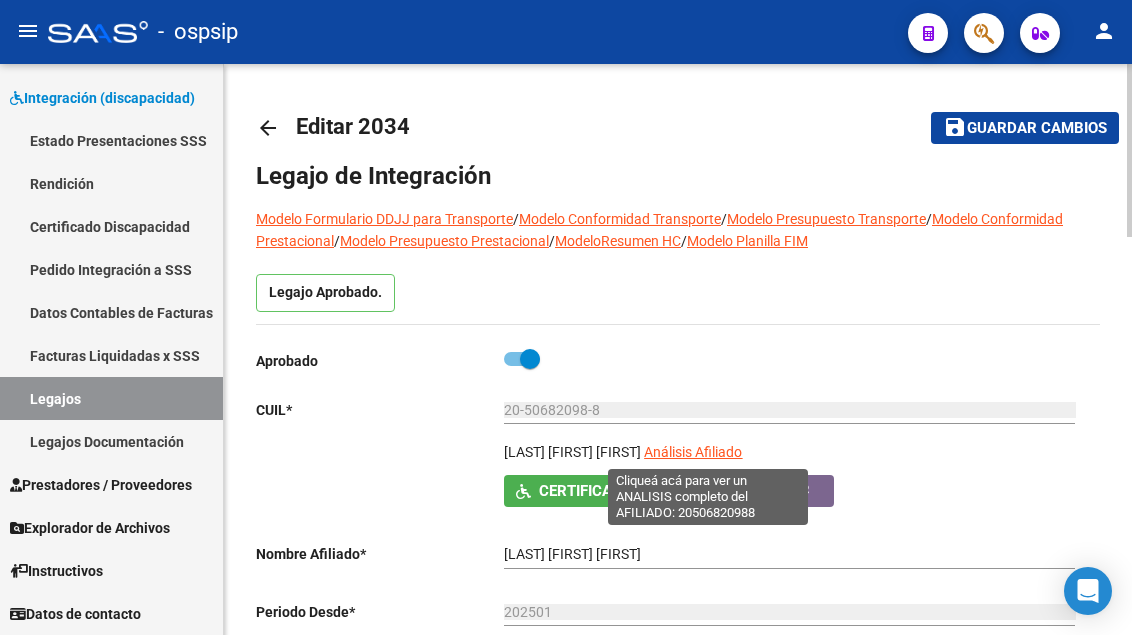 click on "Análisis Afiliado" 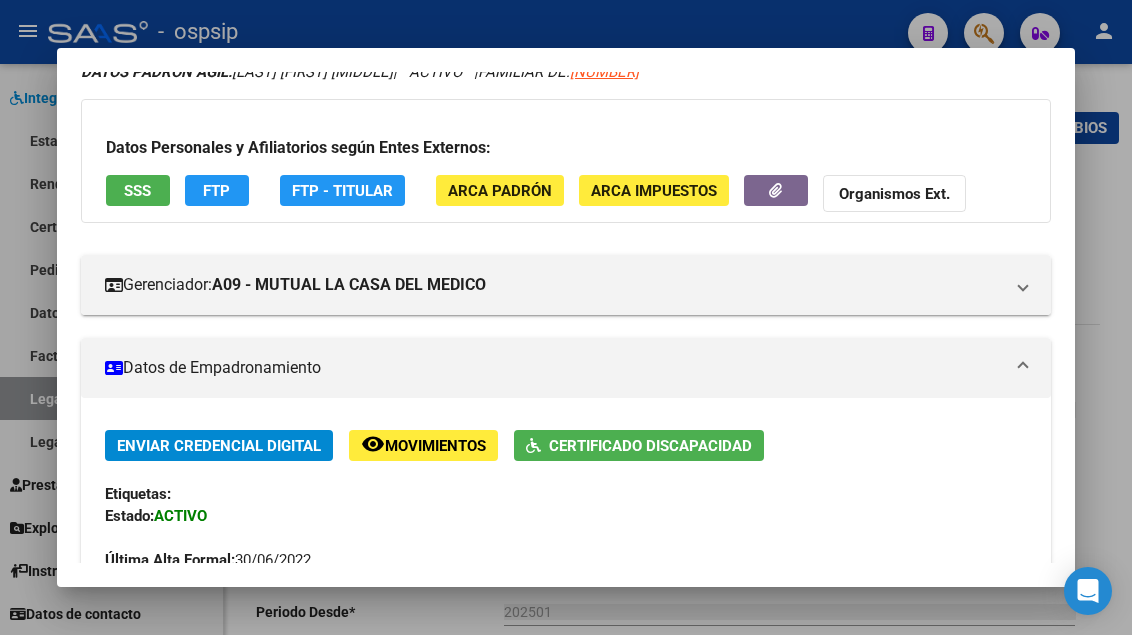 scroll, scrollTop: 73, scrollLeft: 0, axis: vertical 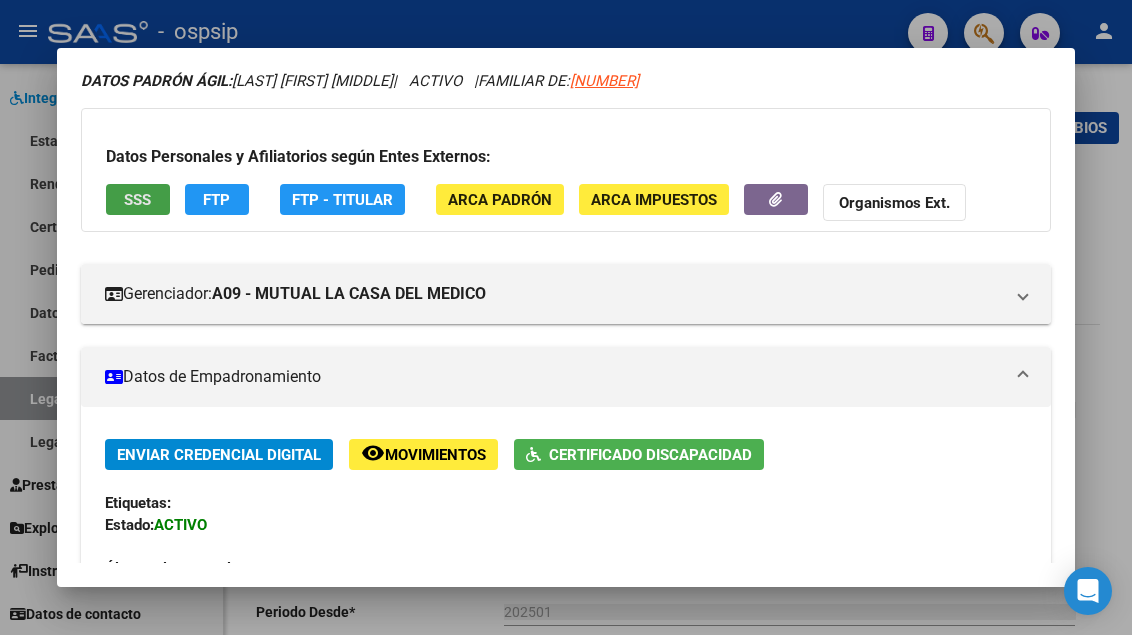 click on "SSS" at bounding box center (137, 200) 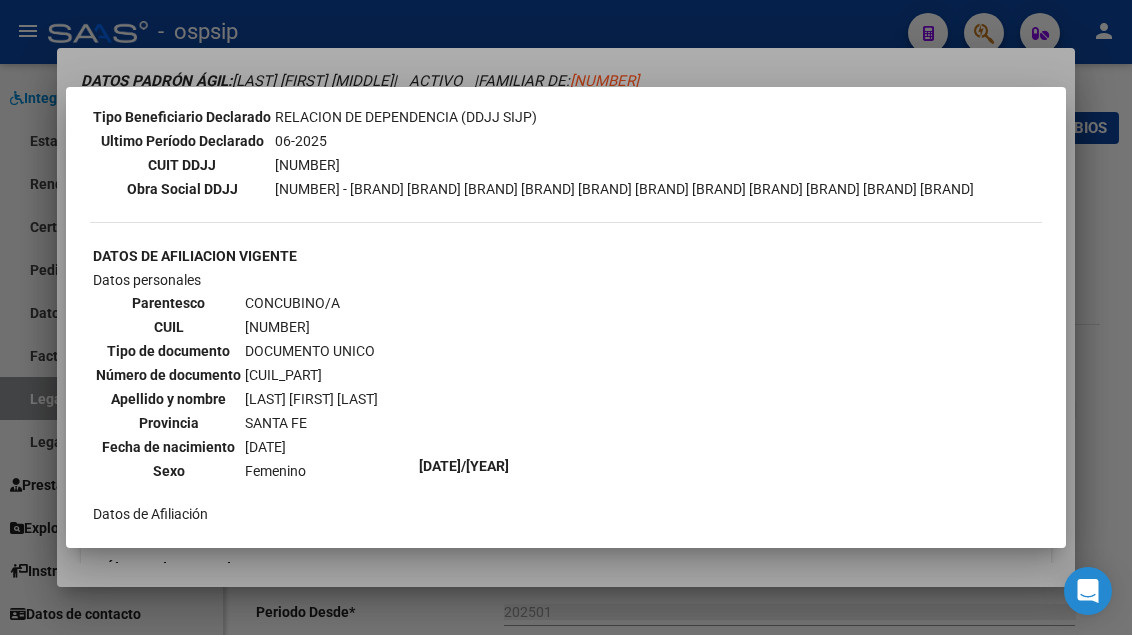 scroll, scrollTop: 800, scrollLeft: 0, axis: vertical 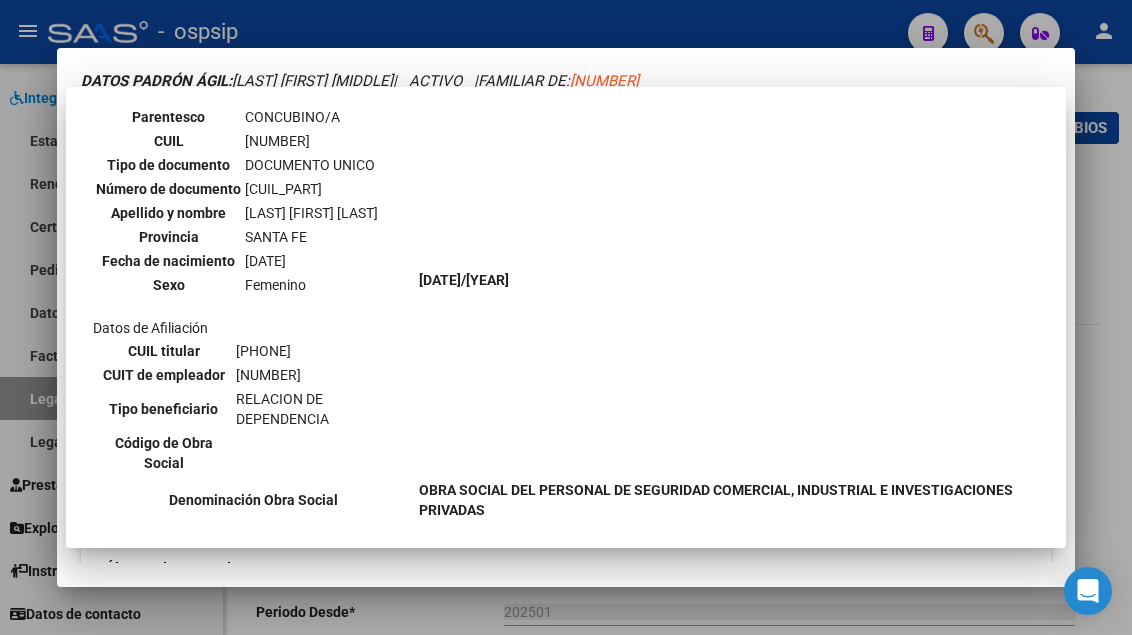 type 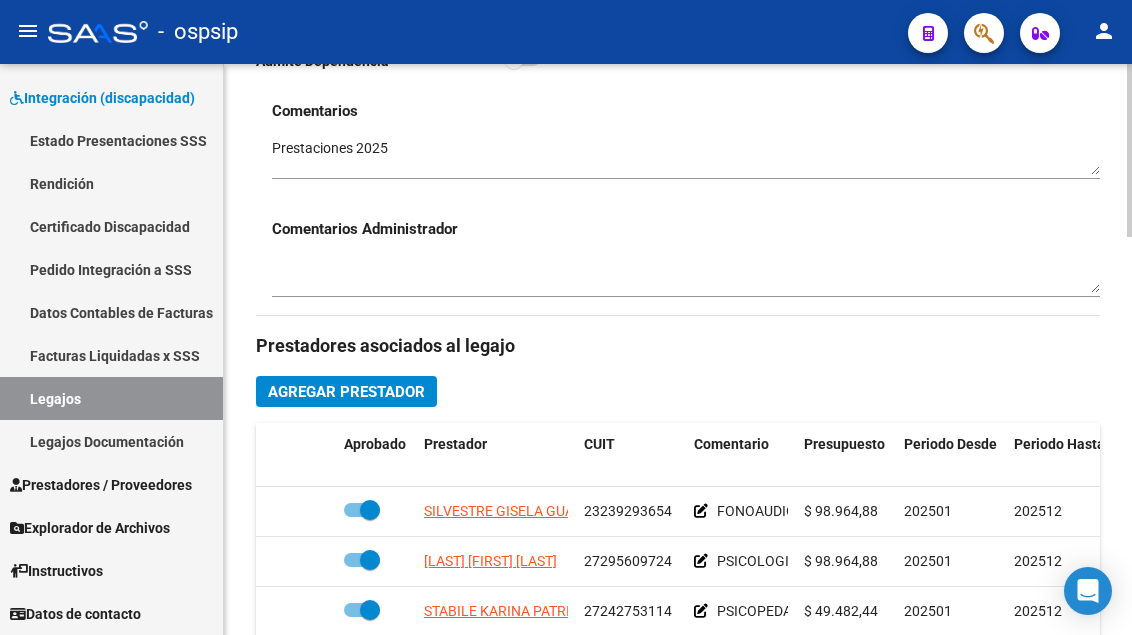 scroll, scrollTop: 800, scrollLeft: 0, axis: vertical 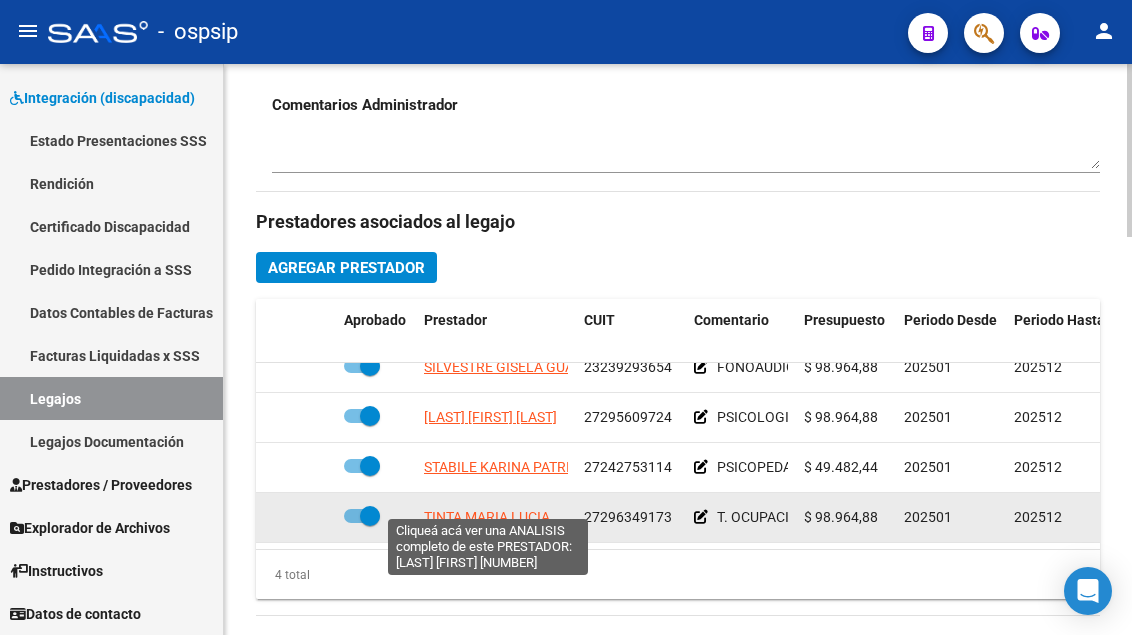 click on "TINTA MARIA LUCIA" 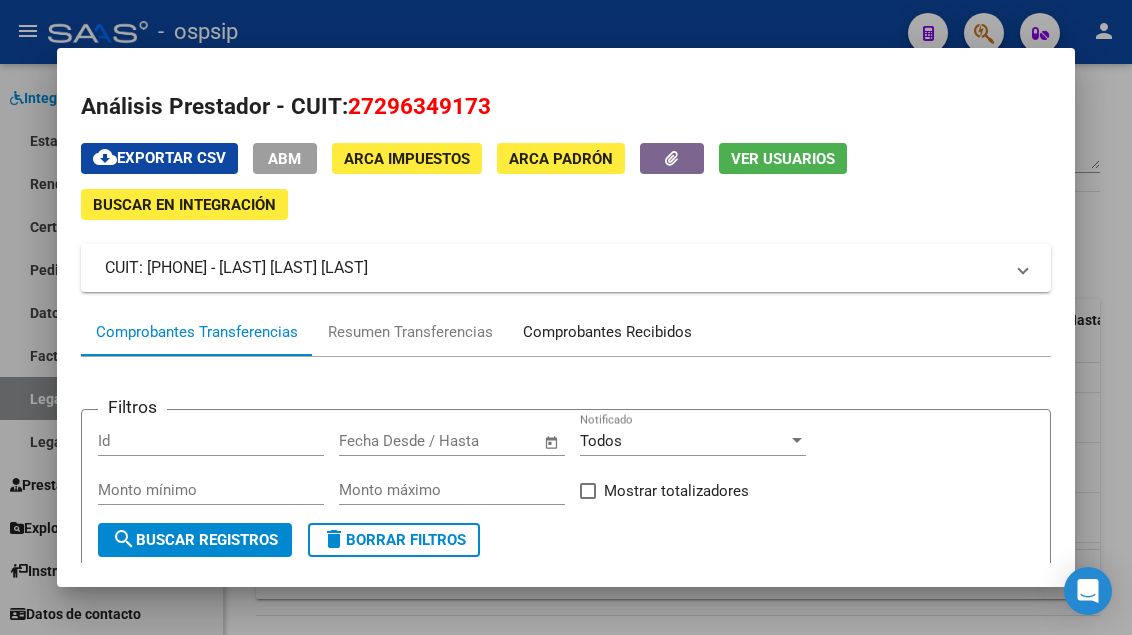 click on "Comprobantes Recibidos" at bounding box center [607, 332] 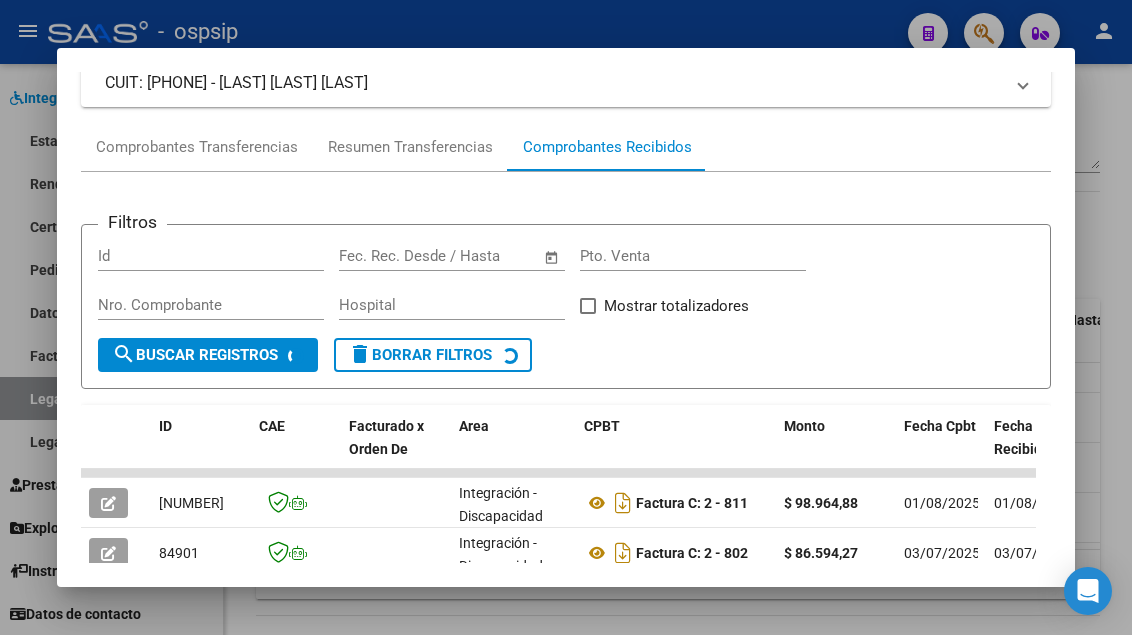 scroll, scrollTop: 485, scrollLeft: 0, axis: vertical 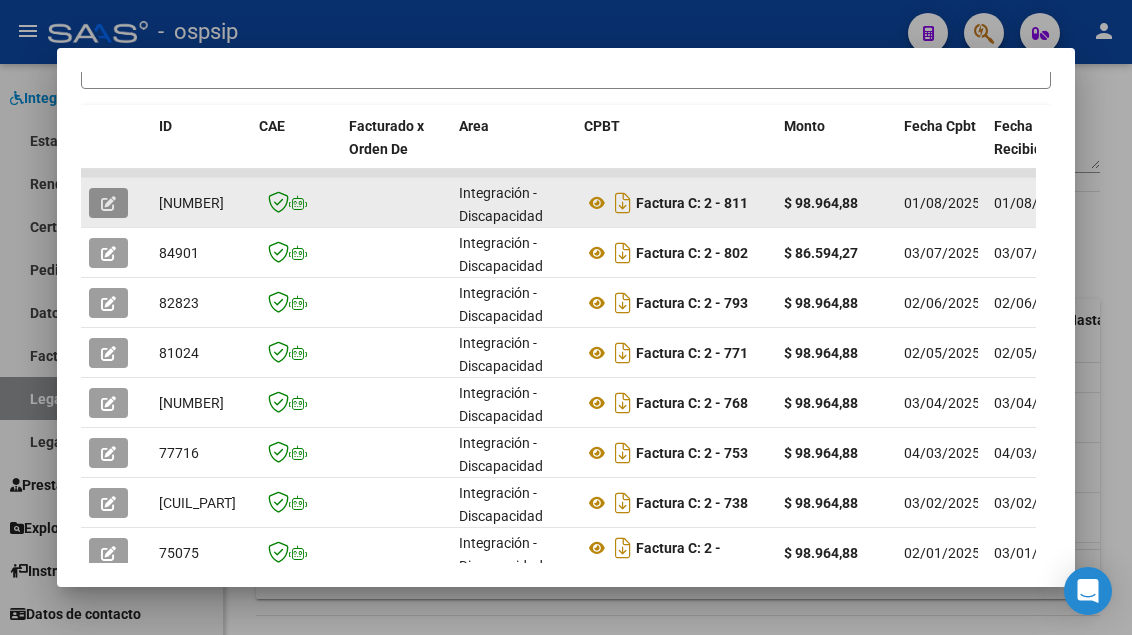 click 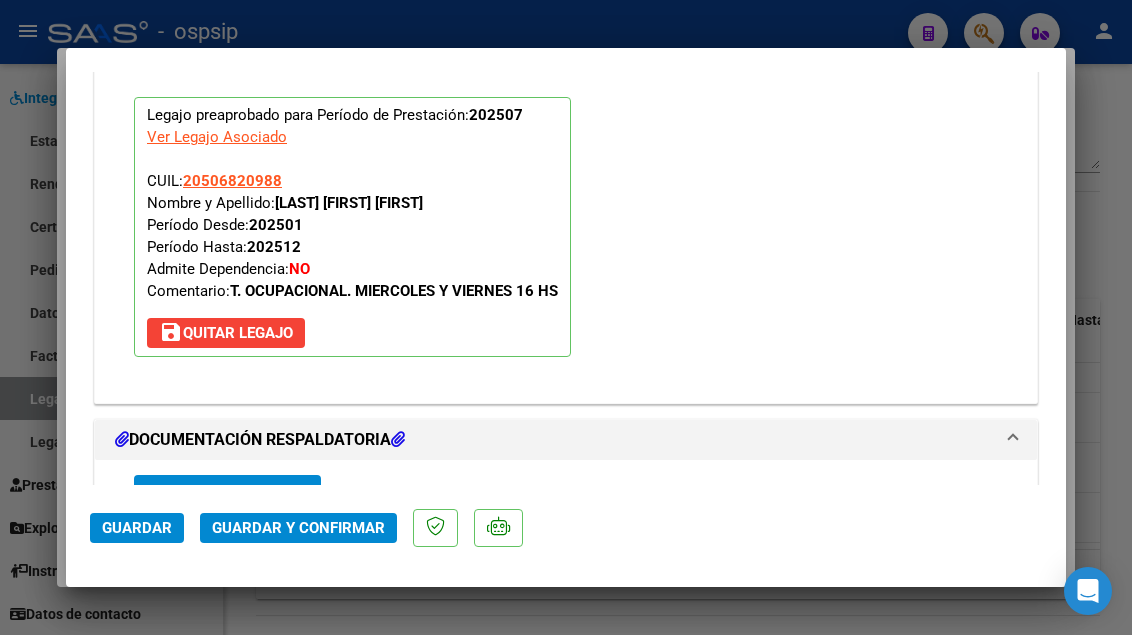 scroll, scrollTop: 2515, scrollLeft: 0, axis: vertical 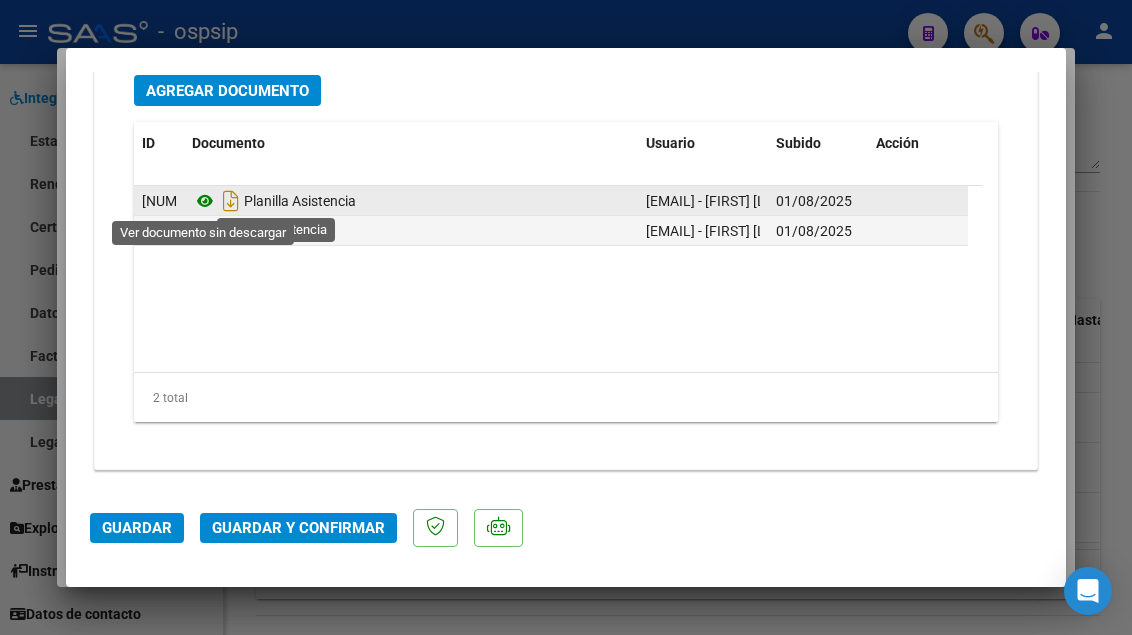 click 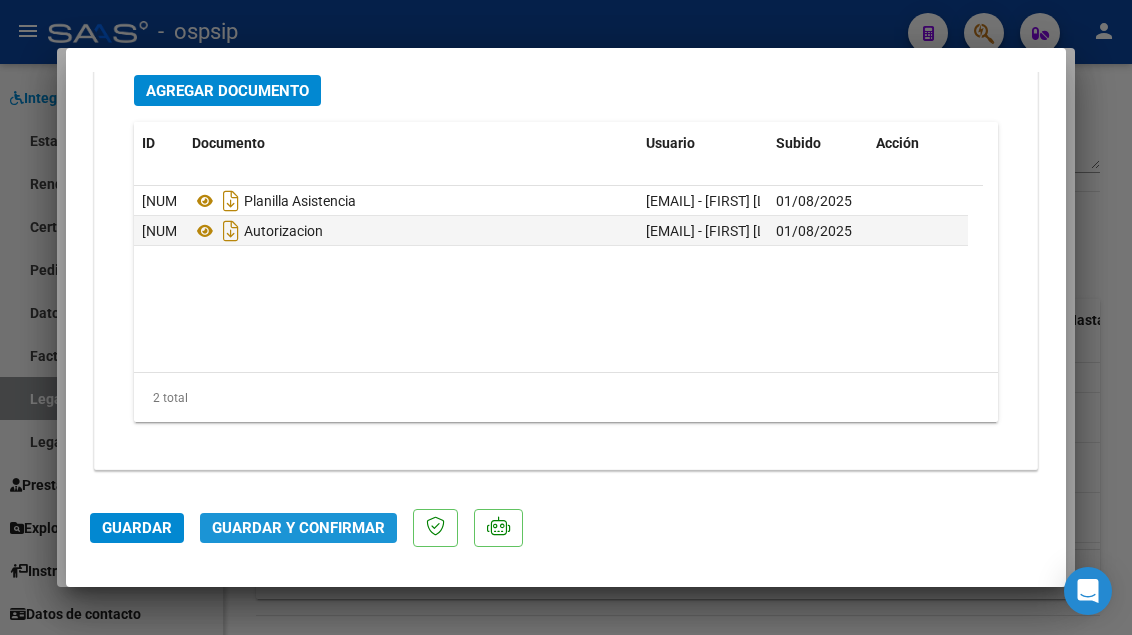 click on "Guardar y Confirmar" 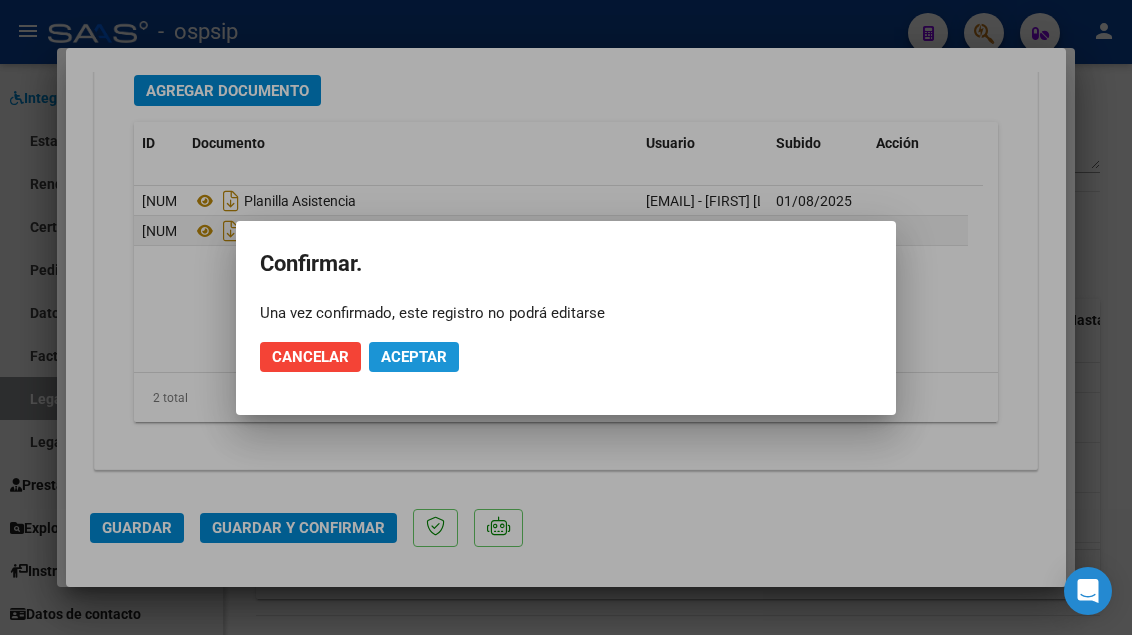 click on "Aceptar" 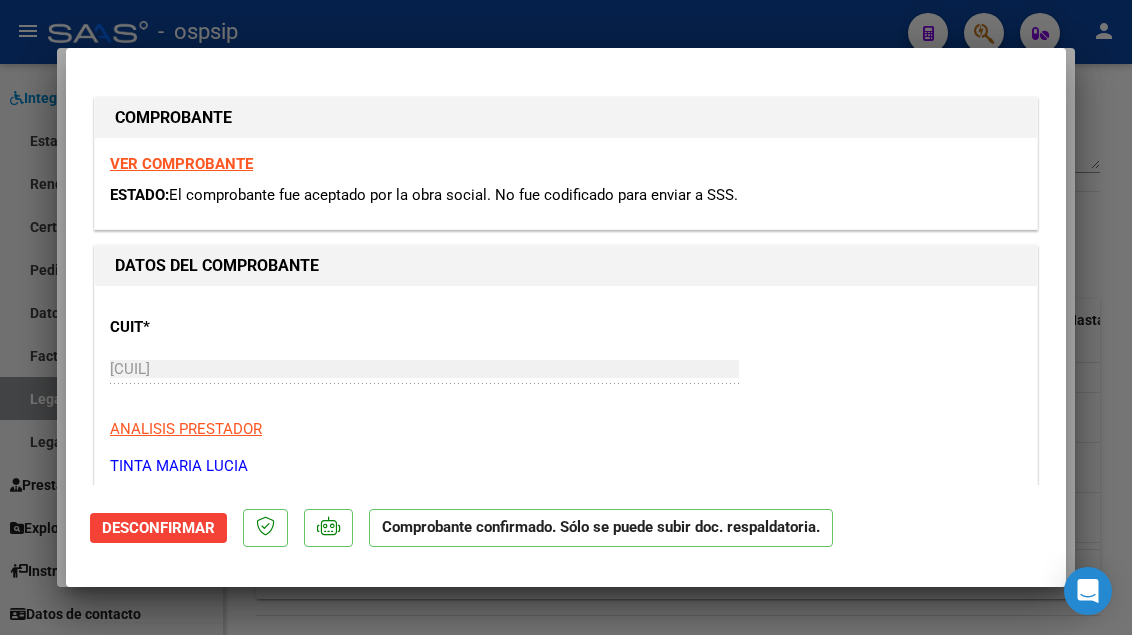 scroll, scrollTop: 0, scrollLeft: 0, axis: both 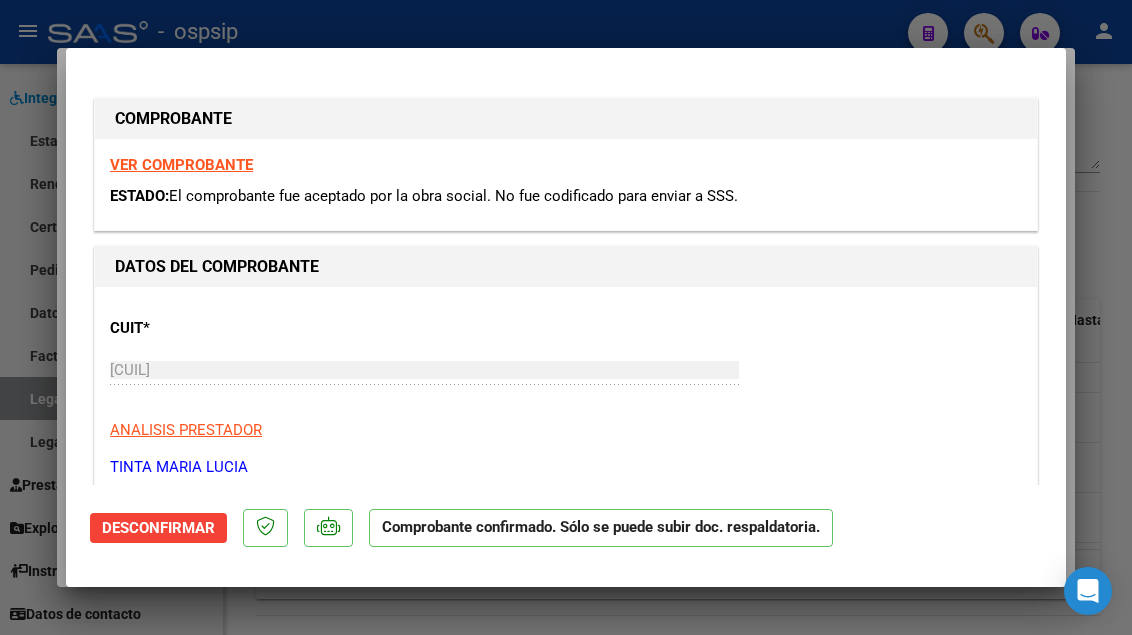 type 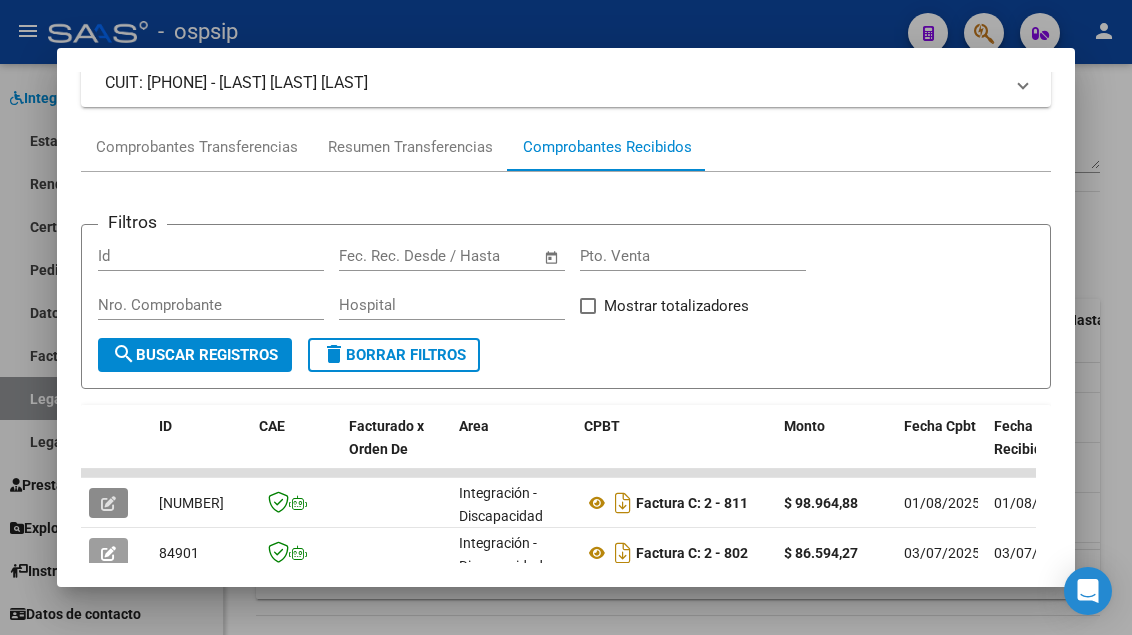 scroll, scrollTop: 485, scrollLeft: 0, axis: vertical 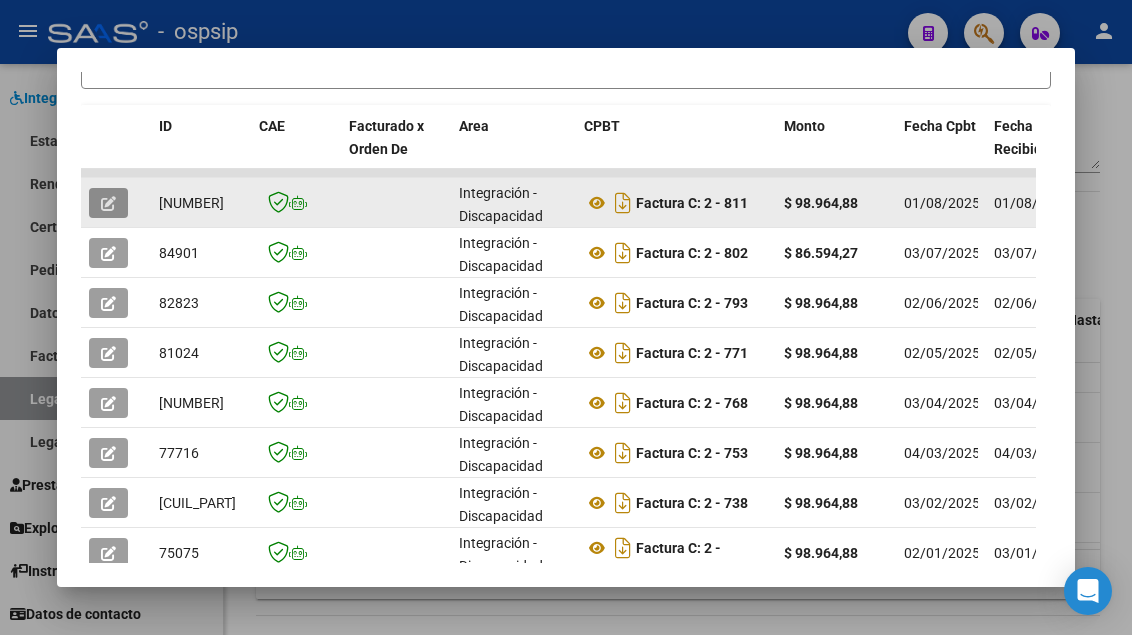 click 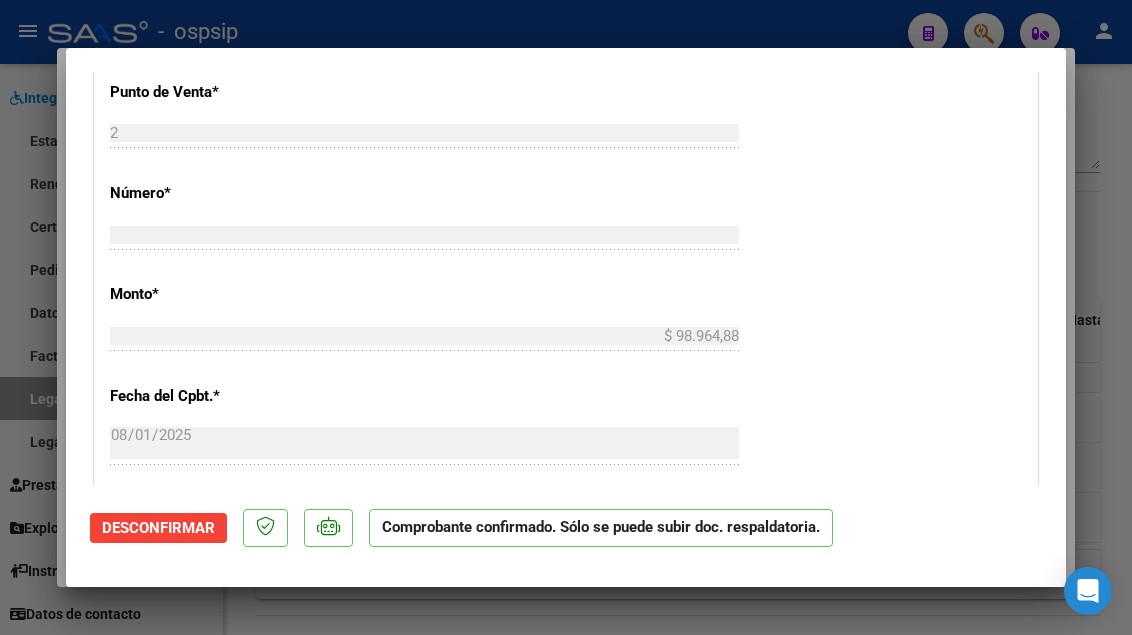 scroll, scrollTop: 1200, scrollLeft: 0, axis: vertical 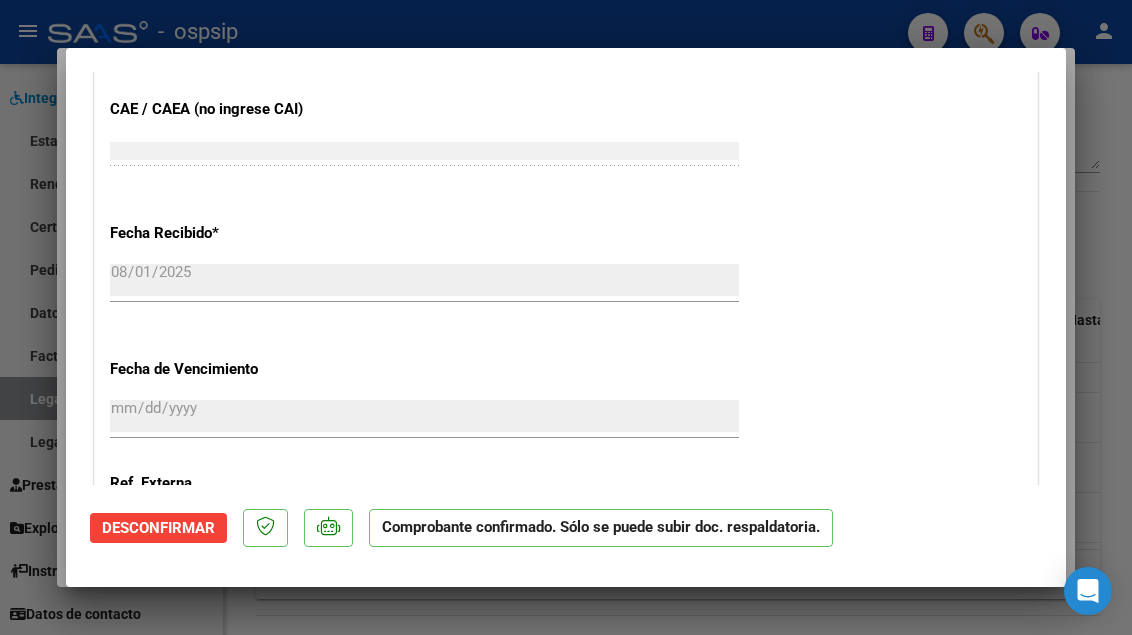 type 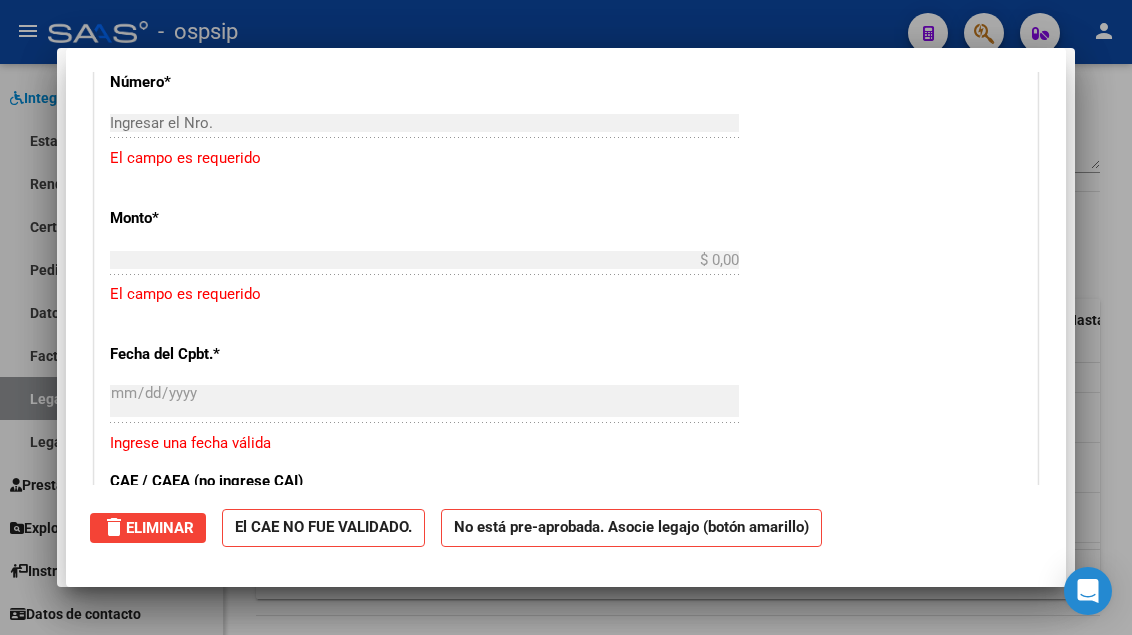 scroll, scrollTop: 0, scrollLeft: 0, axis: both 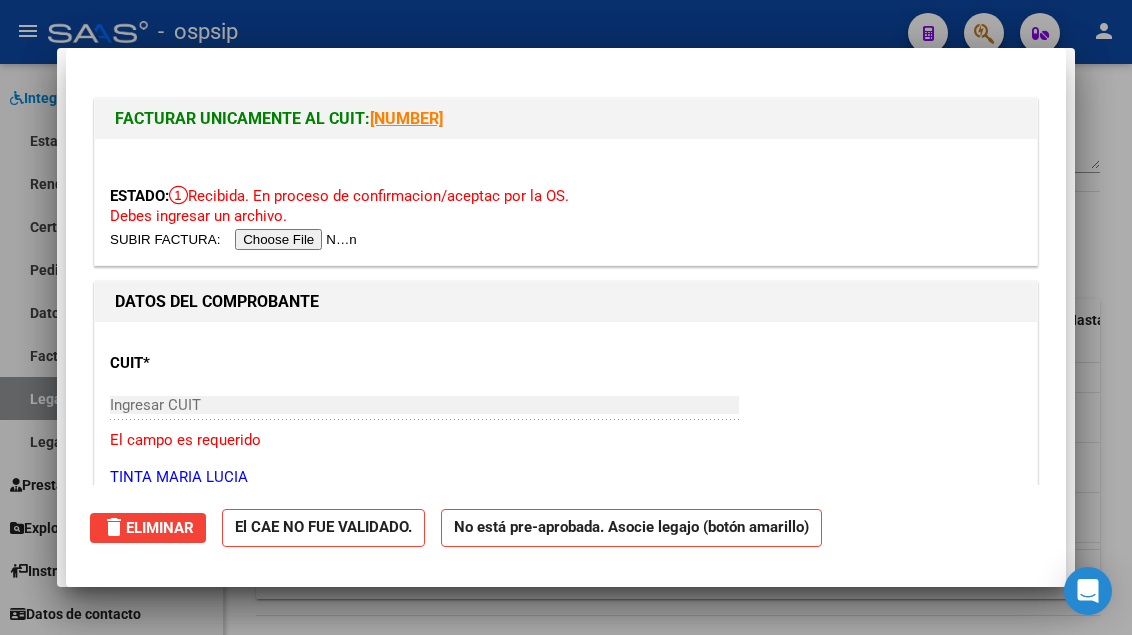 type 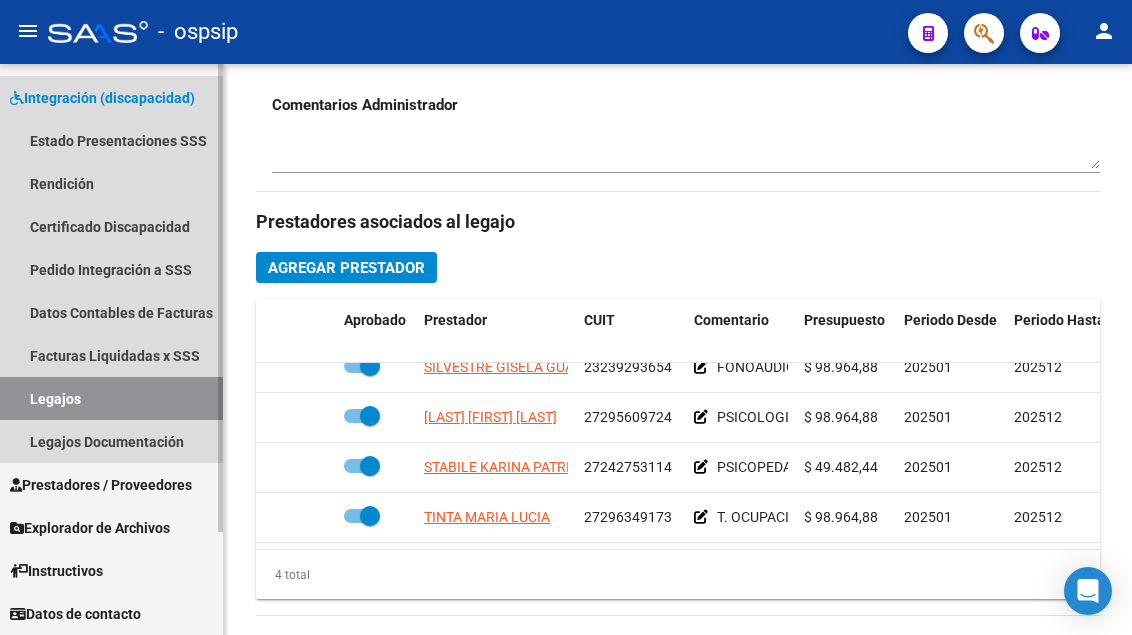 click on "Legajos" at bounding box center [111, 398] 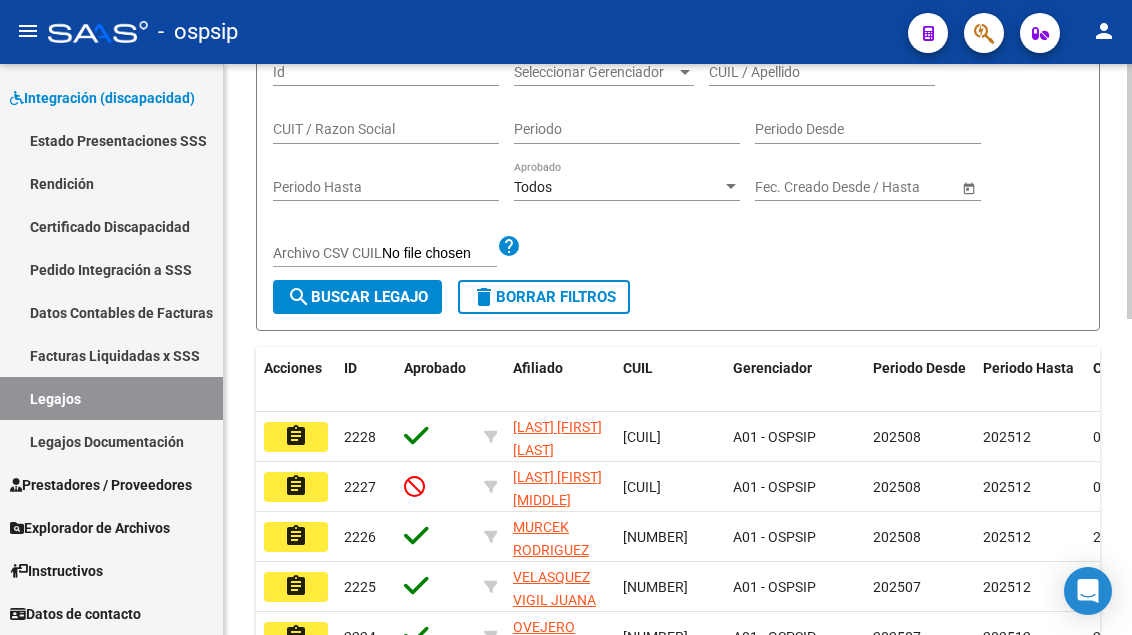 scroll, scrollTop: 208, scrollLeft: 0, axis: vertical 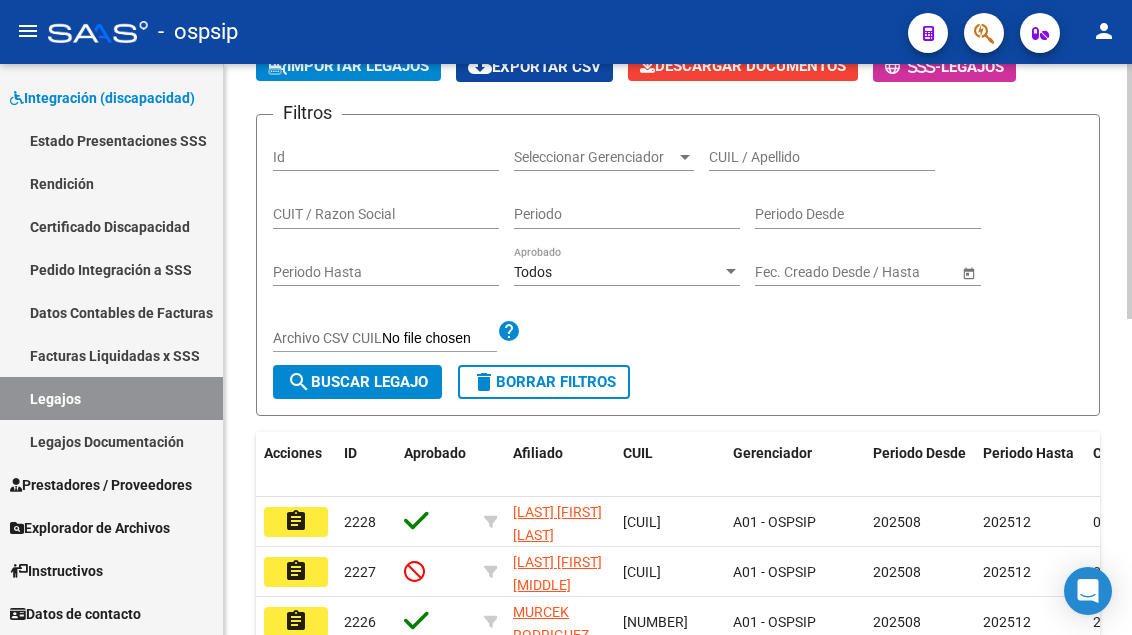 click on "CUIL / Apellido" at bounding box center [822, 157] 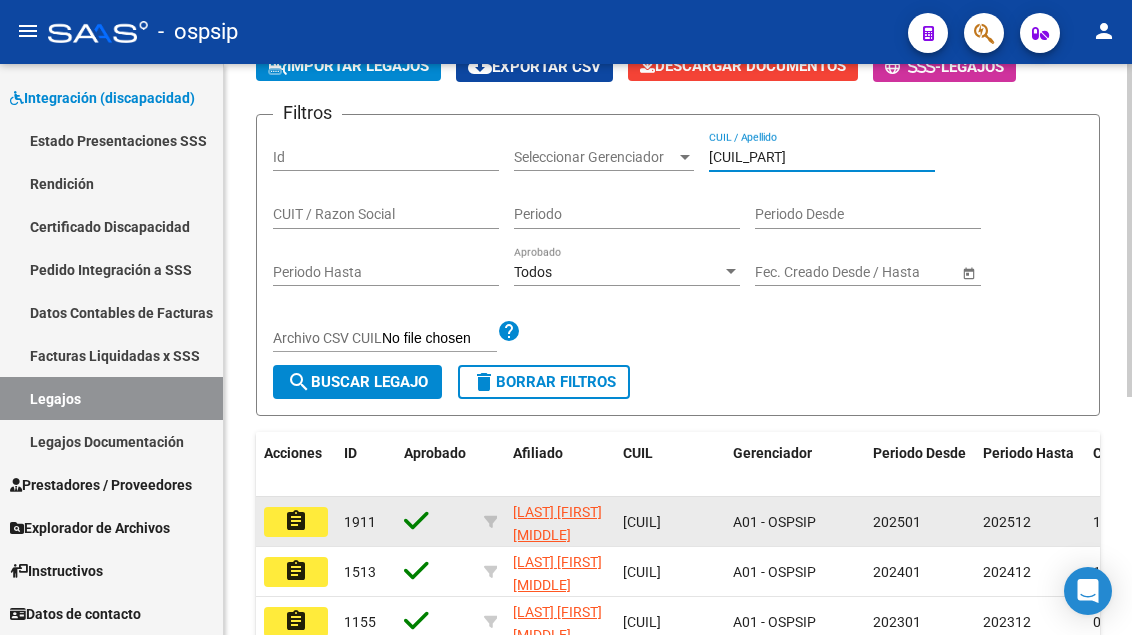 type on "[CUIL_PART]" 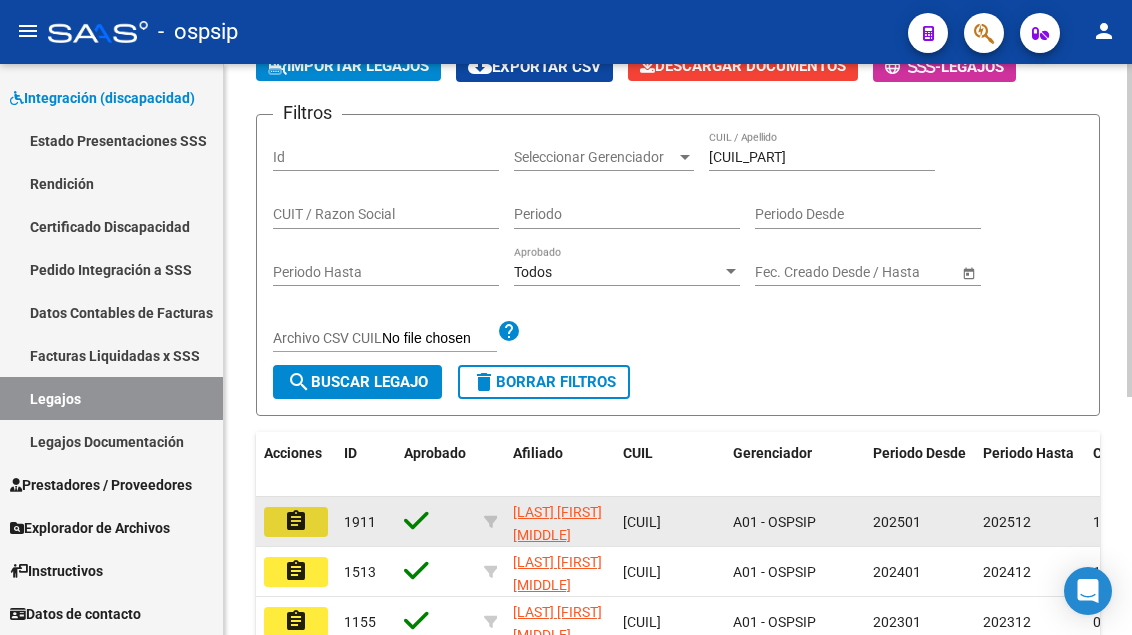 click on "assignment" 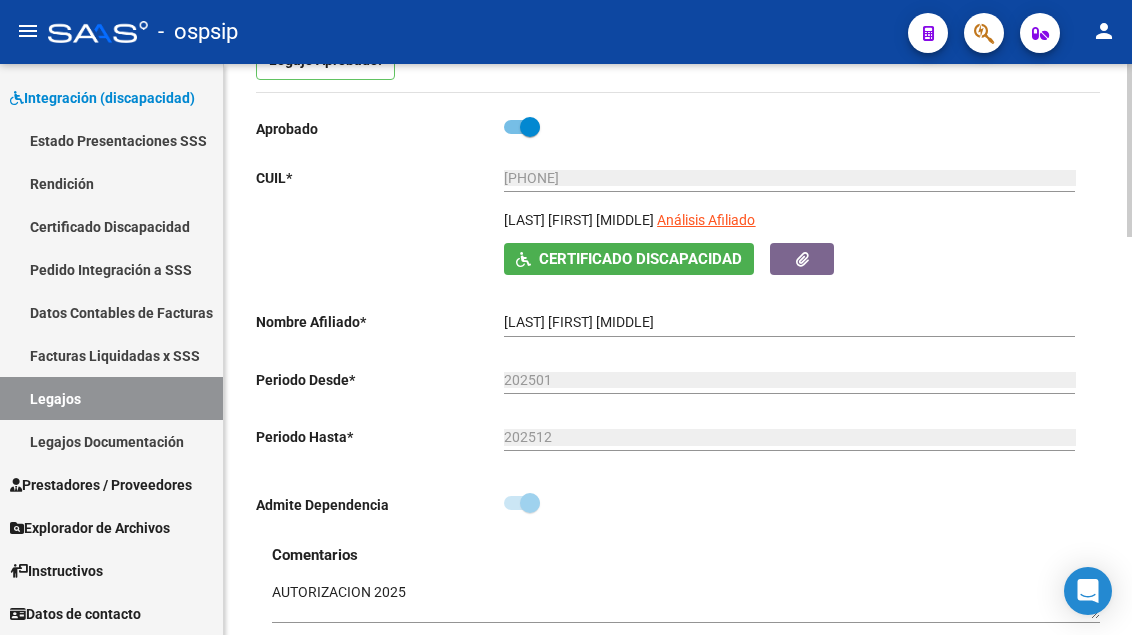 scroll, scrollTop: 200, scrollLeft: 0, axis: vertical 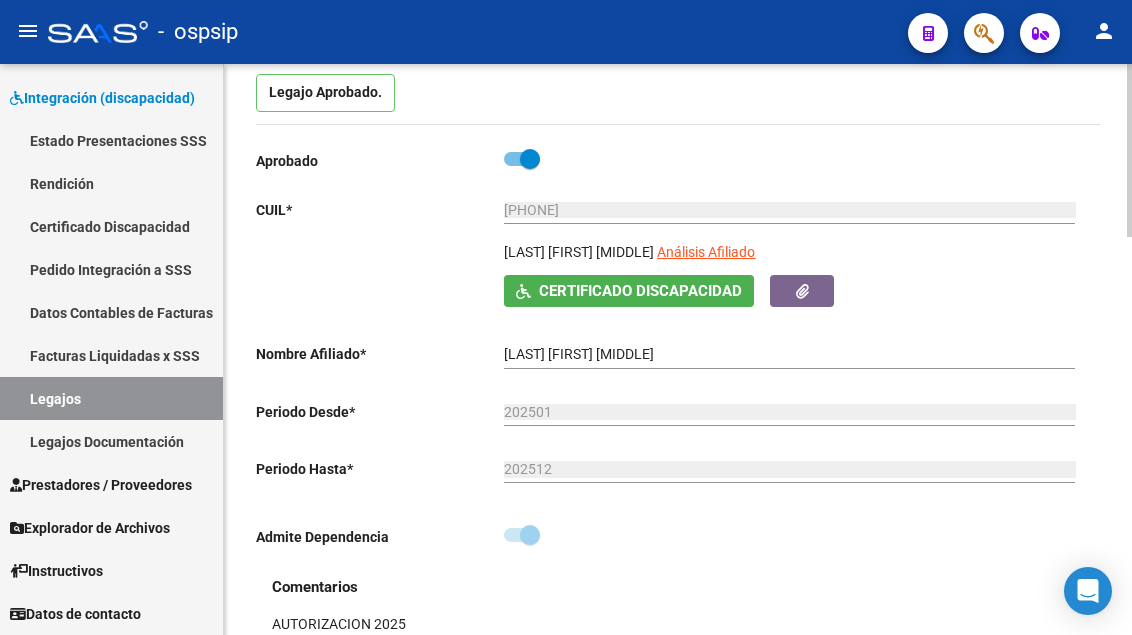 click on "[CUIL] Ingresar CUIL" 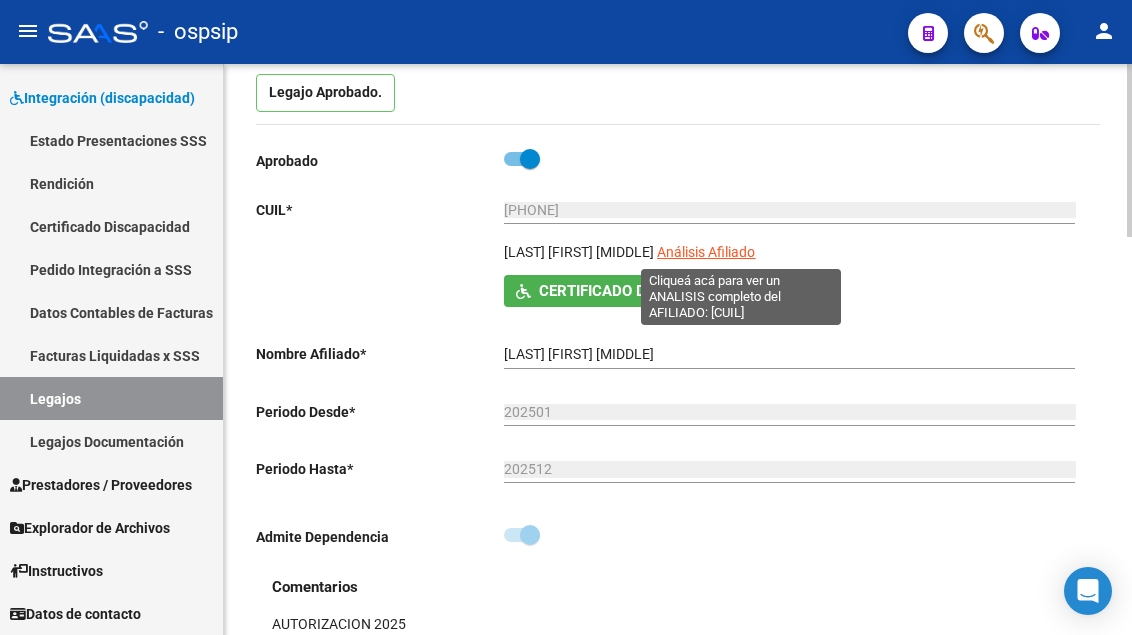 click on "Análisis Afiliado" 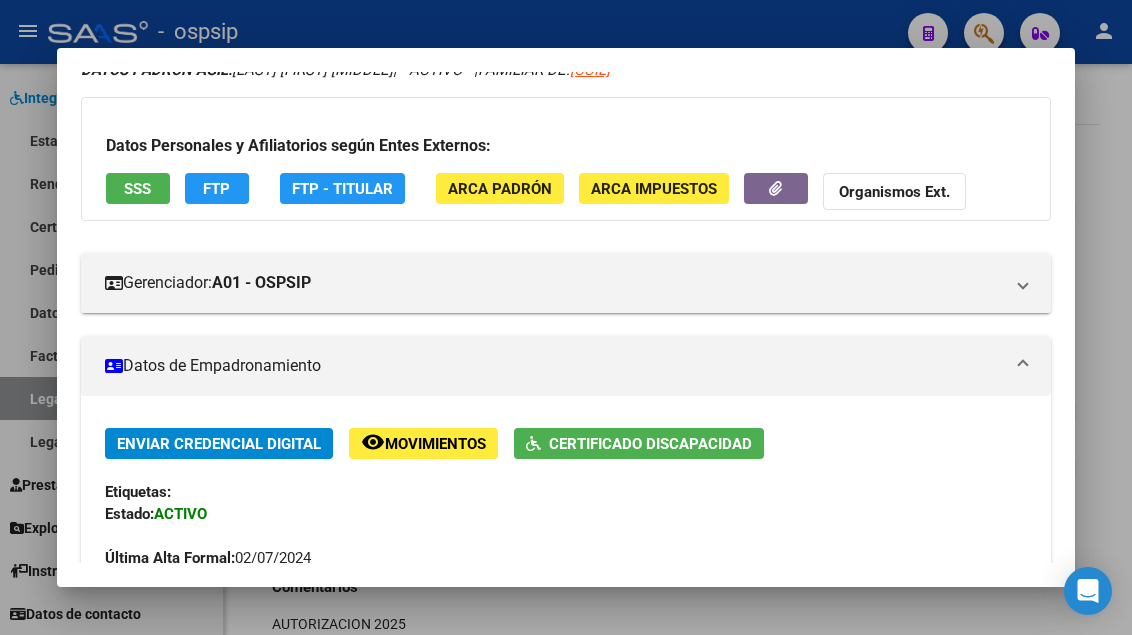 scroll, scrollTop: 0, scrollLeft: 0, axis: both 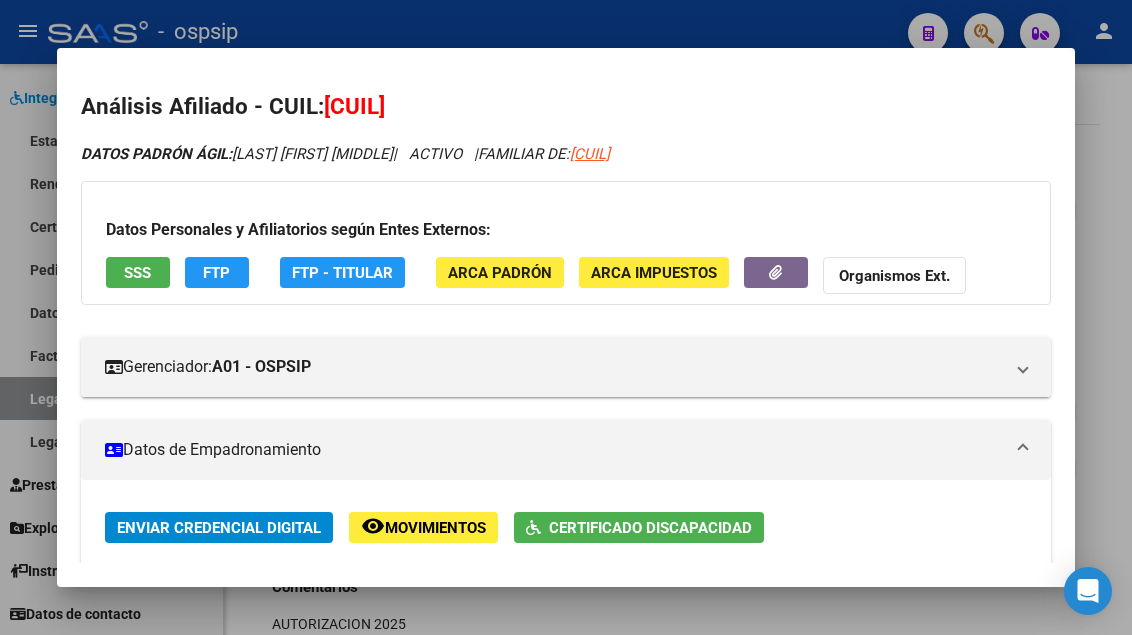 click on "SSS" at bounding box center (137, 273) 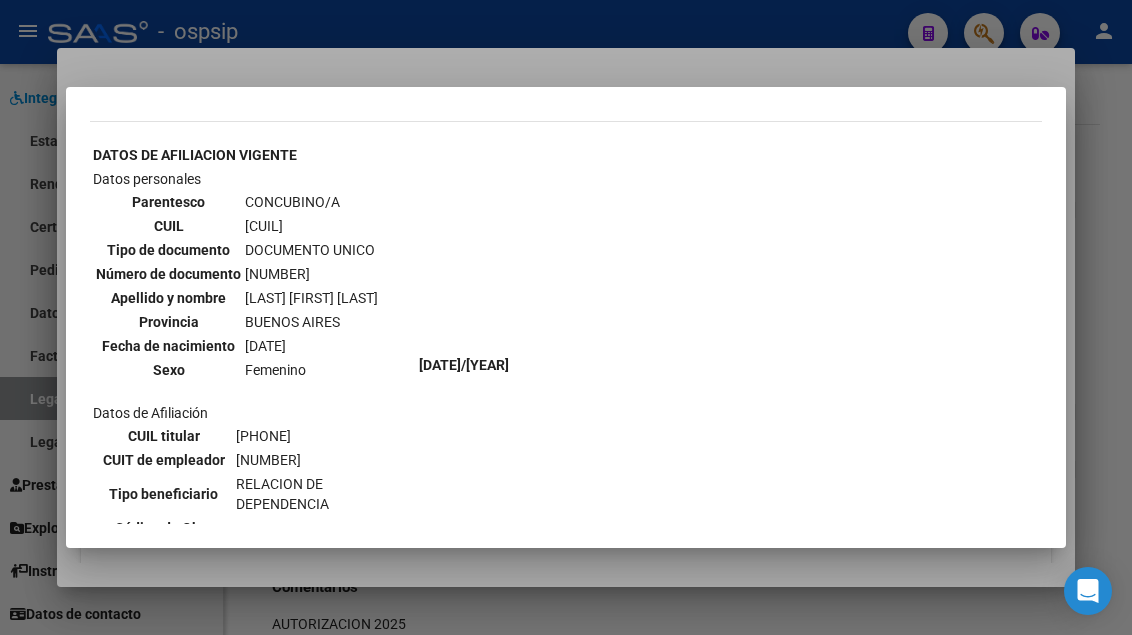 scroll, scrollTop: 900, scrollLeft: 0, axis: vertical 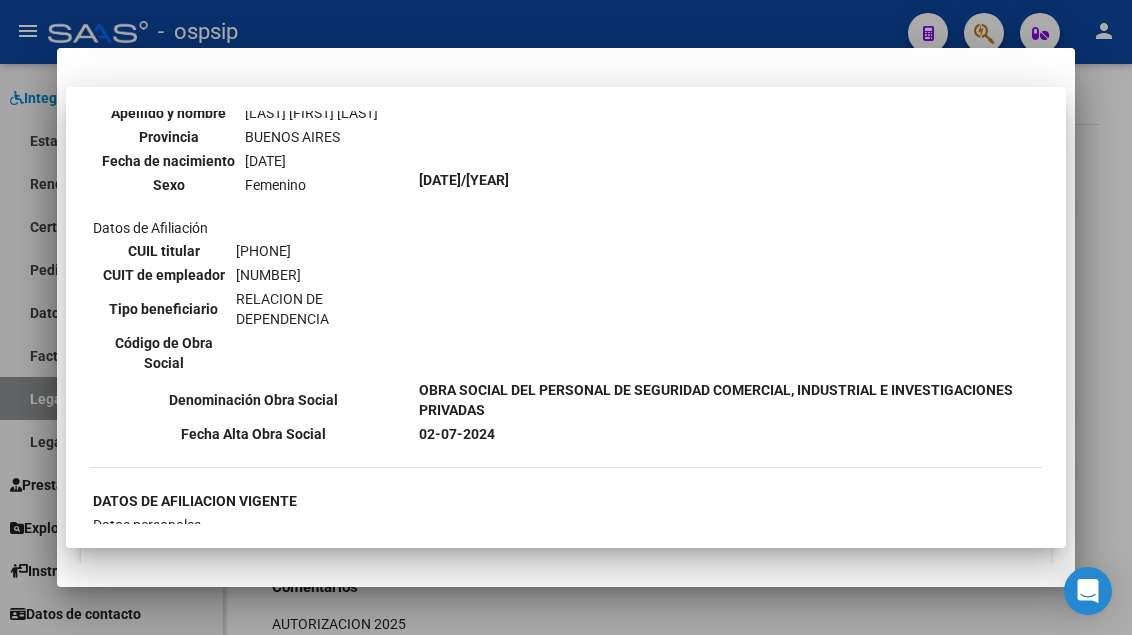type 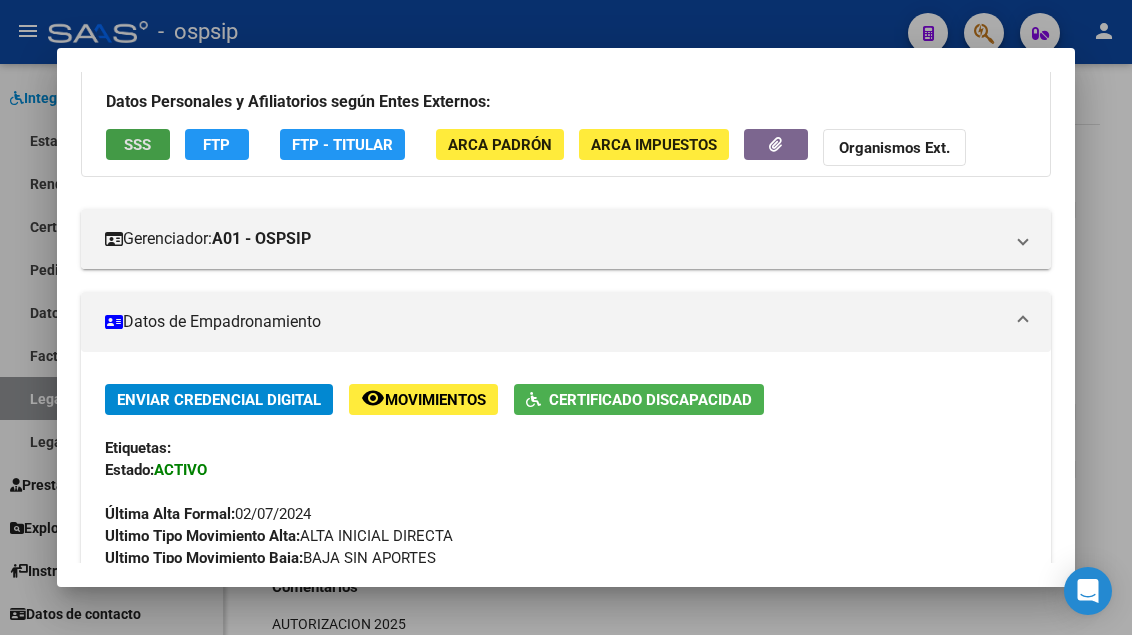 scroll, scrollTop: 200, scrollLeft: 0, axis: vertical 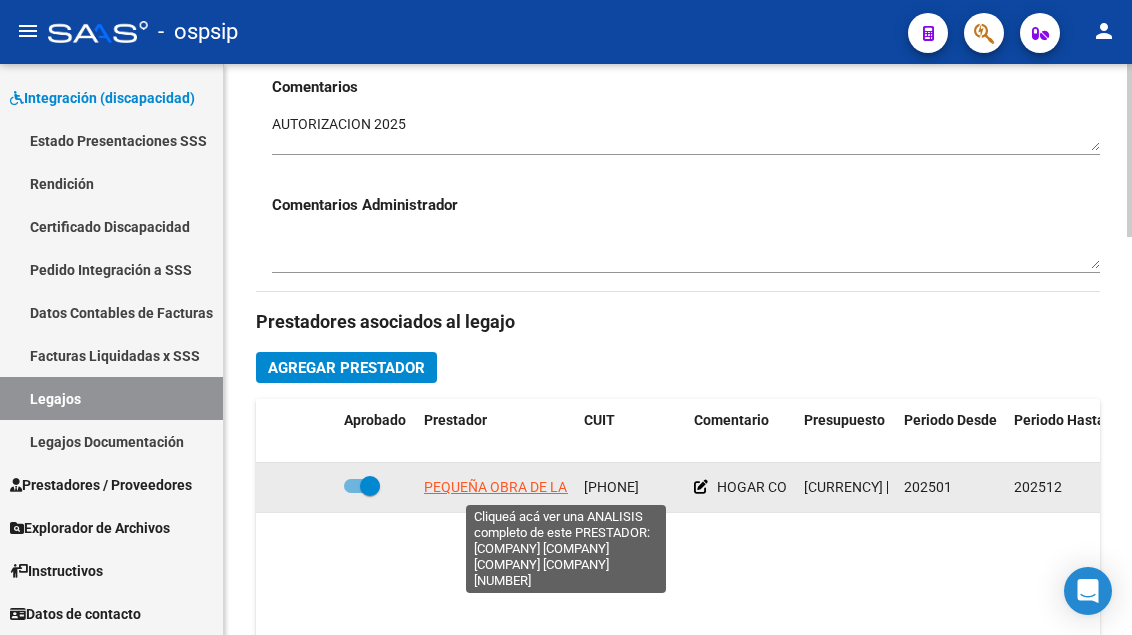 click on "PEQUEÑA OBRA DE LA DIVINA PROVIDENCIA" 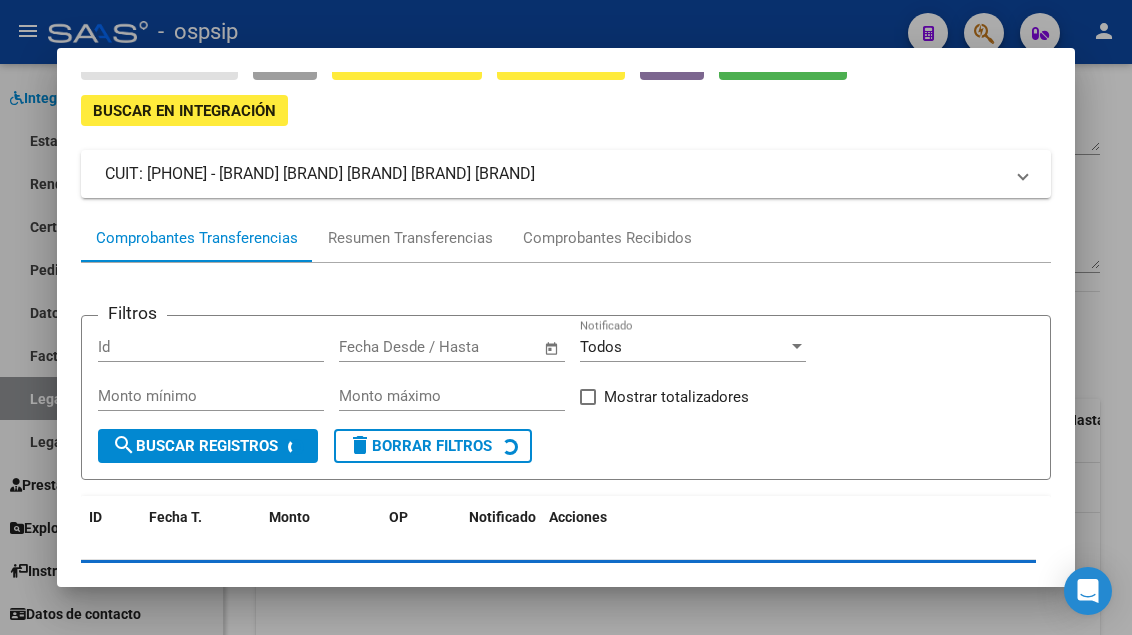 scroll, scrollTop: 185, scrollLeft: 0, axis: vertical 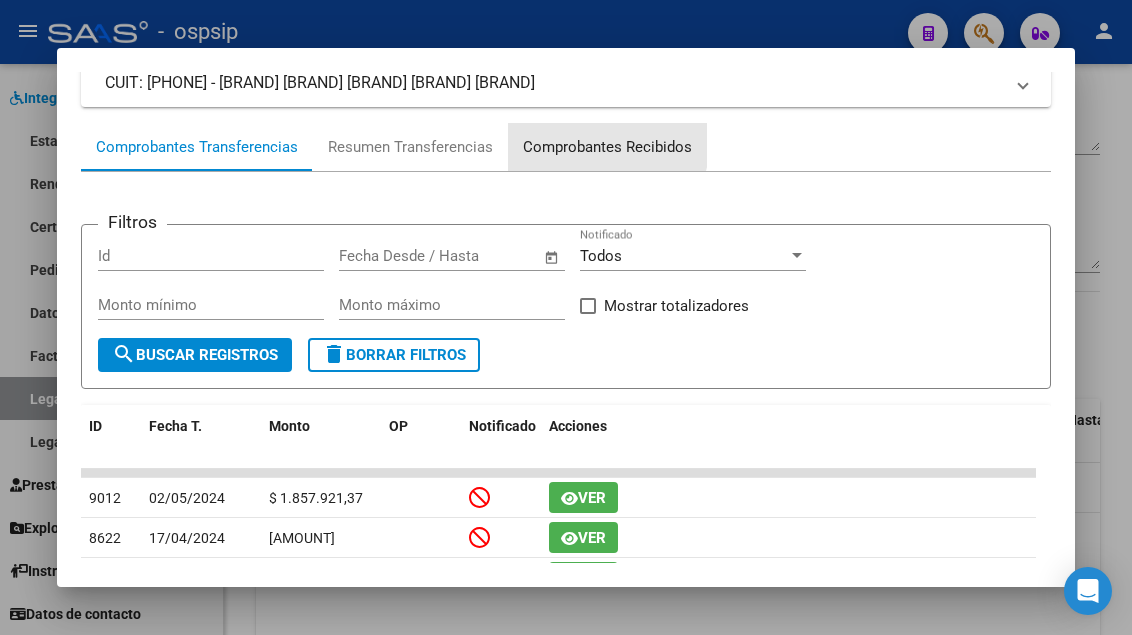 click on "Comprobantes Recibidos" at bounding box center [607, 147] 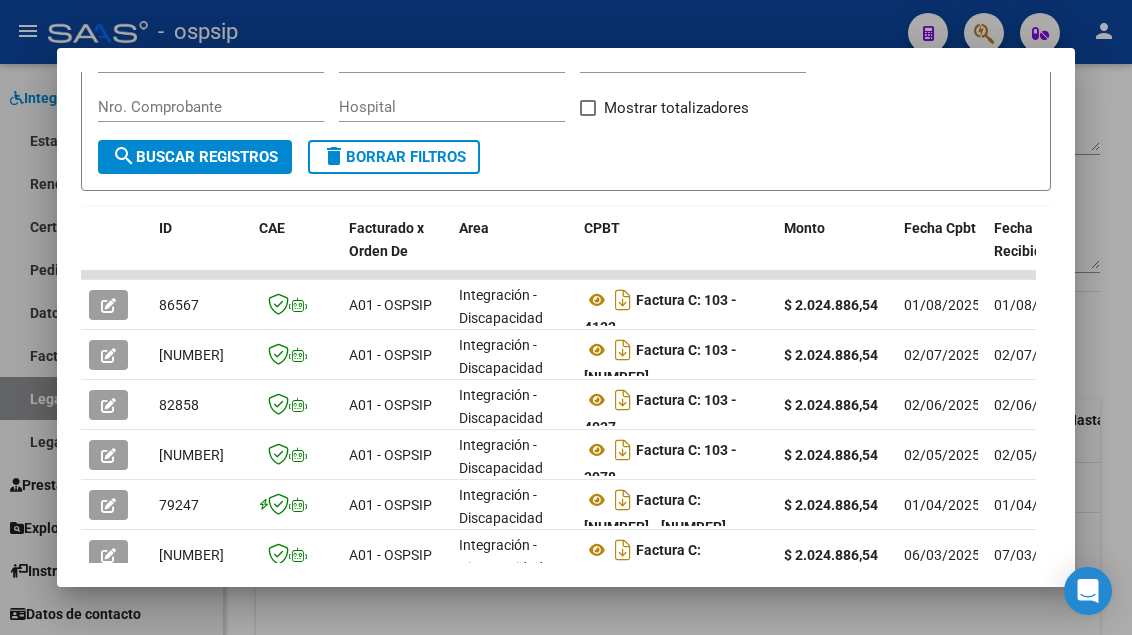scroll, scrollTop: 385, scrollLeft: 0, axis: vertical 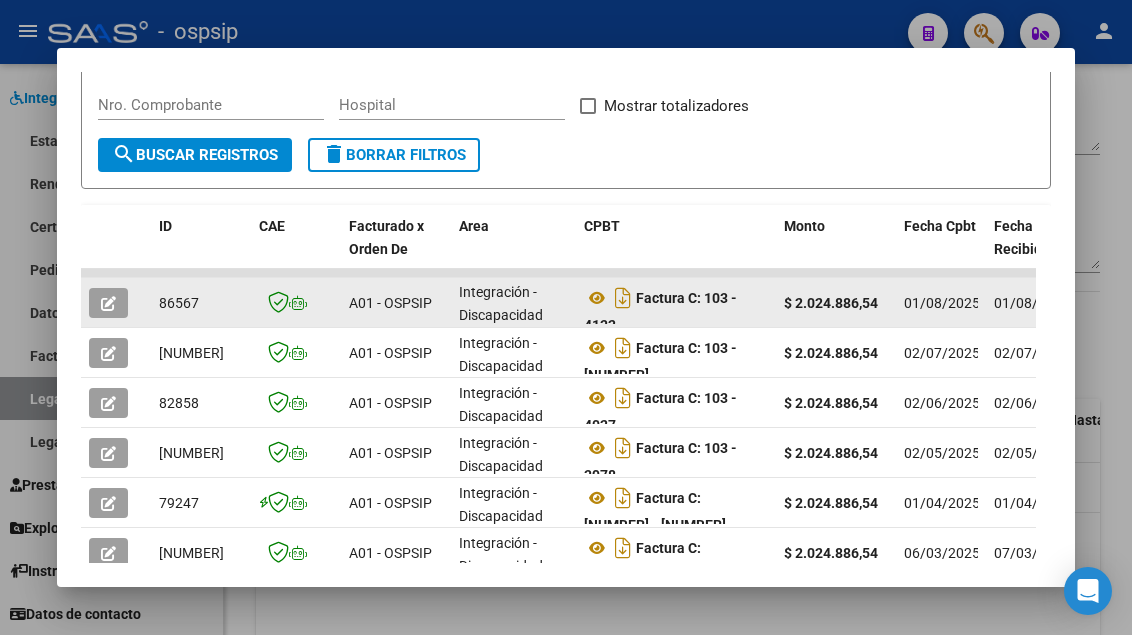 click 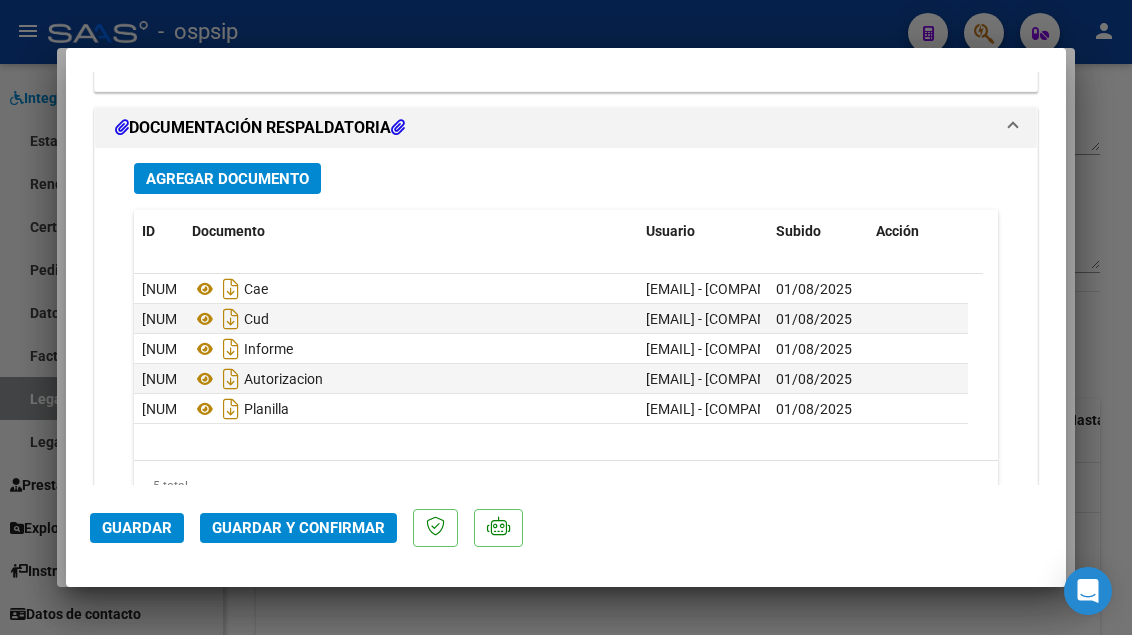 scroll, scrollTop: 2515, scrollLeft: 0, axis: vertical 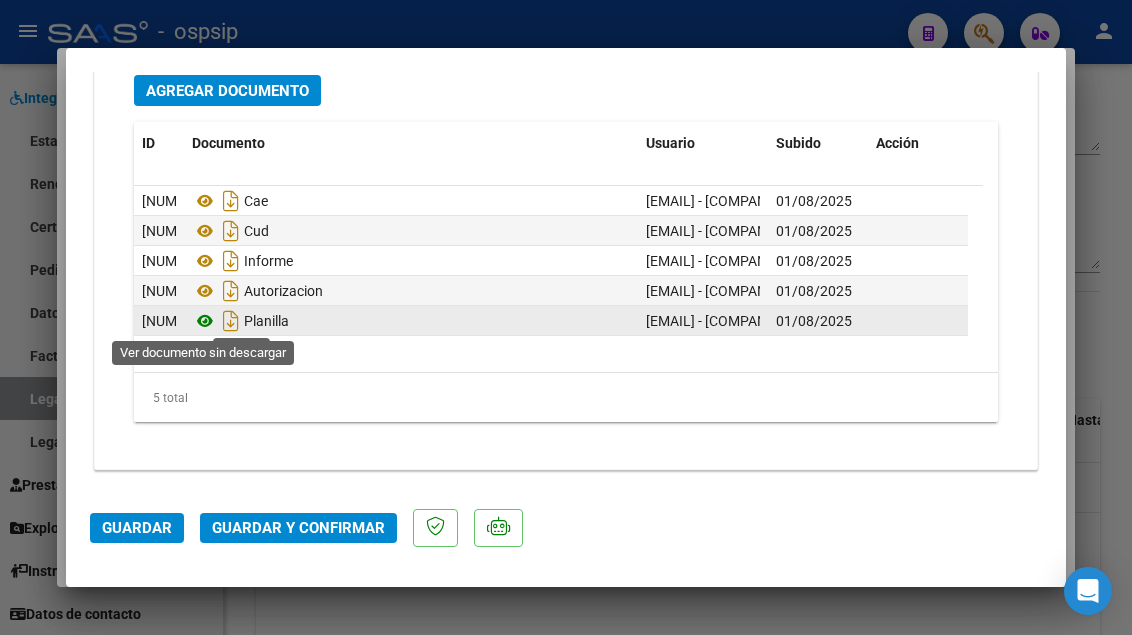 click 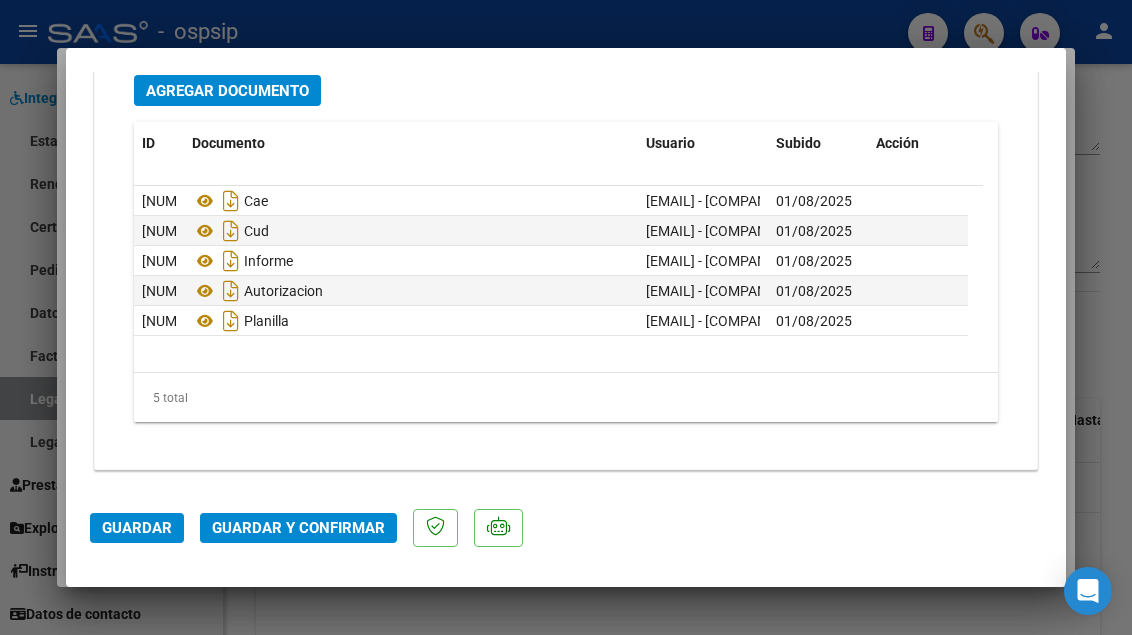 click on "Guardar y Confirmar" 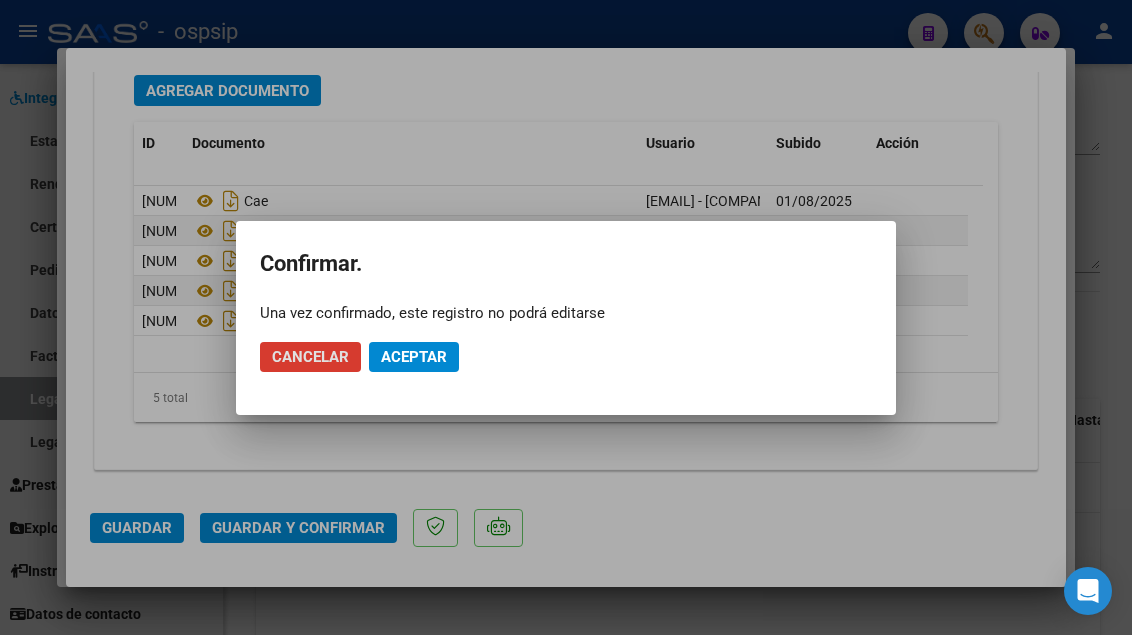 click on "Aceptar" 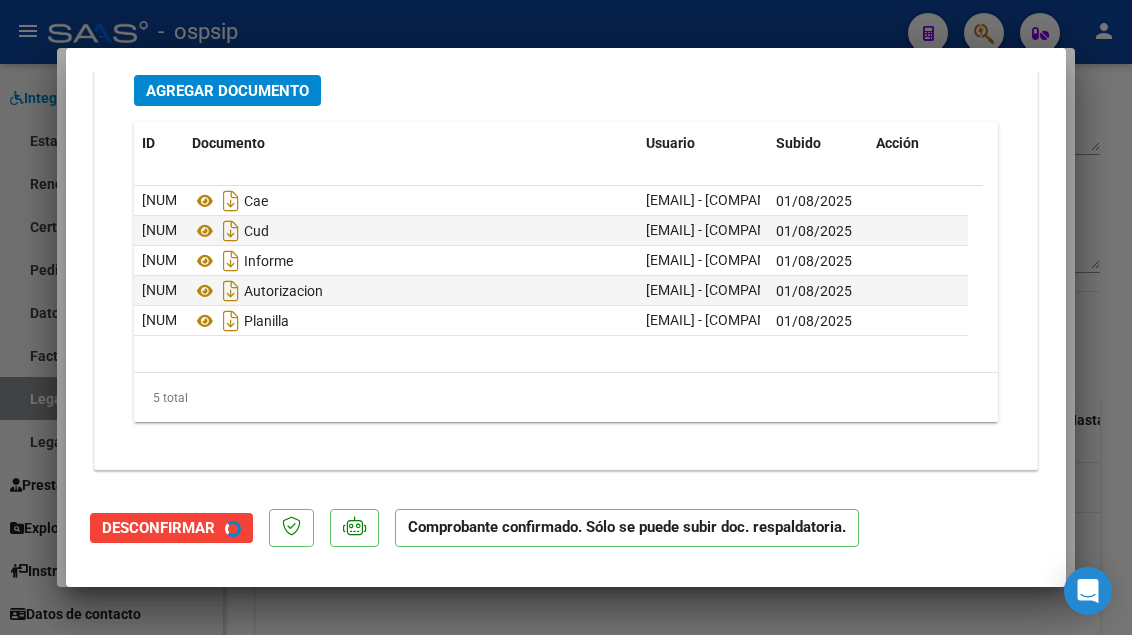 scroll, scrollTop: 2288, scrollLeft: 0, axis: vertical 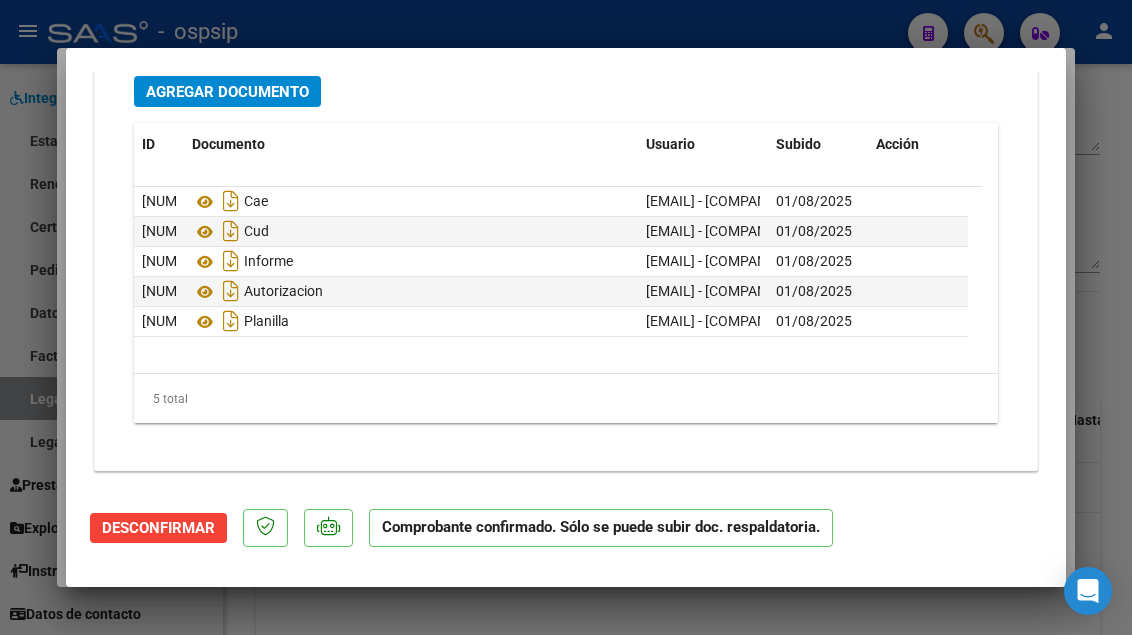 click at bounding box center (566, 317) 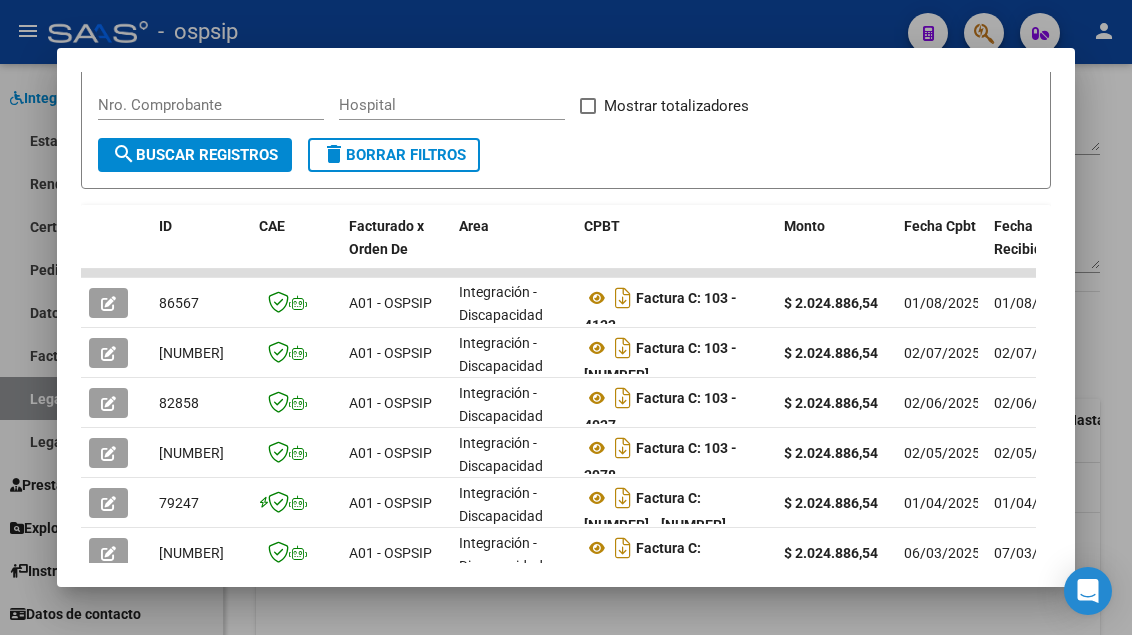 click at bounding box center [566, 317] 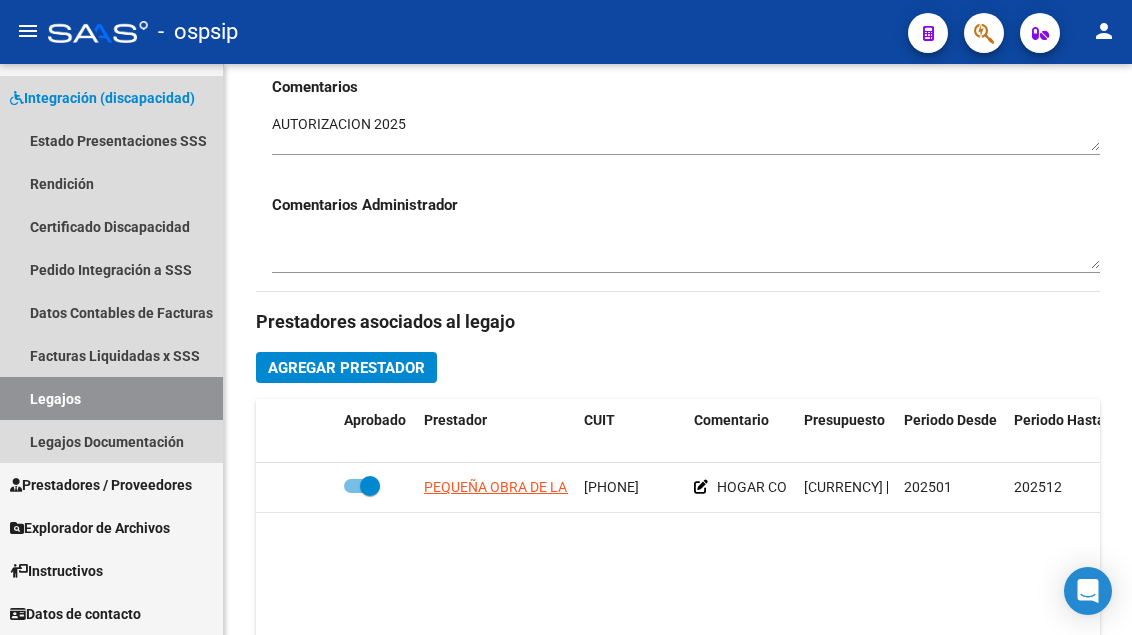 click on "Legajos" at bounding box center (111, 398) 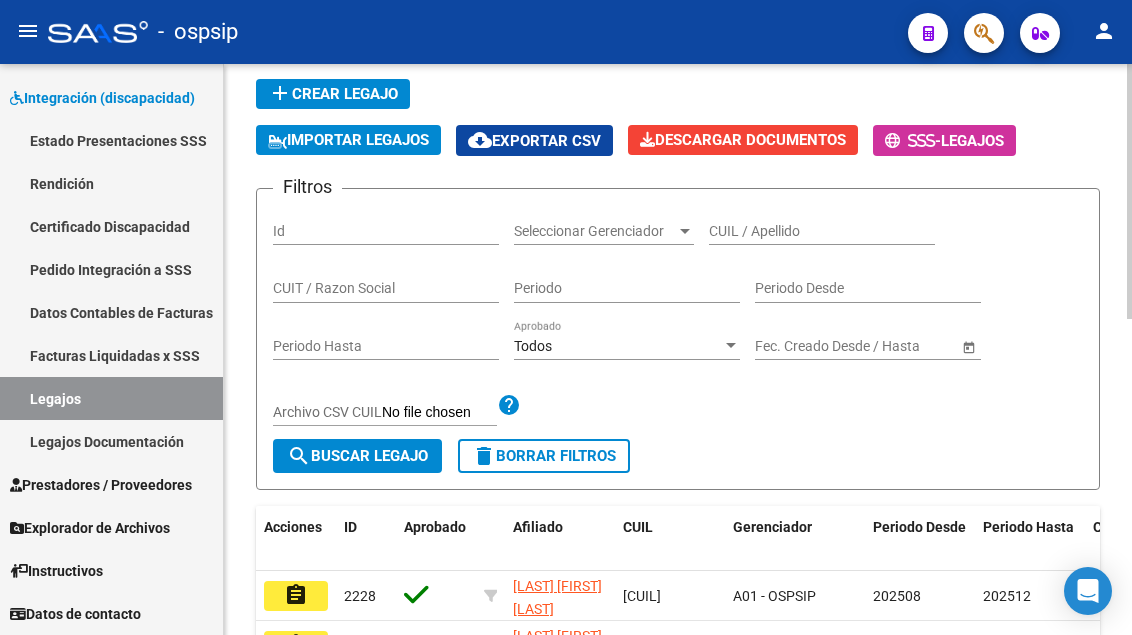 scroll, scrollTop: 100, scrollLeft: 0, axis: vertical 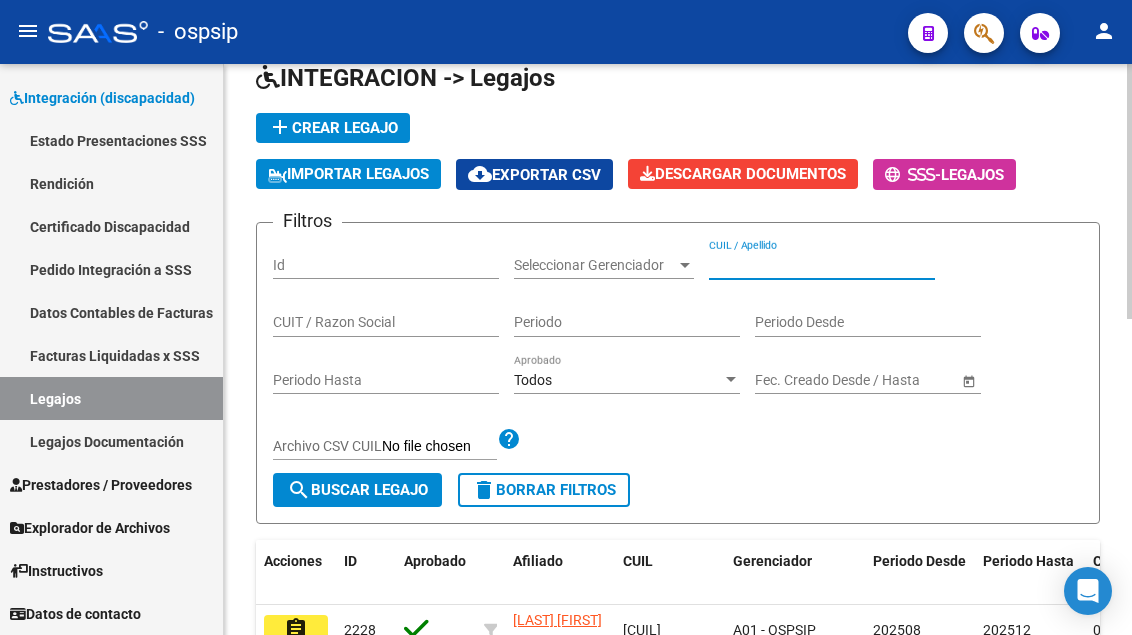 click on "CUIL / Apellido" at bounding box center [822, 265] 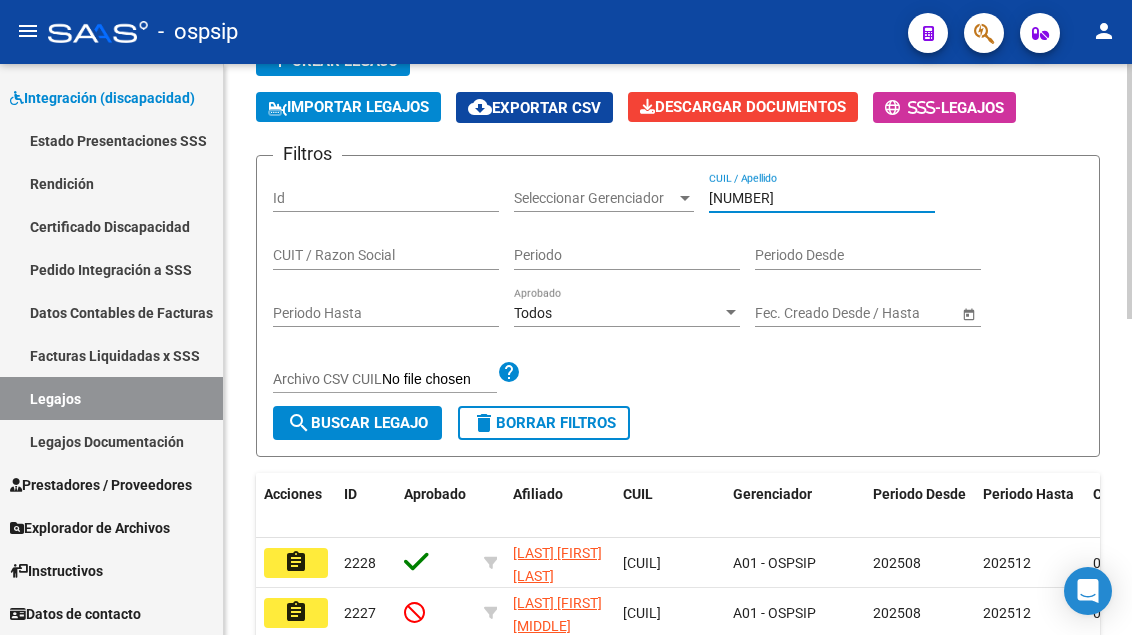 scroll, scrollTop: 200, scrollLeft: 0, axis: vertical 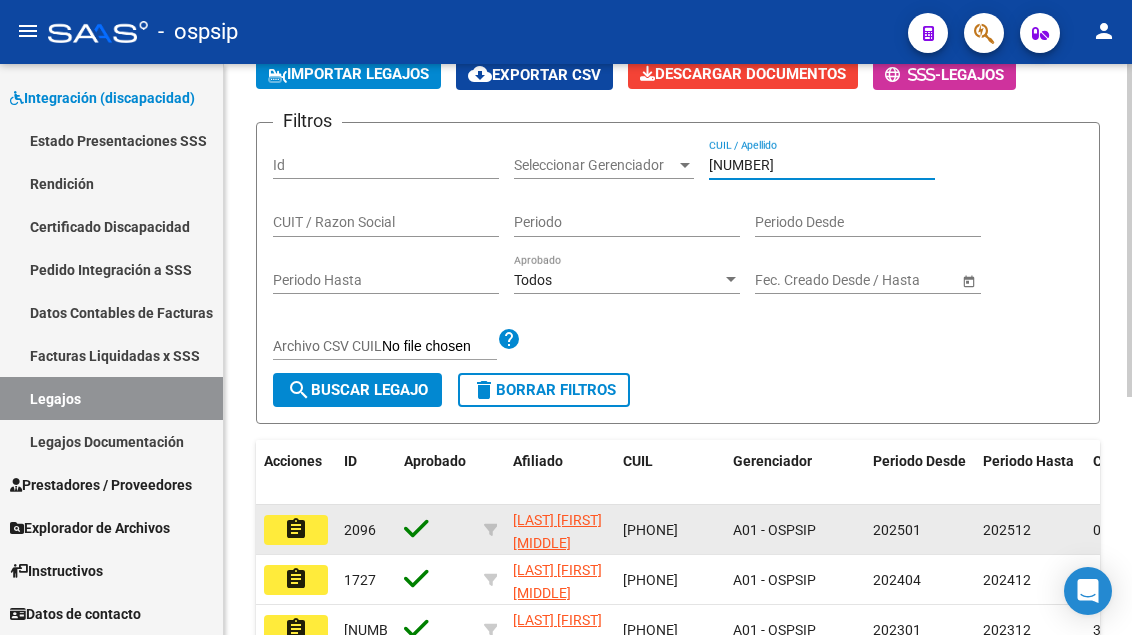 type on "[NUMBER]" 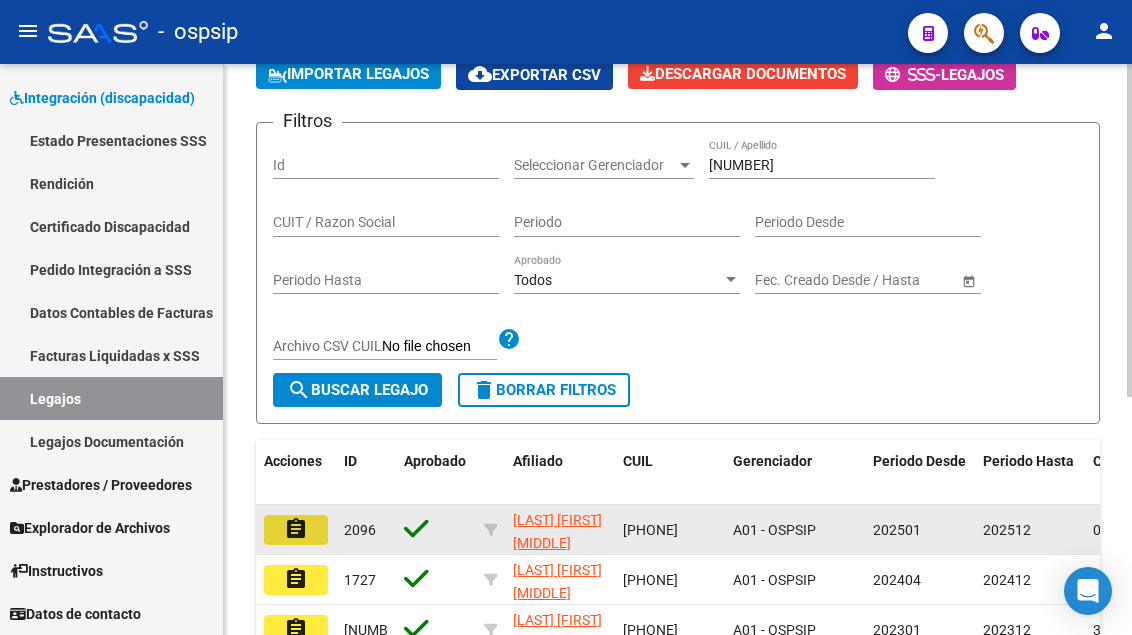 click on "assignment" 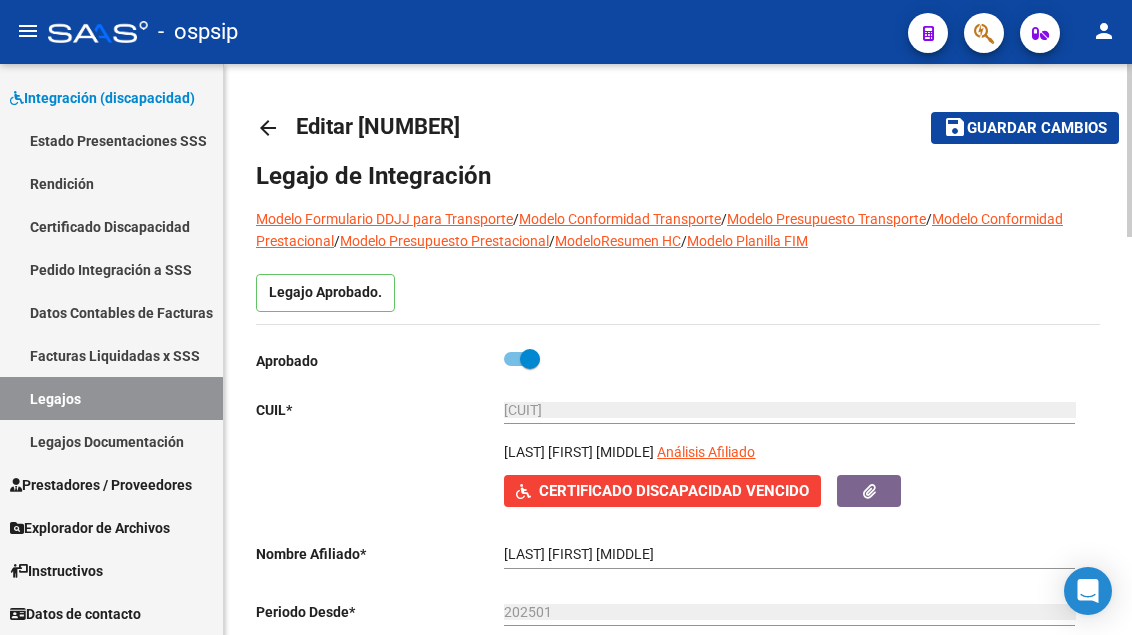 scroll, scrollTop: 200, scrollLeft: 0, axis: vertical 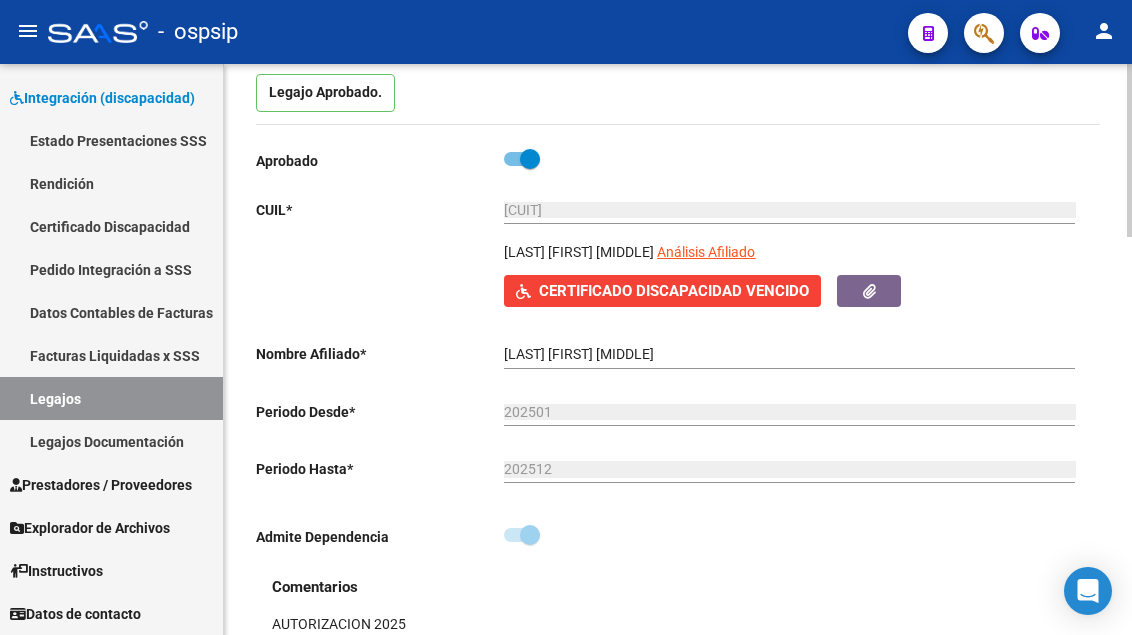 click on "Certificado Discapacidad Vencido" 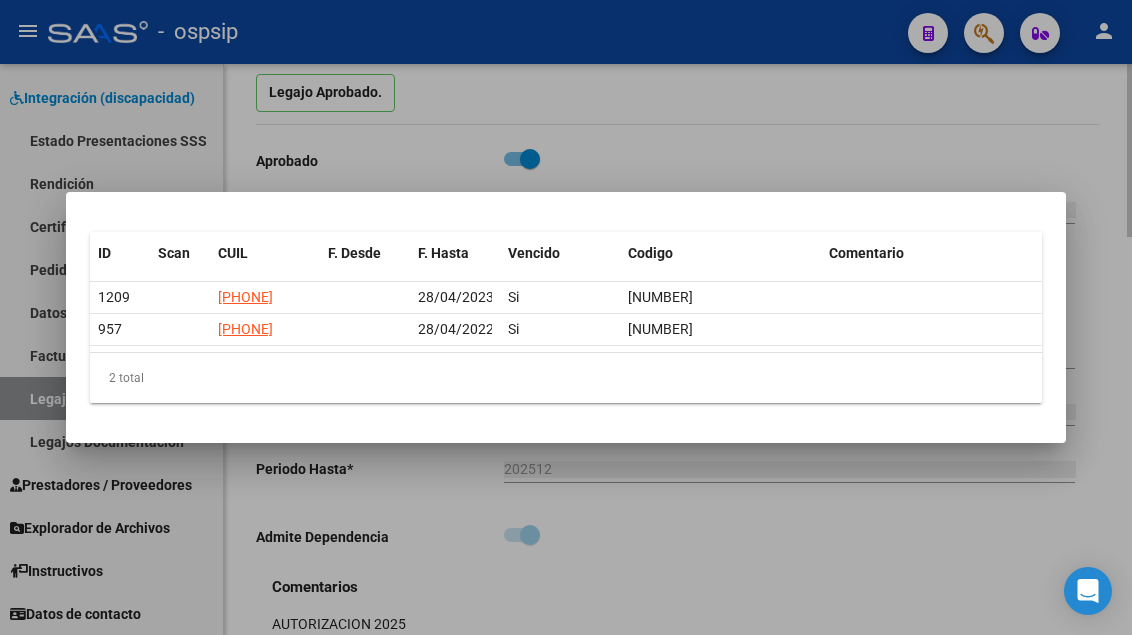 type 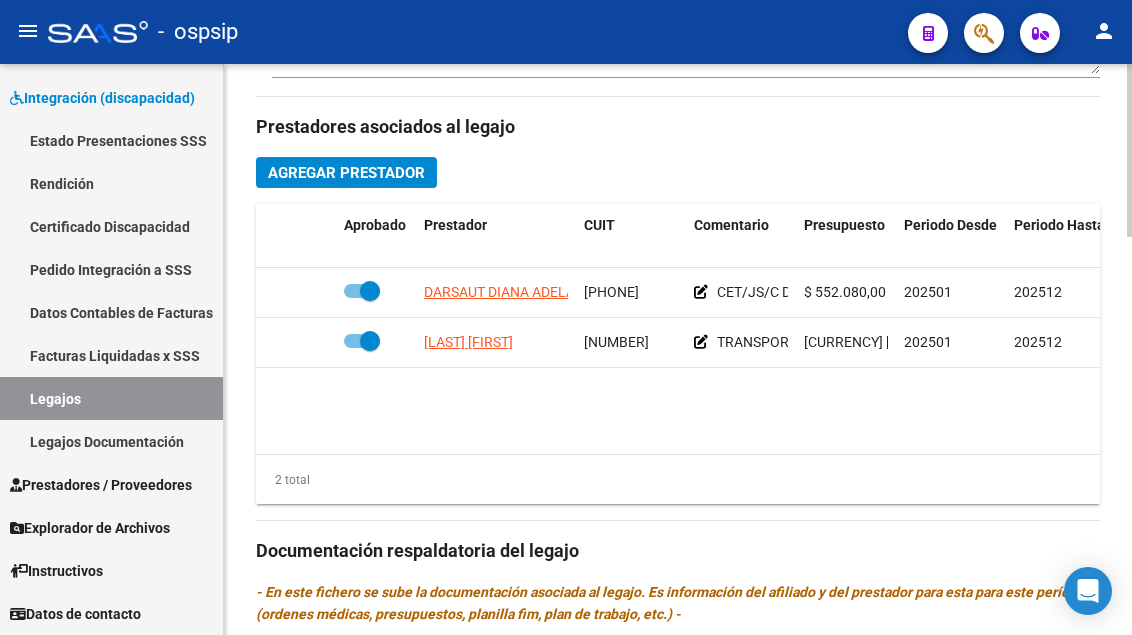 scroll, scrollTop: 900, scrollLeft: 0, axis: vertical 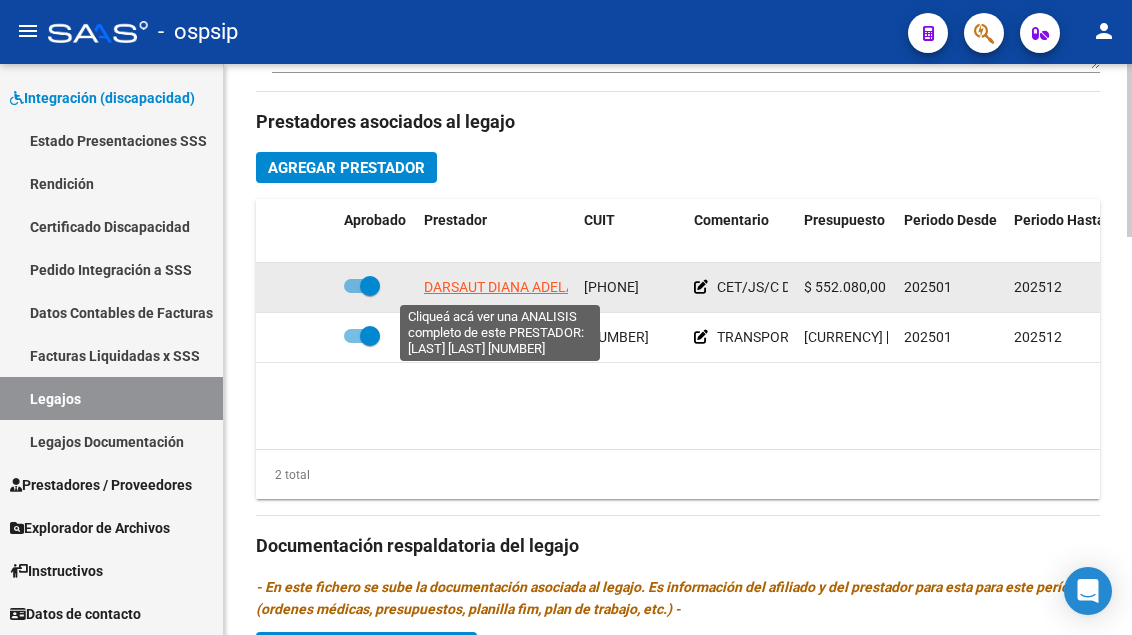 click on "DARSAUT DIANA ADELA" 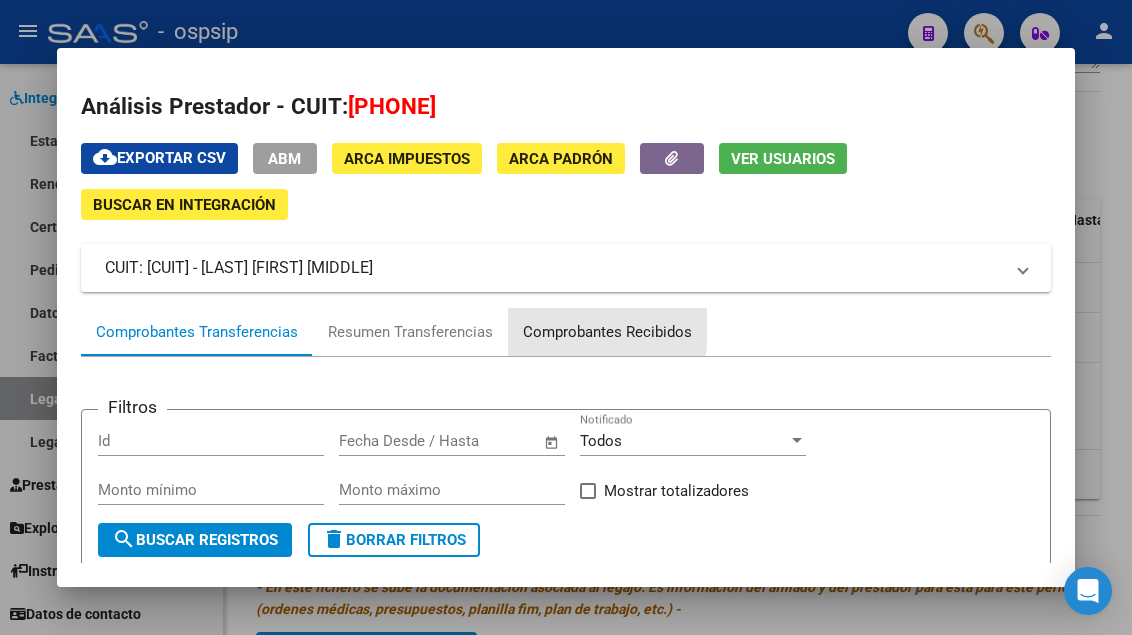 click on "Comprobantes Recibidos" at bounding box center [607, 332] 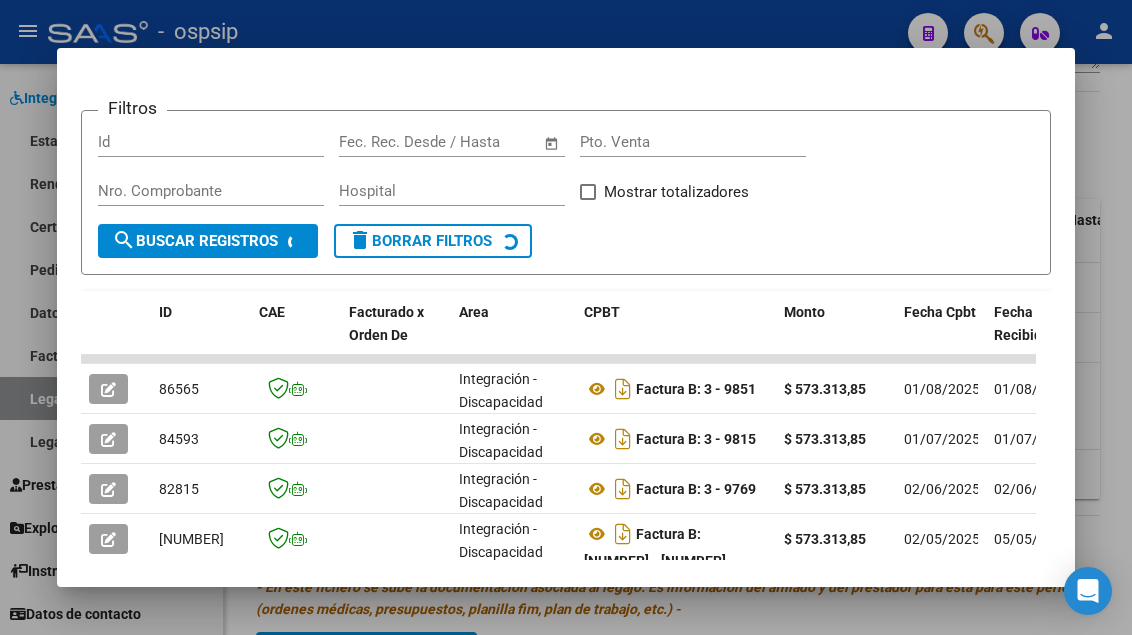 scroll, scrollTop: 300, scrollLeft: 0, axis: vertical 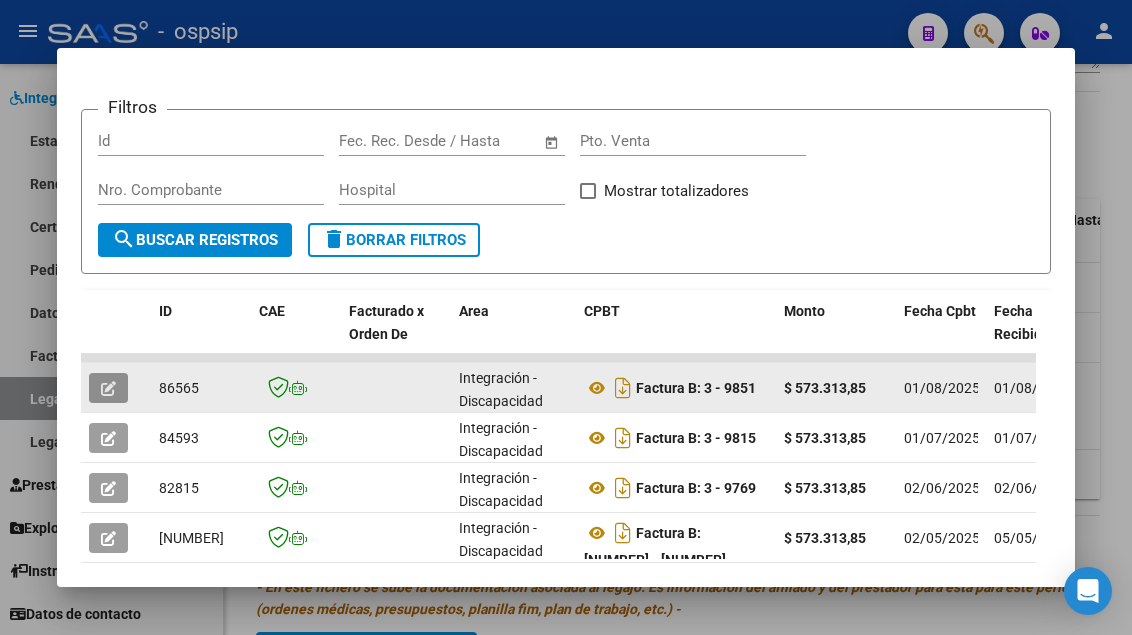 click 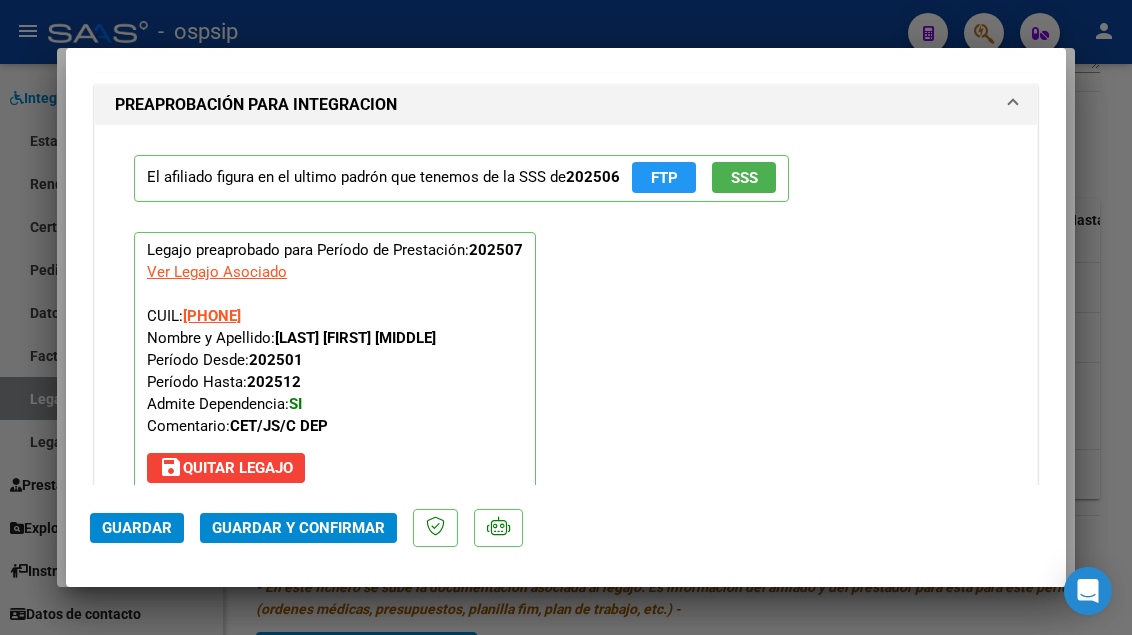 scroll, scrollTop: 2337, scrollLeft: 0, axis: vertical 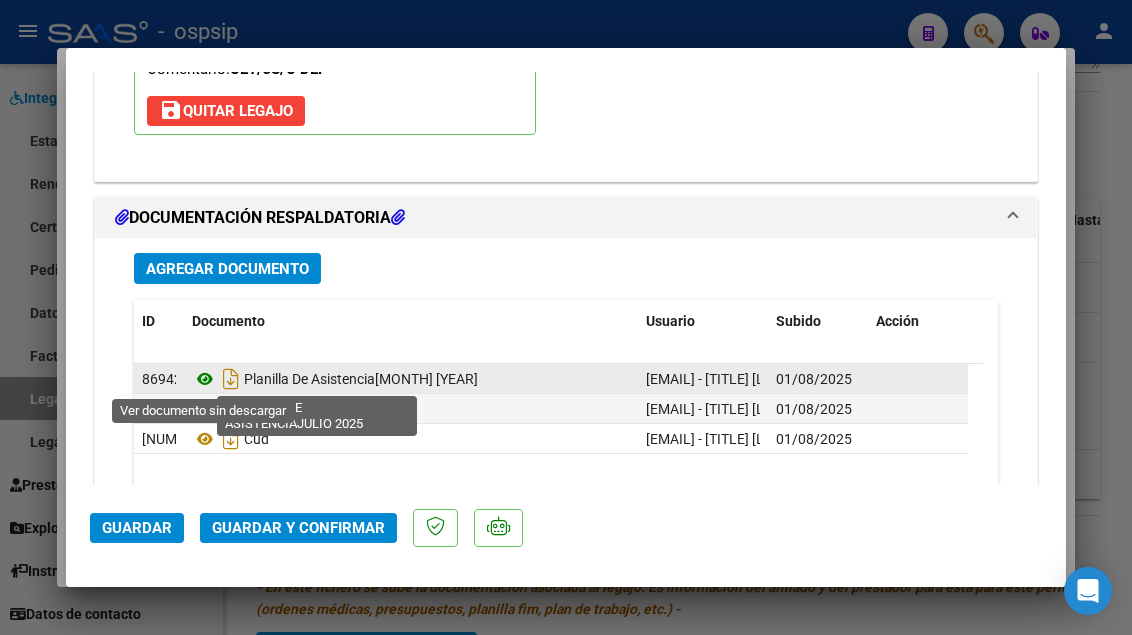 click 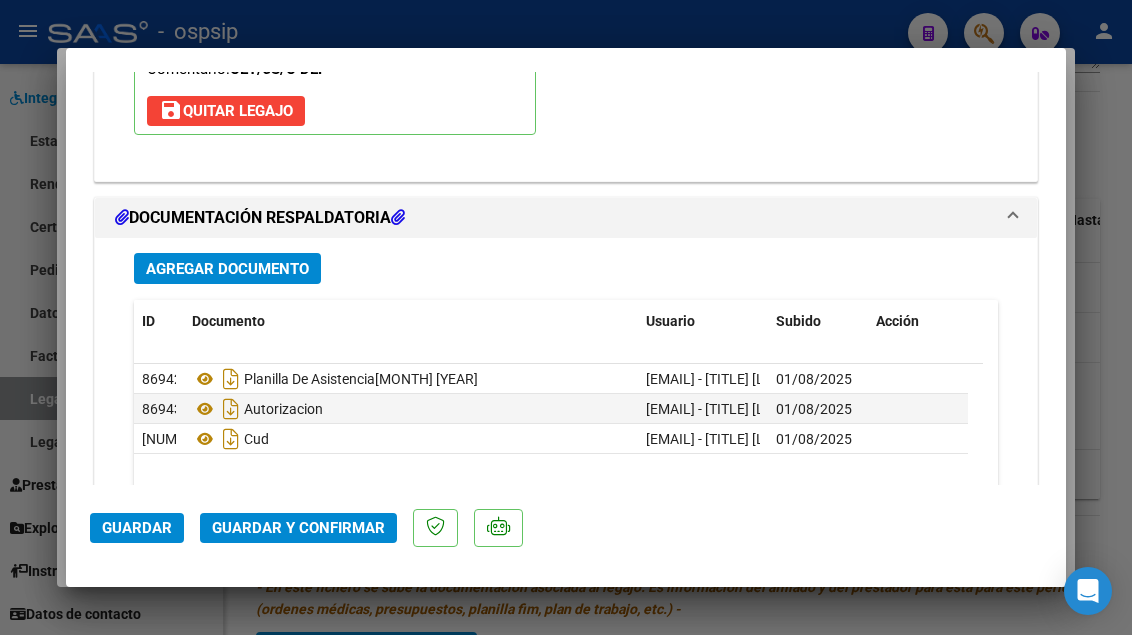 scroll, scrollTop: 2137, scrollLeft: 0, axis: vertical 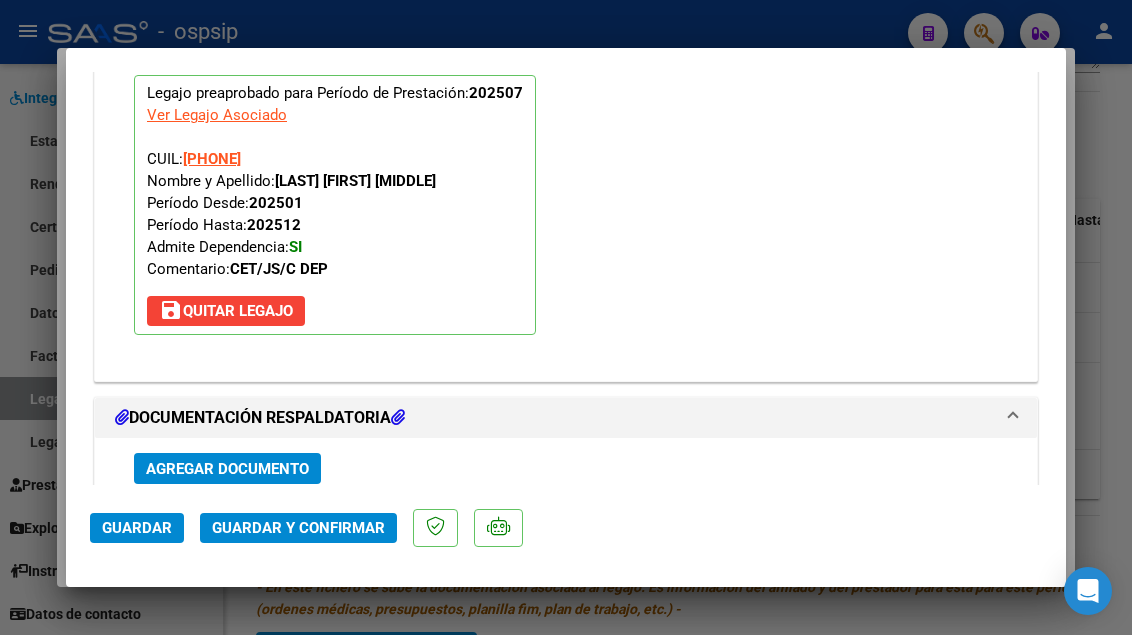 click on "Guardar y Confirmar" 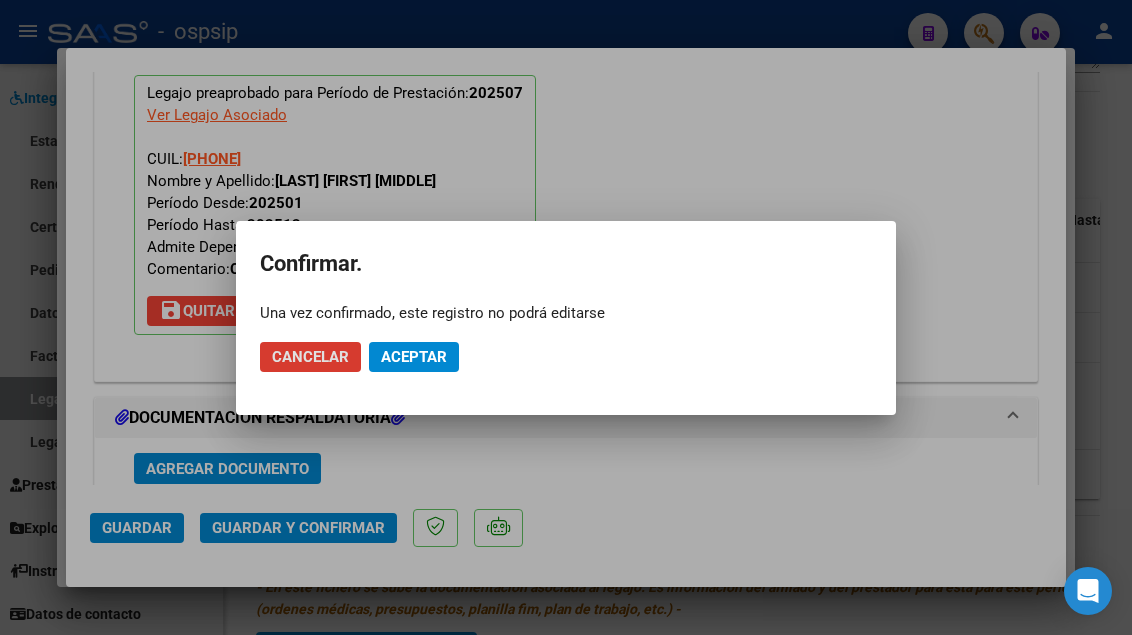 click at bounding box center (566, 317) 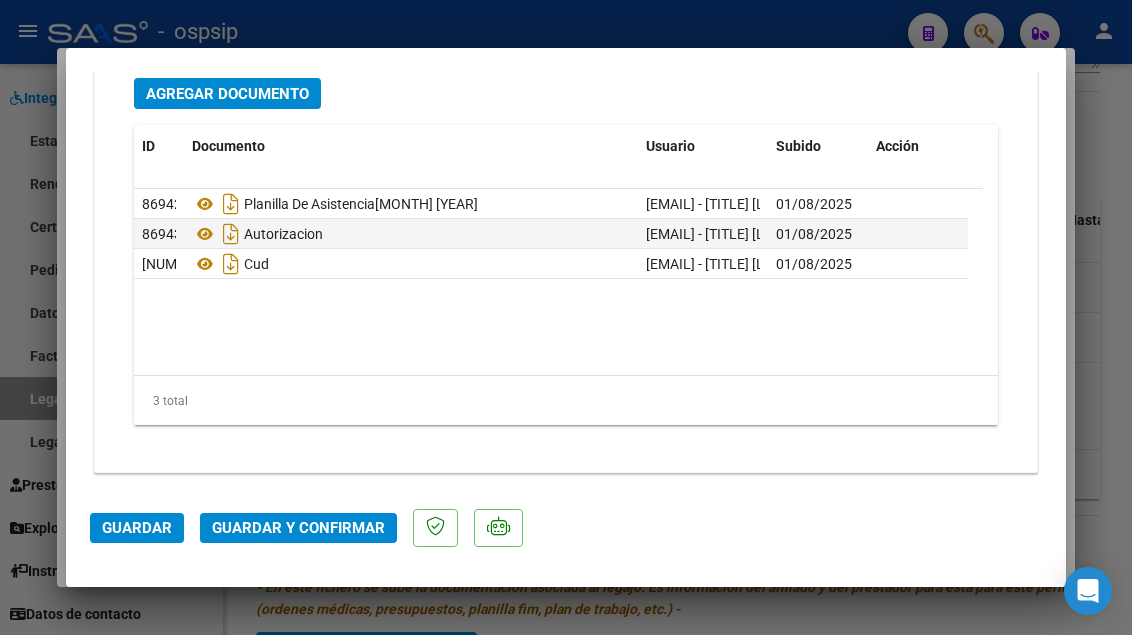 scroll, scrollTop: 2515, scrollLeft: 0, axis: vertical 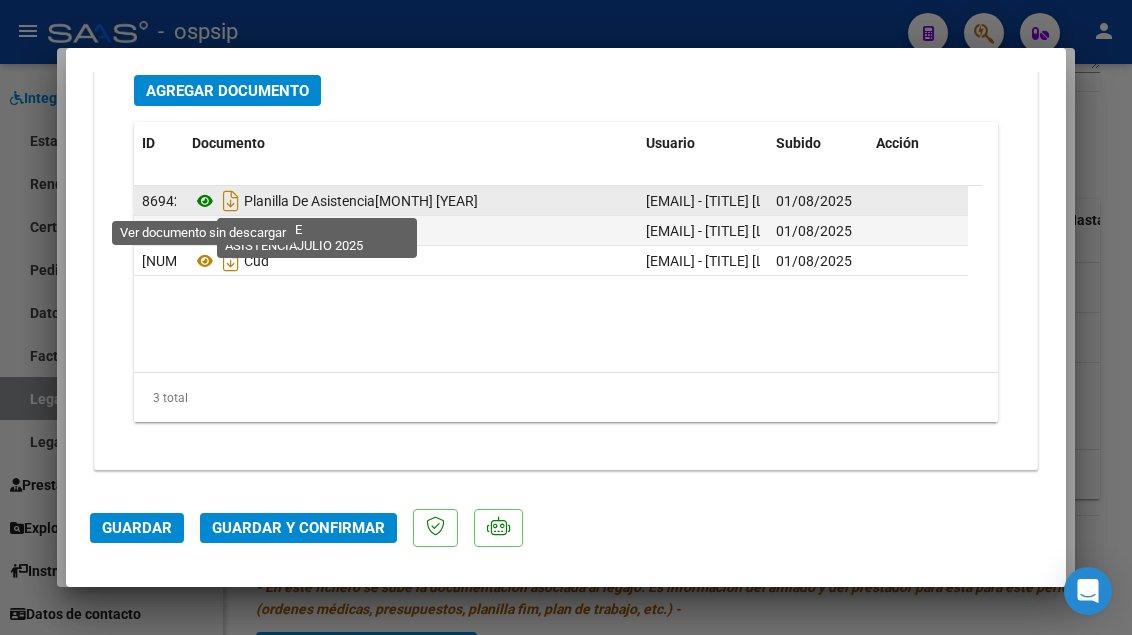 click 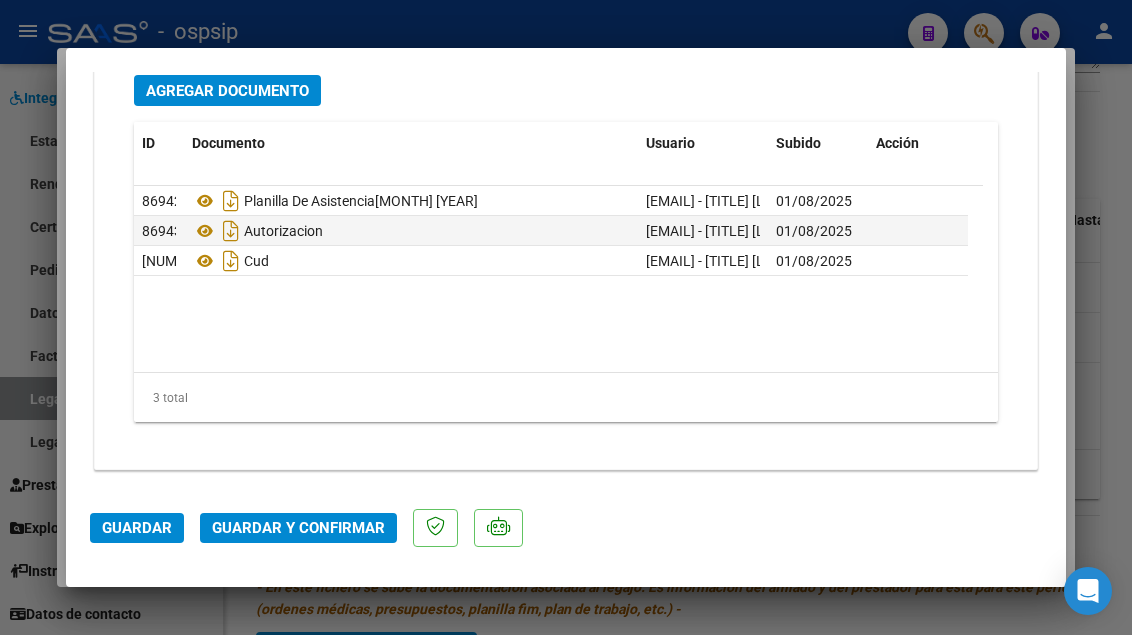 click on "Guardar y Confirmar" 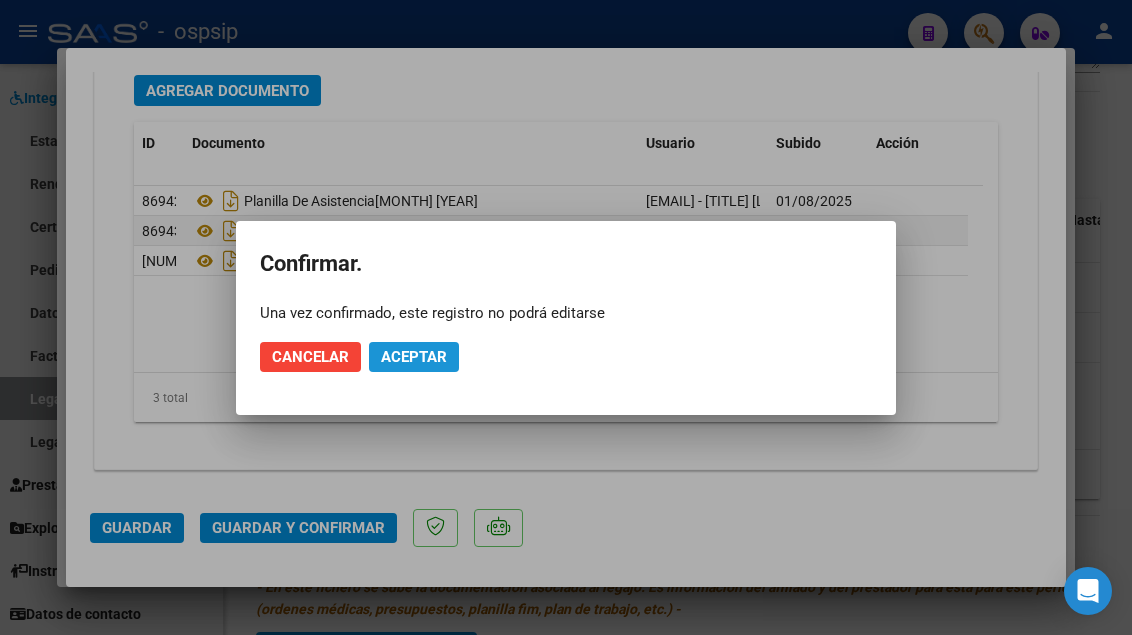 click on "Aceptar" 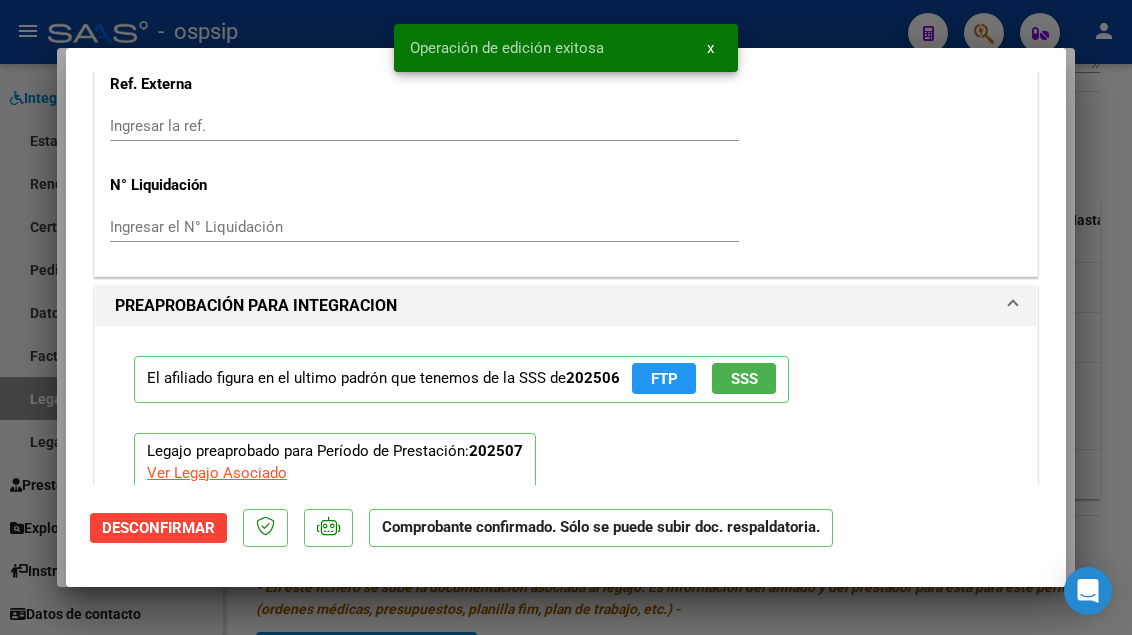 scroll, scrollTop: 1588, scrollLeft: 0, axis: vertical 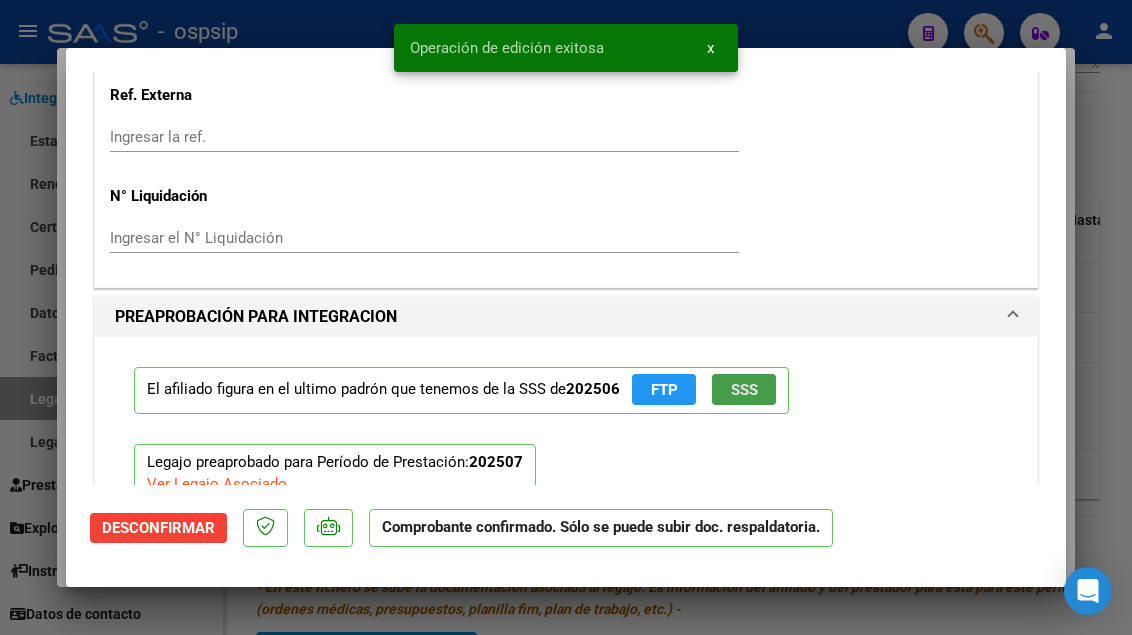 click on "SSS" 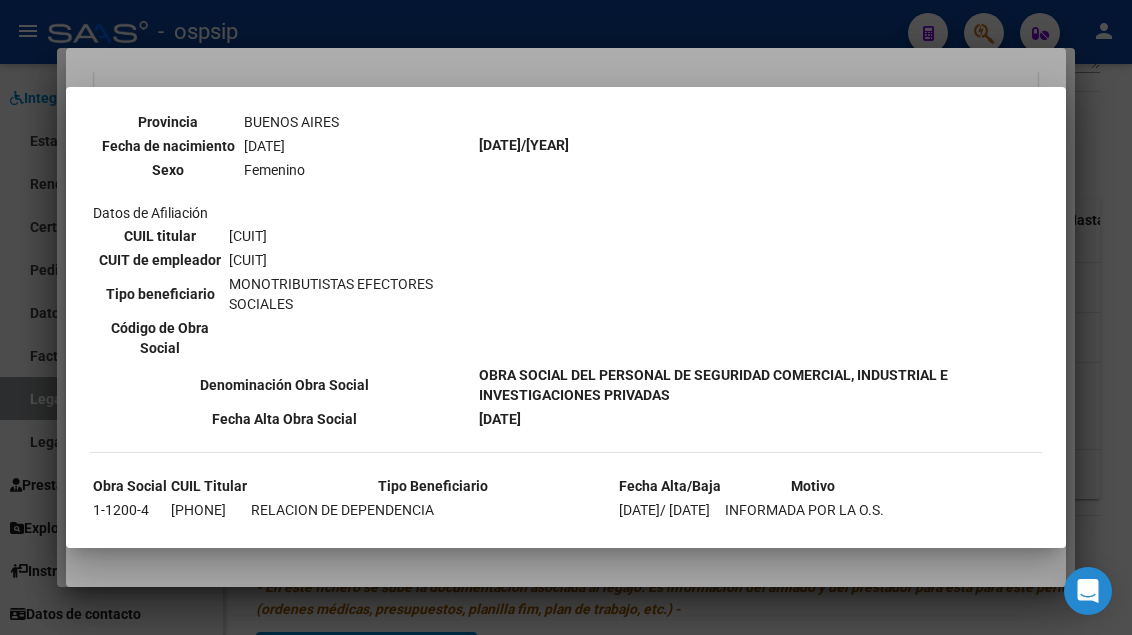 scroll, scrollTop: 668, scrollLeft: 0, axis: vertical 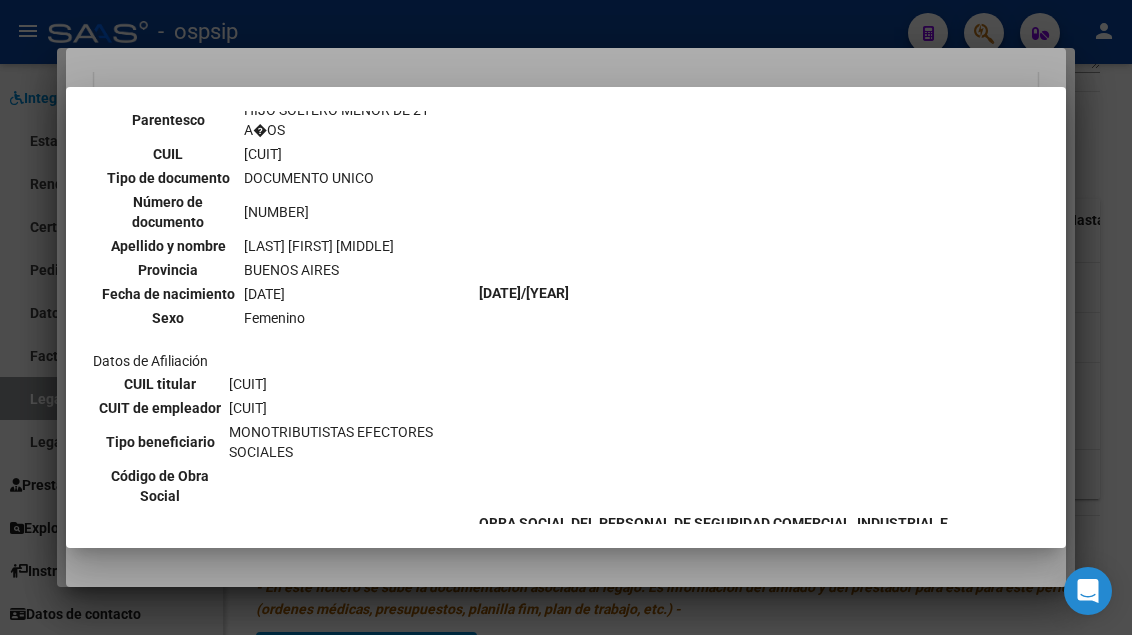 type 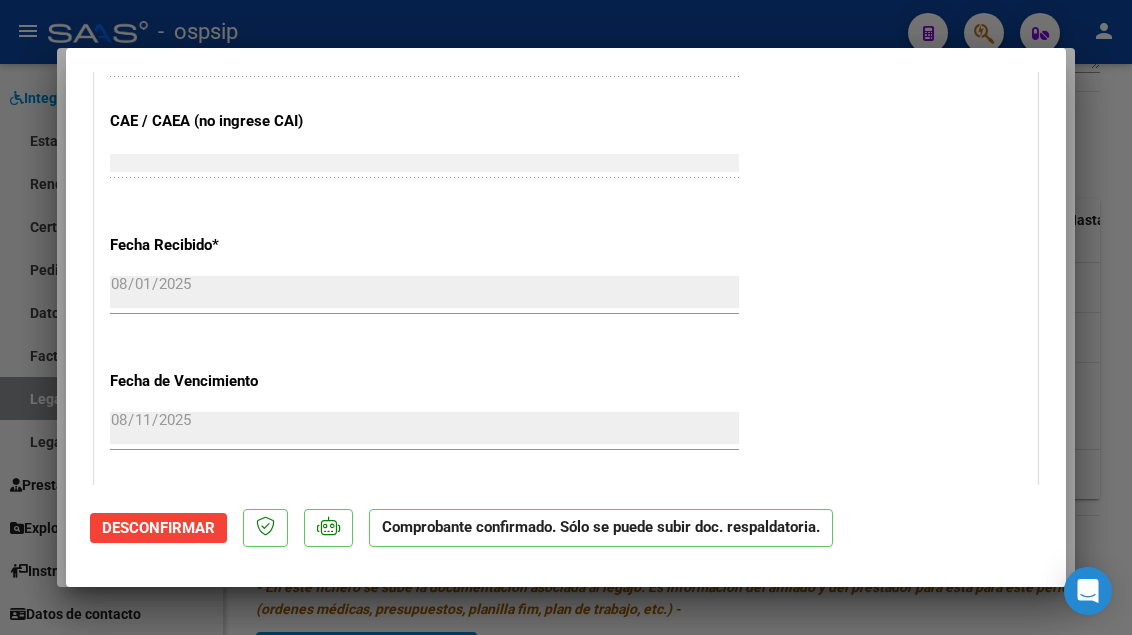 scroll, scrollTop: 888, scrollLeft: 0, axis: vertical 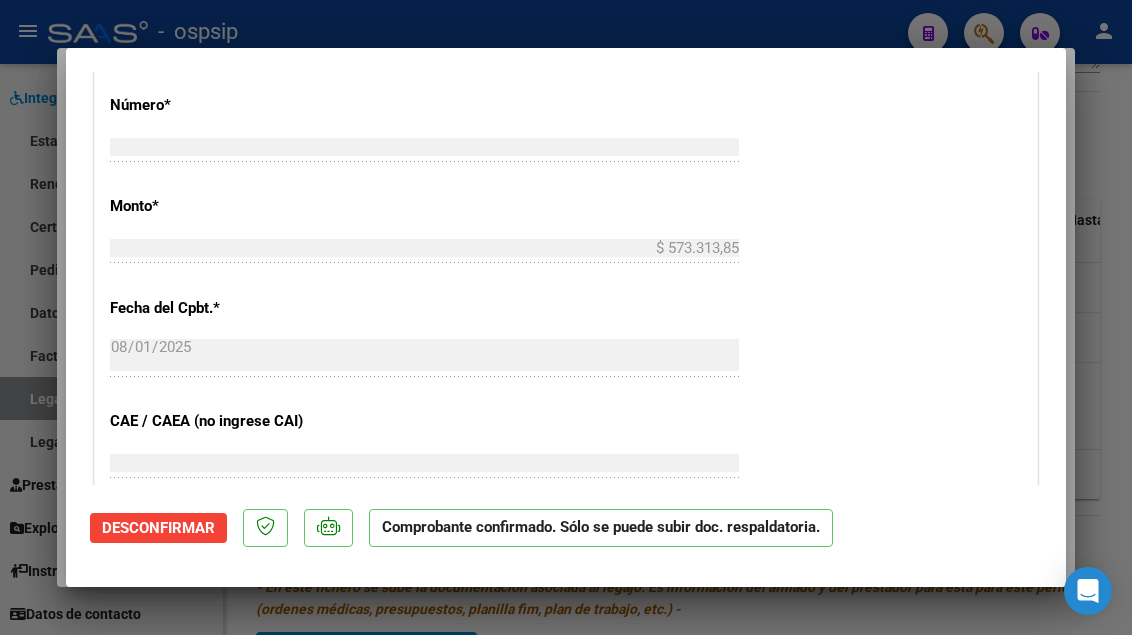 type 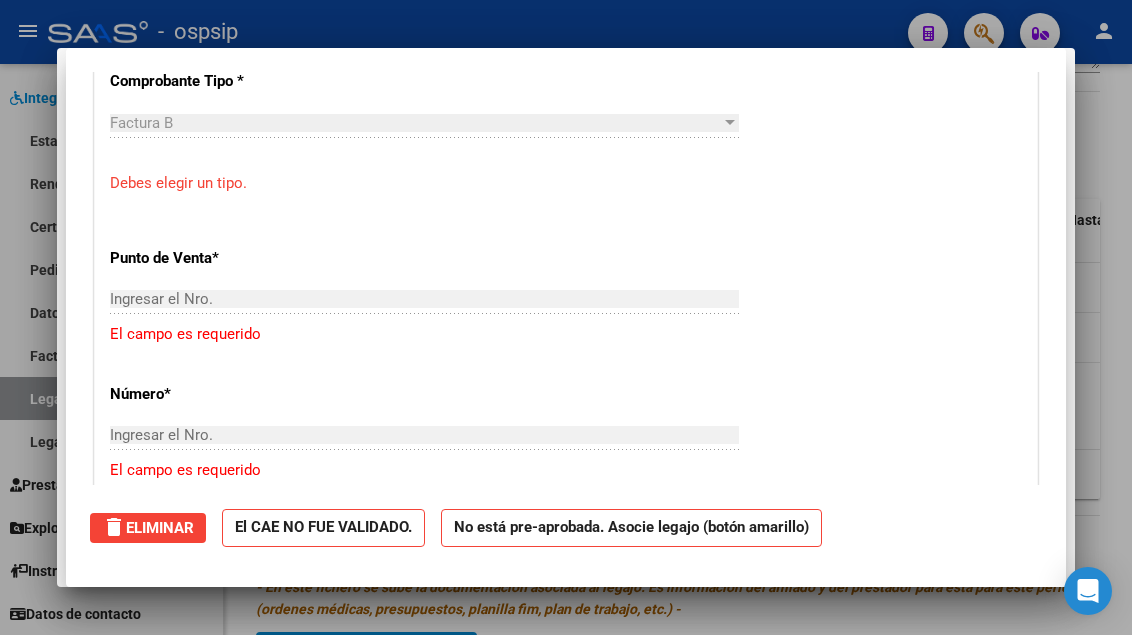 type 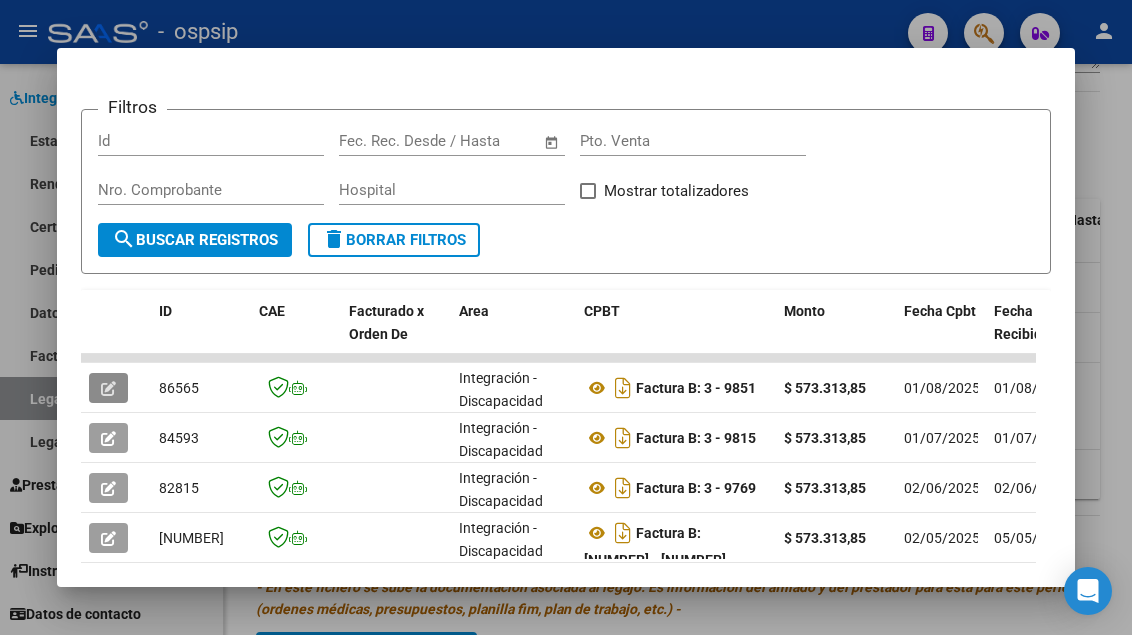 scroll, scrollTop: 0, scrollLeft: 0, axis: both 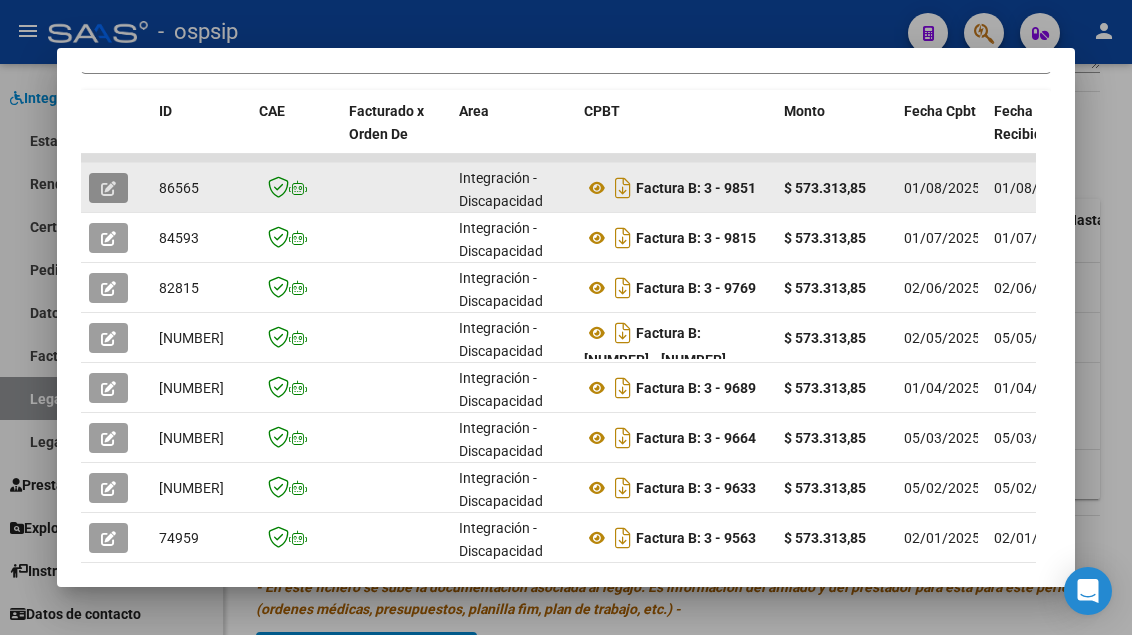 click 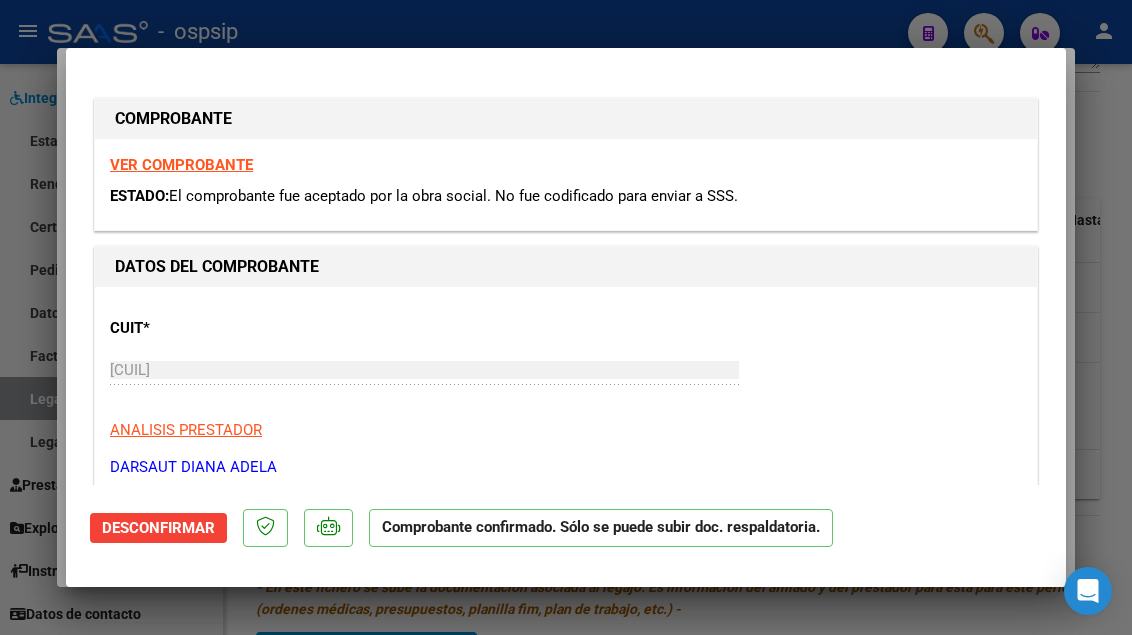 click at bounding box center (566, 317) 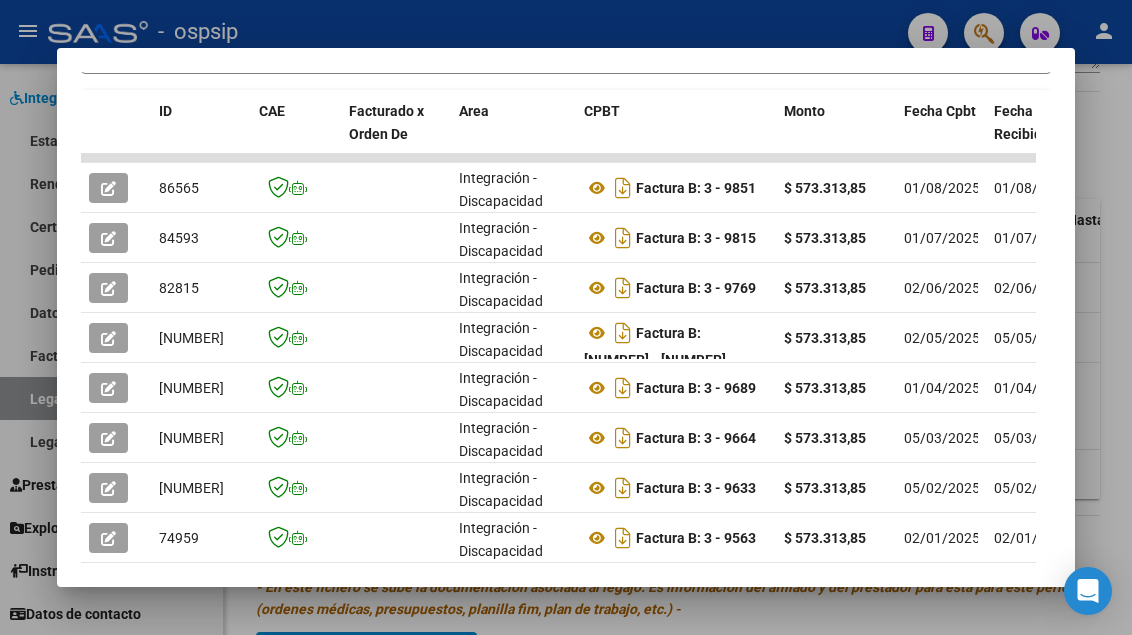 click at bounding box center (566, 317) 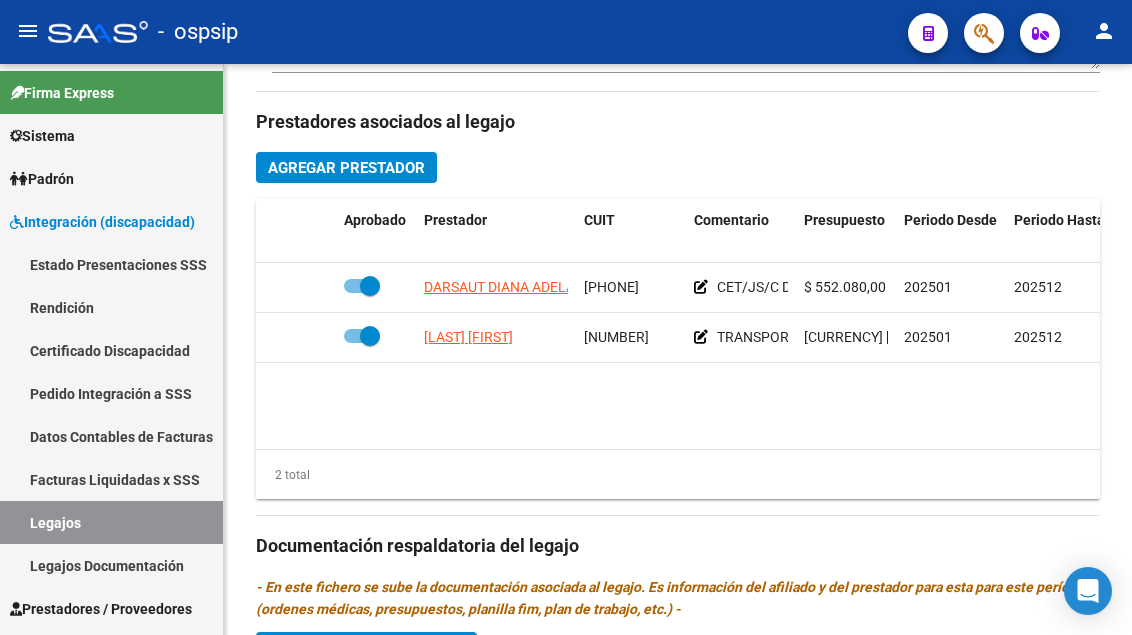 scroll, scrollTop: 0, scrollLeft: 0, axis: both 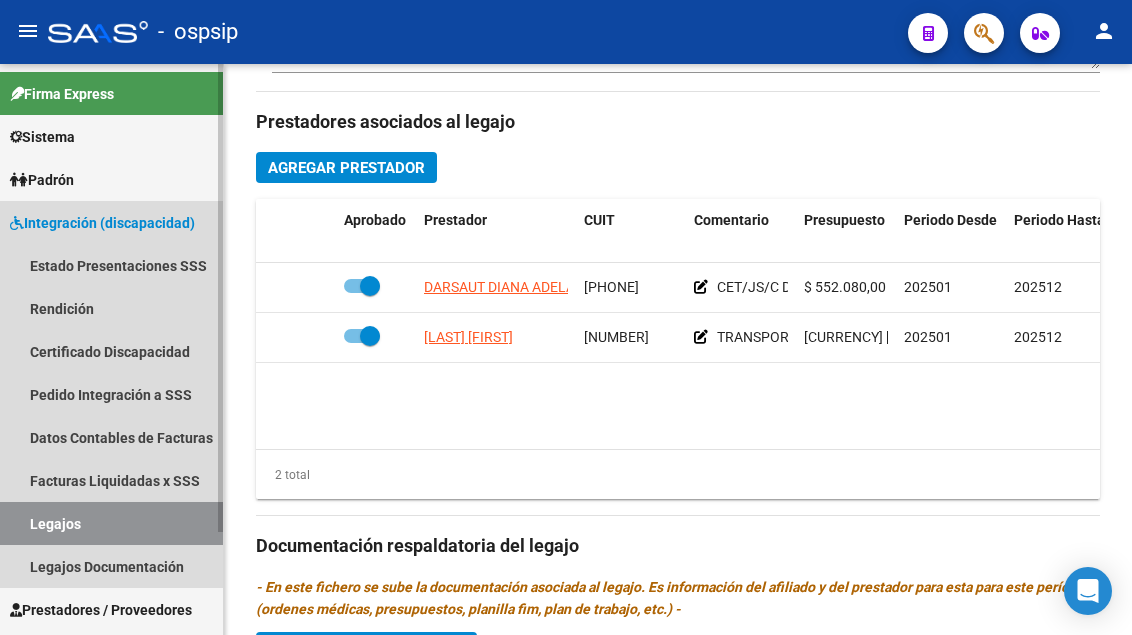 click on "Legajos" at bounding box center (111, 523) 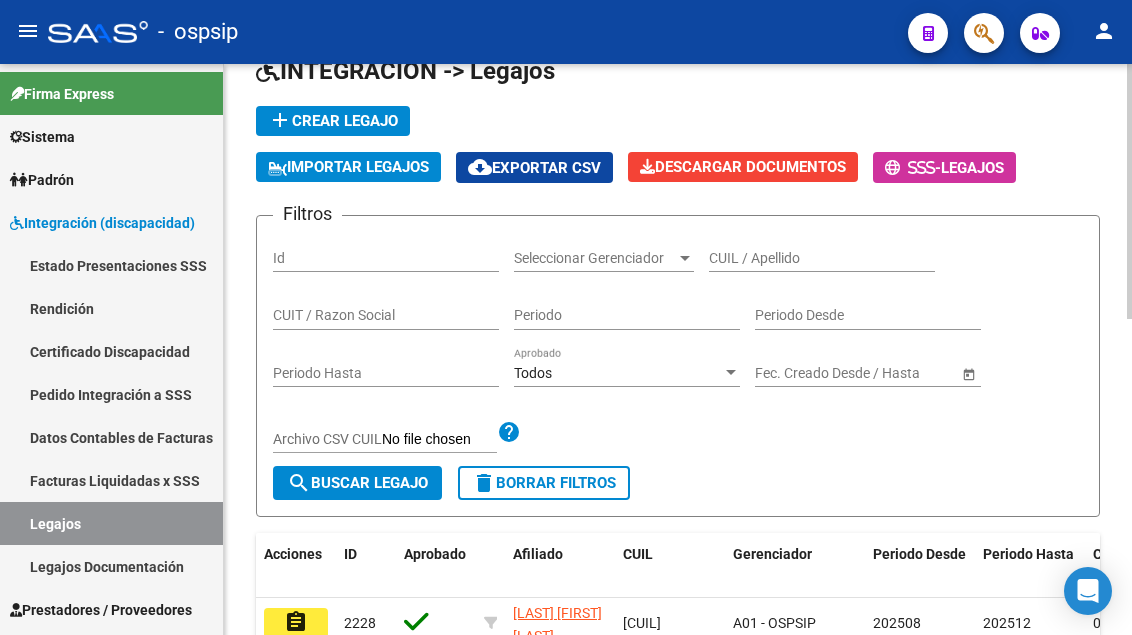 scroll, scrollTop: 0, scrollLeft: 0, axis: both 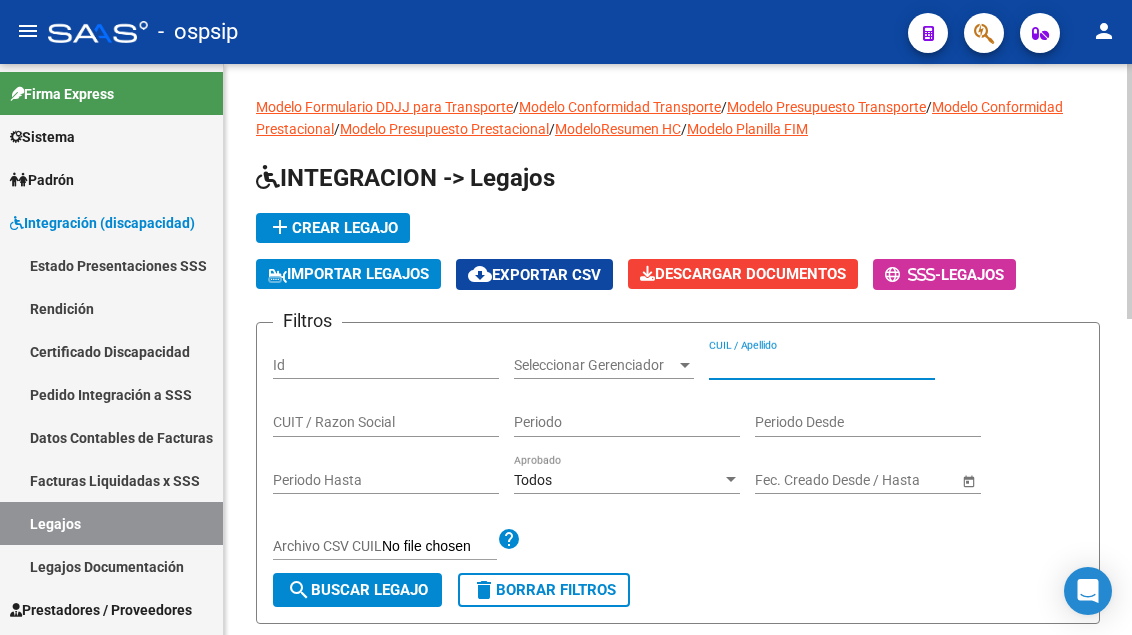 click on "CUIL / Apellido" at bounding box center (822, 365) 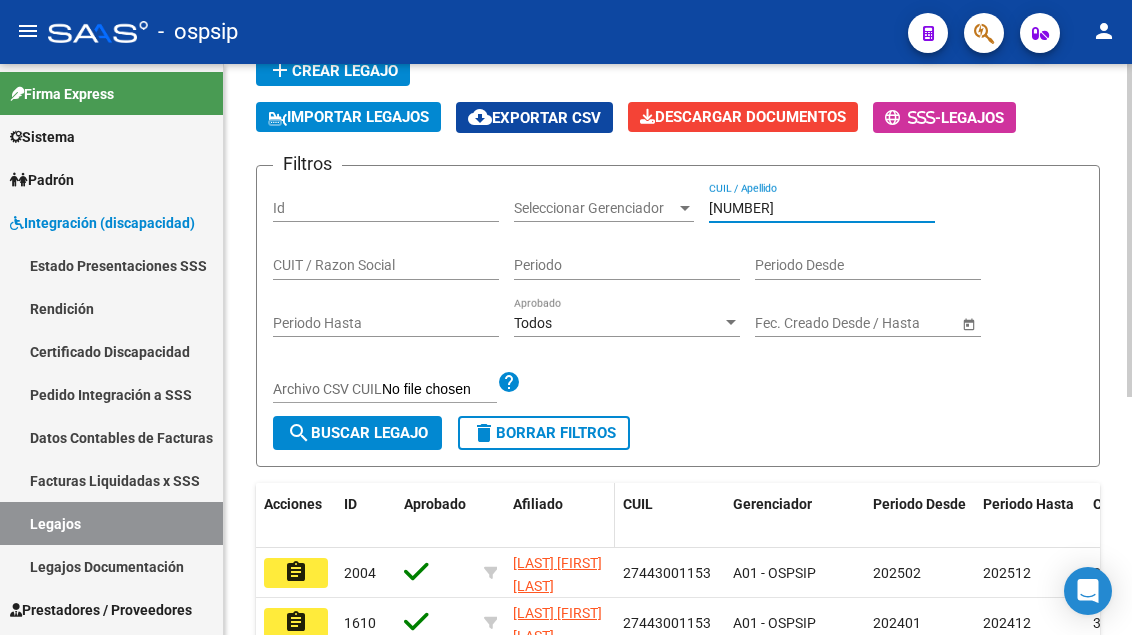scroll, scrollTop: 200, scrollLeft: 0, axis: vertical 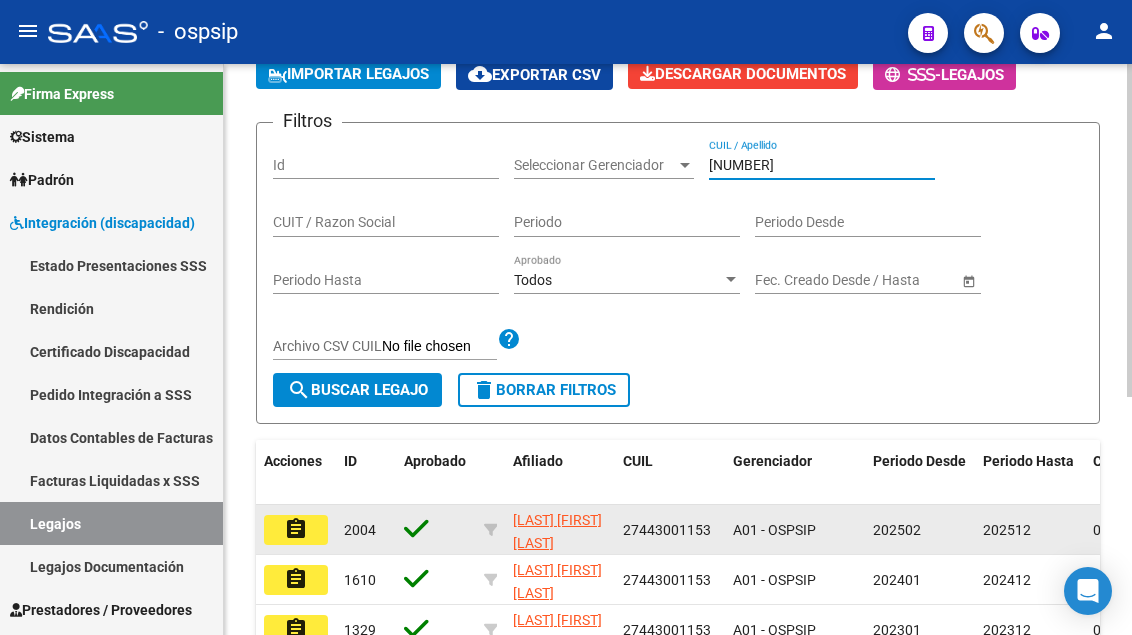 type on "[NUMBER]" 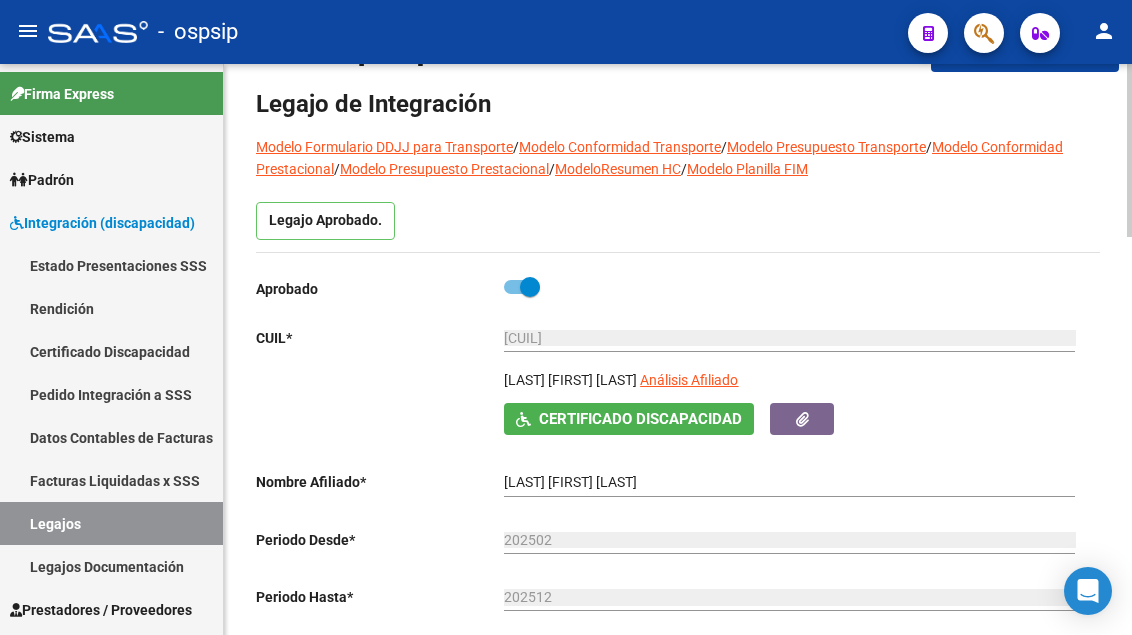 scroll, scrollTop: 100, scrollLeft: 0, axis: vertical 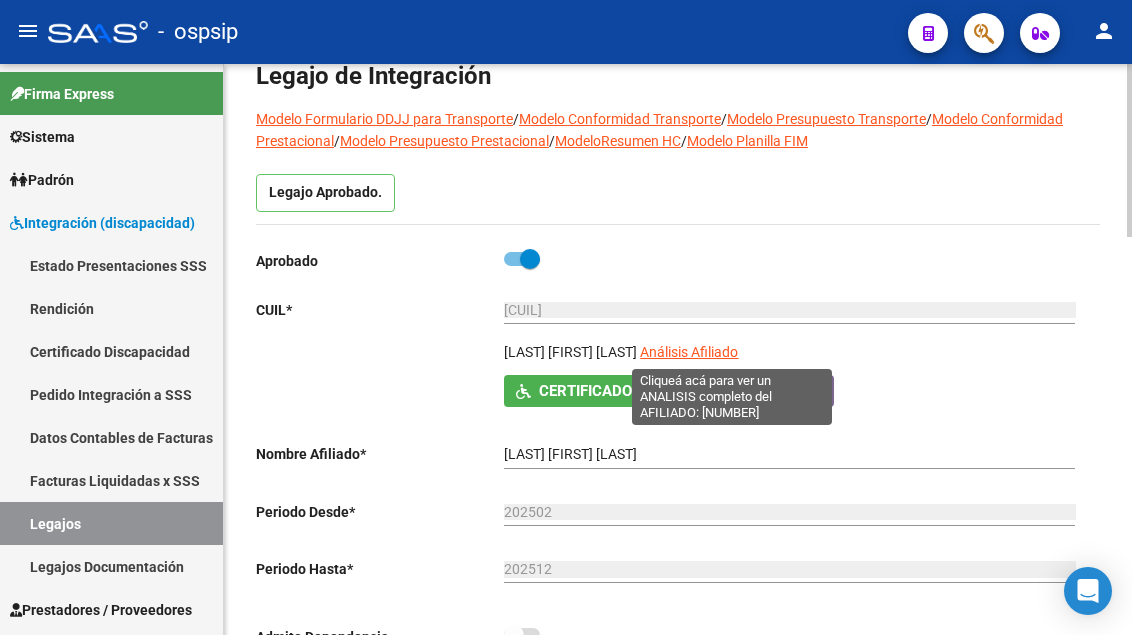 click on "Análisis Afiliado" 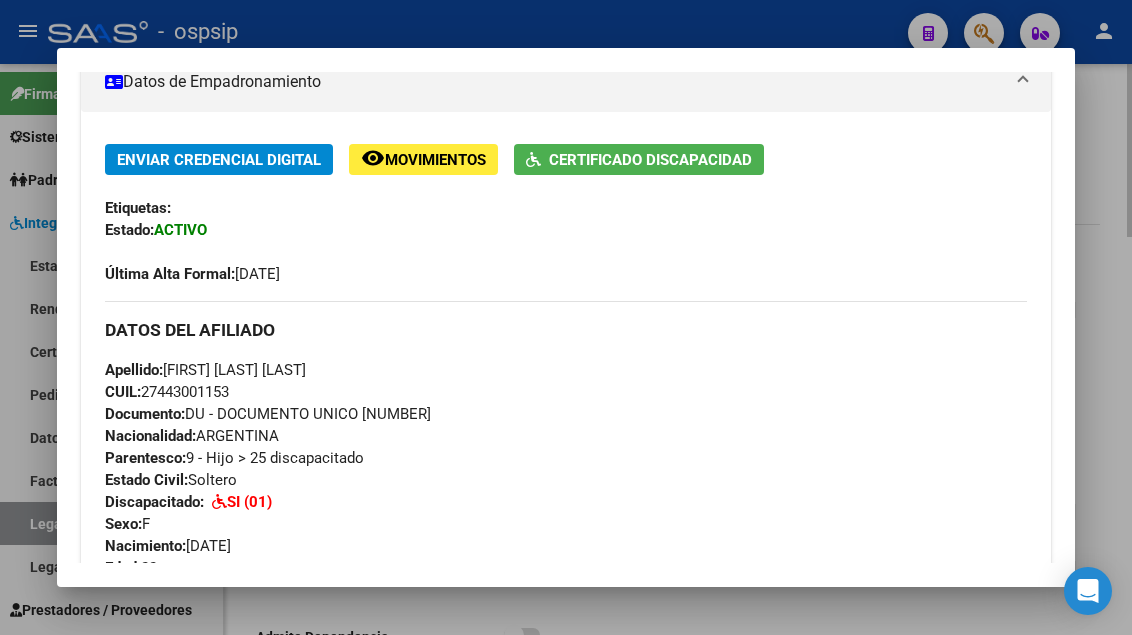 scroll, scrollTop: 768, scrollLeft: 0, axis: vertical 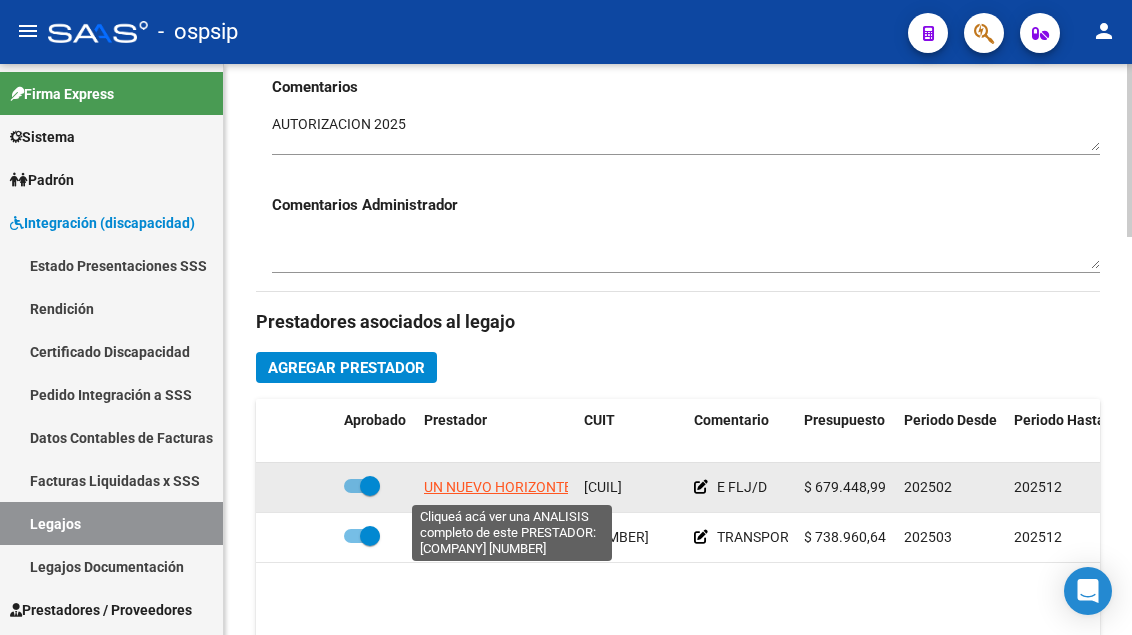 click on "UN NUEVO HORIZONTE SRL" 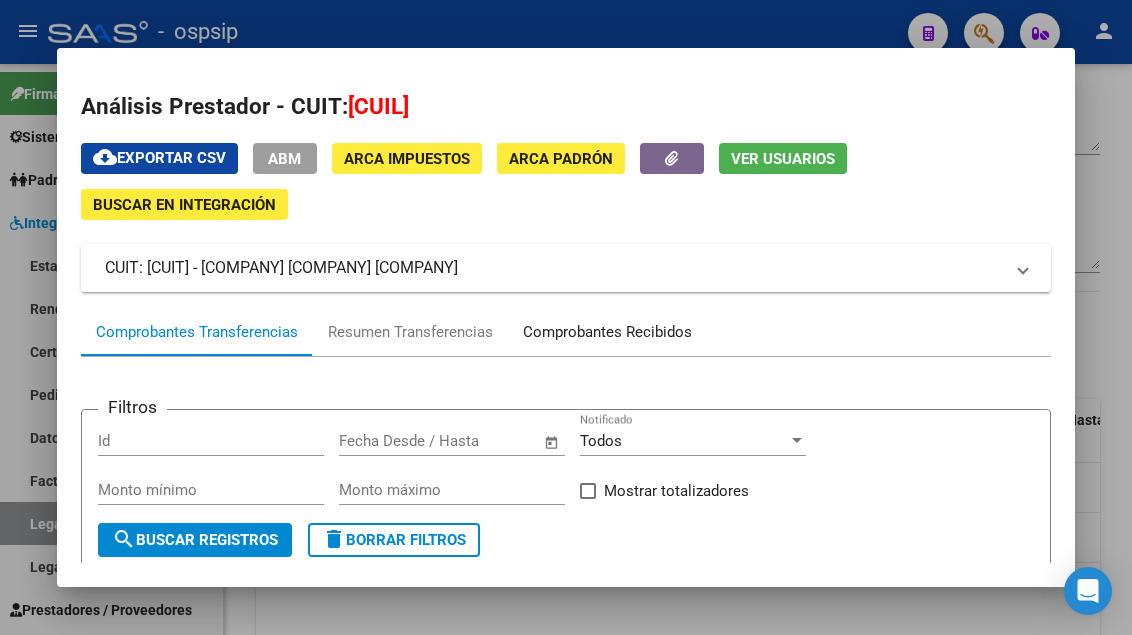 click on "Comprobantes Recibidos" at bounding box center [607, 332] 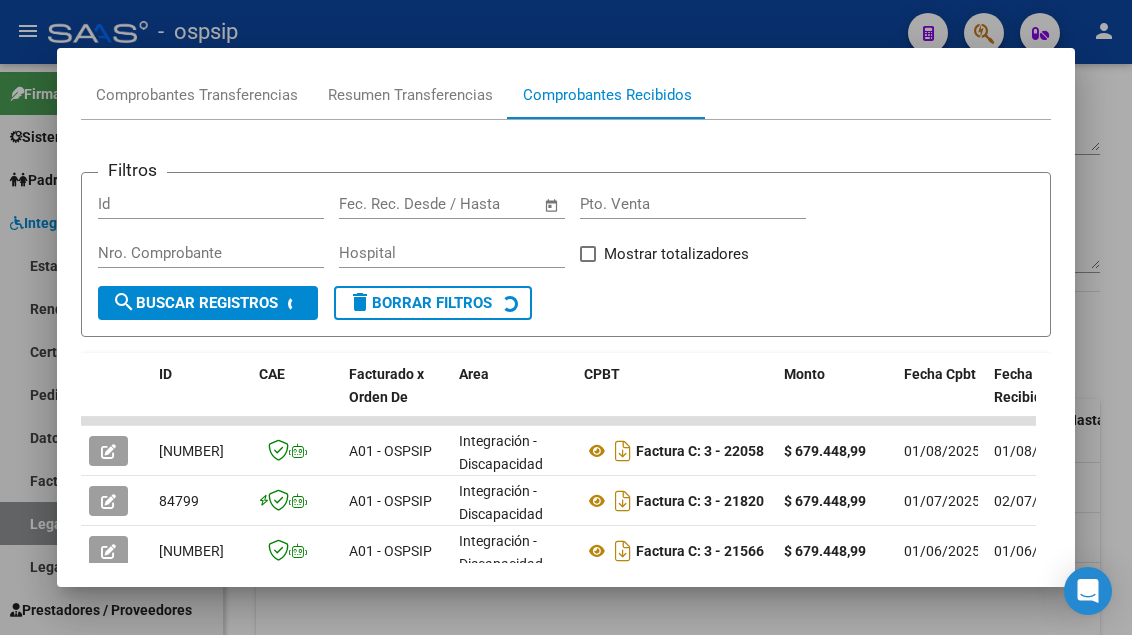 scroll, scrollTop: 285, scrollLeft: 0, axis: vertical 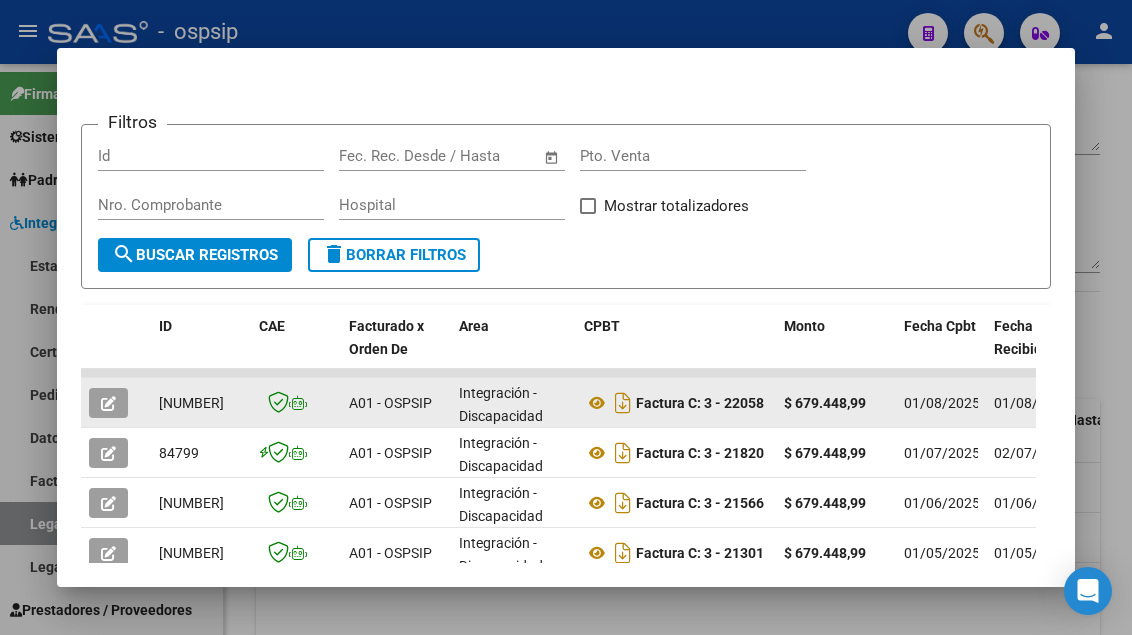 click 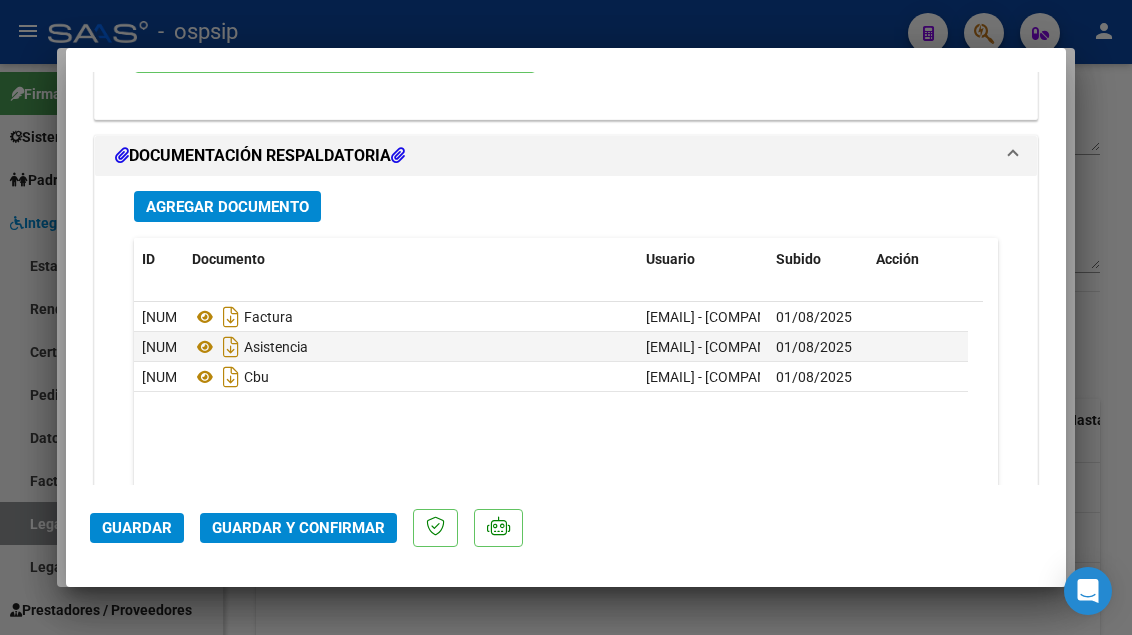 scroll, scrollTop: 2400, scrollLeft: 0, axis: vertical 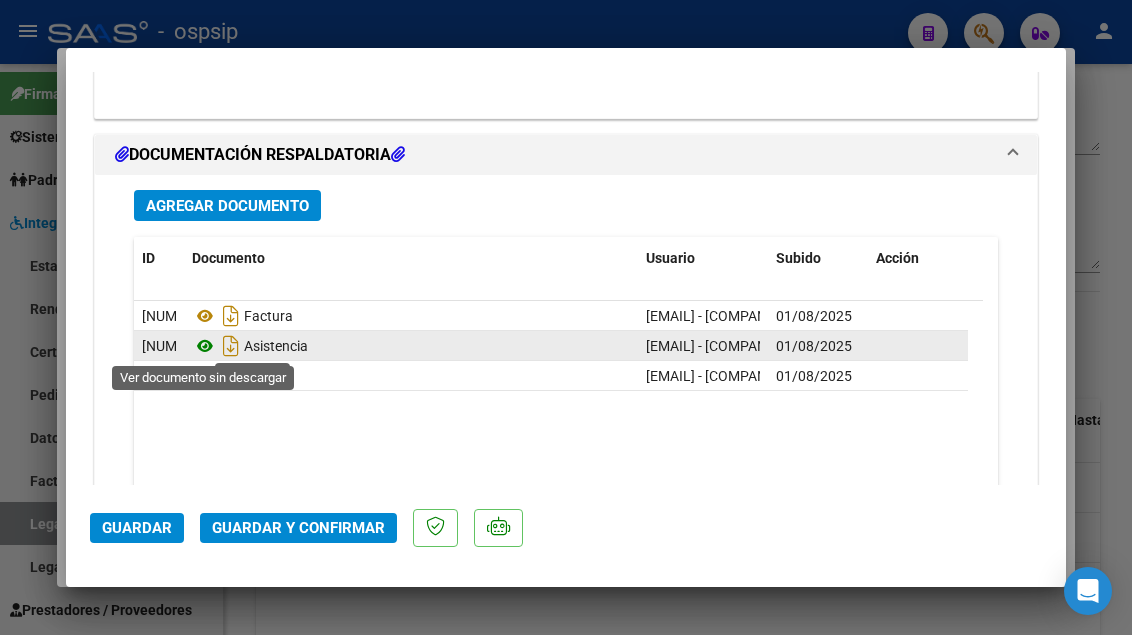 click 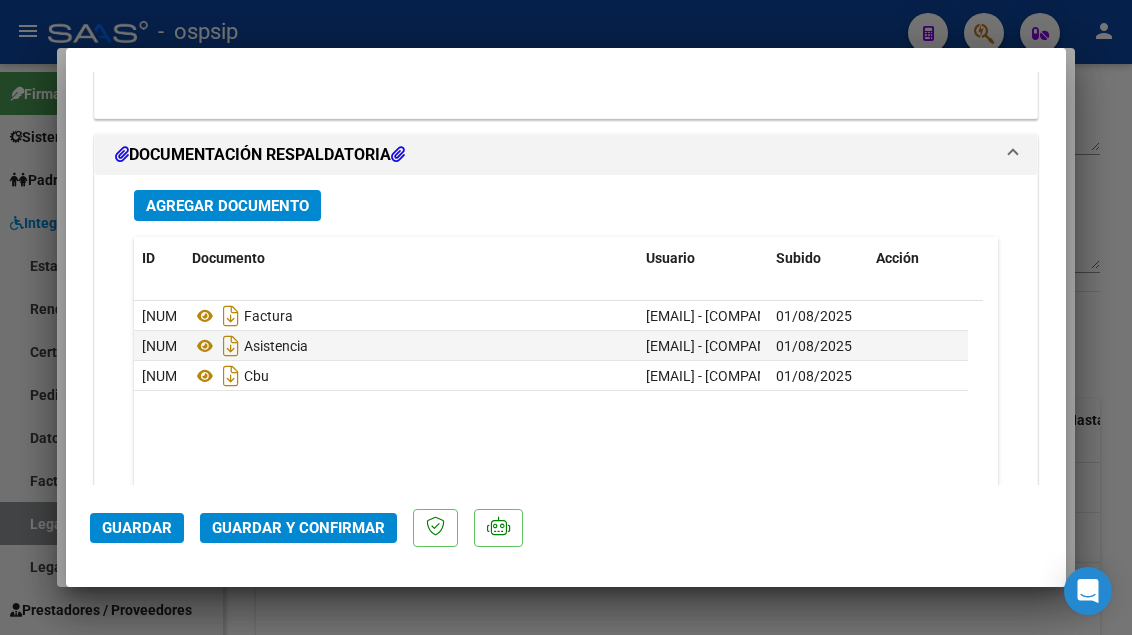 click on "Guardar y Confirmar" 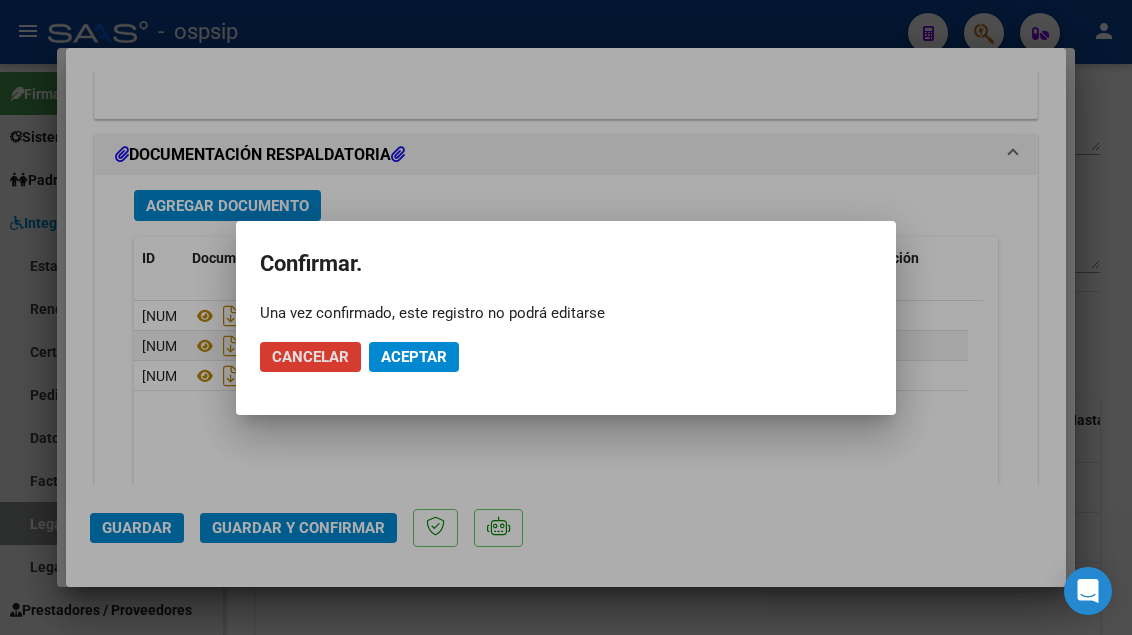click on "Aceptar" 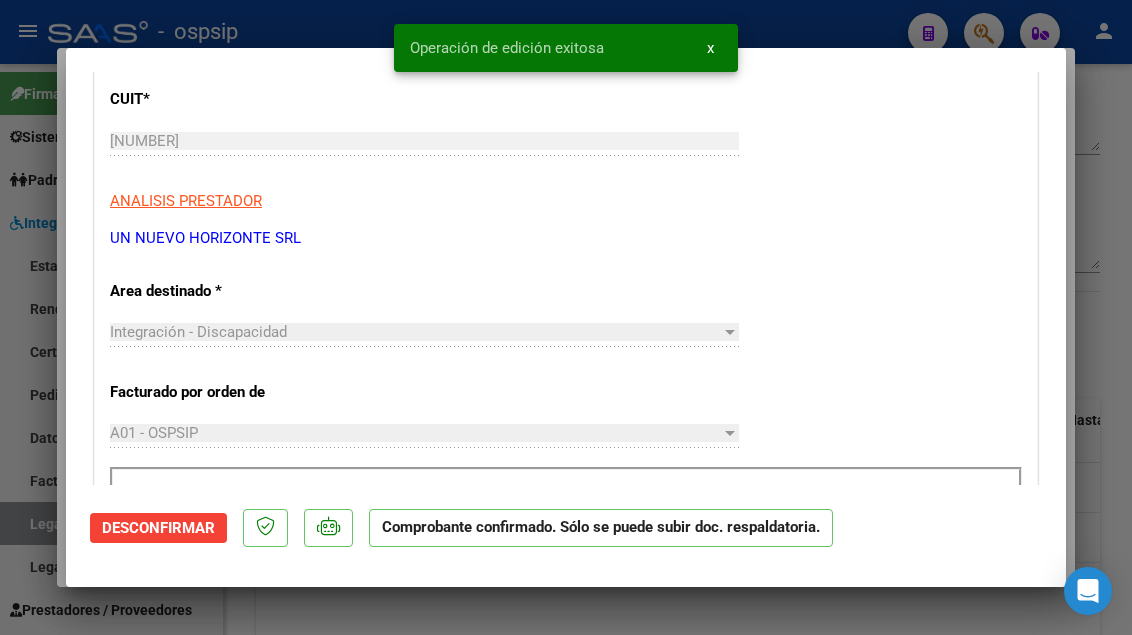 scroll, scrollTop: 19, scrollLeft: 0, axis: vertical 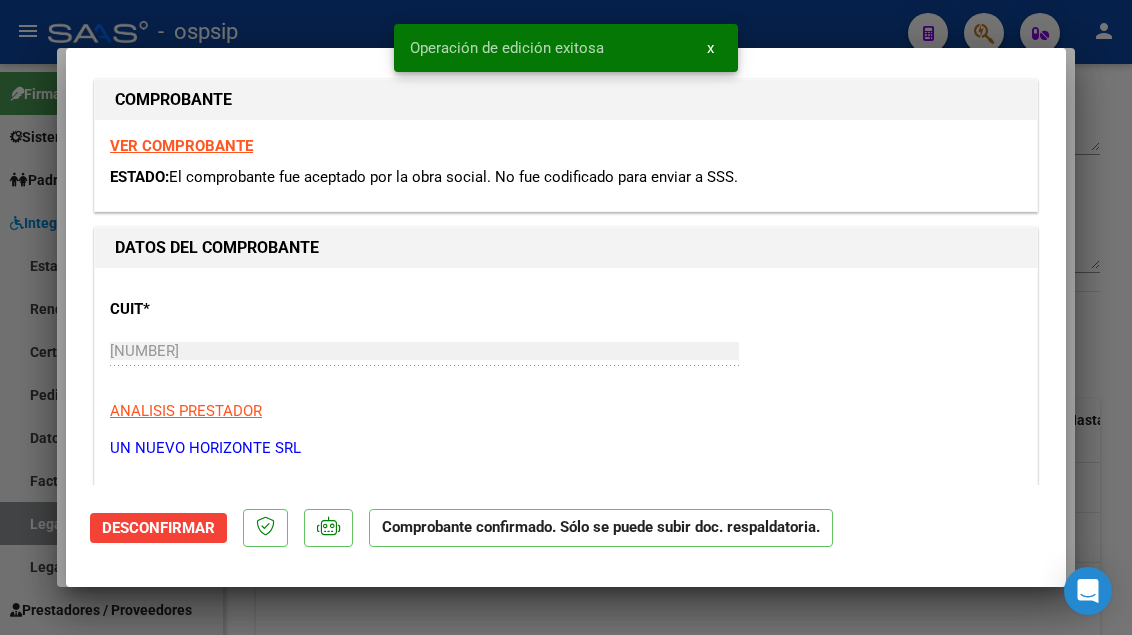 type 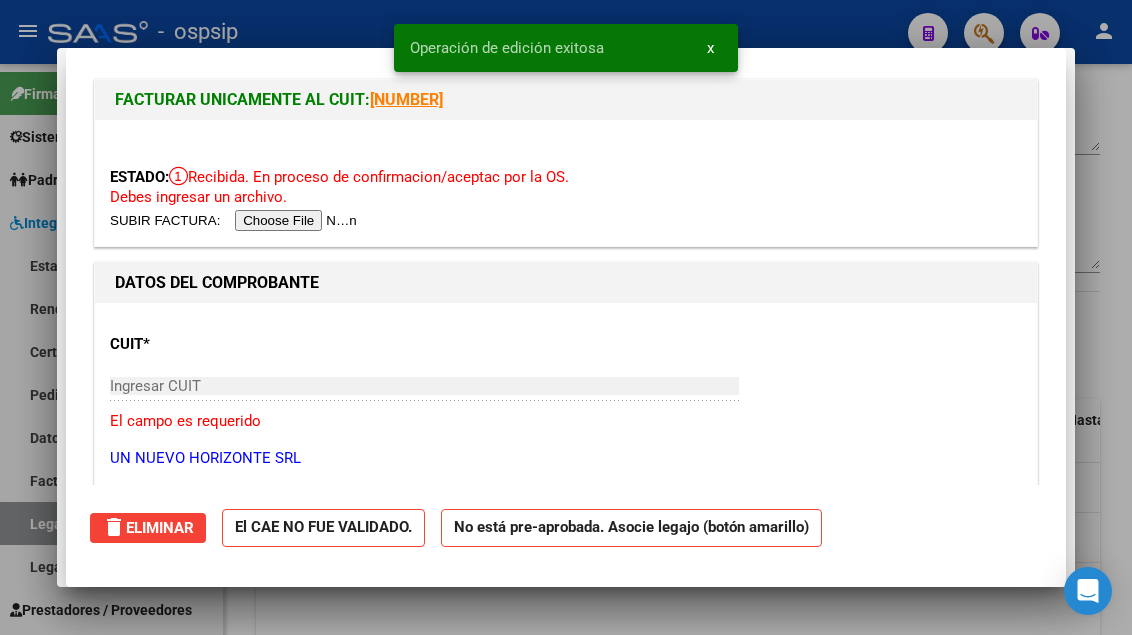 type 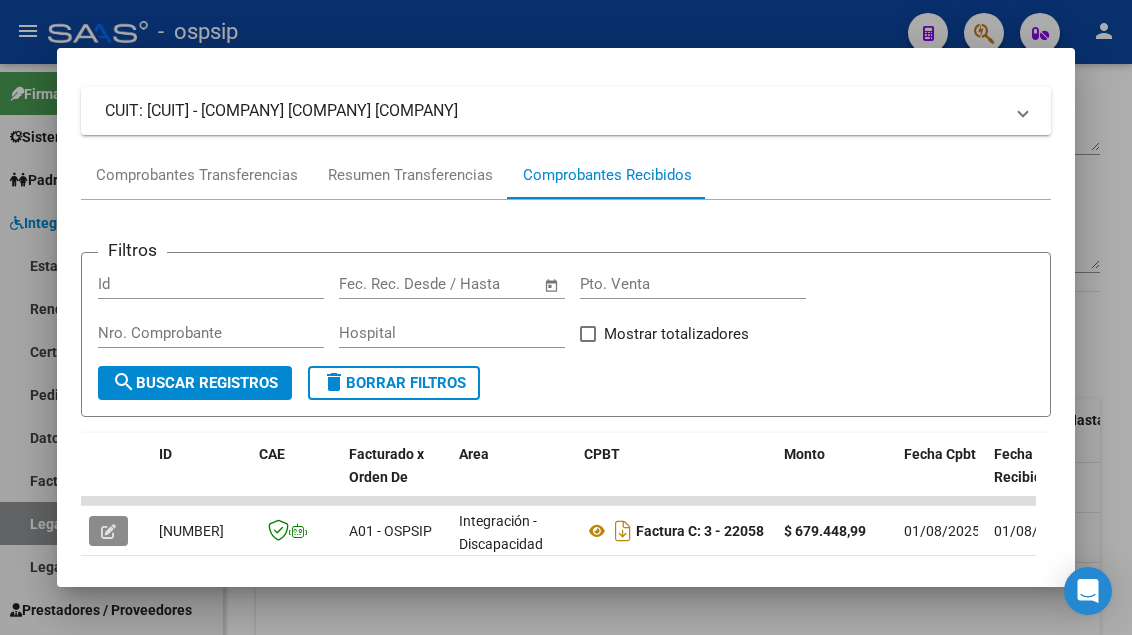 scroll, scrollTop: 0, scrollLeft: 0, axis: both 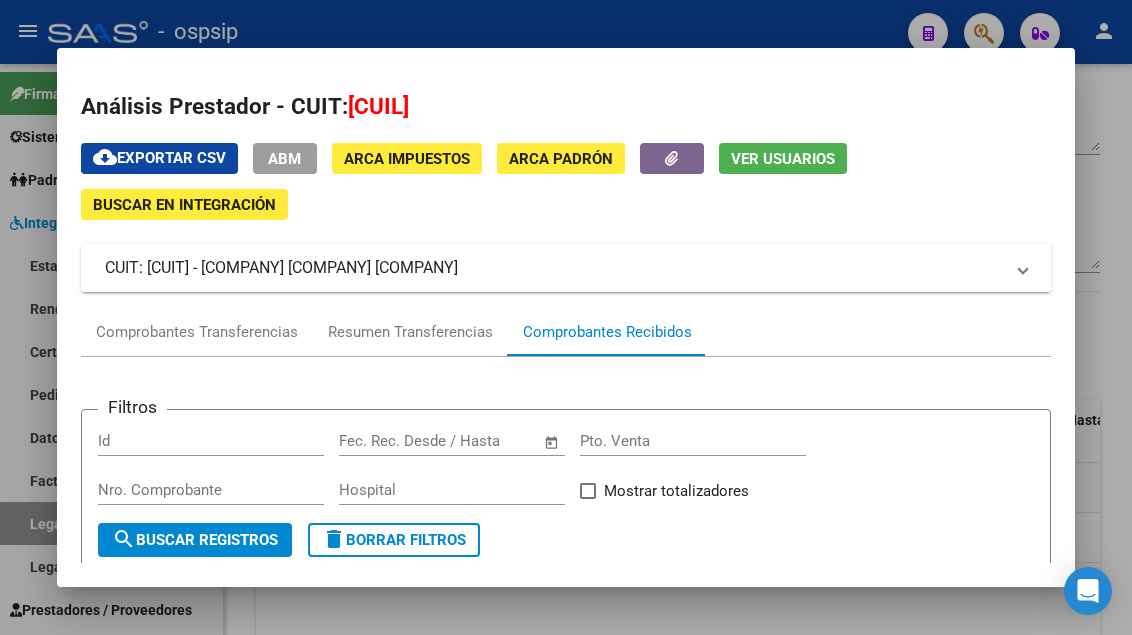 click at bounding box center [566, 317] 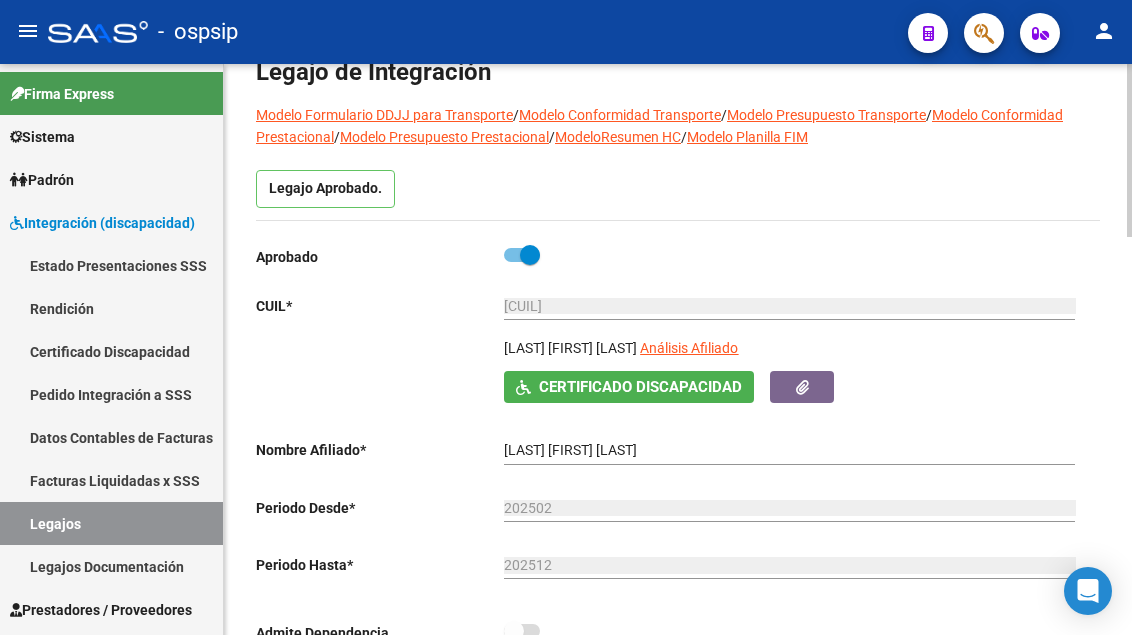 scroll, scrollTop: 100, scrollLeft: 0, axis: vertical 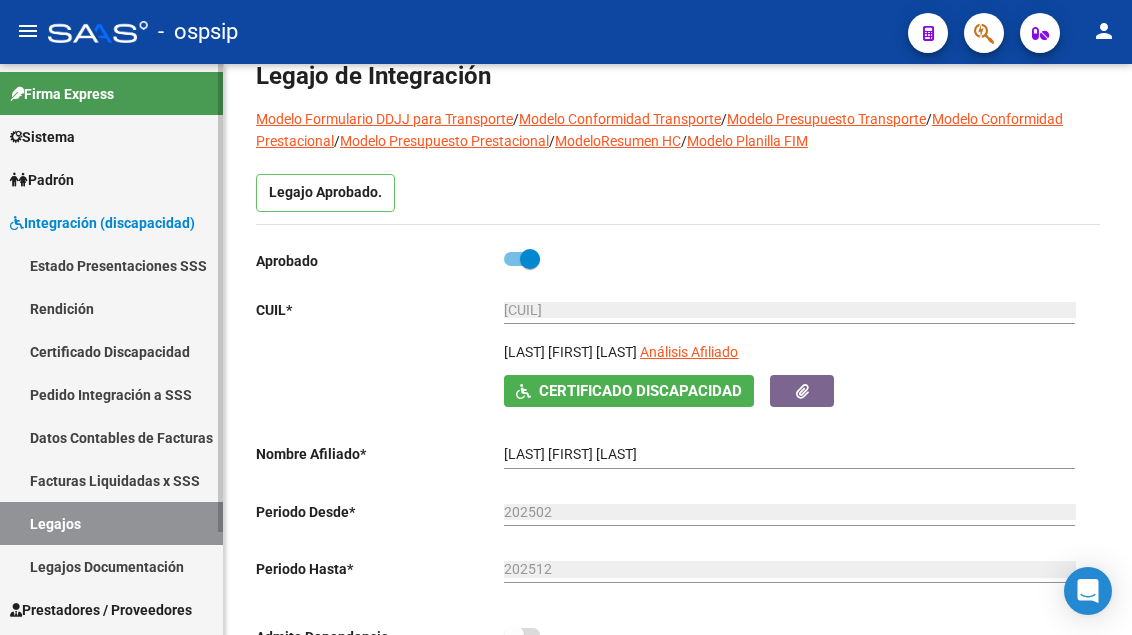 click on "Legajos" at bounding box center [111, 523] 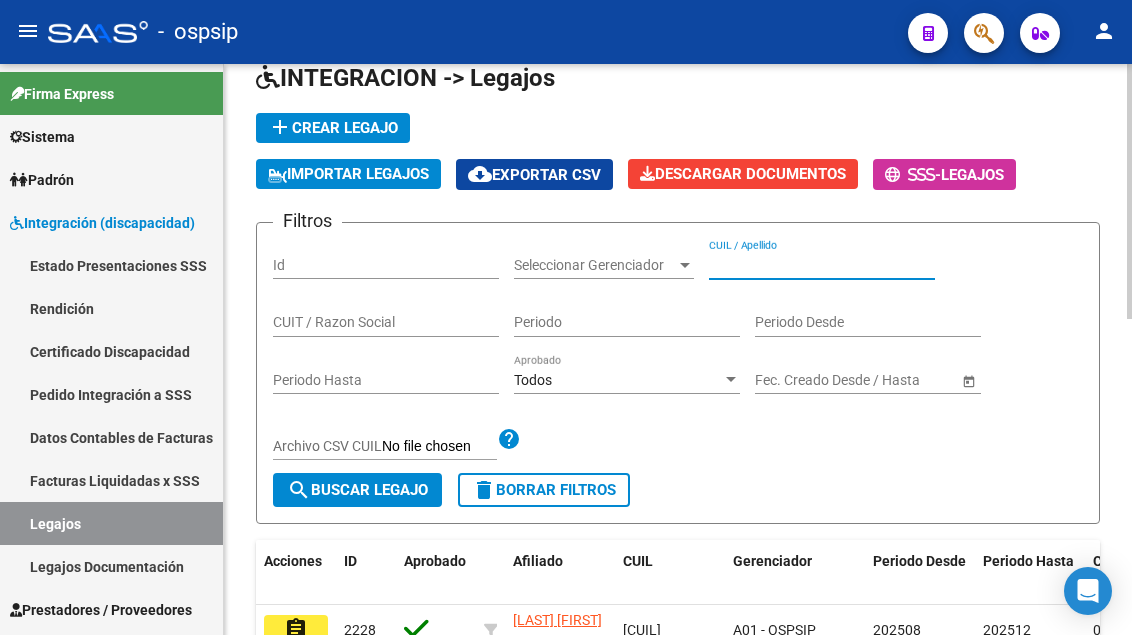 click on "CUIL / Apellido" at bounding box center [822, 265] 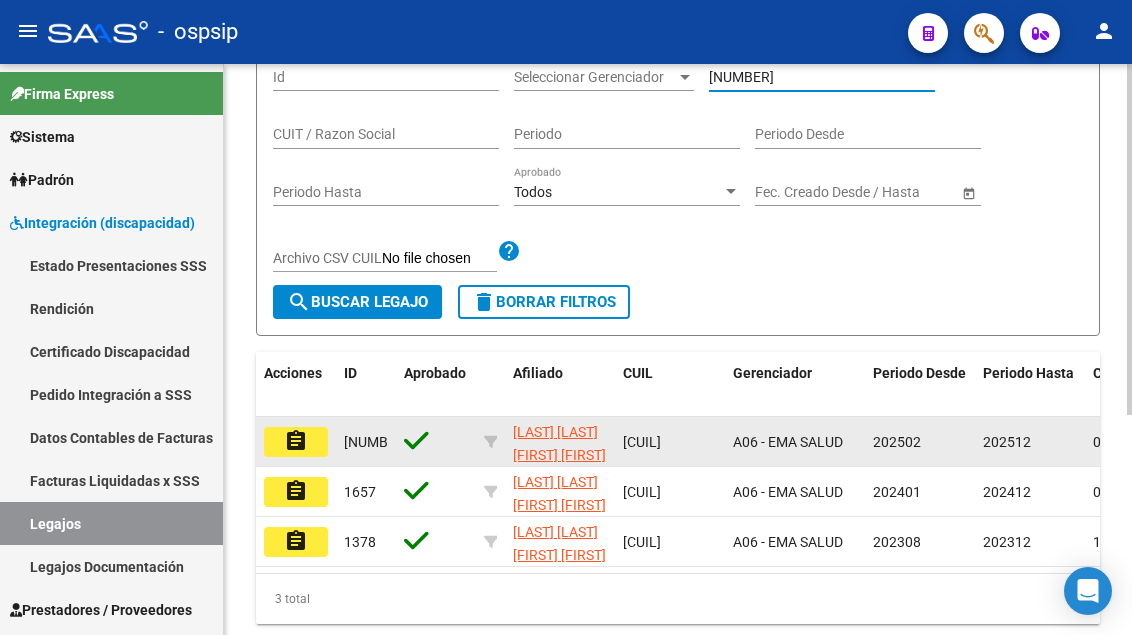 scroll, scrollTop: 300, scrollLeft: 0, axis: vertical 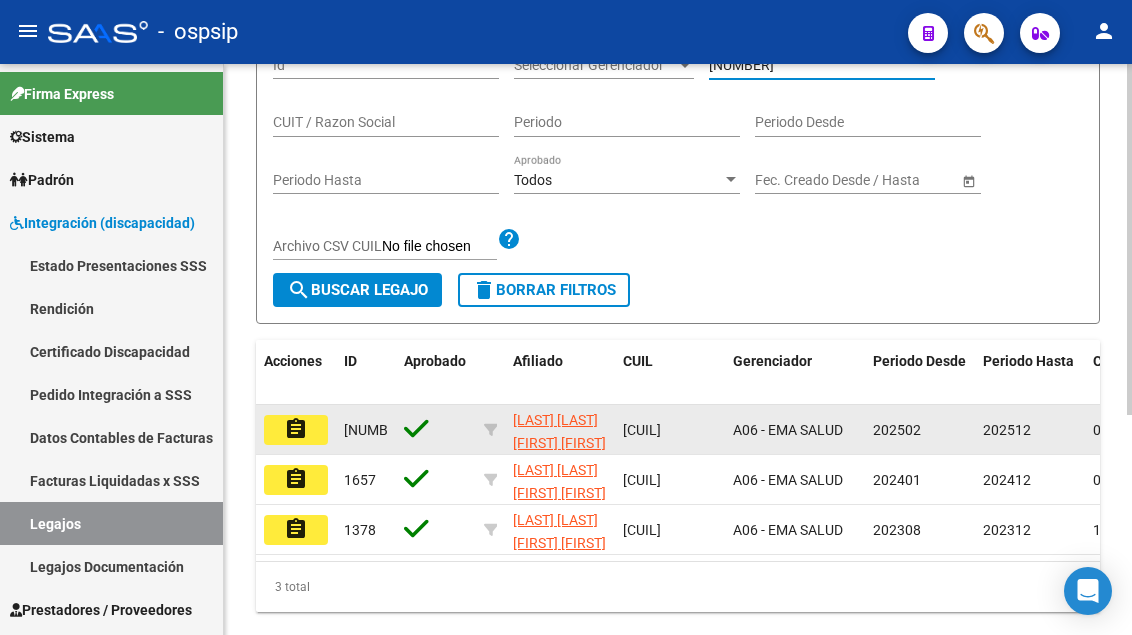type on "[NUMBER]" 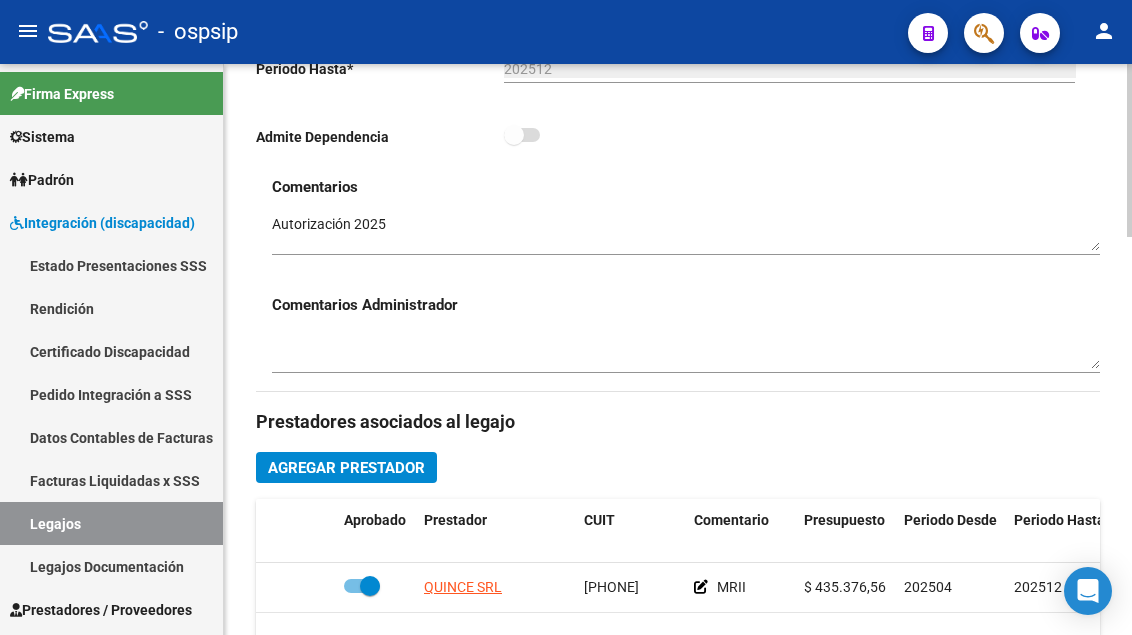 scroll, scrollTop: 800, scrollLeft: 0, axis: vertical 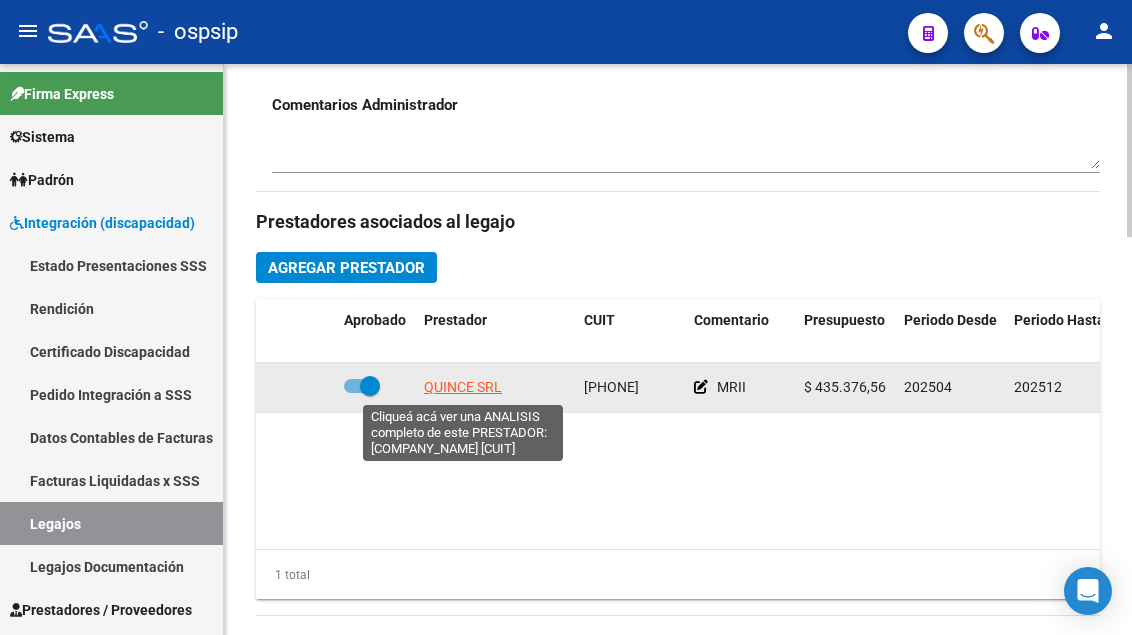 click on "QUINCE SRL" 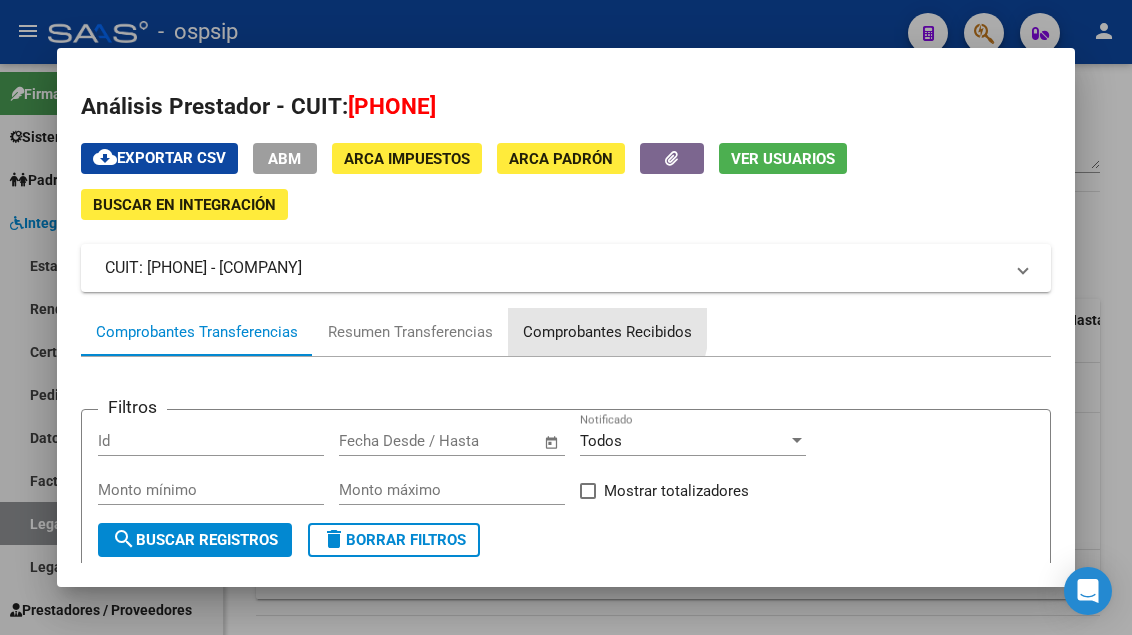 click on "Comprobantes Recibidos" at bounding box center (607, 332) 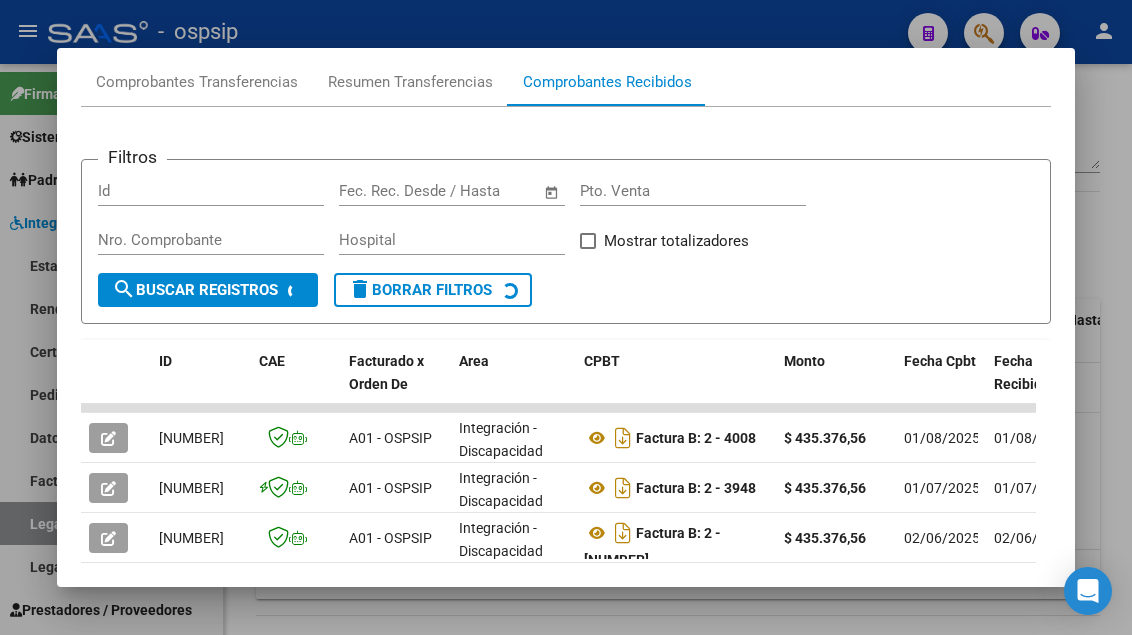 scroll, scrollTop: 285, scrollLeft: 0, axis: vertical 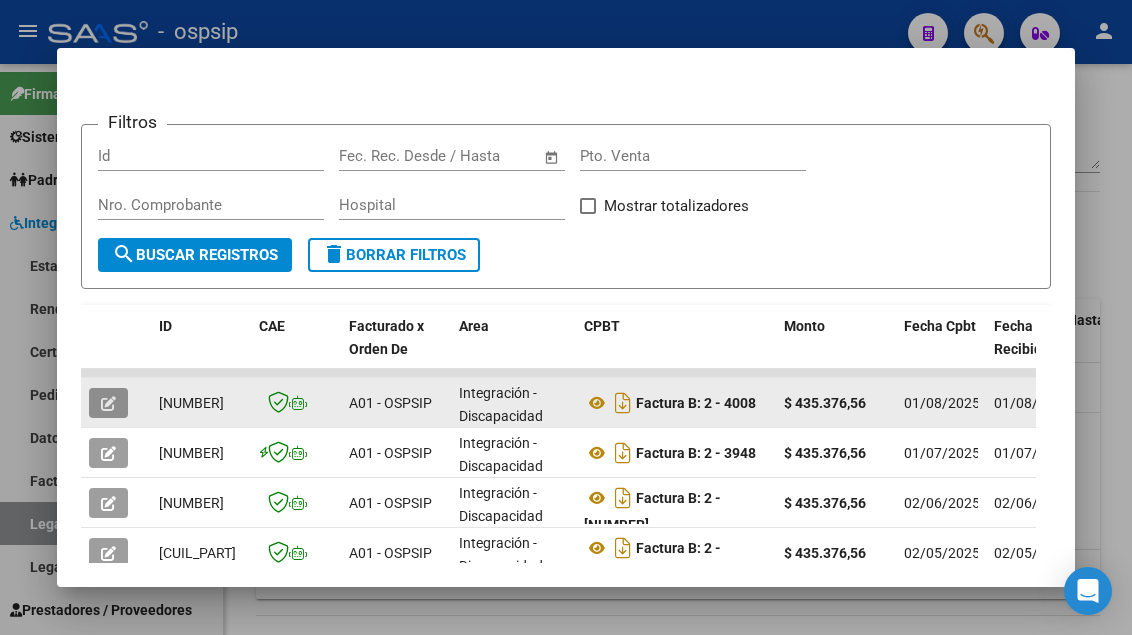 click 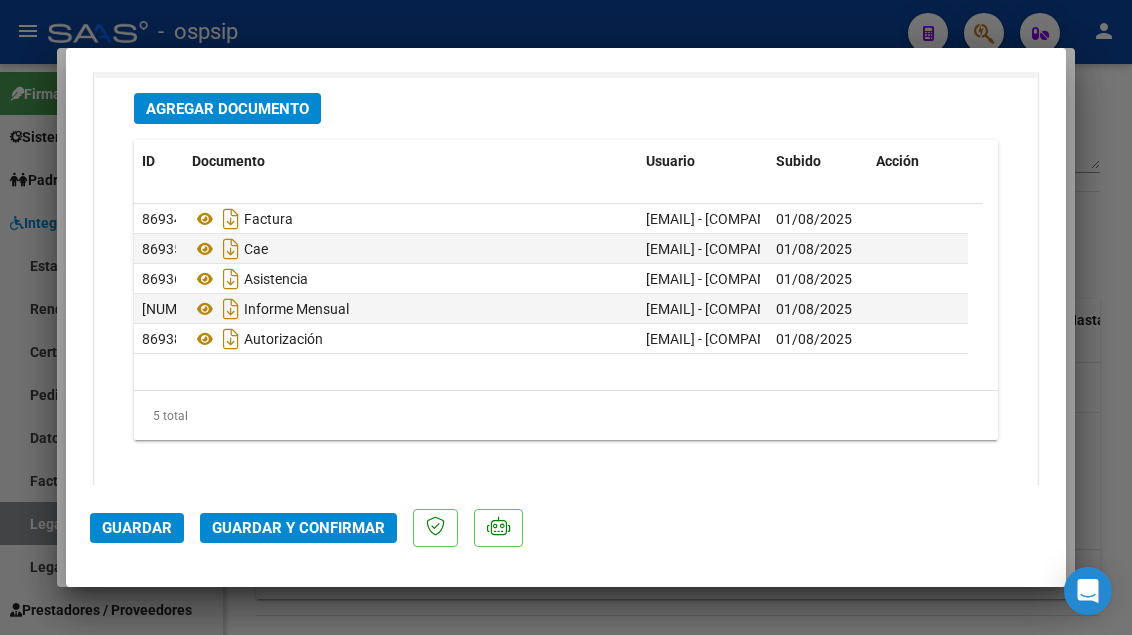 scroll, scrollTop: 2515, scrollLeft: 0, axis: vertical 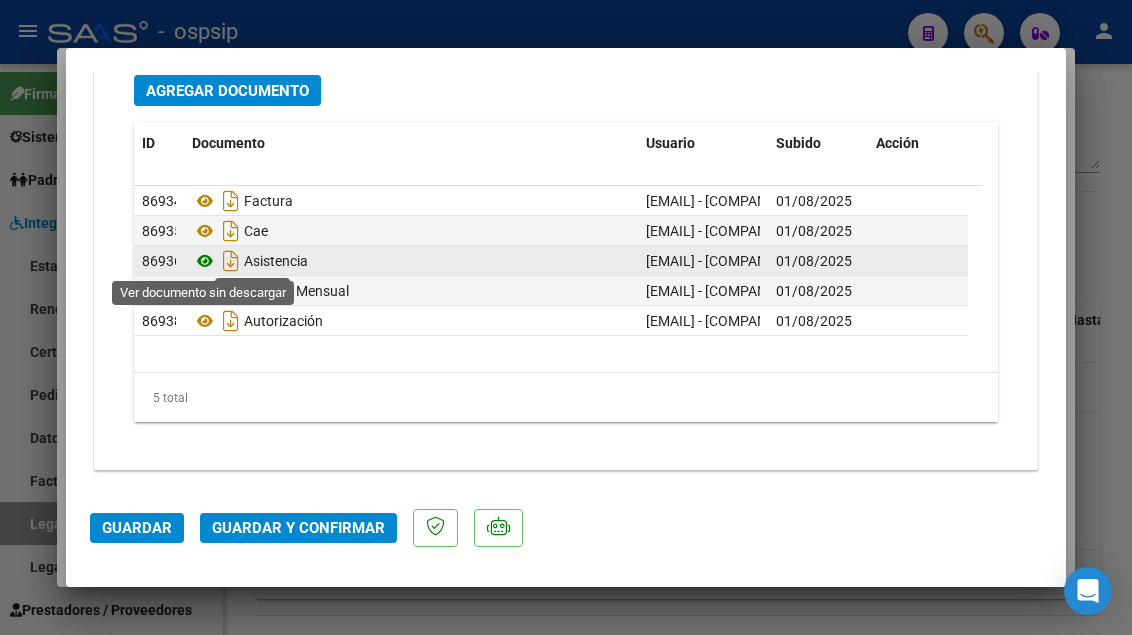 click 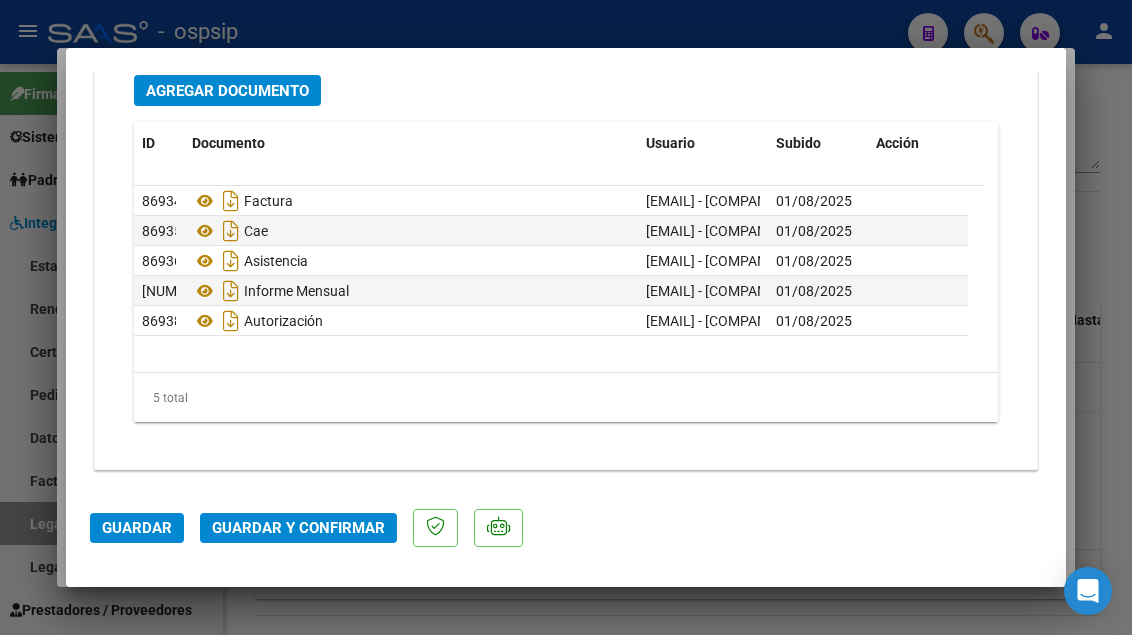 click on "Guardar y Confirmar" 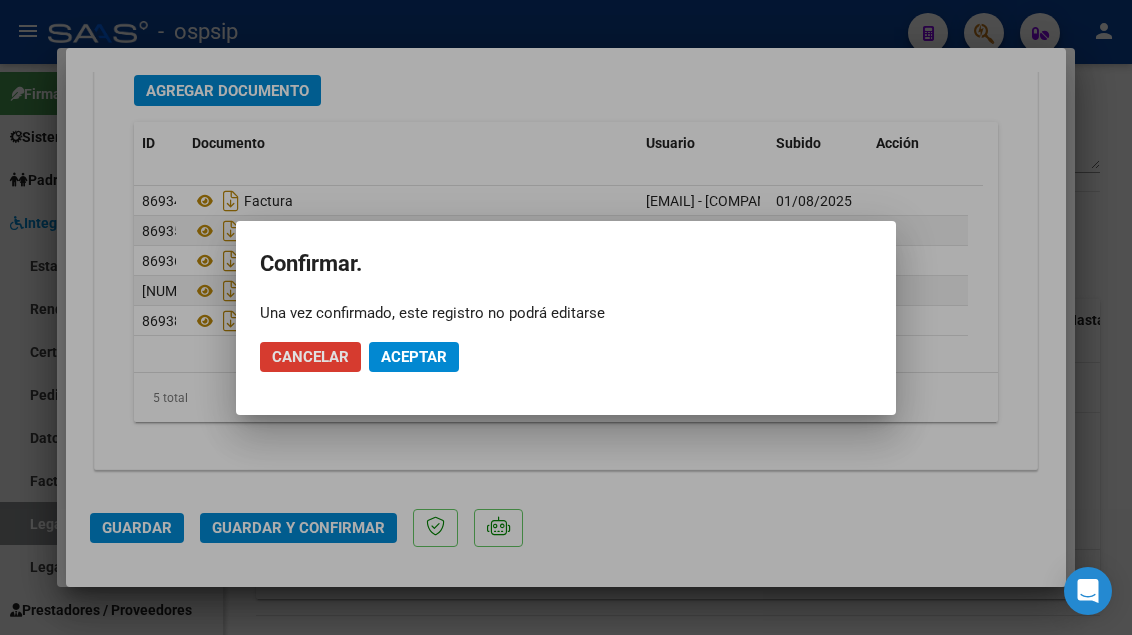 click on "Aceptar" 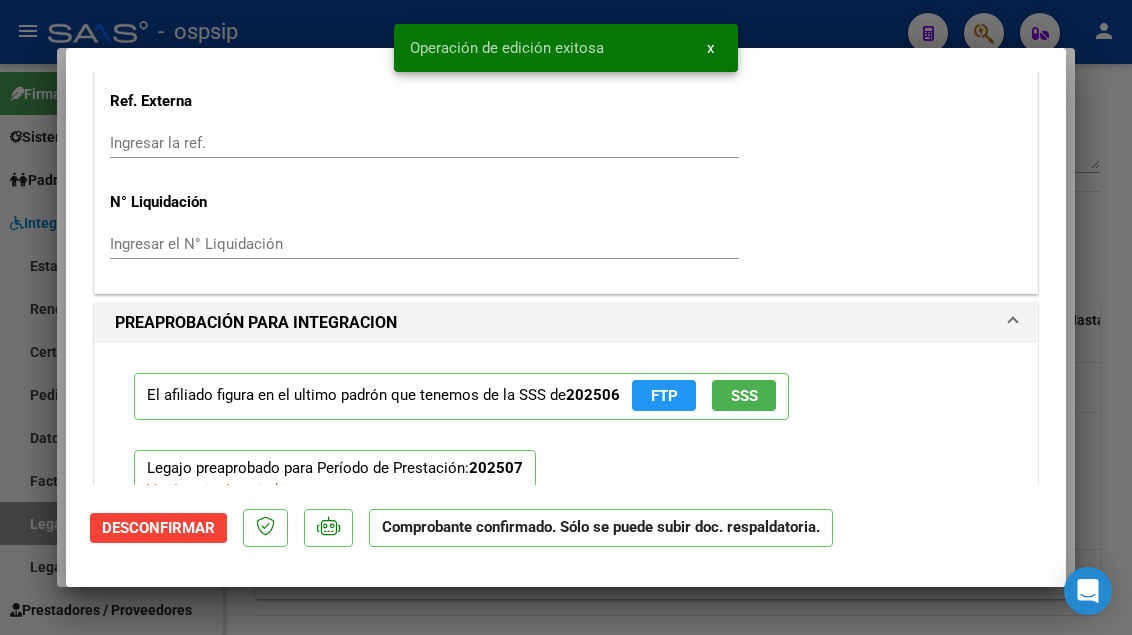scroll, scrollTop: 1688, scrollLeft: 0, axis: vertical 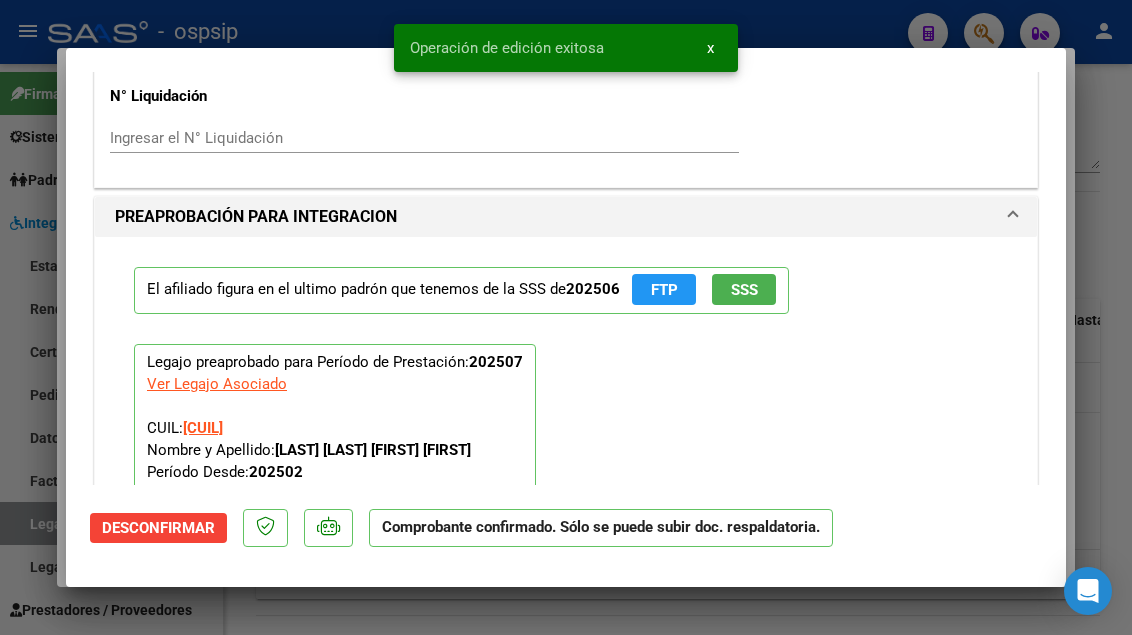 click on "SSS" 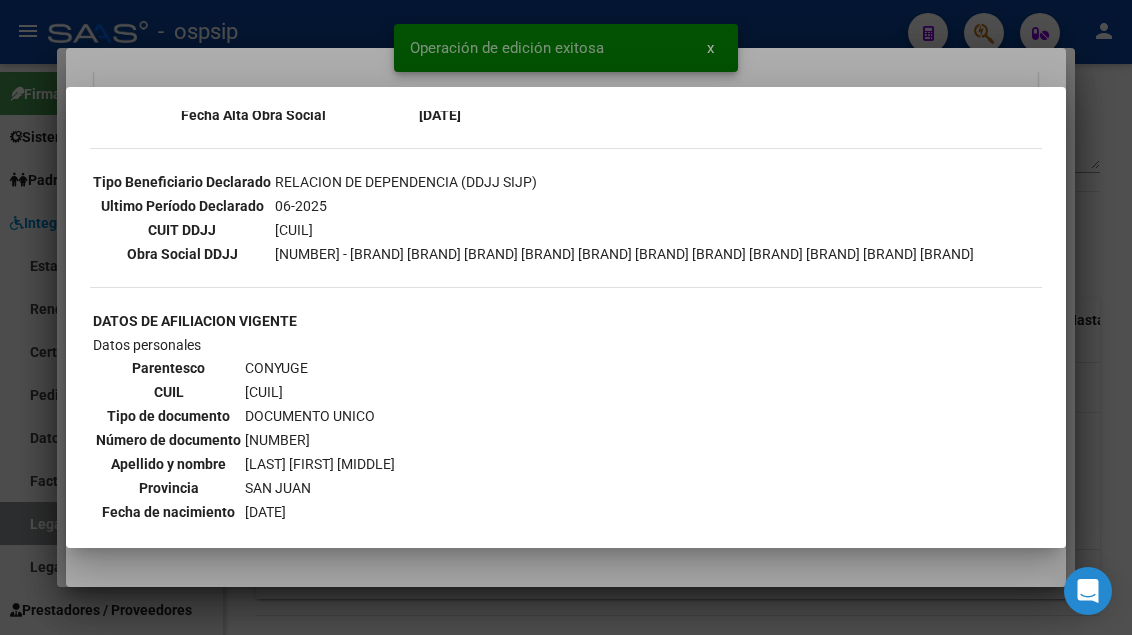 scroll, scrollTop: 400, scrollLeft: 0, axis: vertical 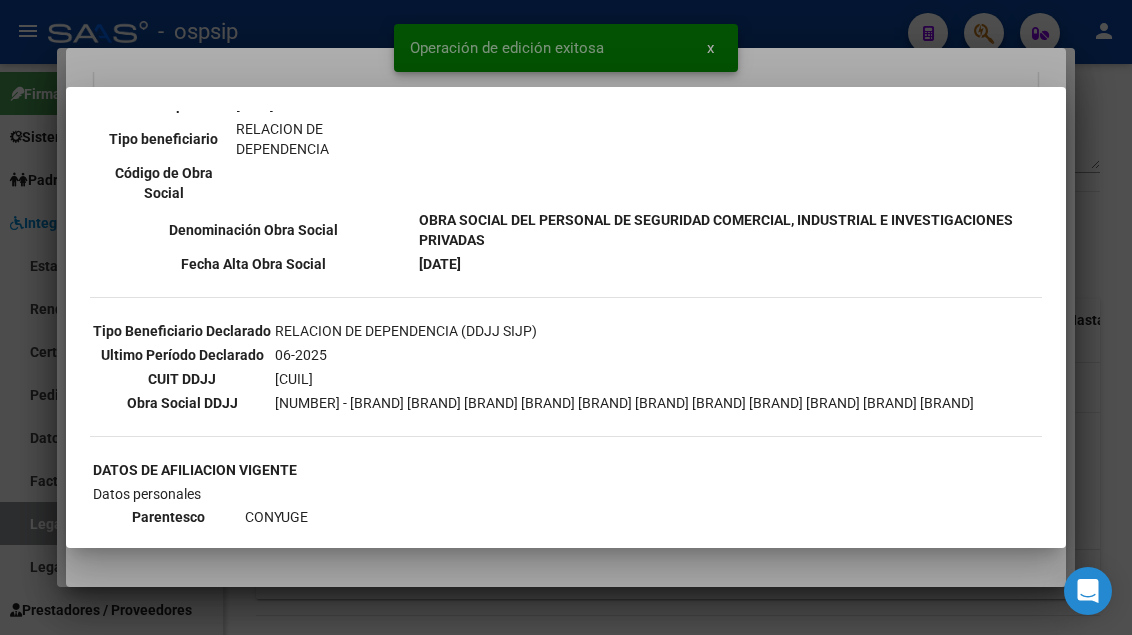 type 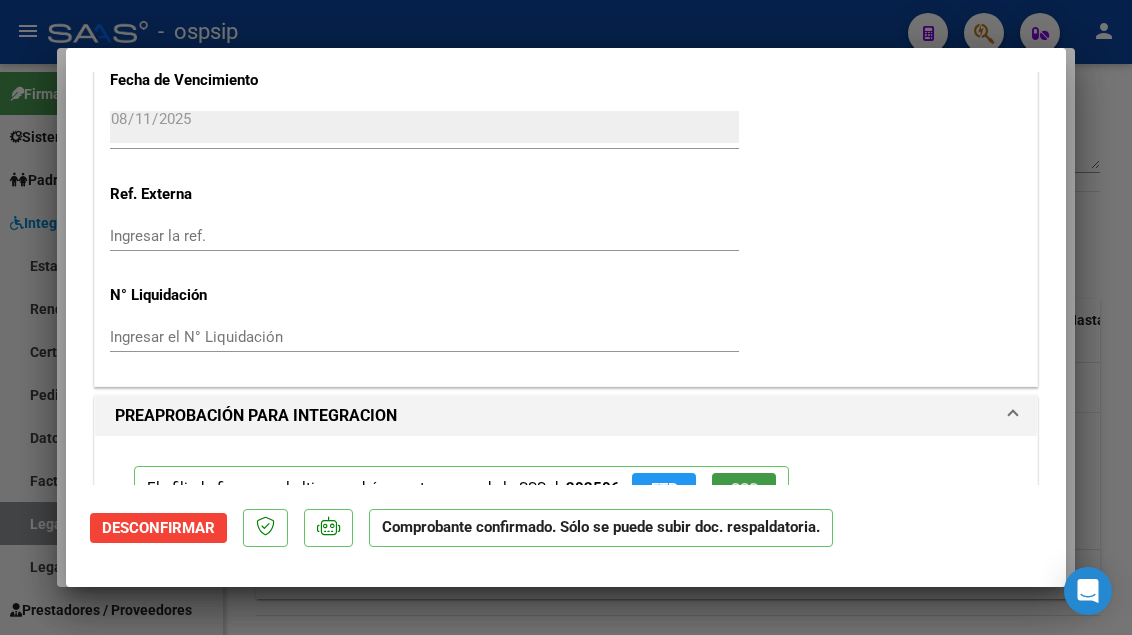 scroll, scrollTop: 1666, scrollLeft: 0, axis: vertical 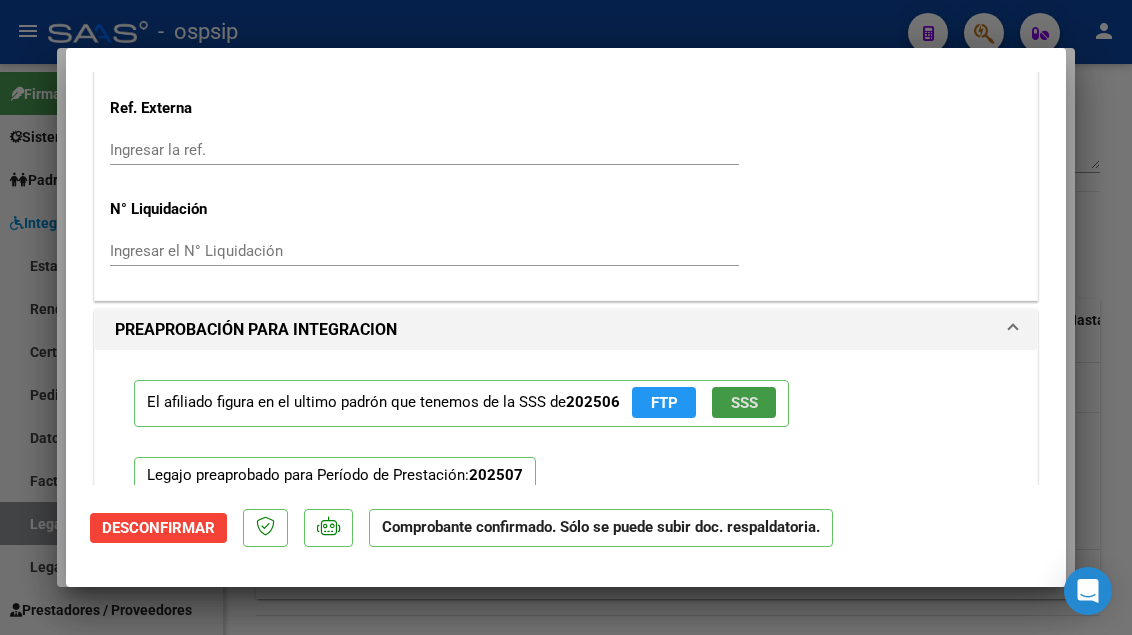 type 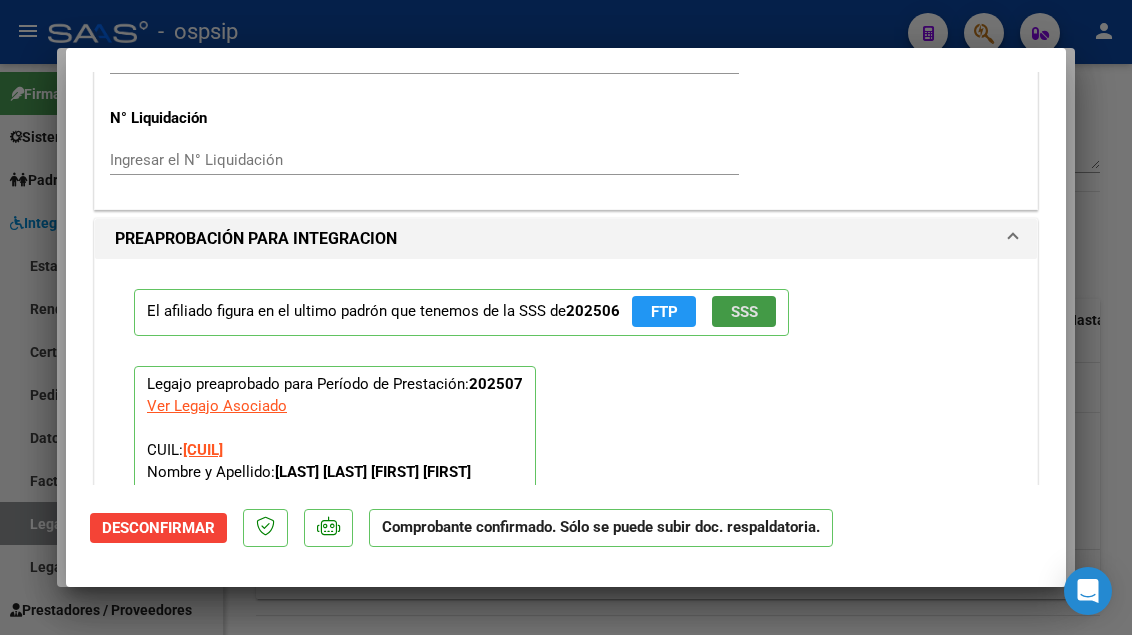 type 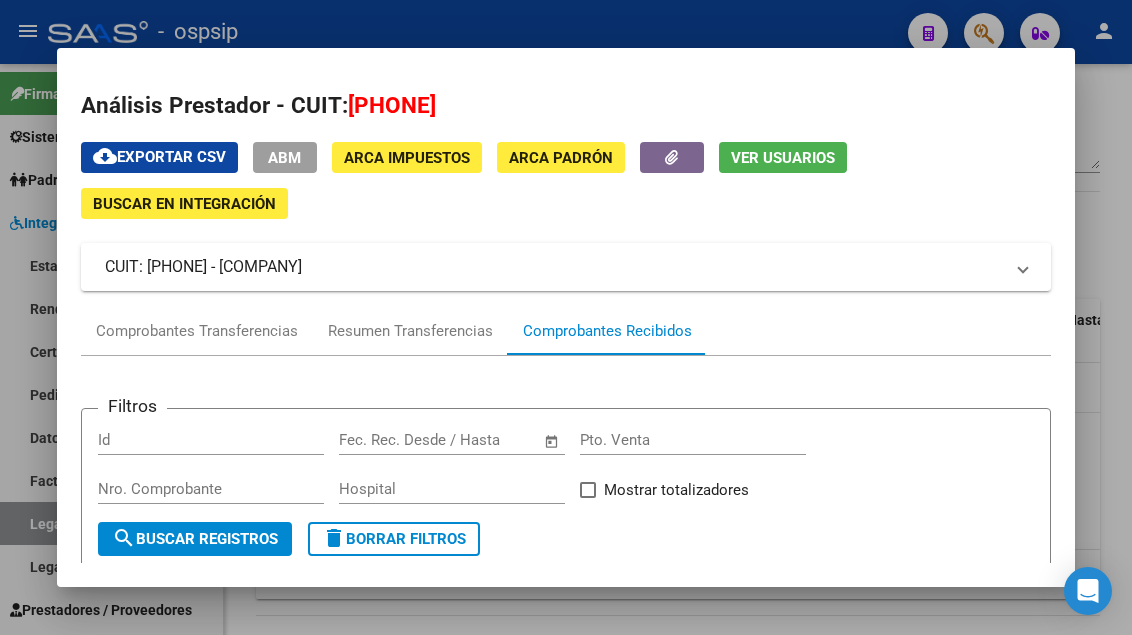 scroll, scrollTop: 0, scrollLeft: 0, axis: both 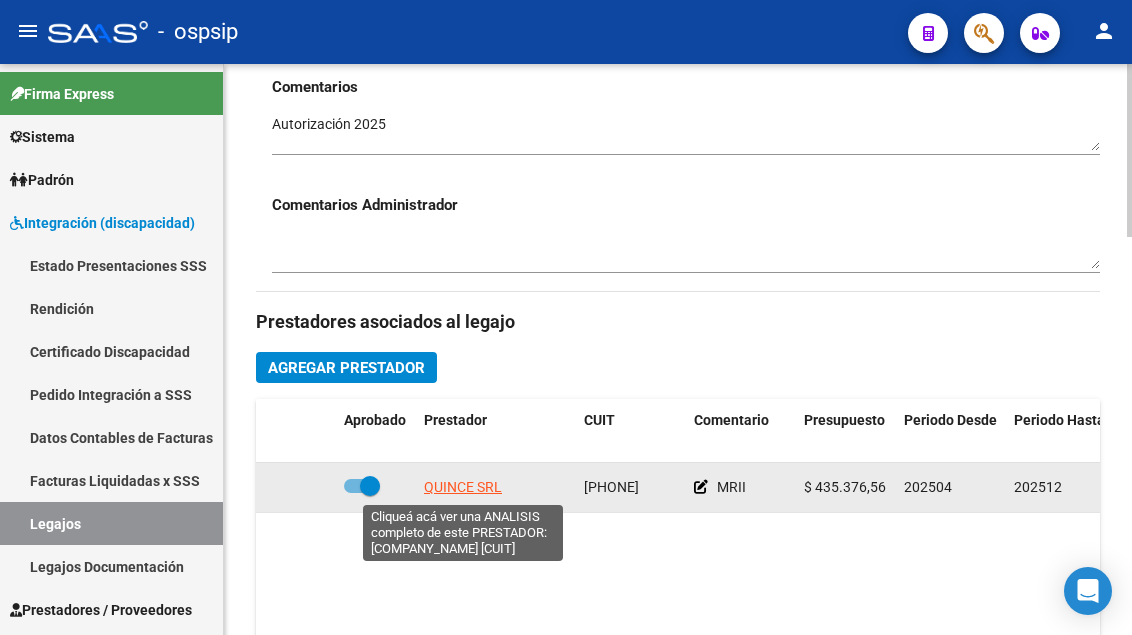 click on "QUINCE SRL" 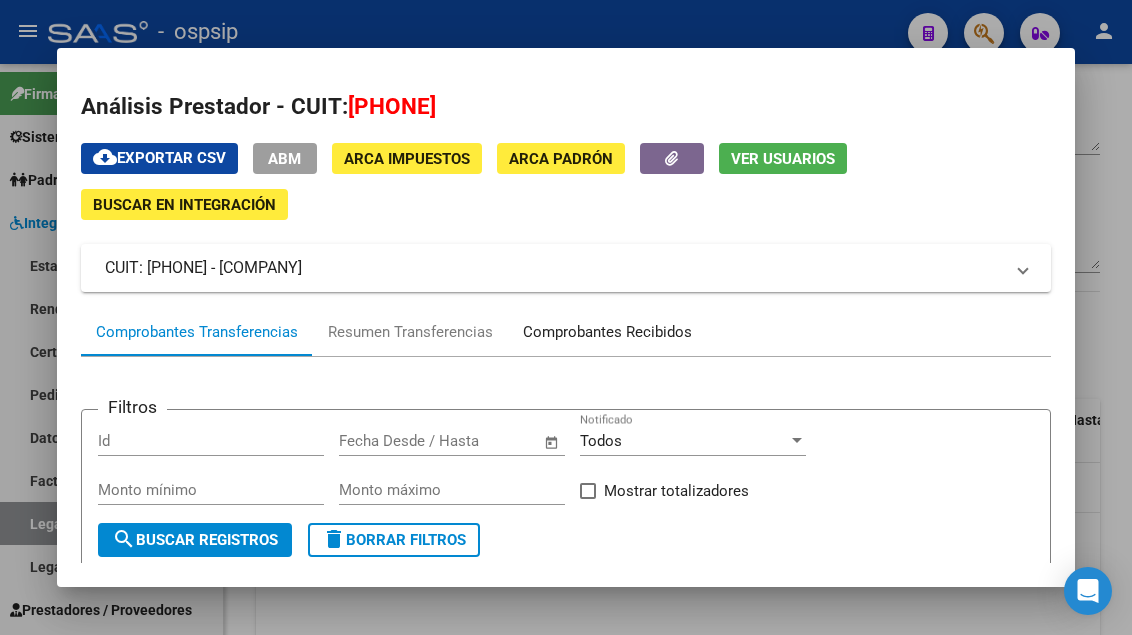 click on "Comprobantes Recibidos" at bounding box center (607, 332) 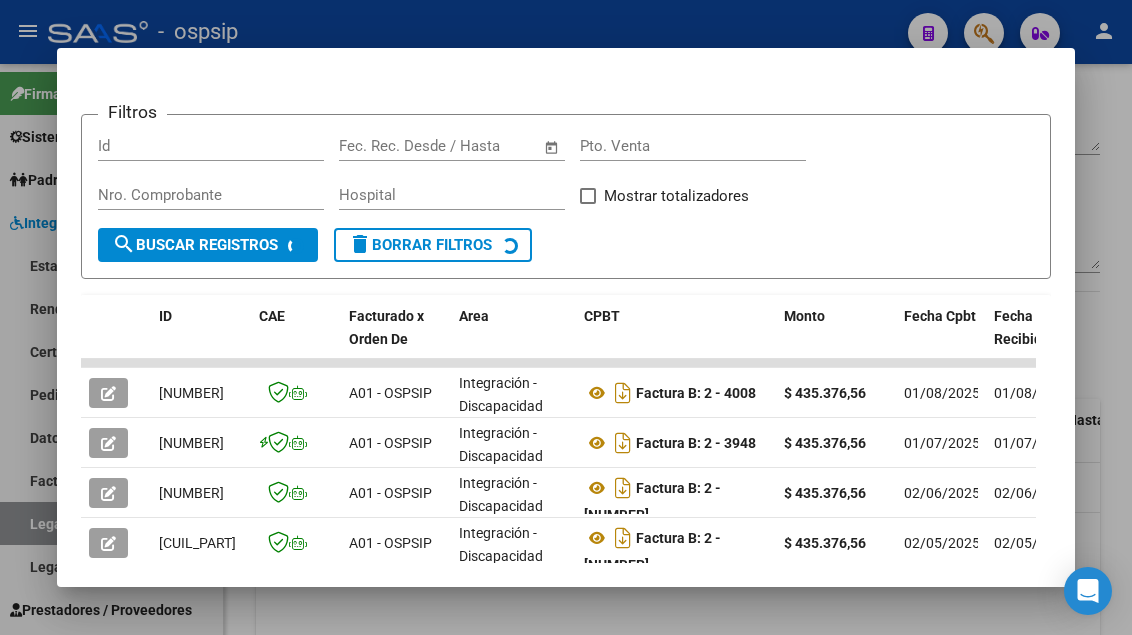 scroll, scrollTop: 485, scrollLeft: 0, axis: vertical 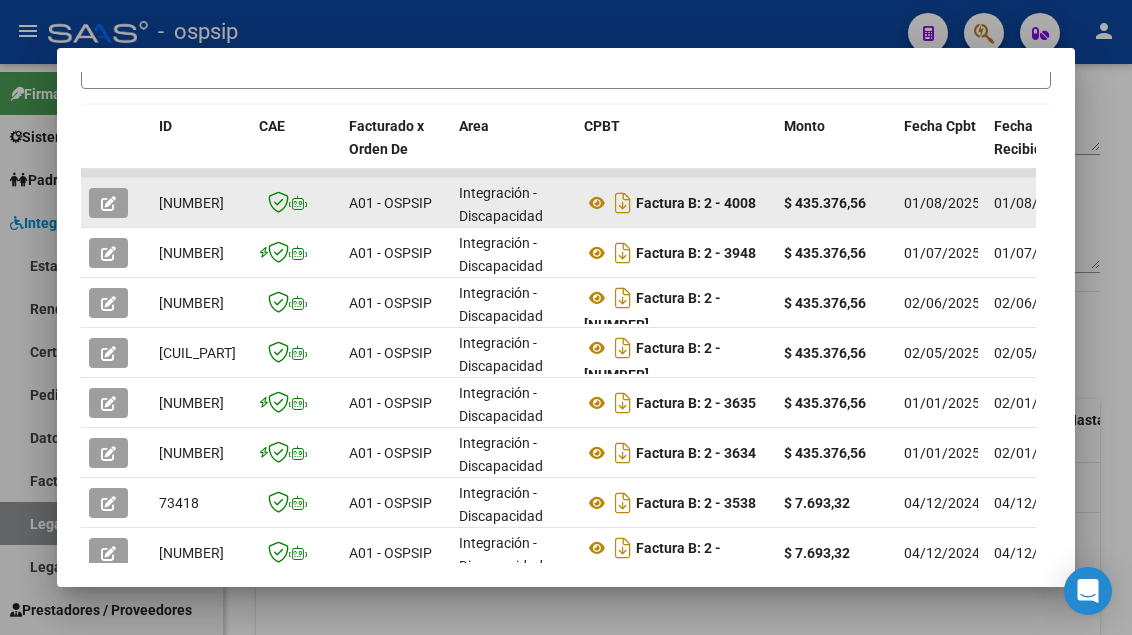 click 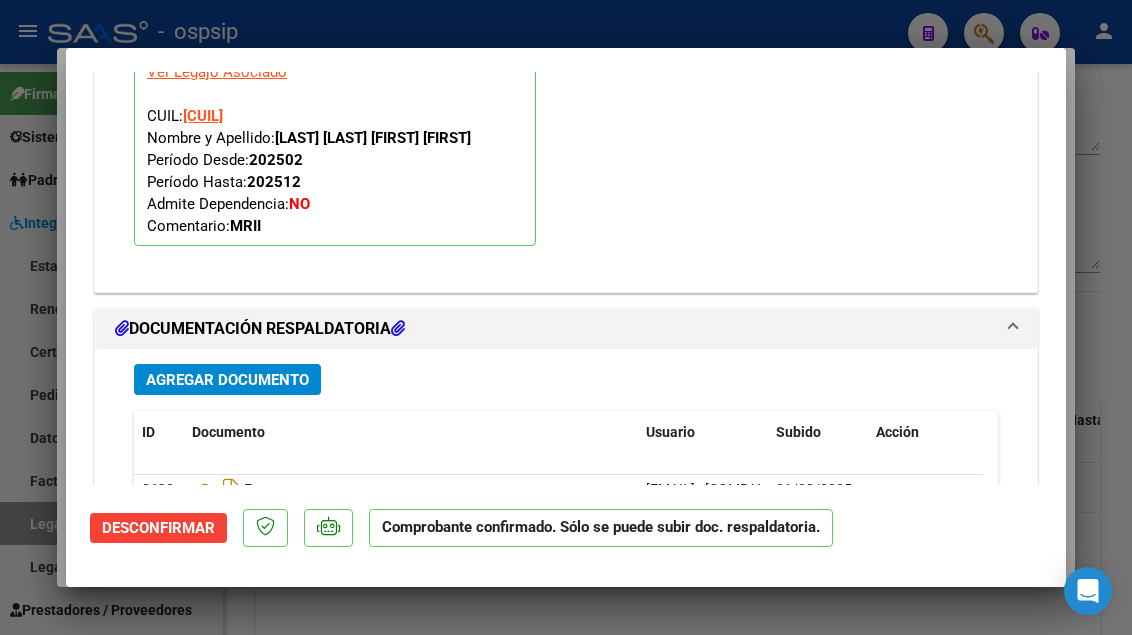 scroll, scrollTop: 2289, scrollLeft: 0, axis: vertical 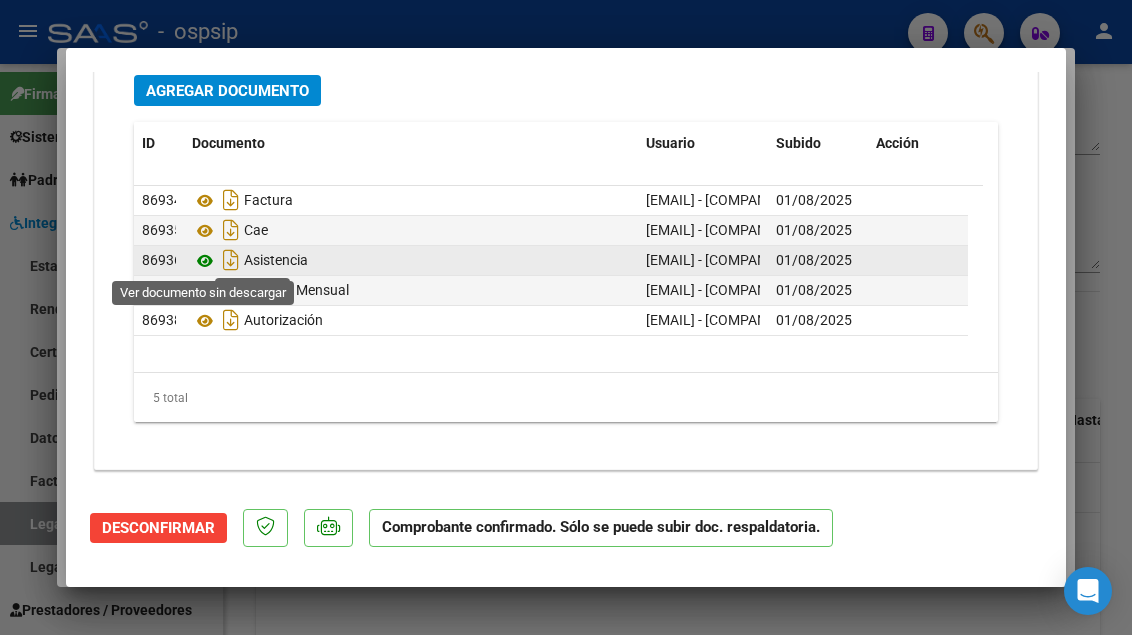 click 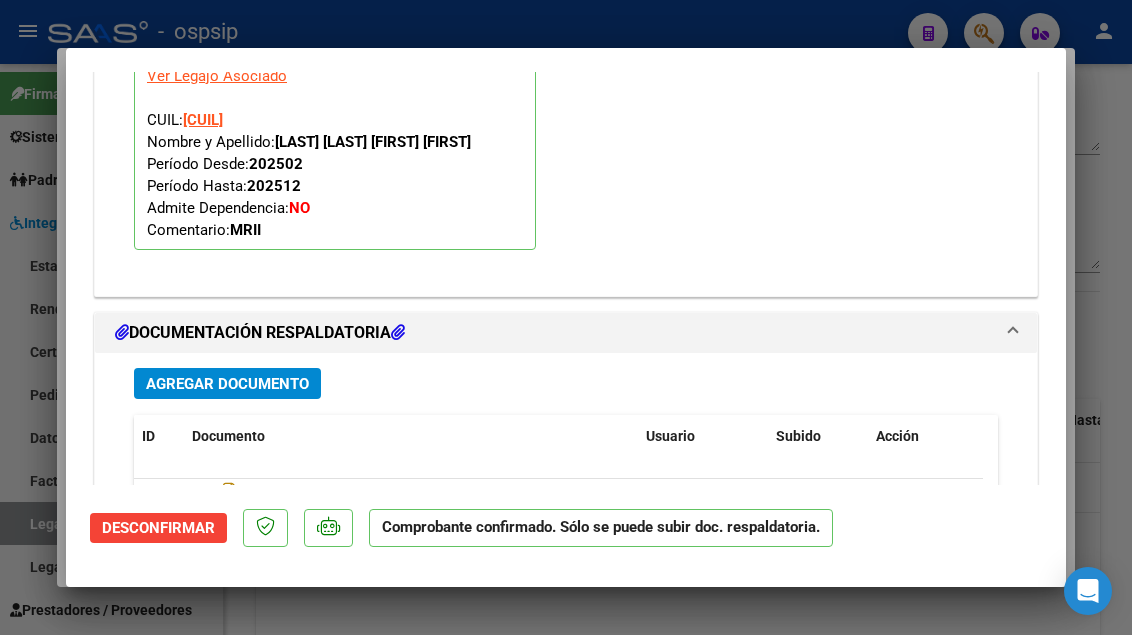 scroll, scrollTop: 1989, scrollLeft: 0, axis: vertical 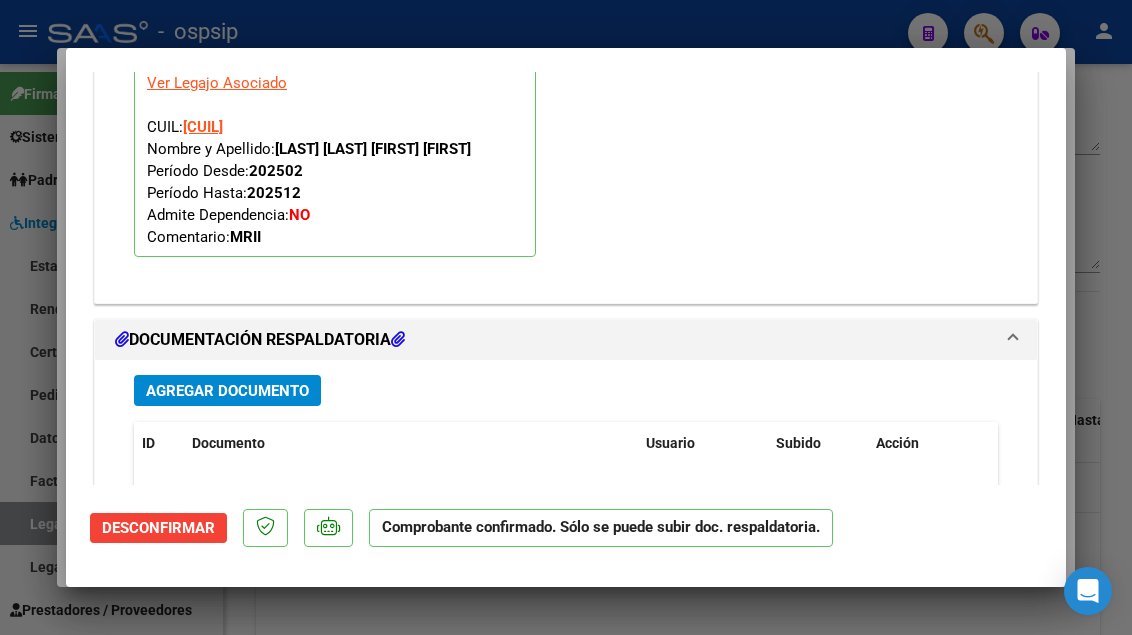 click at bounding box center (566, 317) 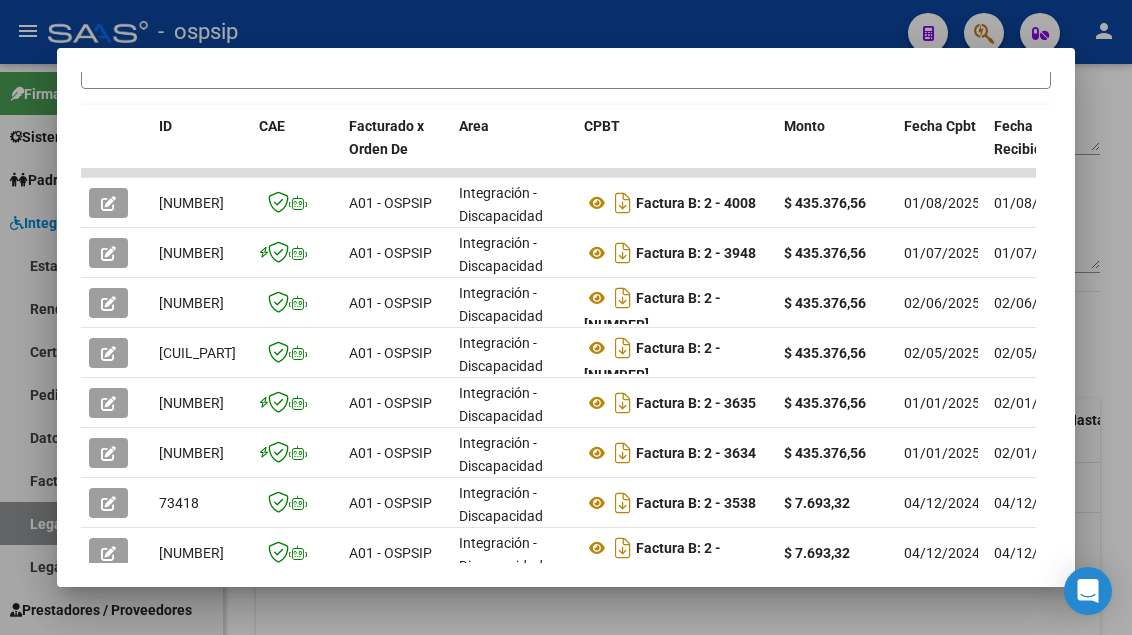click at bounding box center [566, 317] 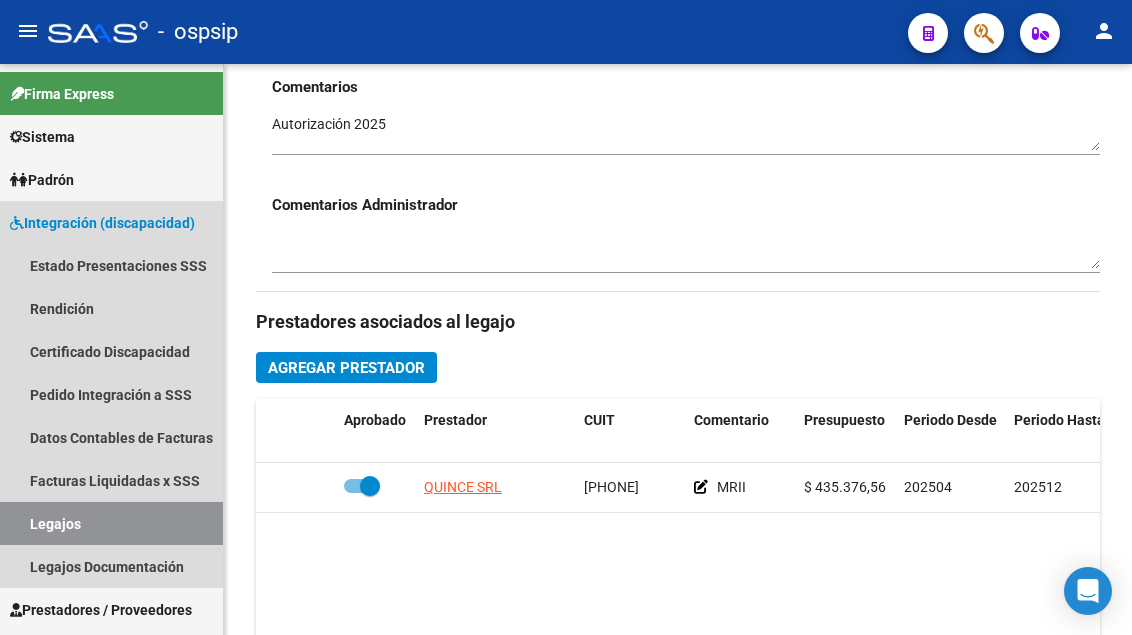 click on "Legajos" at bounding box center (111, 523) 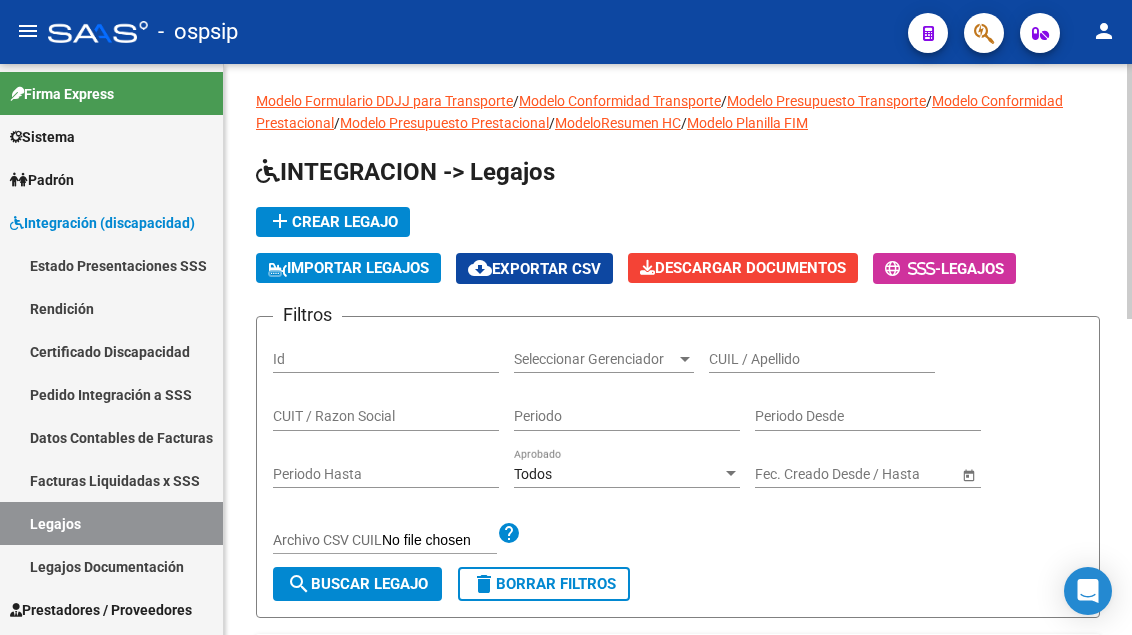 scroll, scrollTop: 0, scrollLeft: 0, axis: both 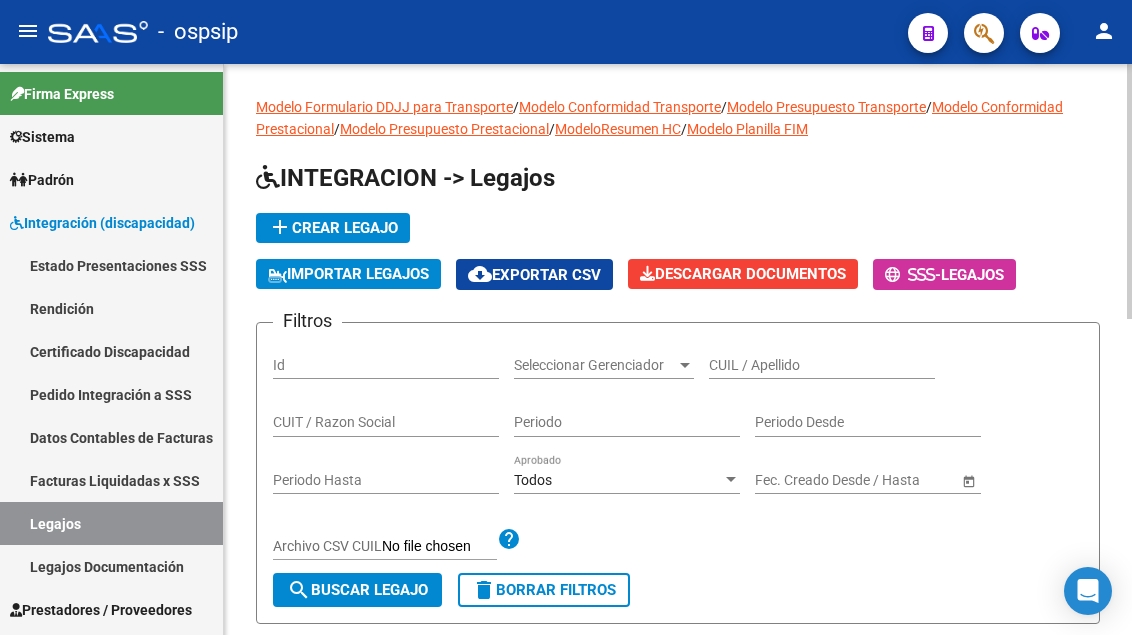 click on "CUIL / Apellido" at bounding box center (822, 365) 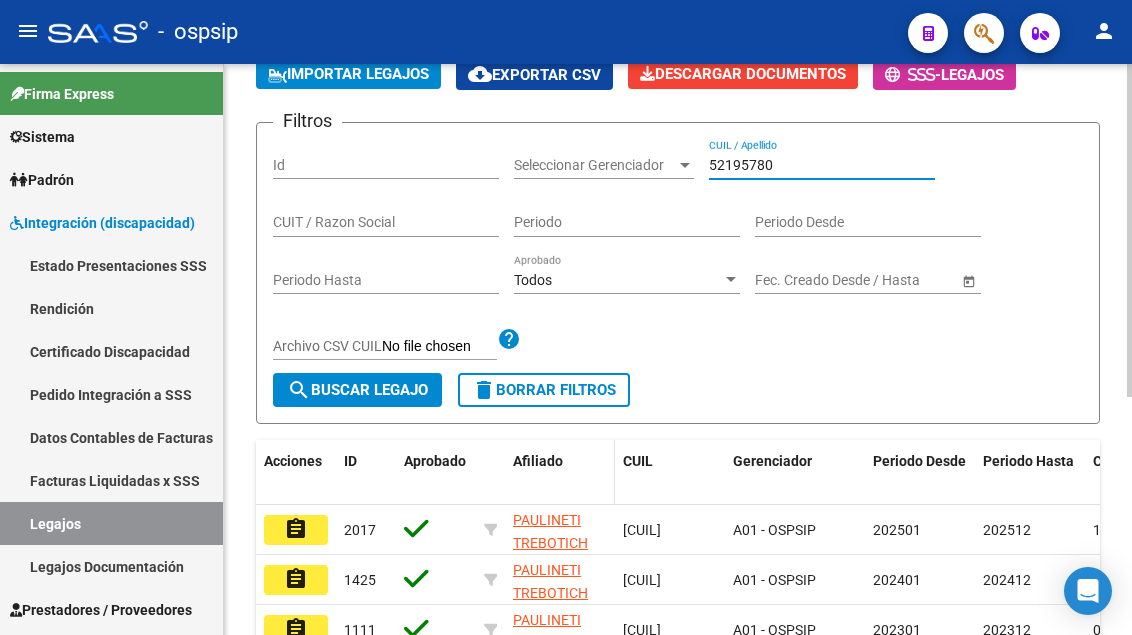 scroll, scrollTop: 300, scrollLeft: 0, axis: vertical 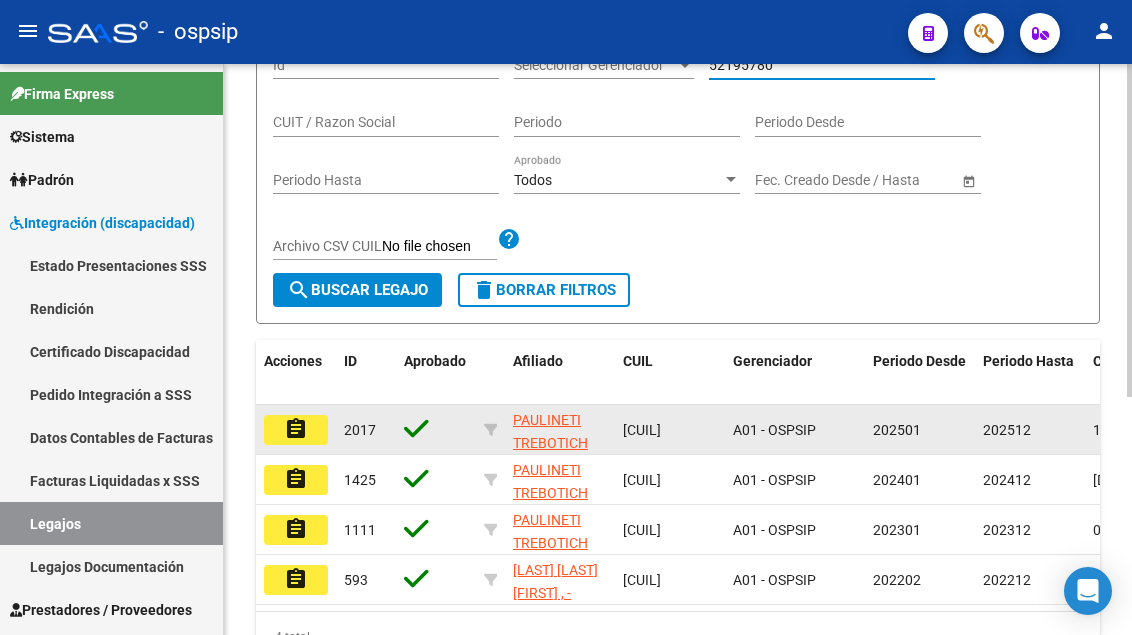 type on "52195780" 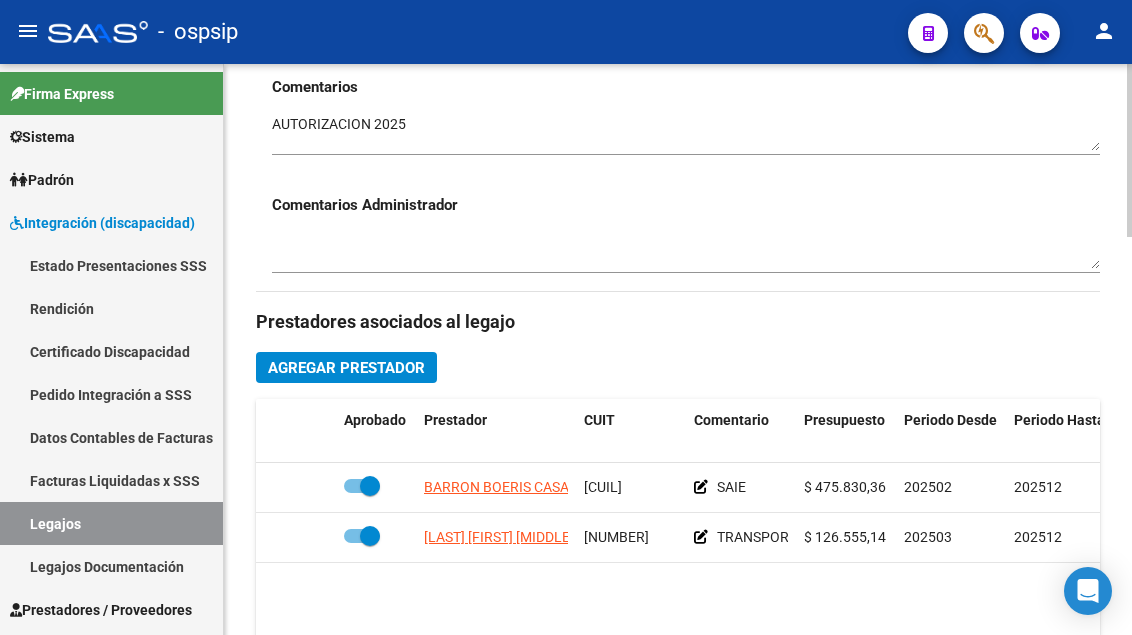 scroll, scrollTop: 900, scrollLeft: 0, axis: vertical 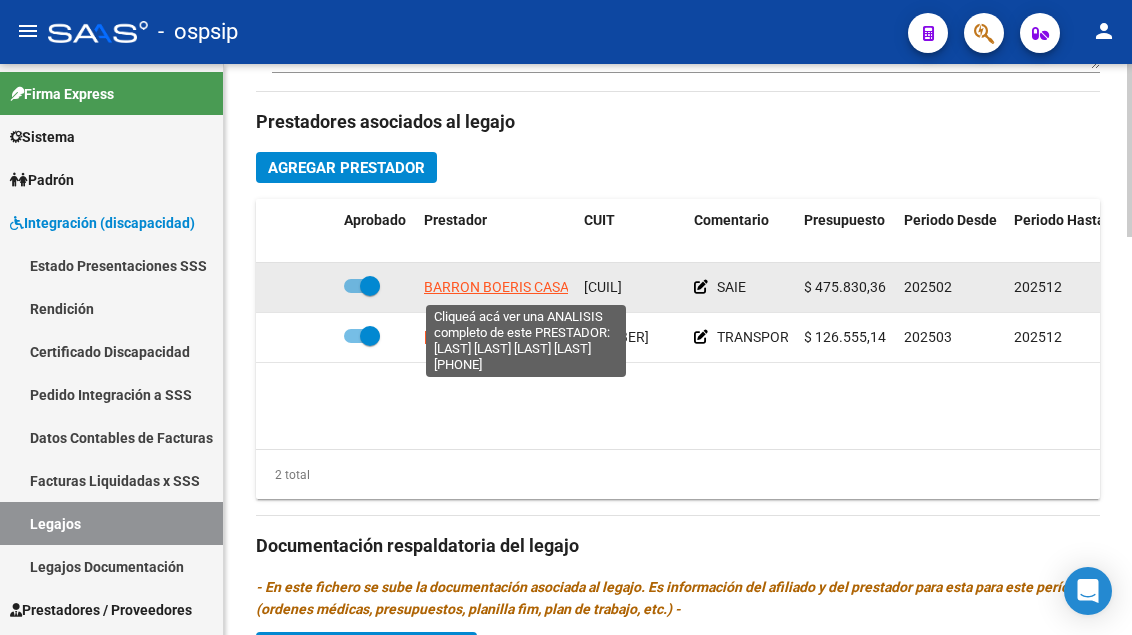 click on "BARRON BOERIS CASALINI S R L" 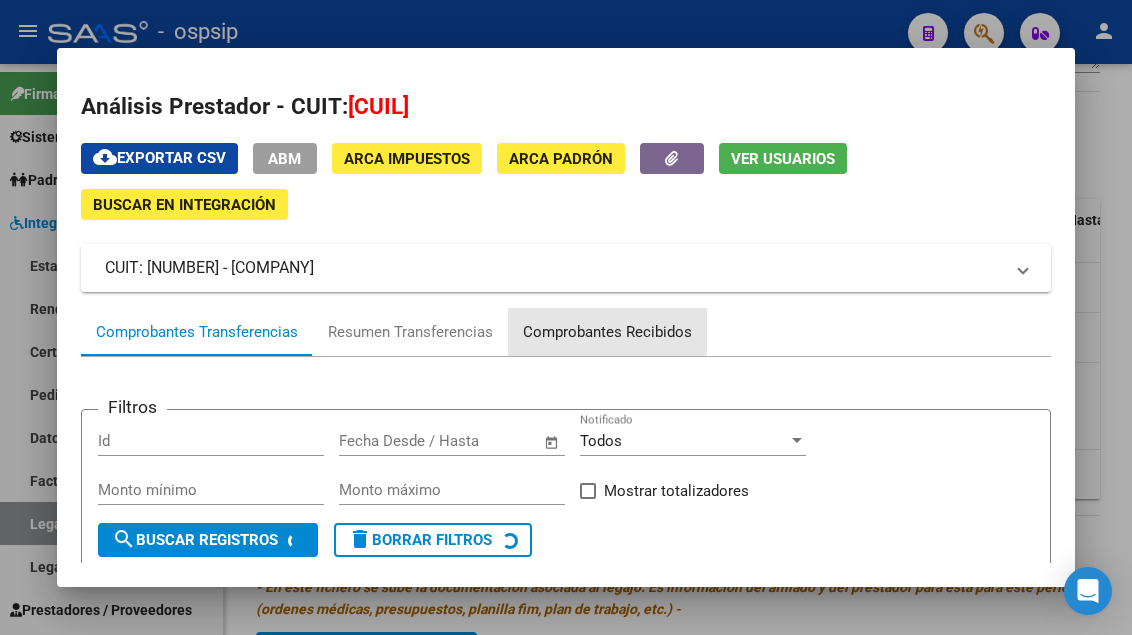 click on "Comprobantes Recibidos" at bounding box center [607, 332] 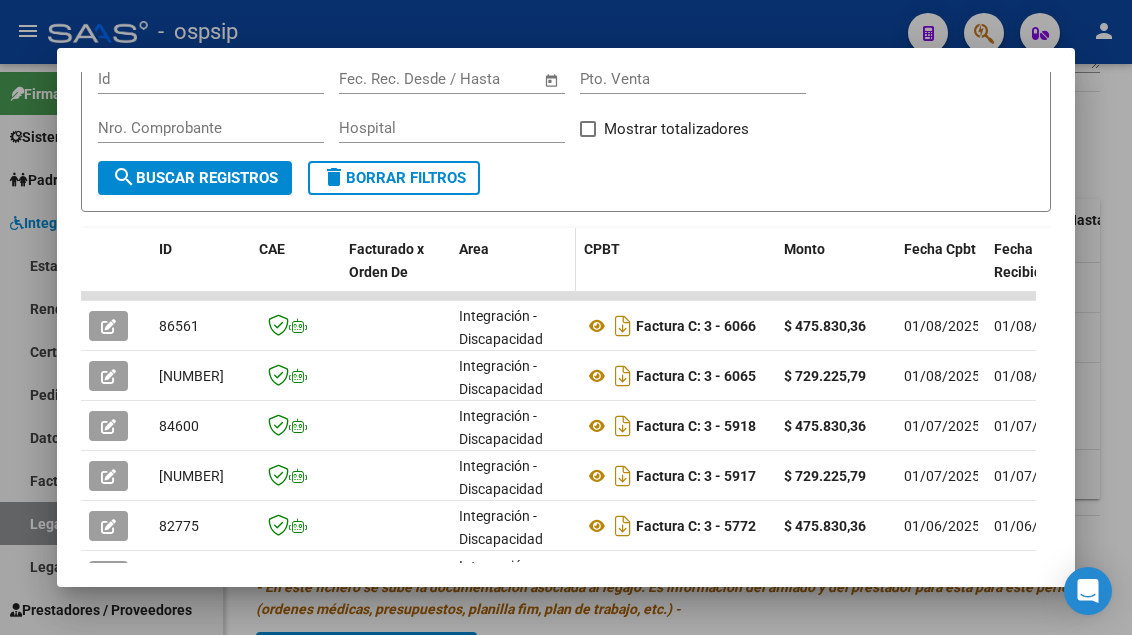 scroll, scrollTop: 400, scrollLeft: 0, axis: vertical 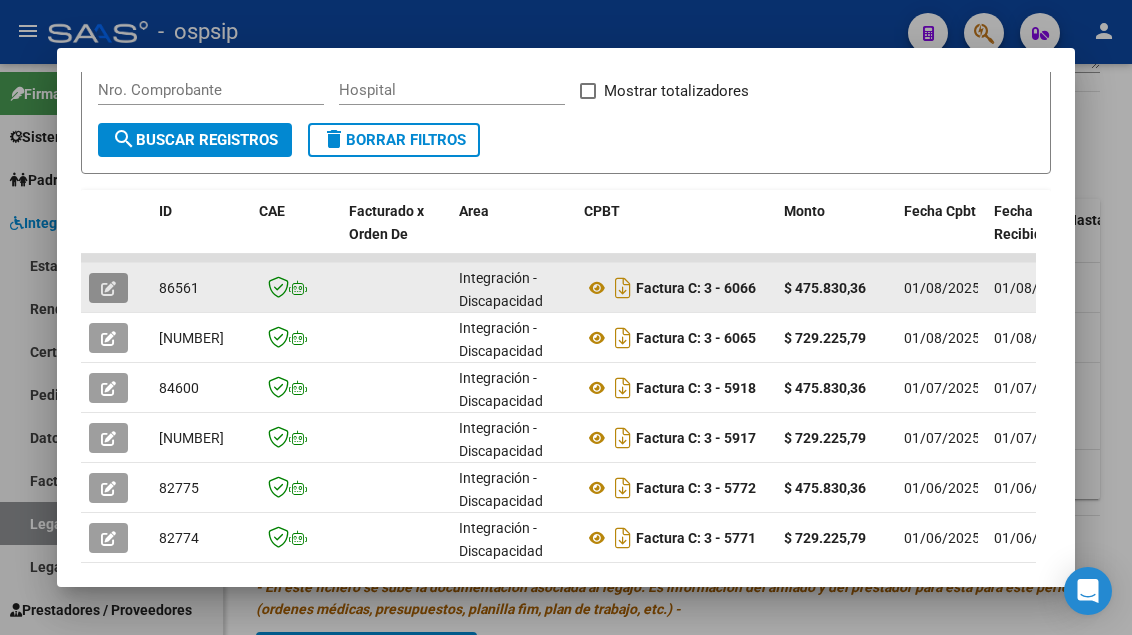 click 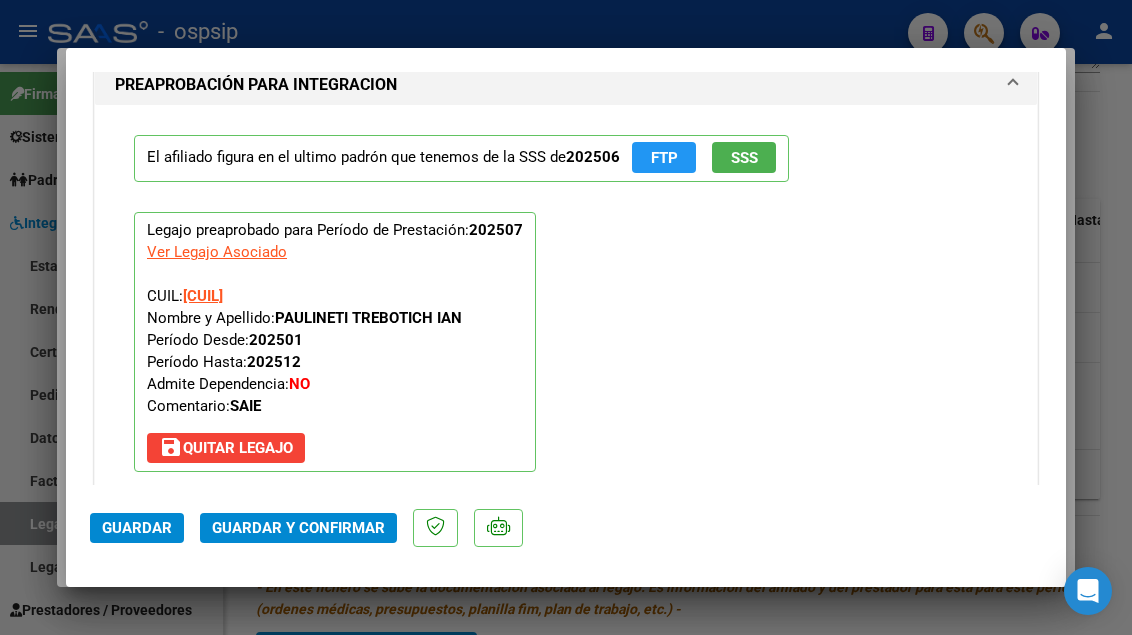 scroll, scrollTop: 2400, scrollLeft: 0, axis: vertical 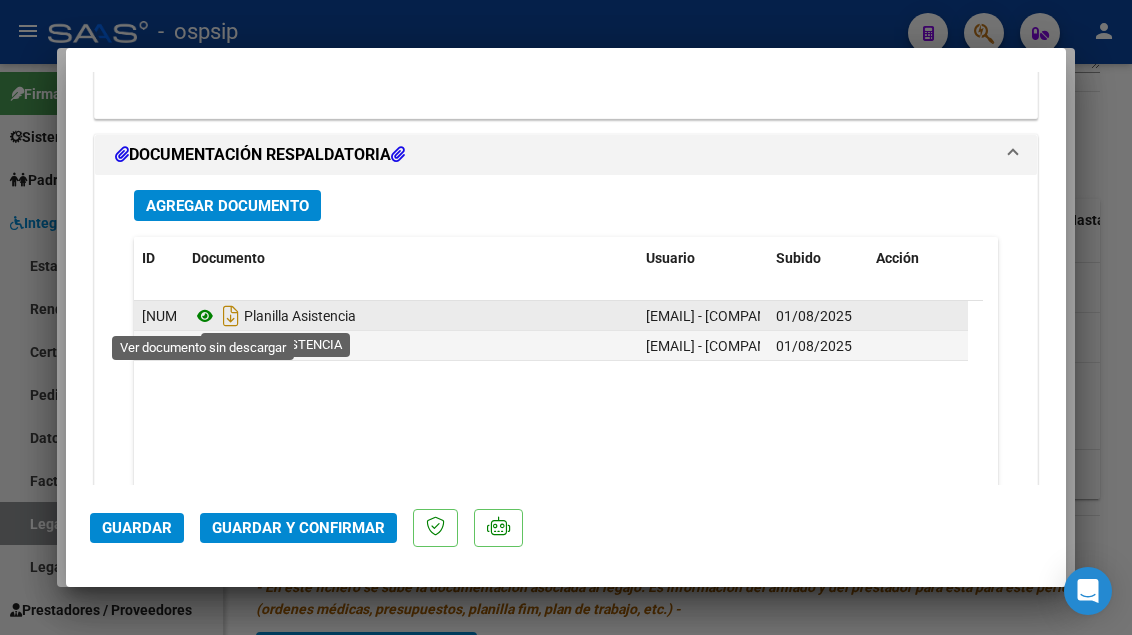 click 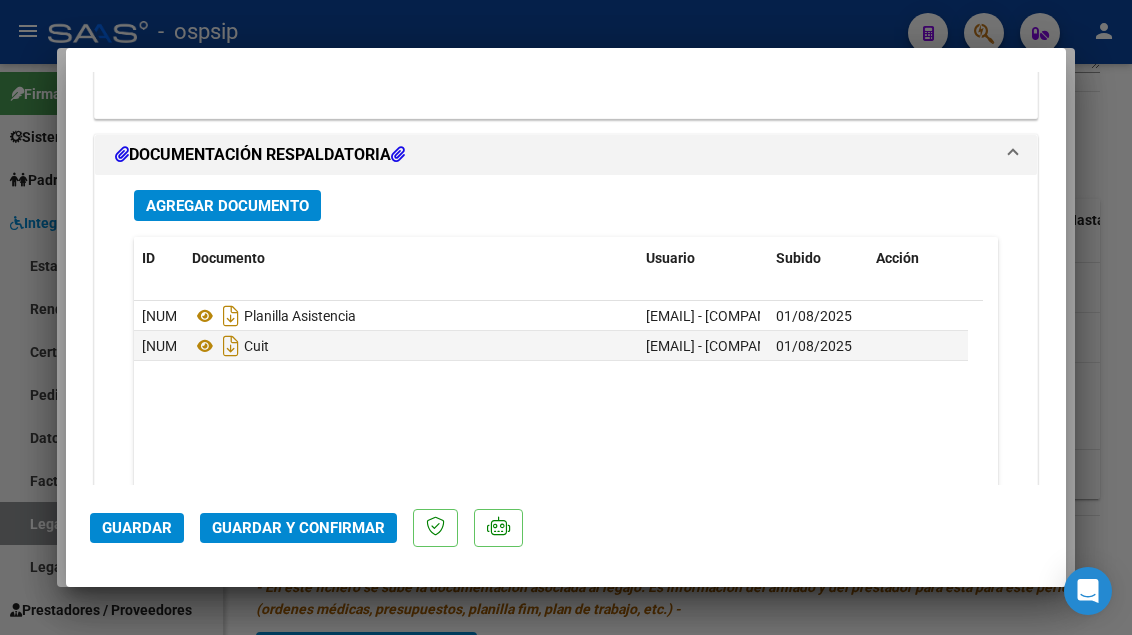 click on "Guardar y Confirmar" 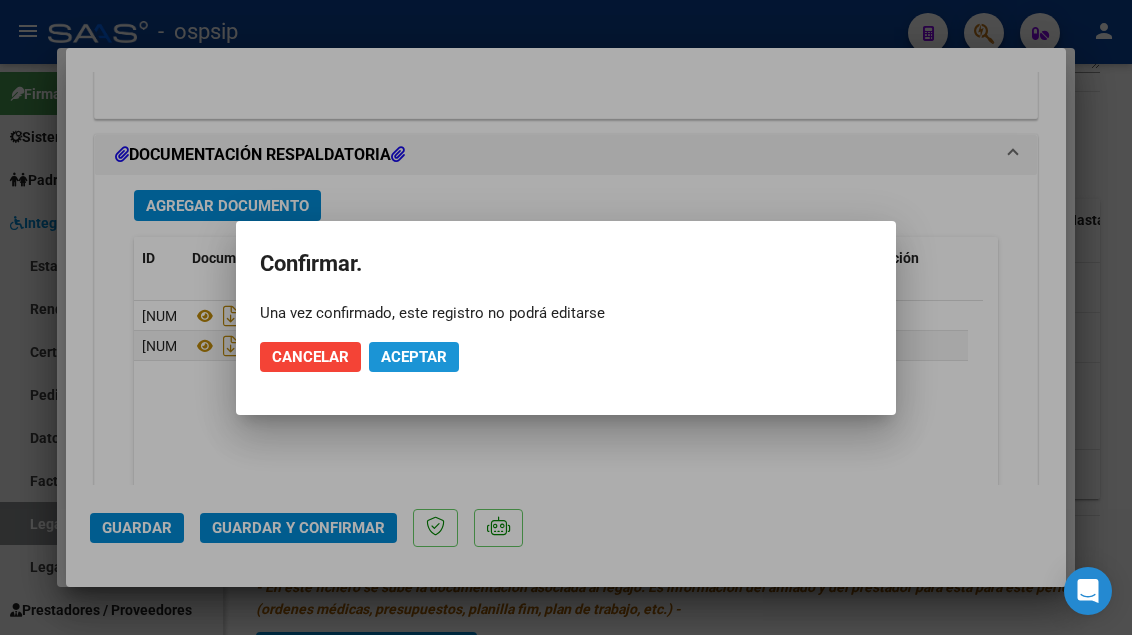 click on "Aceptar" 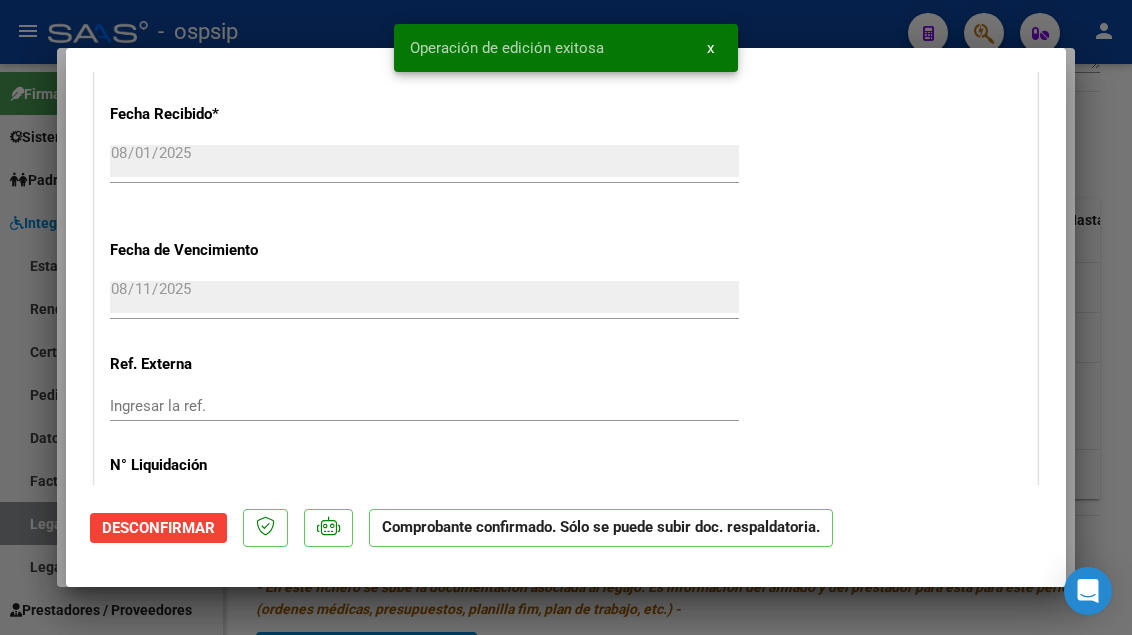 scroll, scrollTop: 1619, scrollLeft: 0, axis: vertical 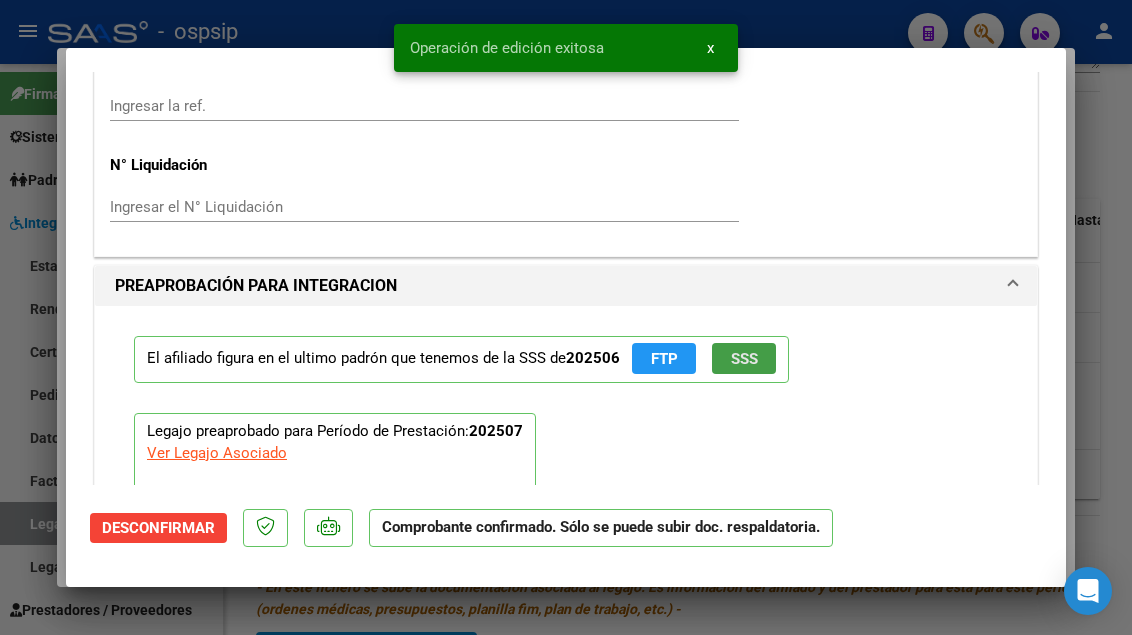 click on "SSS" 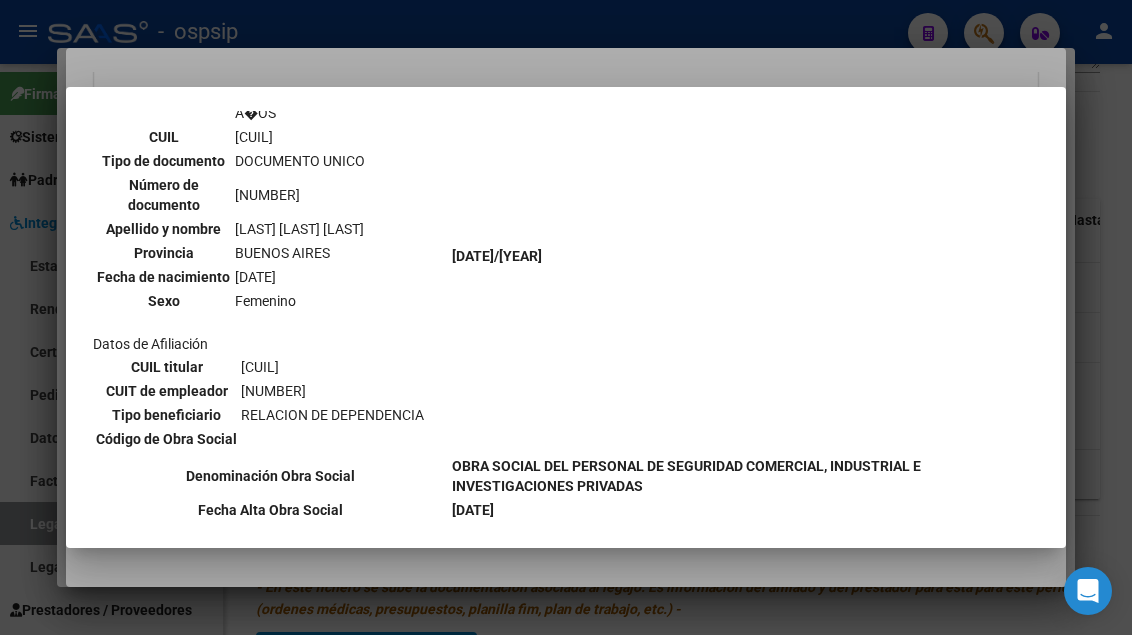 scroll, scrollTop: 1700, scrollLeft: 0, axis: vertical 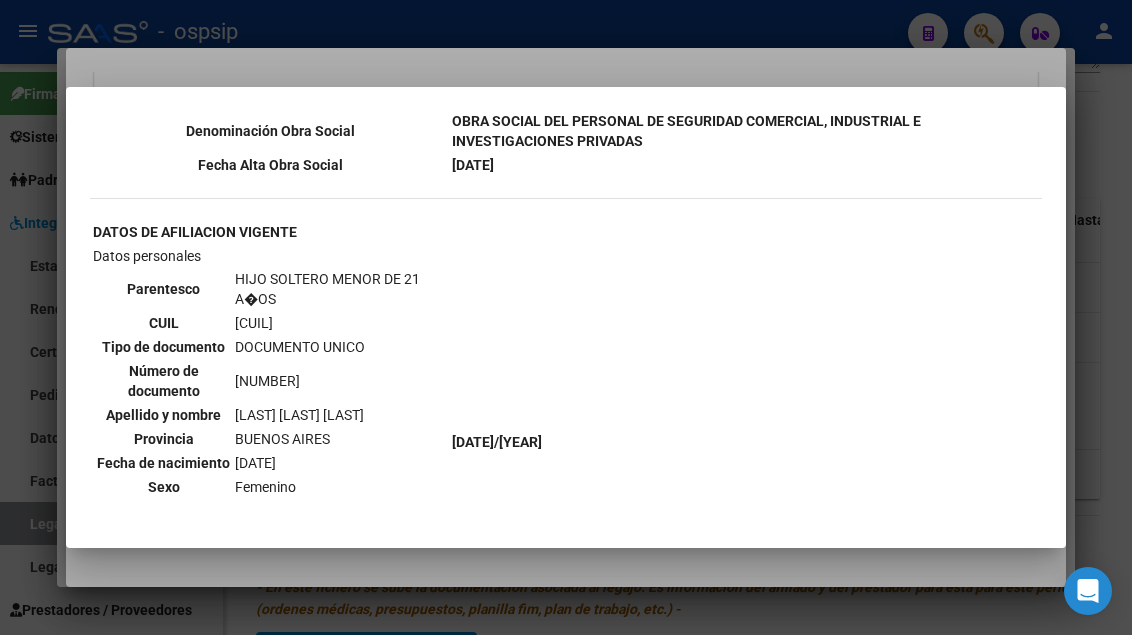 type 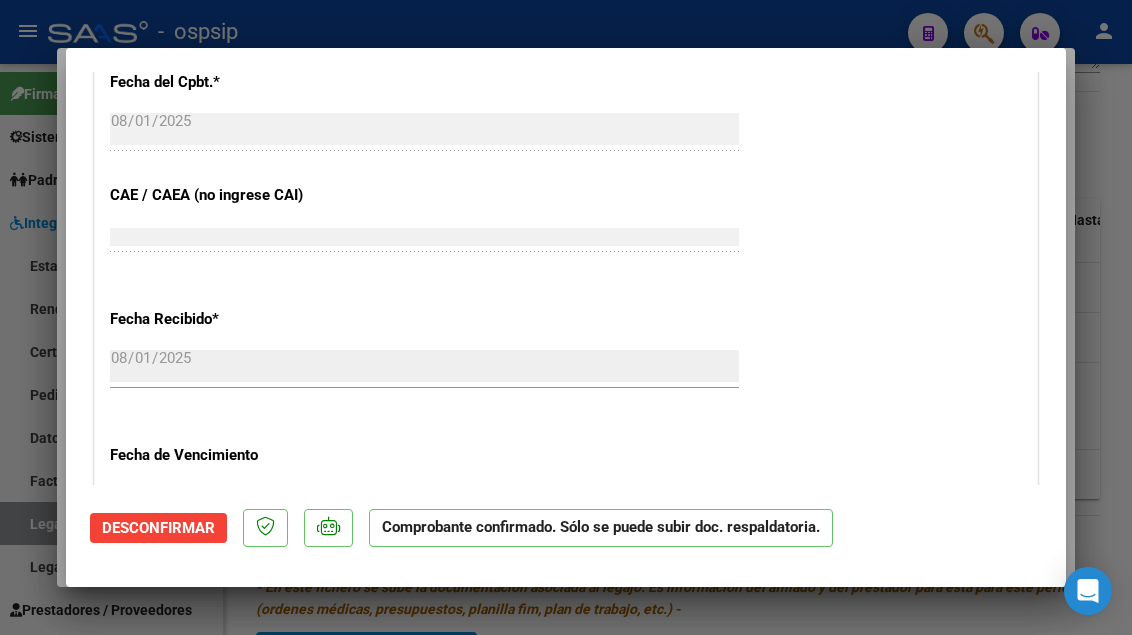 type 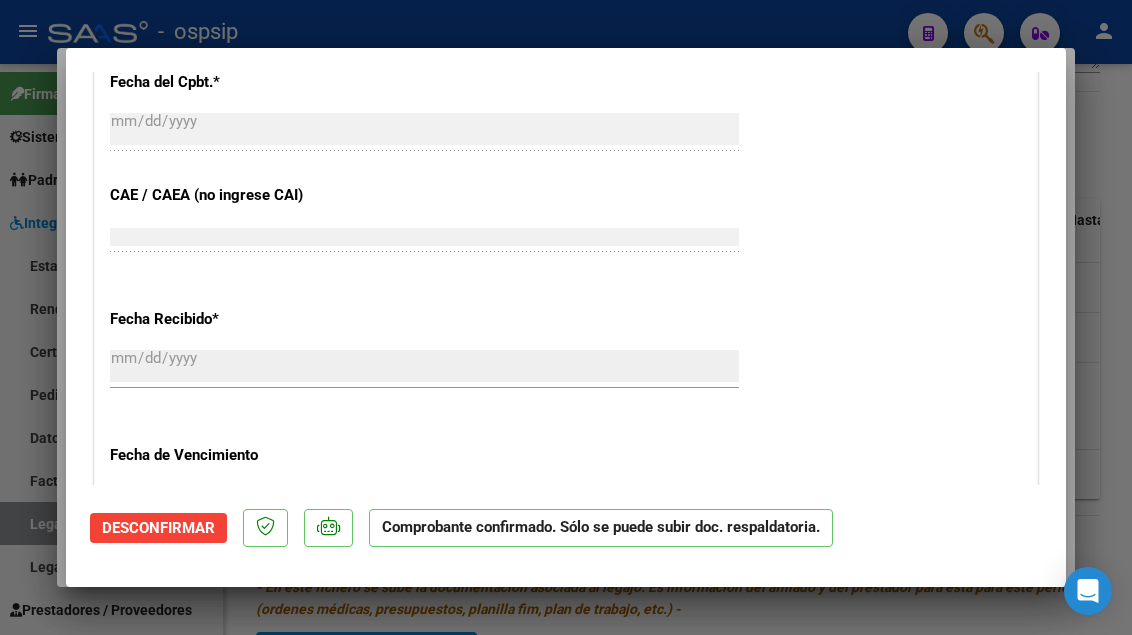 scroll, scrollTop: 1391, scrollLeft: 0, axis: vertical 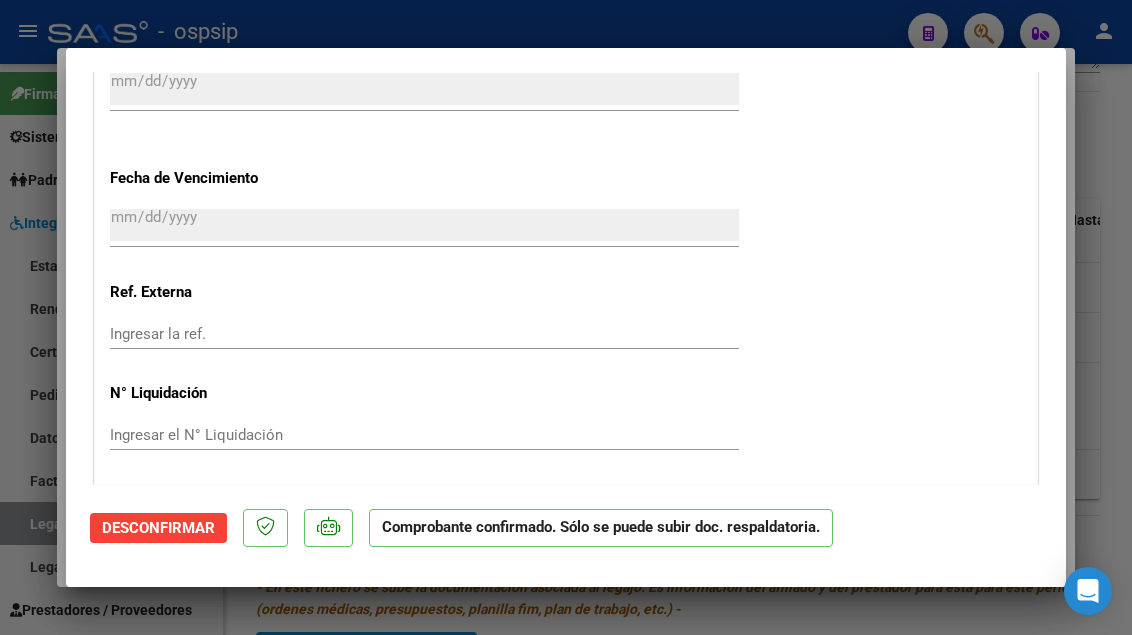 type 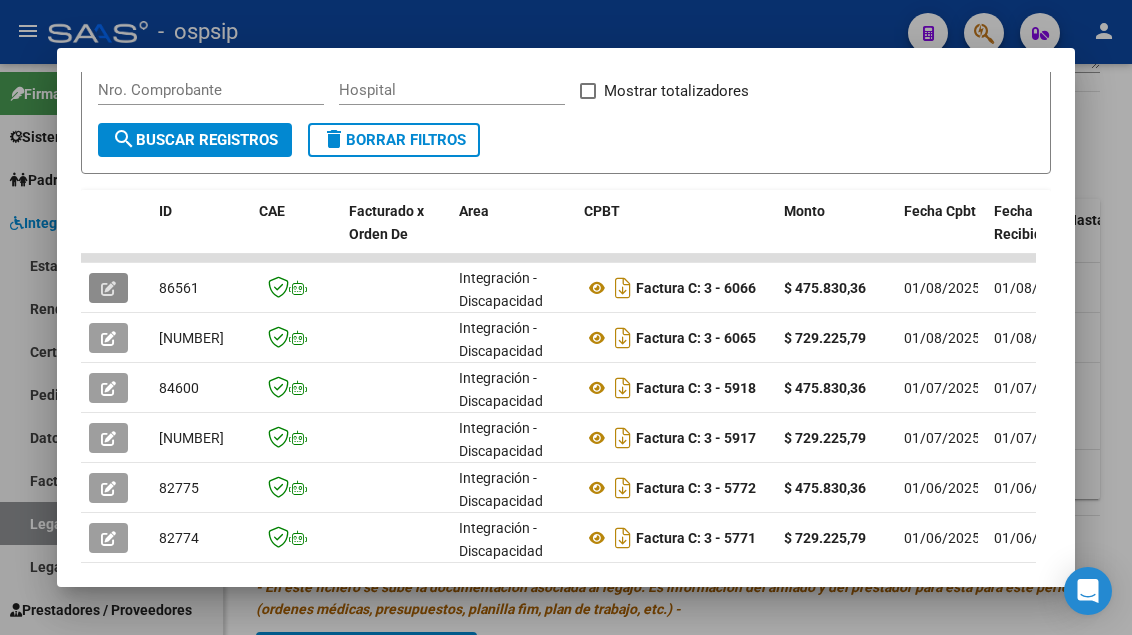 scroll, scrollTop: 0, scrollLeft: 0, axis: both 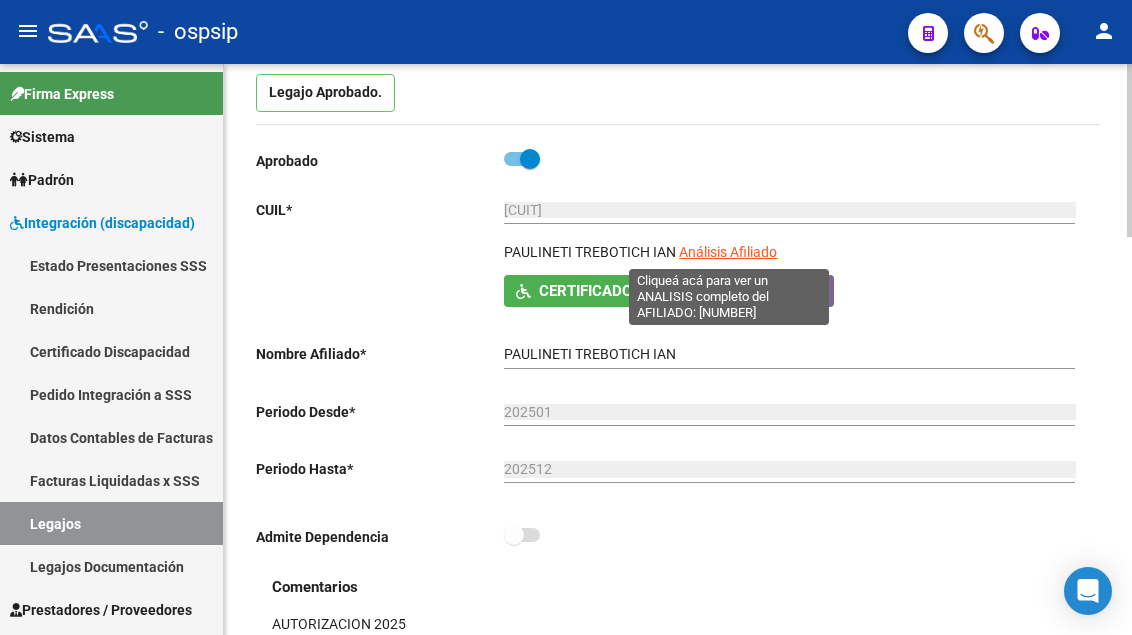 click on "Análisis Afiliado" 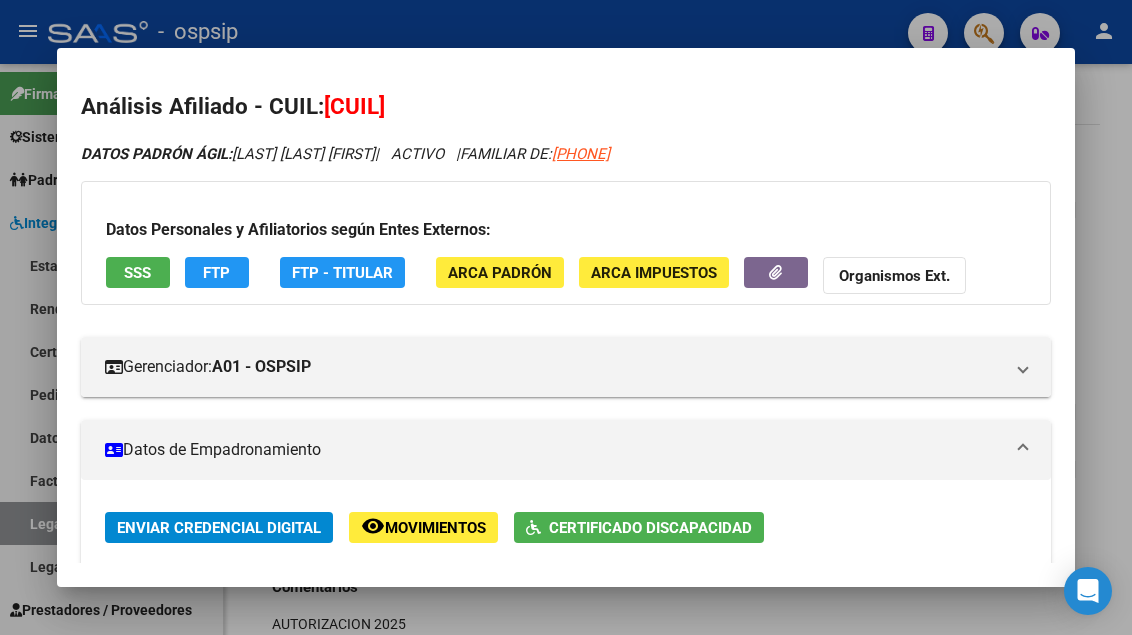 scroll, scrollTop: 300, scrollLeft: 0, axis: vertical 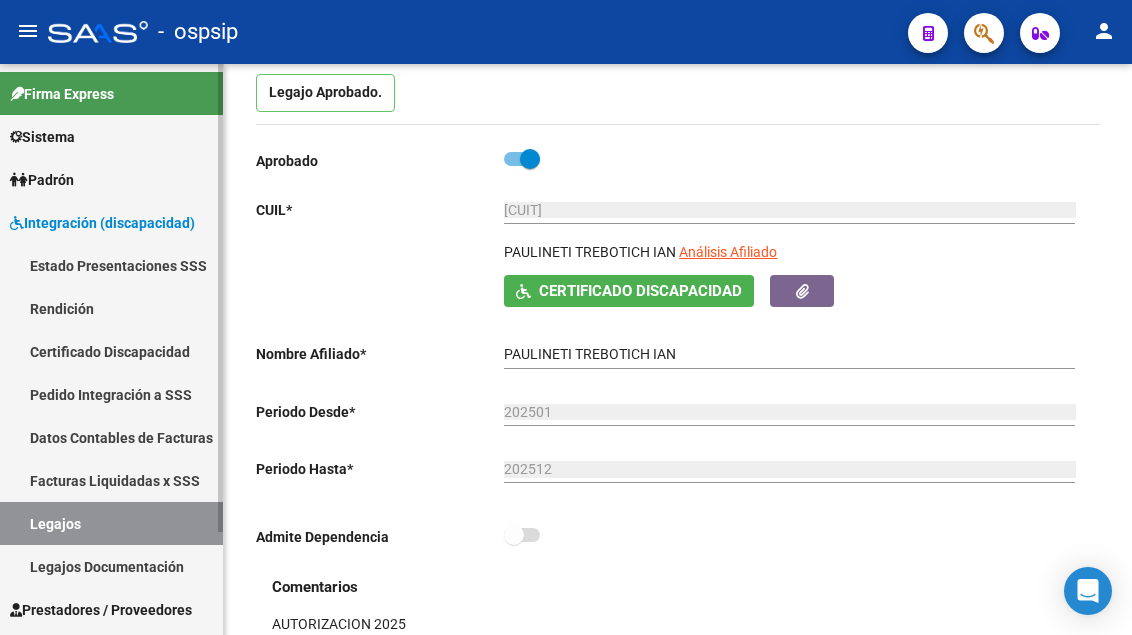 click on "Legajos" at bounding box center [111, 523] 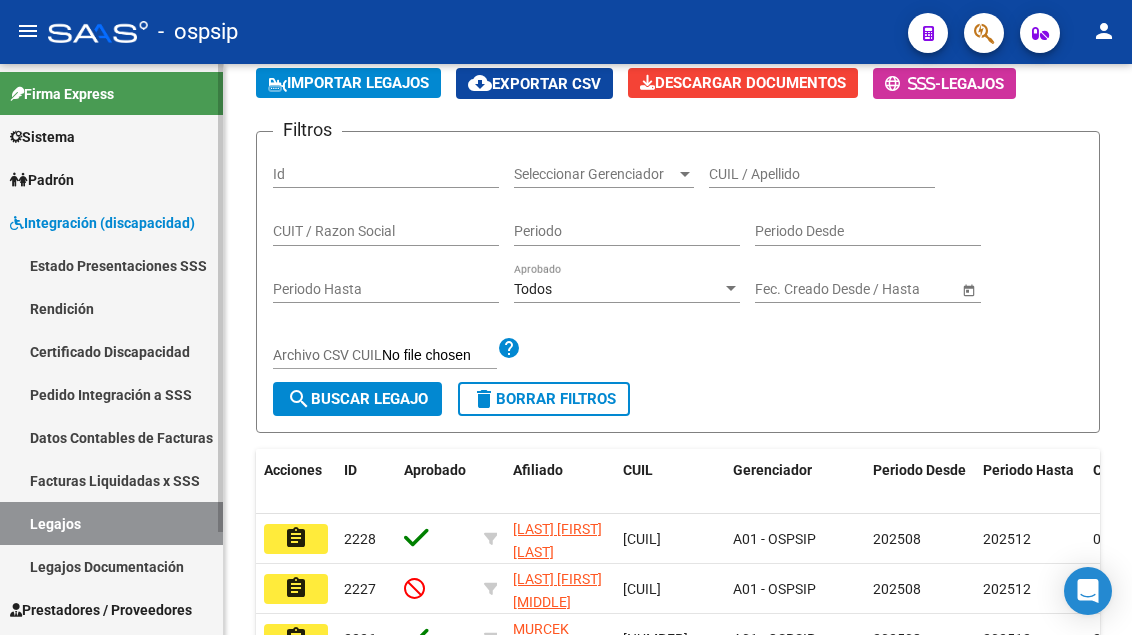 scroll, scrollTop: 200, scrollLeft: 0, axis: vertical 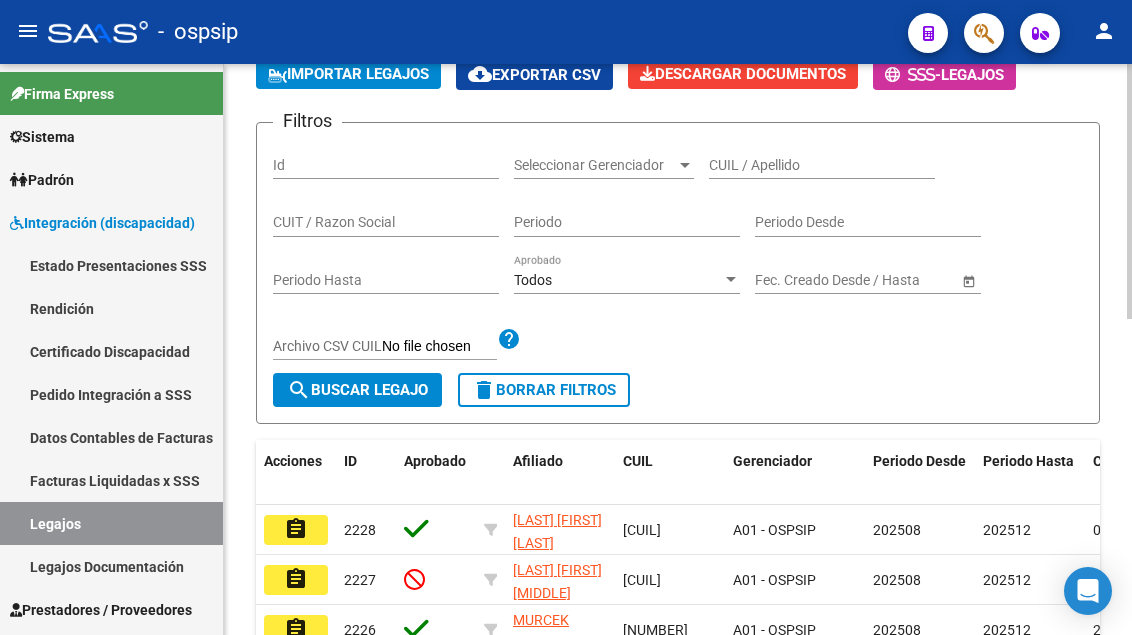 click on "CUIL / Apellido" 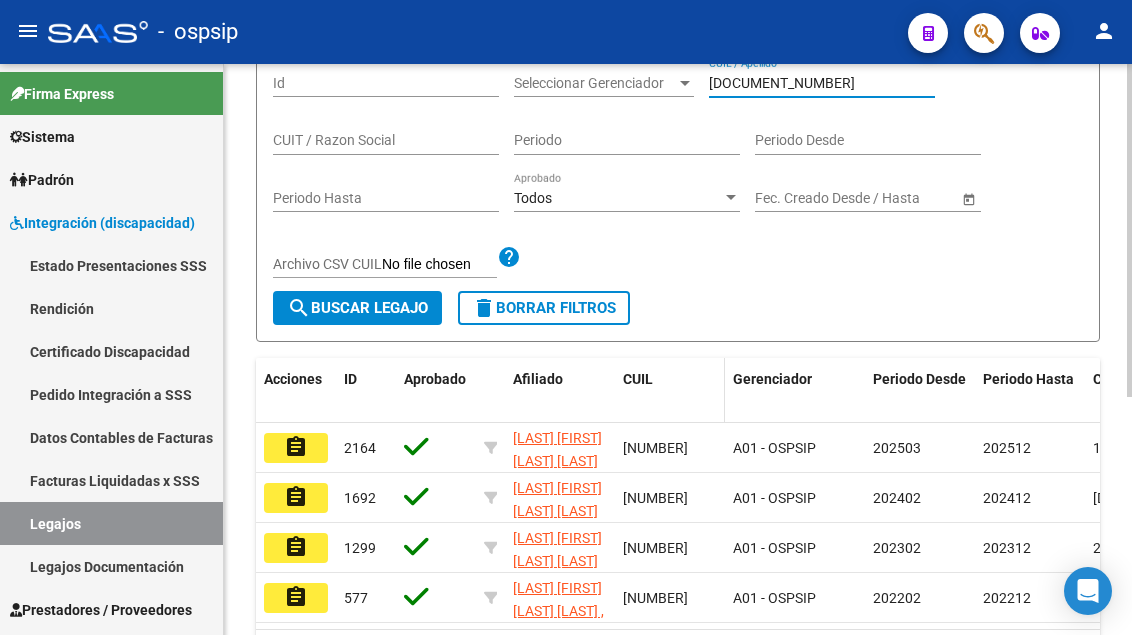scroll, scrollTop: 400, scrollLeft: 0, axis: vertical 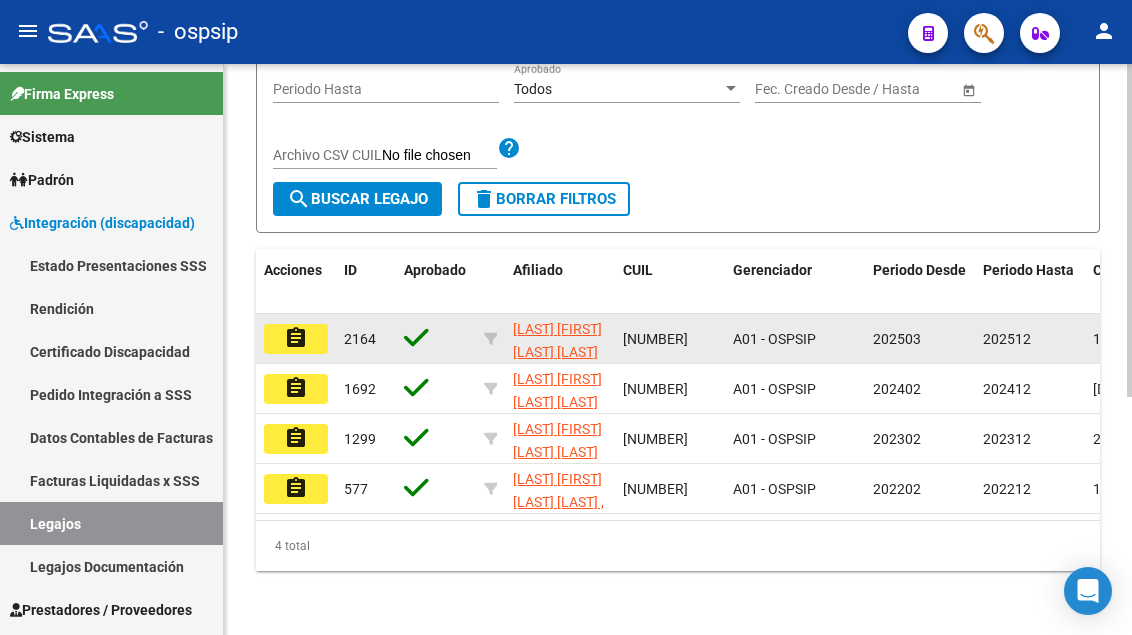 type on "[DOCUMENT_NUMBER]" 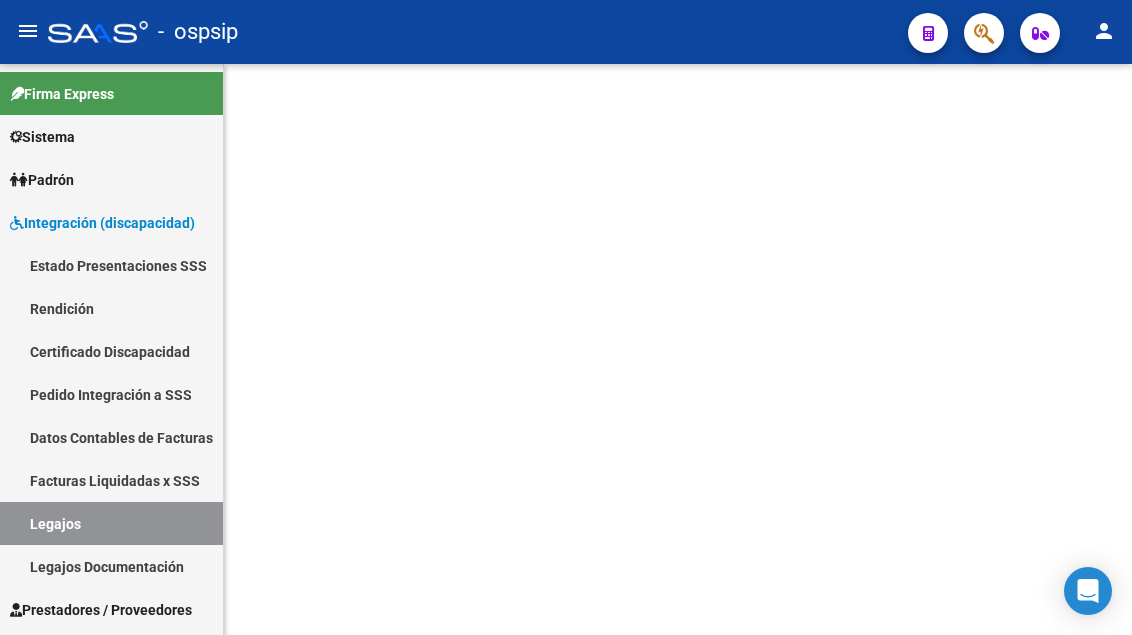 scroll, scrollTop: 0, scrollLeft: 0, axis: both 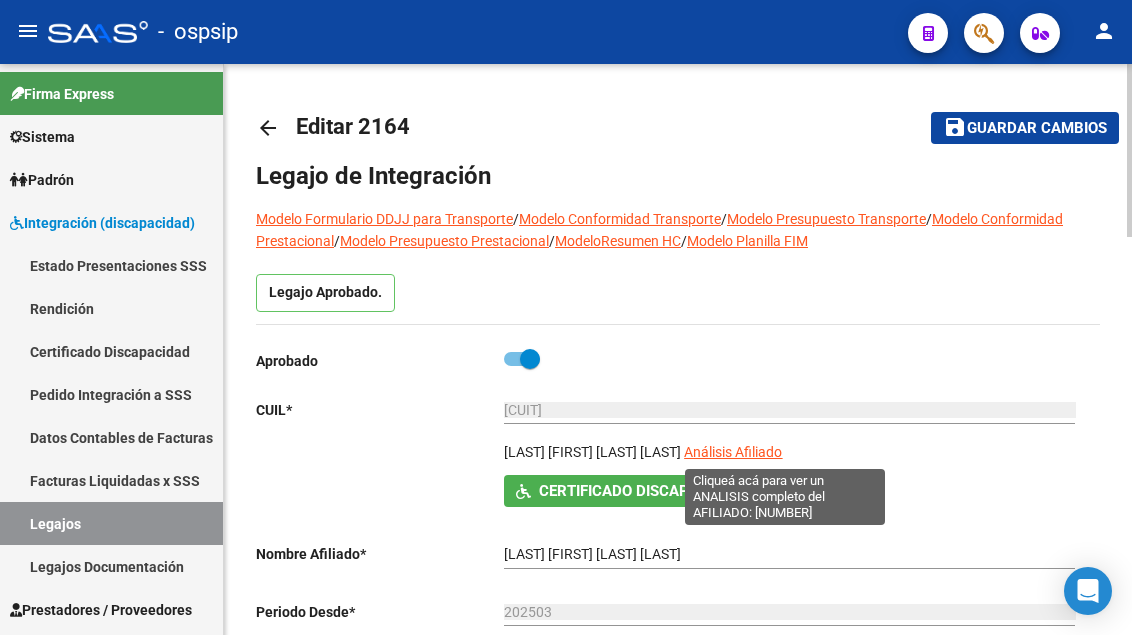 click on "Análisis Afiliado" 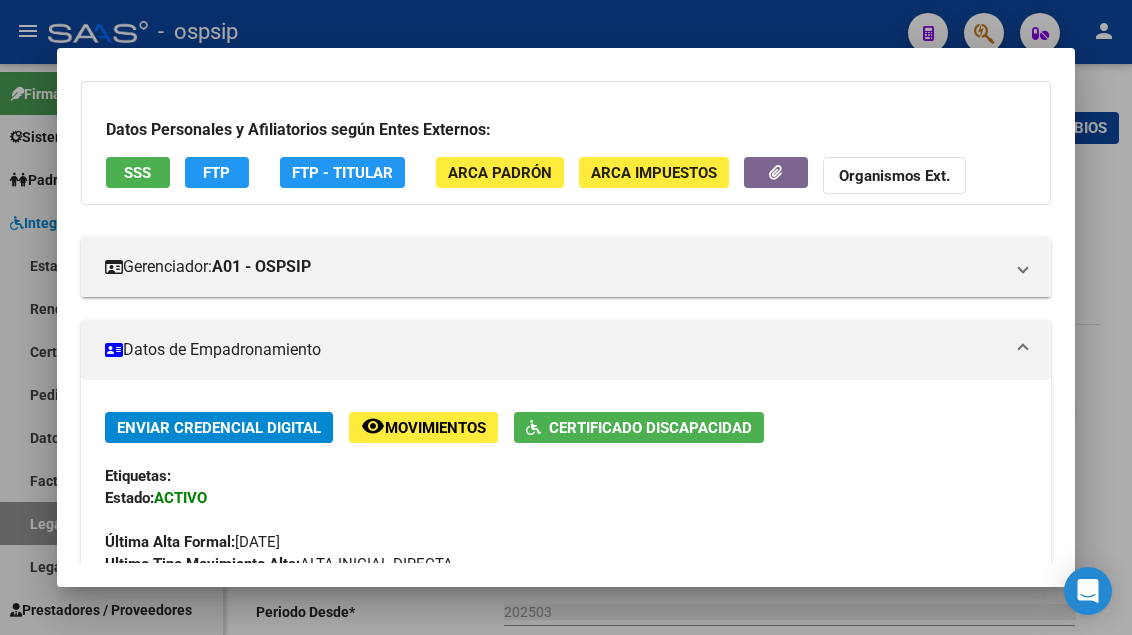 scroll, scrollTop: 500, scrollLeft: 0, axis: vertical 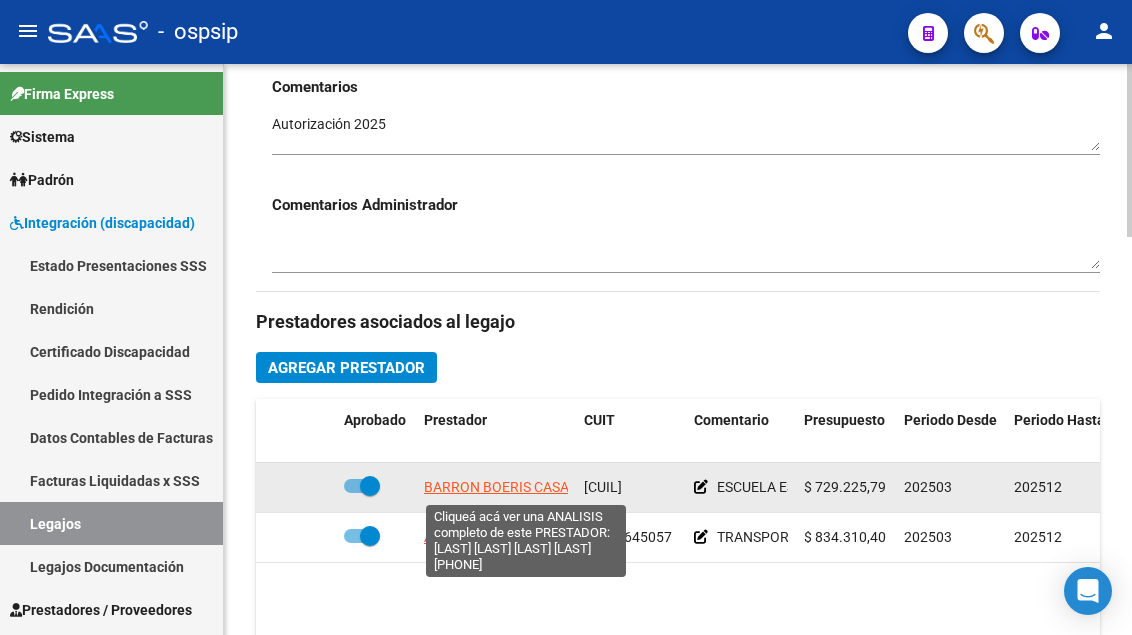 click on "BARRON BOERIS CASALINI S R L" 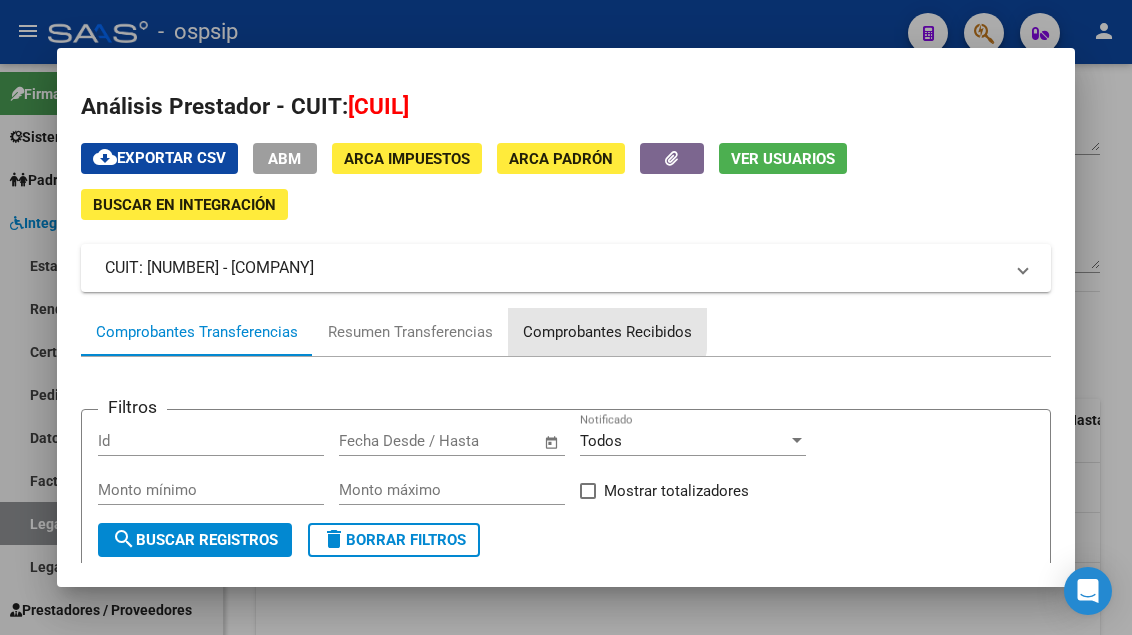 click on "Comprobantes Recibidos" at bounding box center (607, 332) 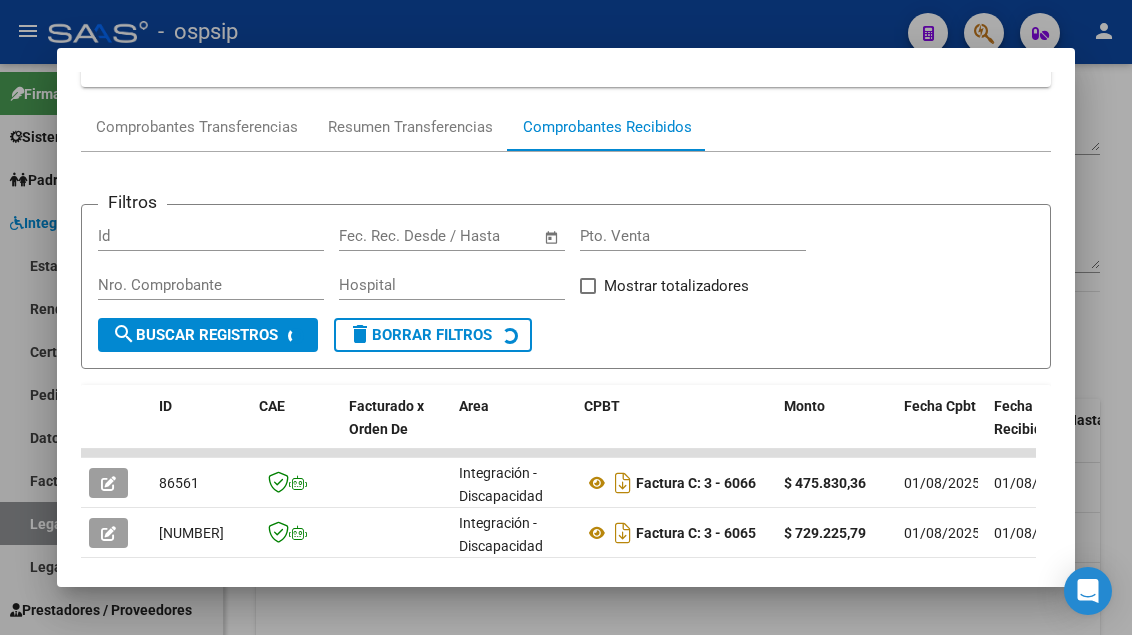 scroll, scrollTop: 300, scrollLeft: 0, axis: vertical 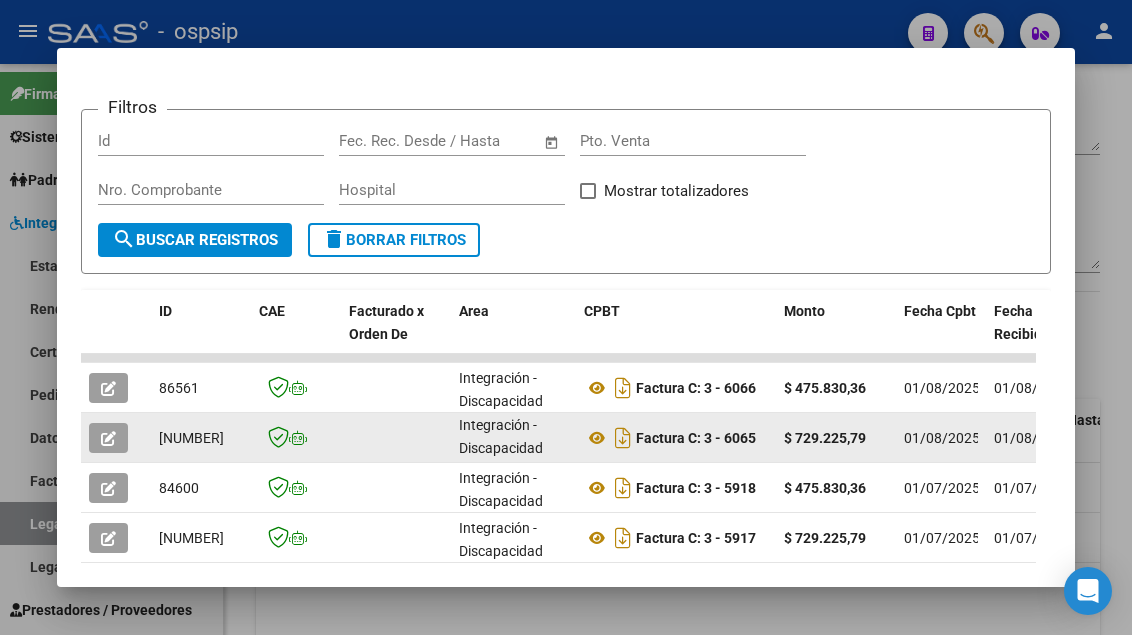 click 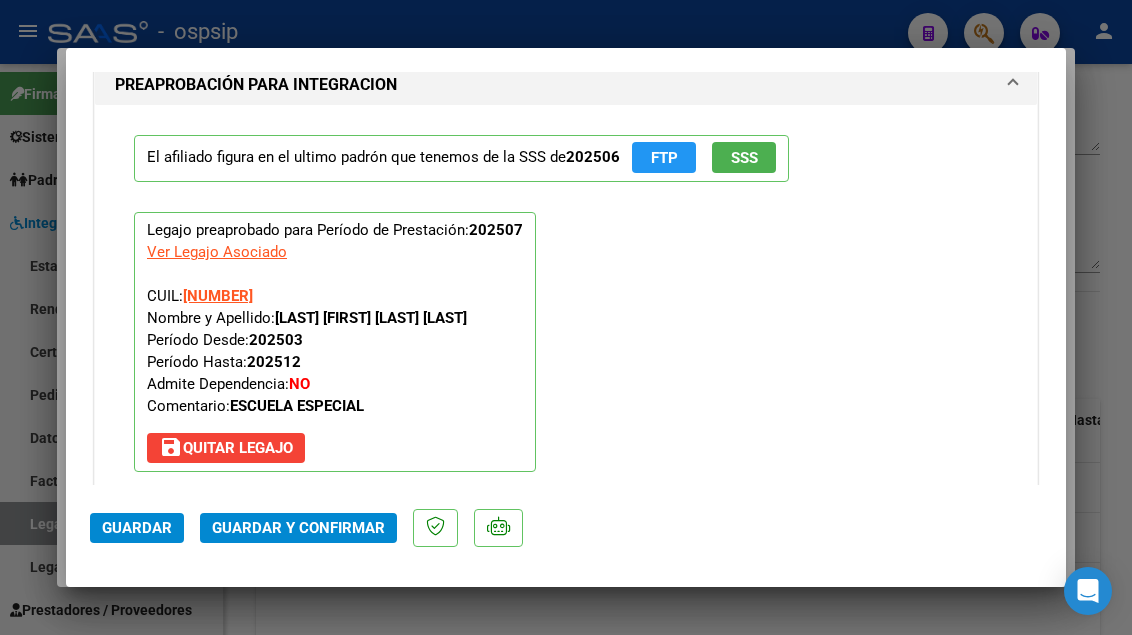 scroll, scrollTop: 2400, scrollLeft: 0, axis: vertical 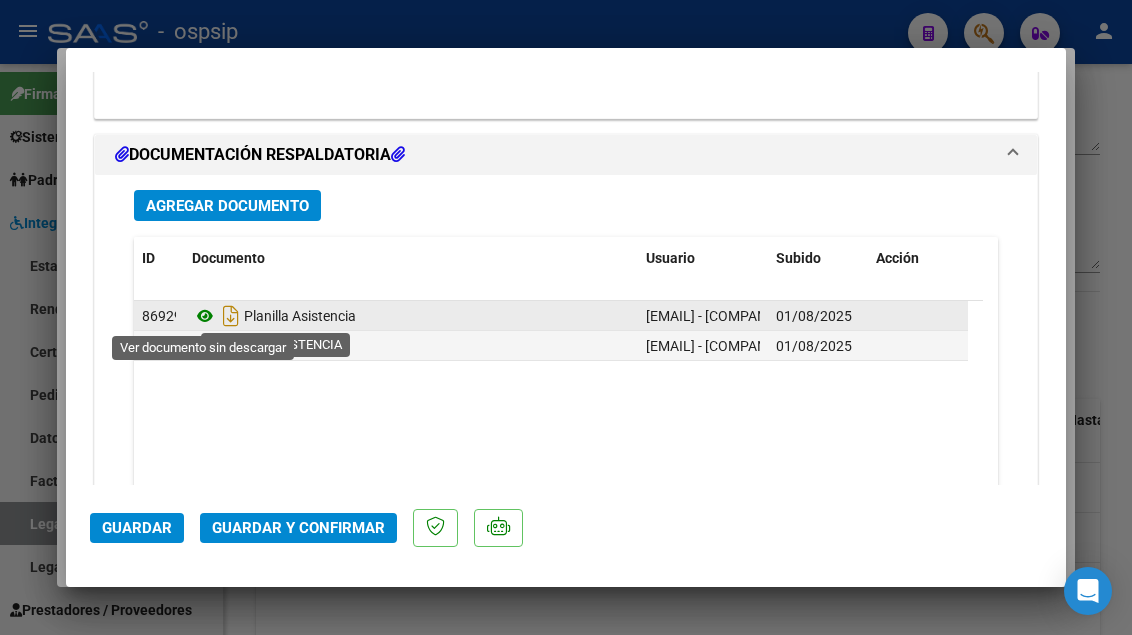click 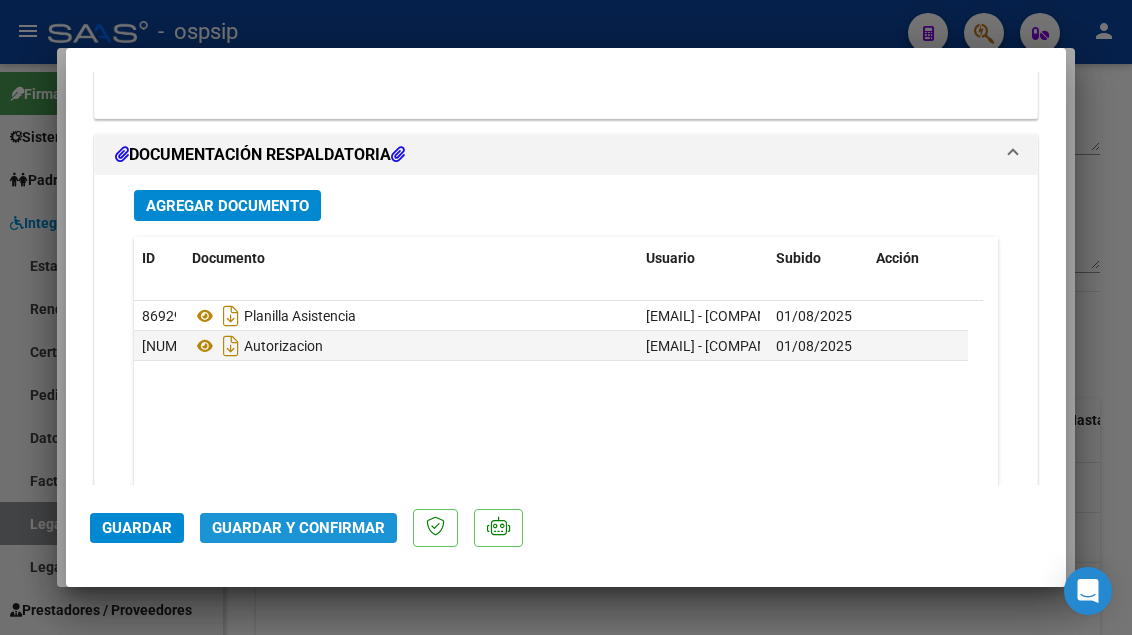 click on "Guardar y Confirmar" 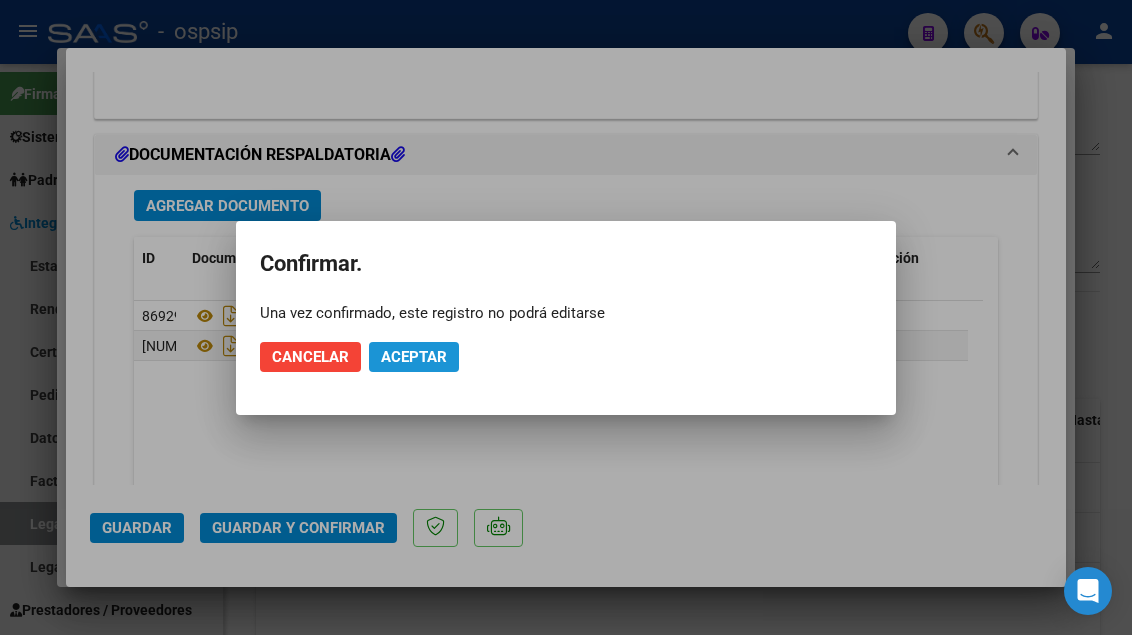 click on "Aceptar" 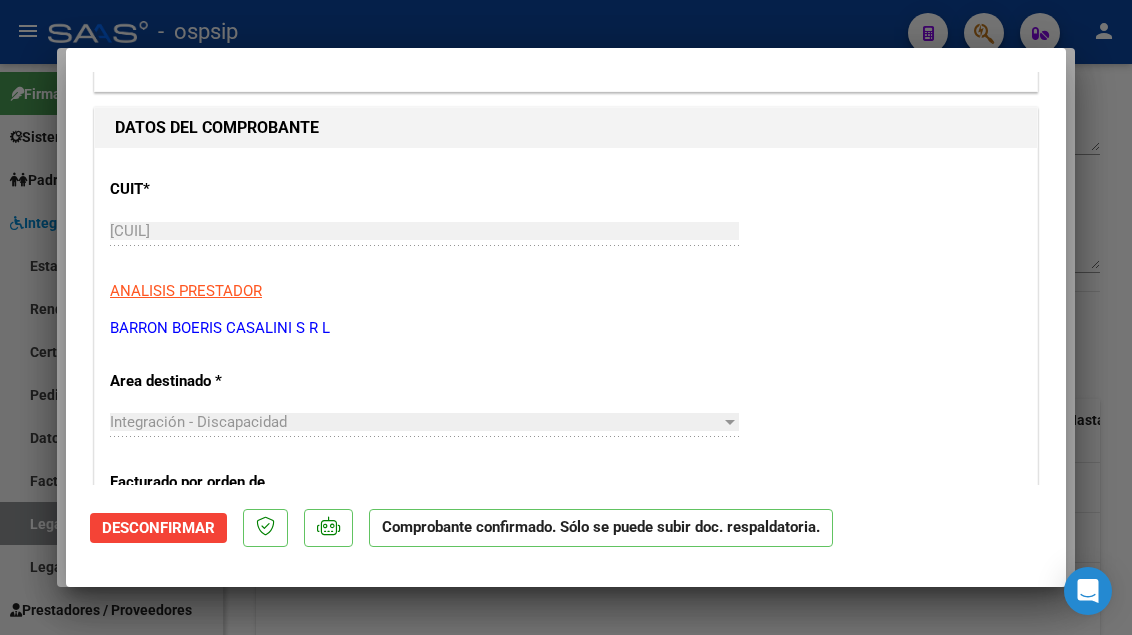 scroll, scrollTop: 0, scrollLeft: 0, axis: both 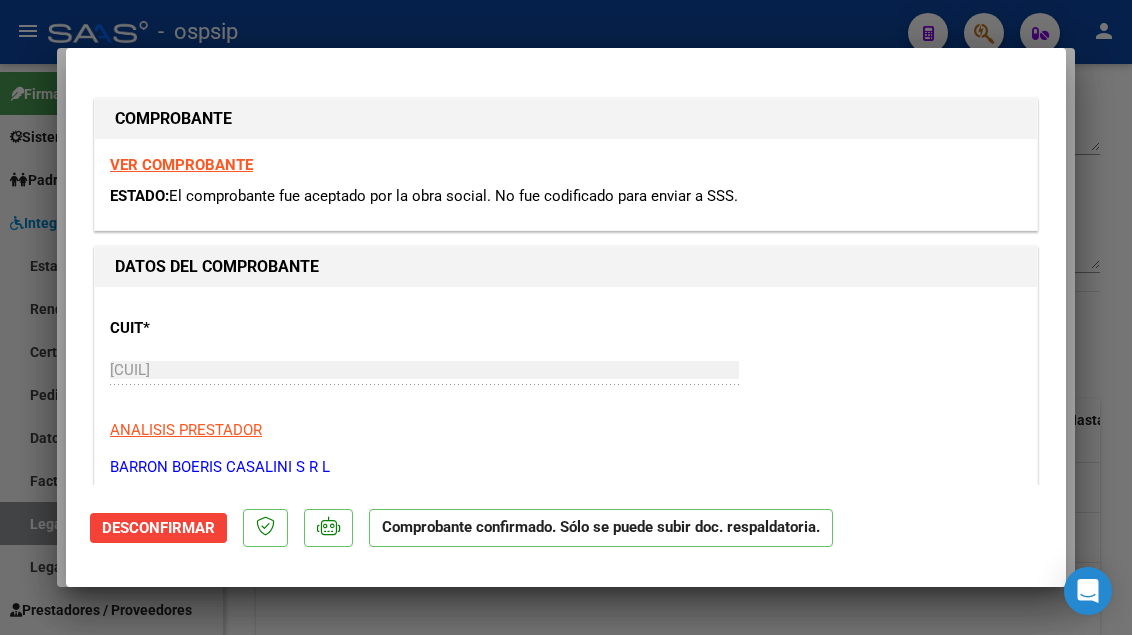 type 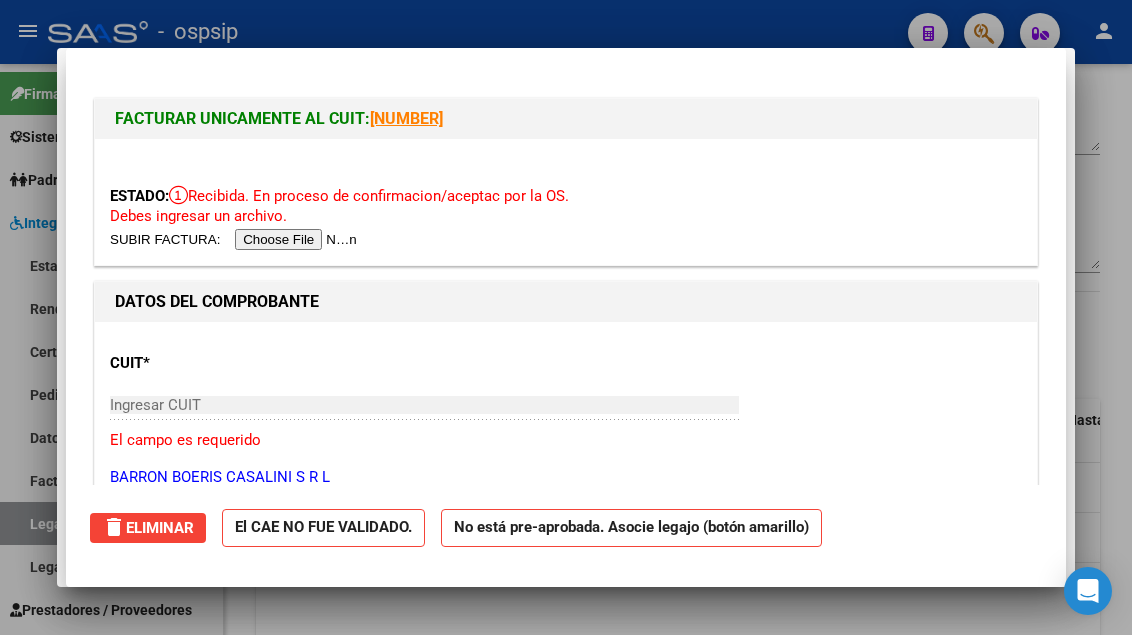 type 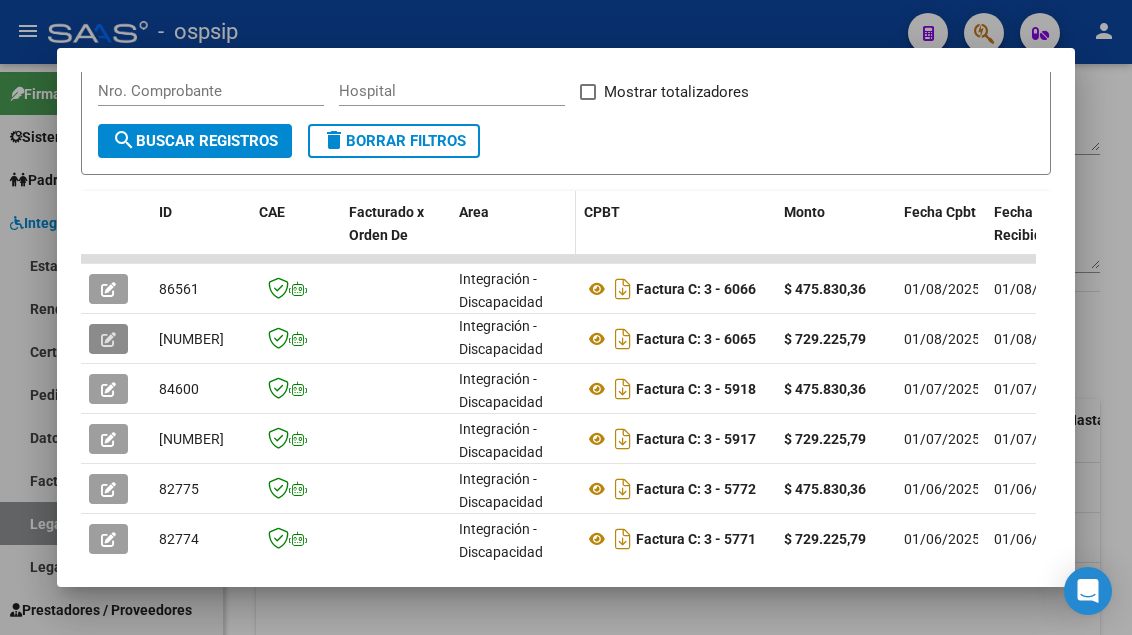 scroll, scrollTop: 400, scrollLeft: 0, axis: vertical 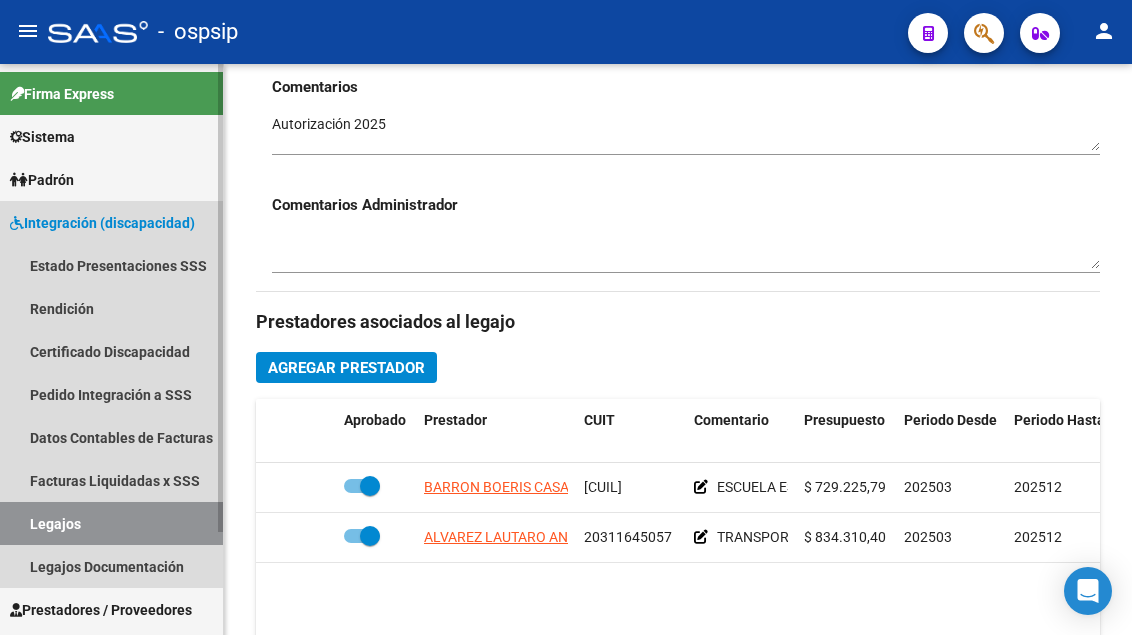 click on "Legajos" at bounding box center [111, 523] 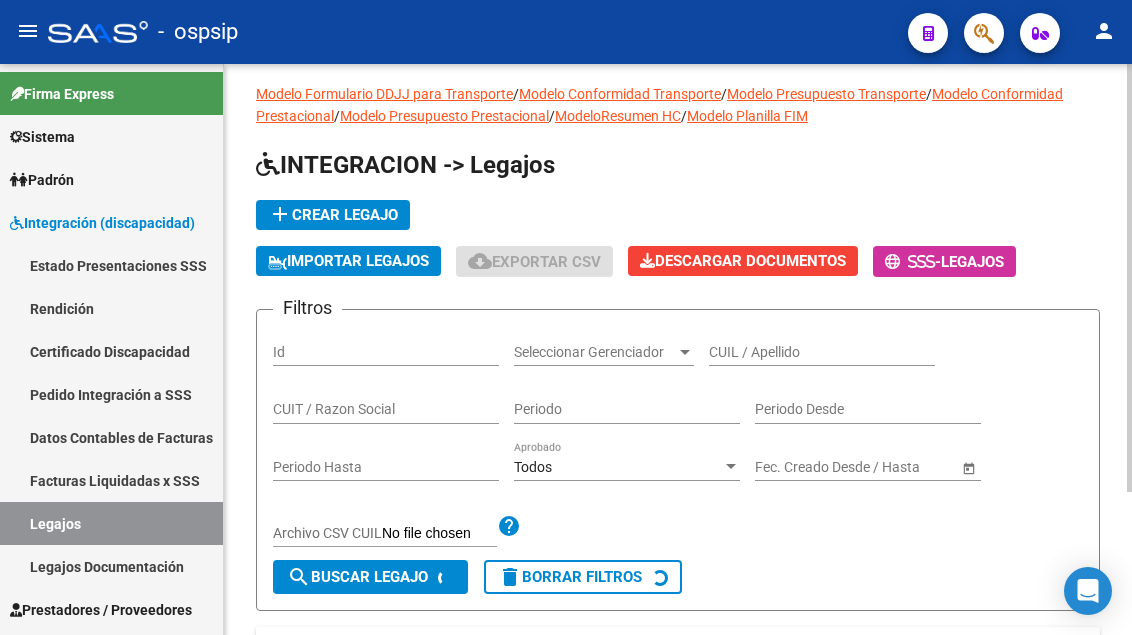 scroll, scrollTop: 0, scrollLeft: 0, axis: both 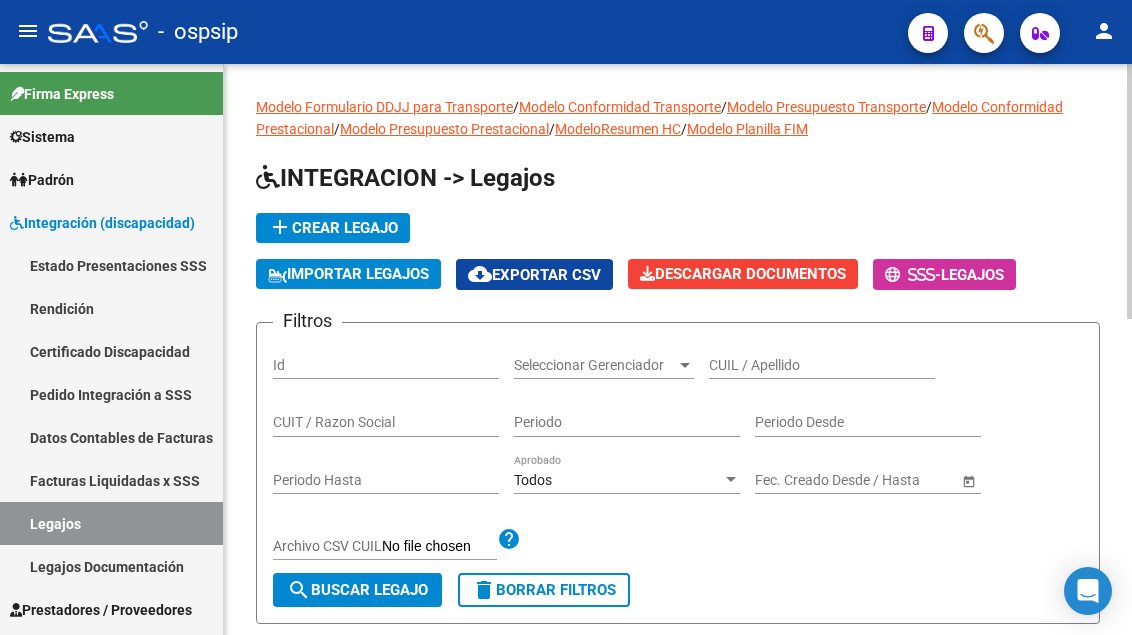 click on "CUIL / Apellido" at bounding box center (822, 365) 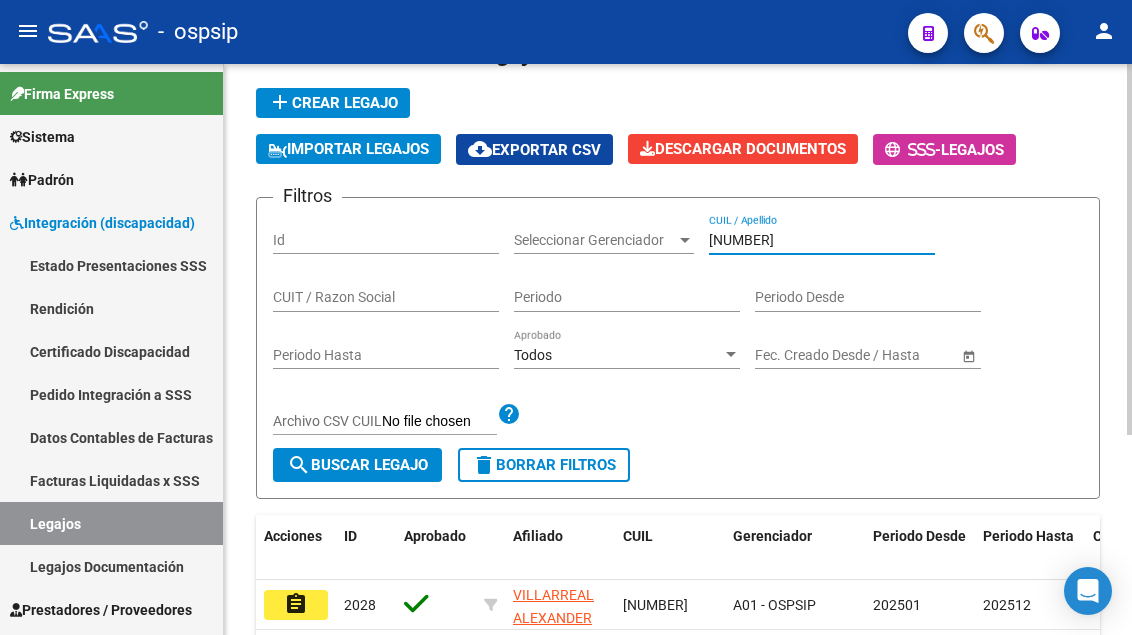 scroll, scrollTop: 300, scrollLeft: 0, axis: vertical 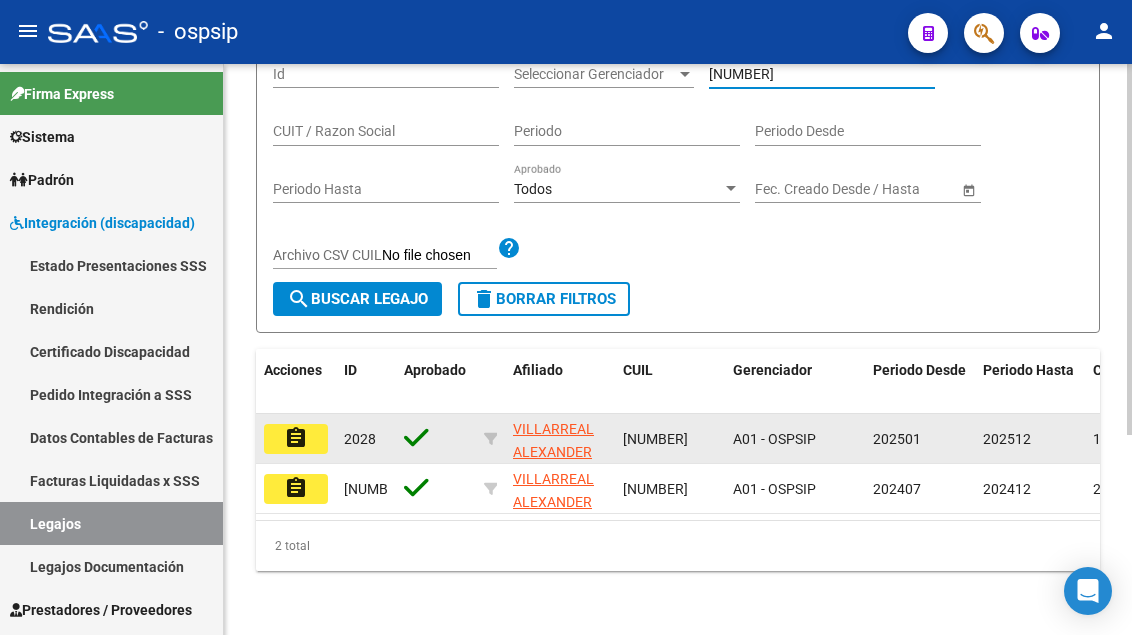 type on "[NUMBER]" 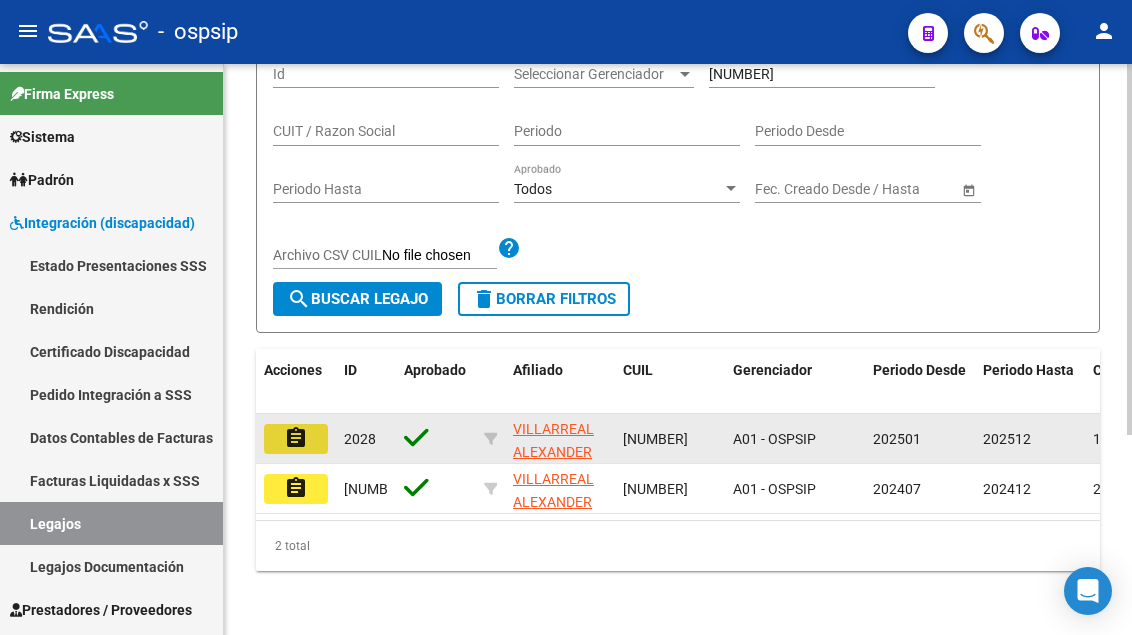 click on "assignment" 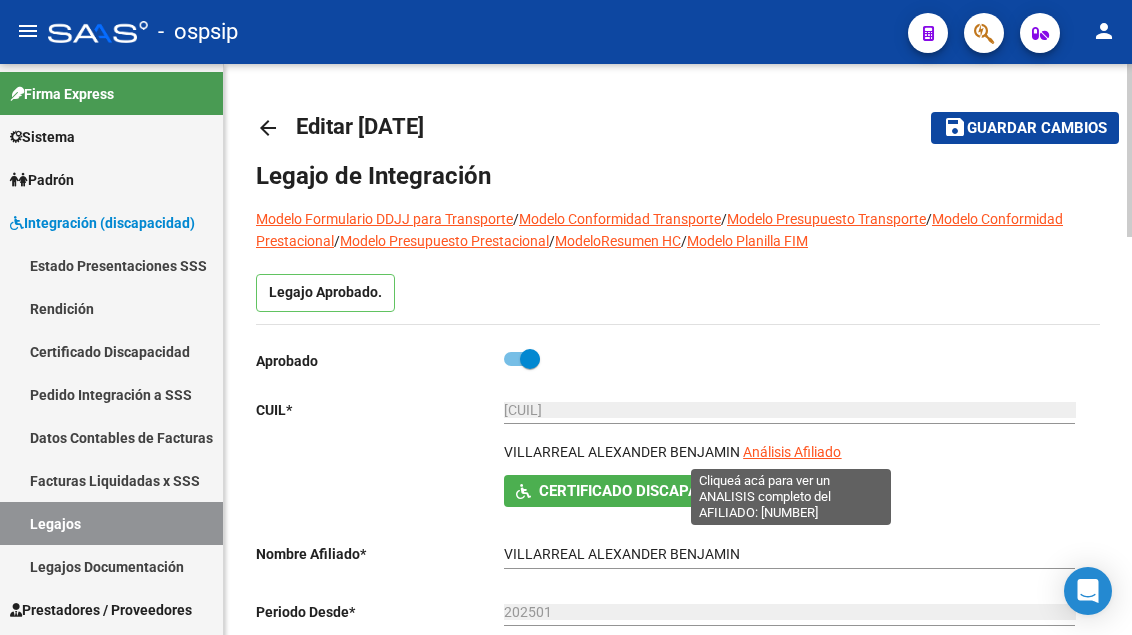 click on "Análisis Afiliado" 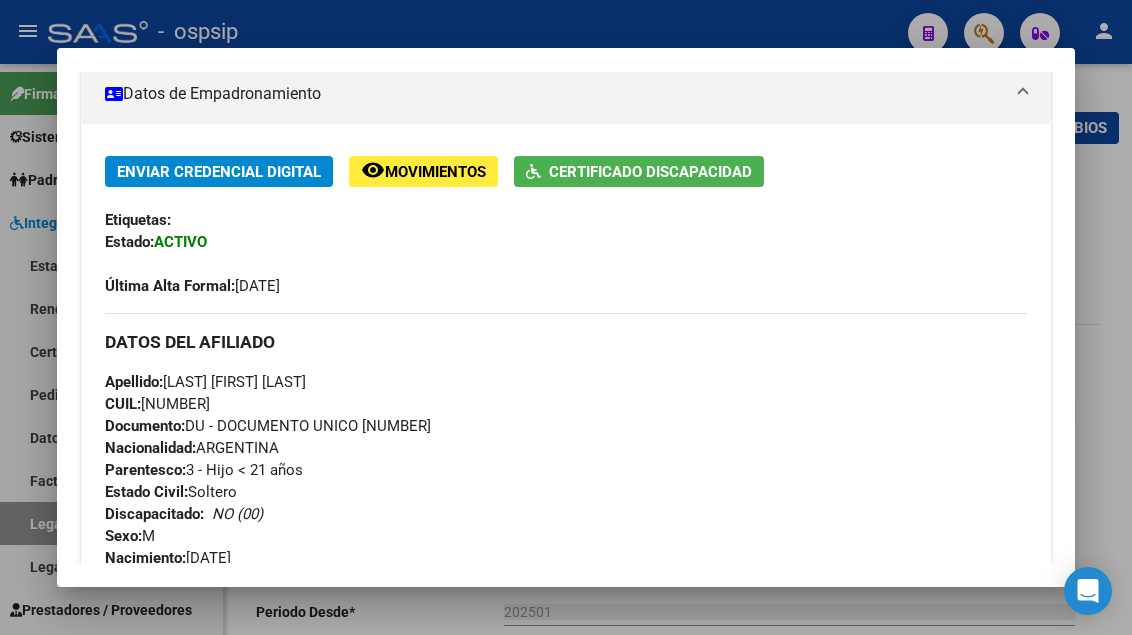 scroll, scrollTop: 333, scrollLeft: 0, axis: vertical 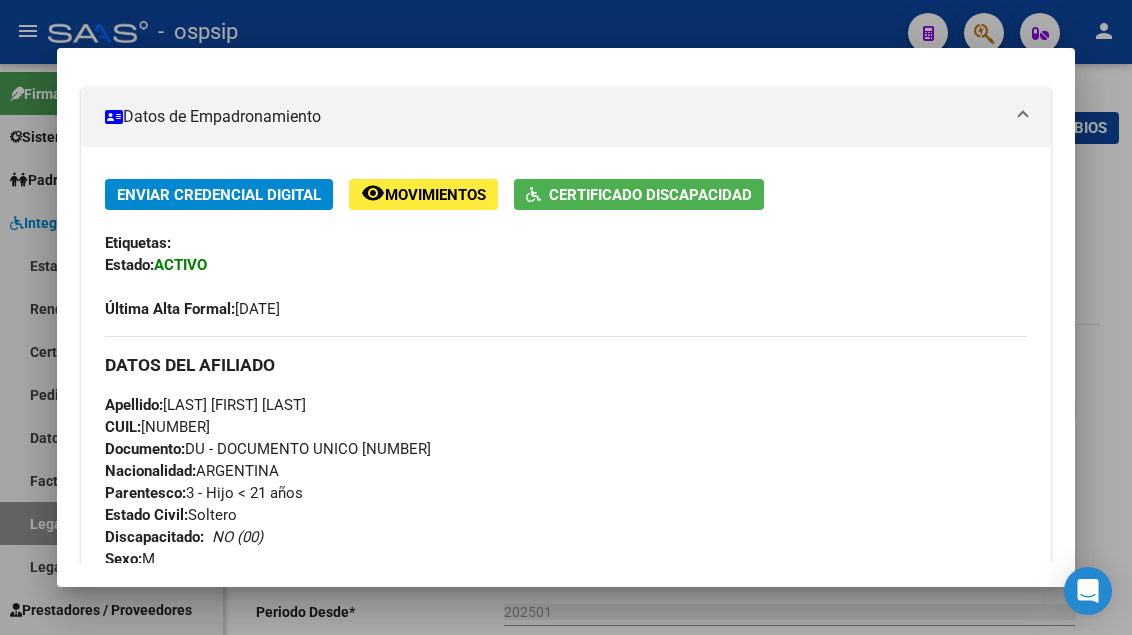 click at bounding box center [566, 317] 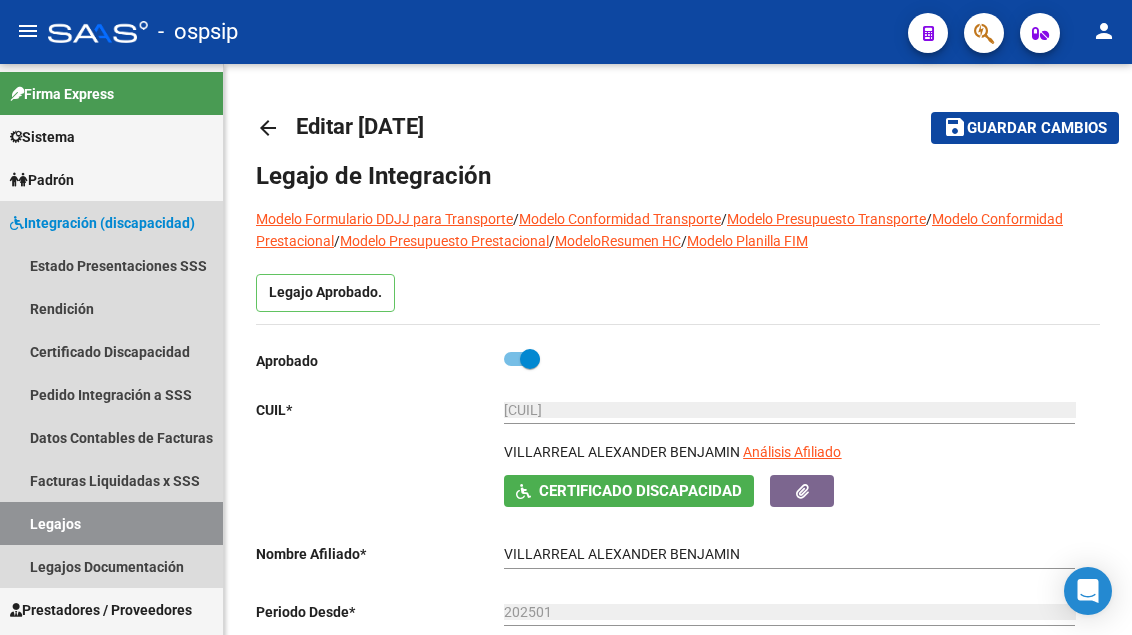 click on "Legajos" at bounding box center [111, 523] 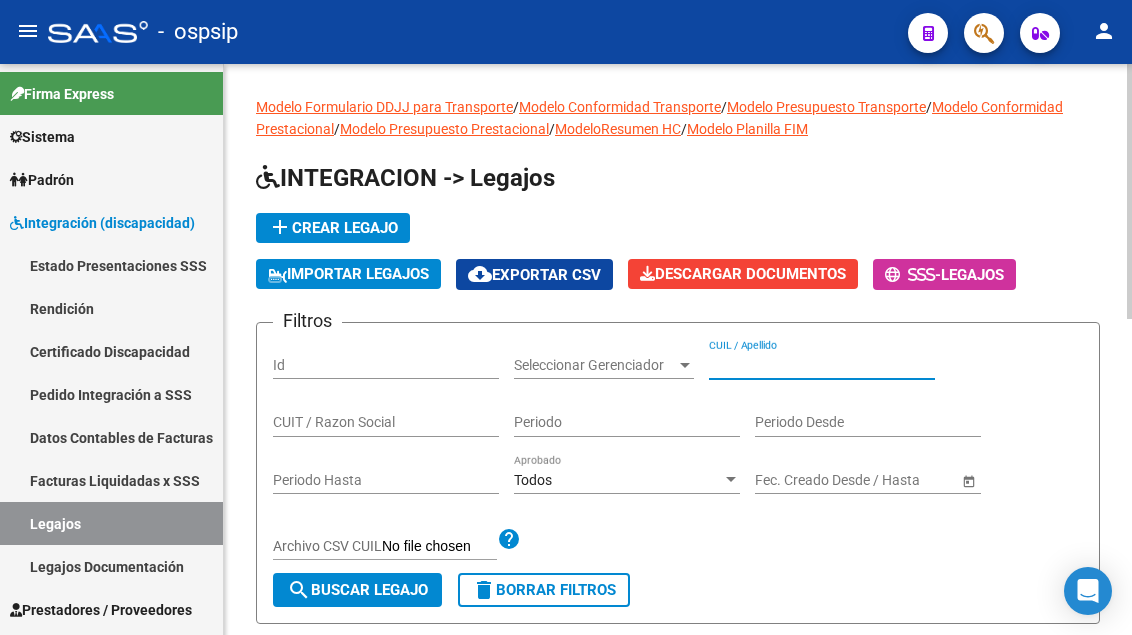 click on "CUIL / Apellido" at bounding box center (822, 365) 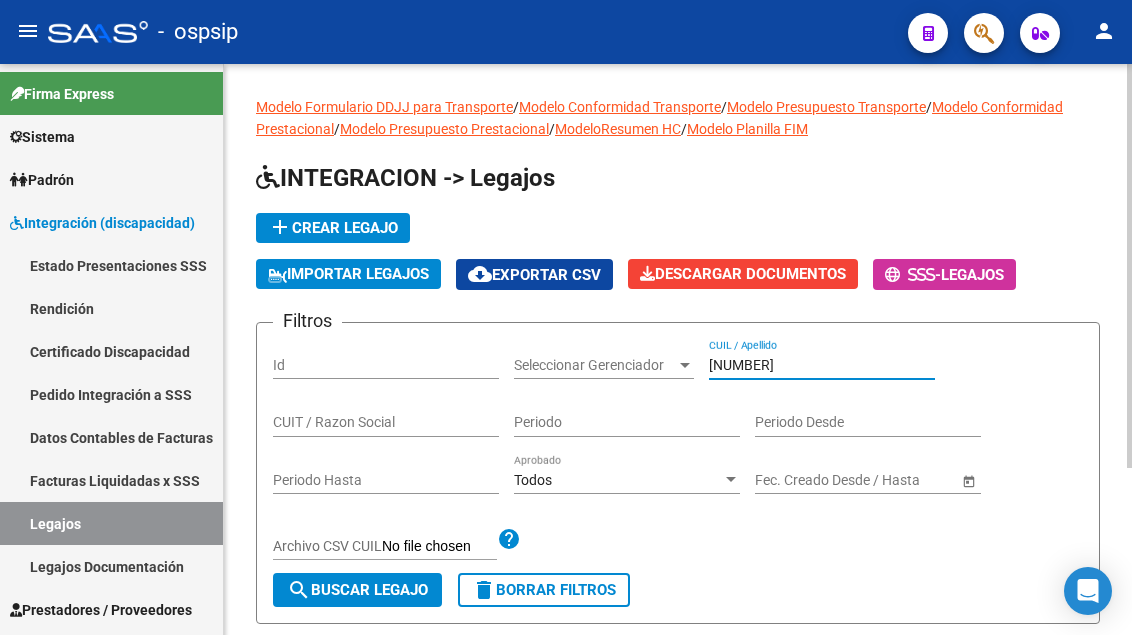 scroll, scrollTop: 200, scrollLeft: 0, axis: vertical 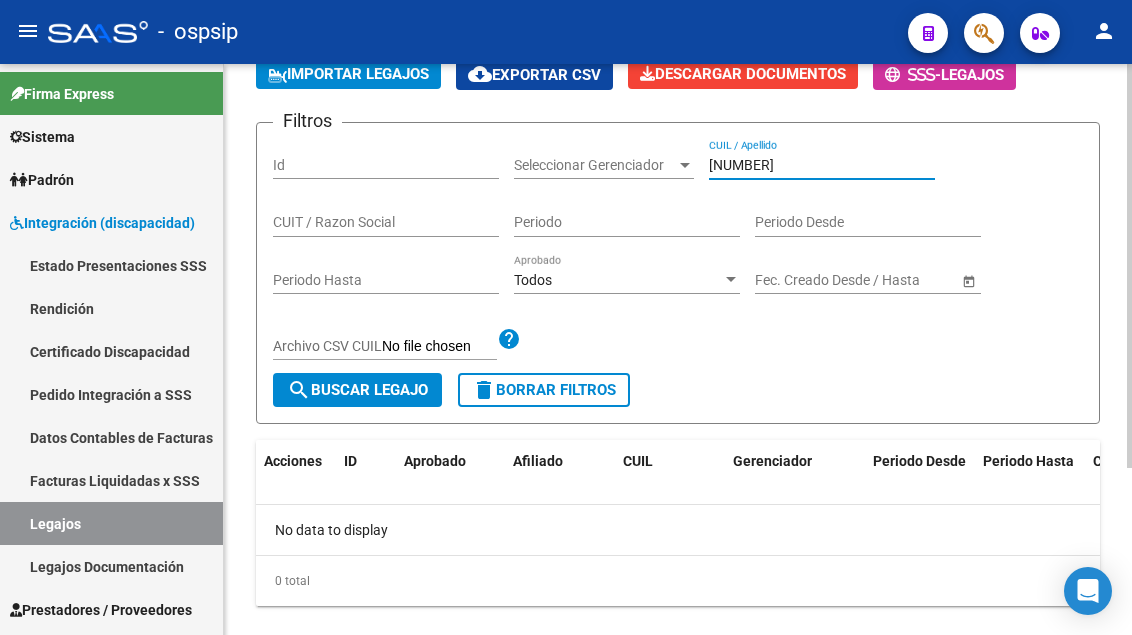 drag, startPoint x: 766, startPoint y: 163, endPoint x: 676, endPoint y: 165, distance: 90.02222 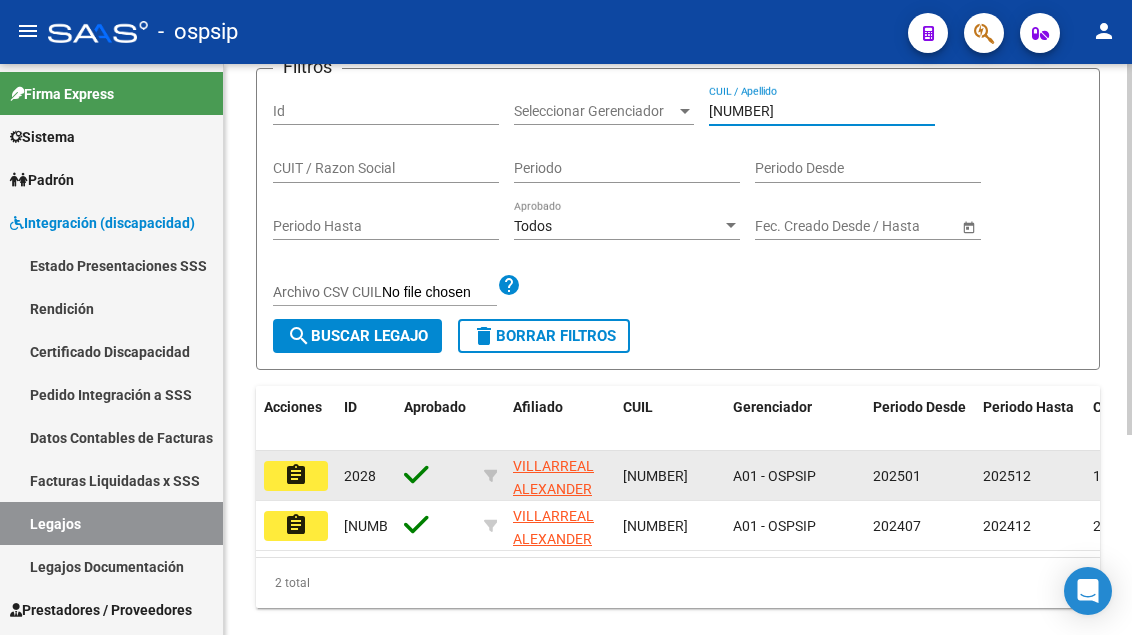 scroll, scrollTop: 300, scrollLeft: 0, axis: vertical 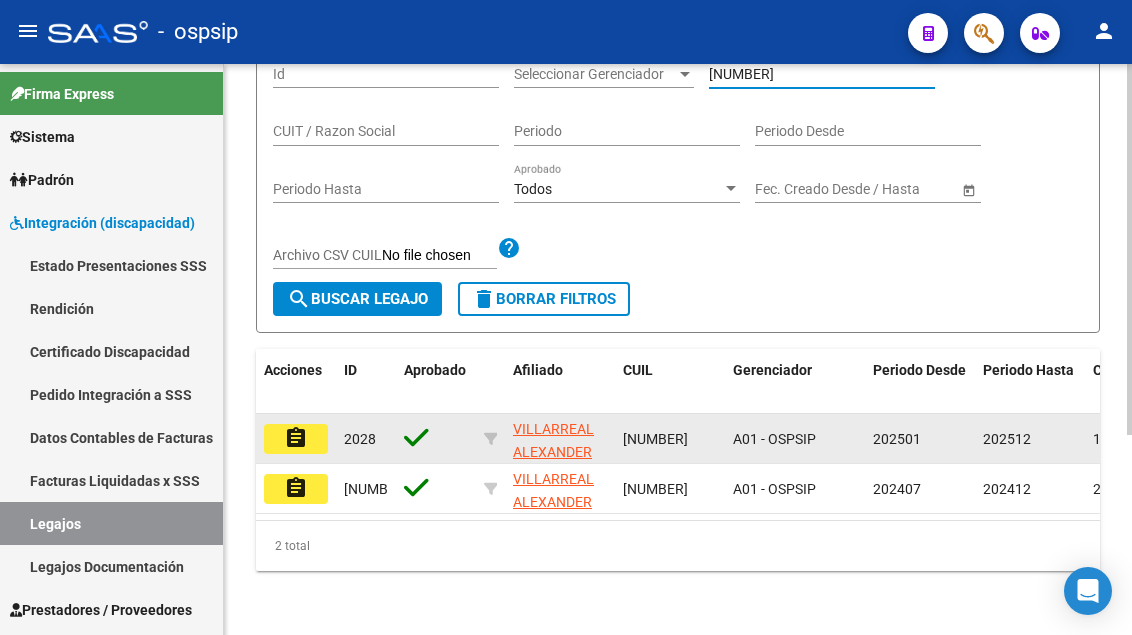 type on "[NUMBER]" 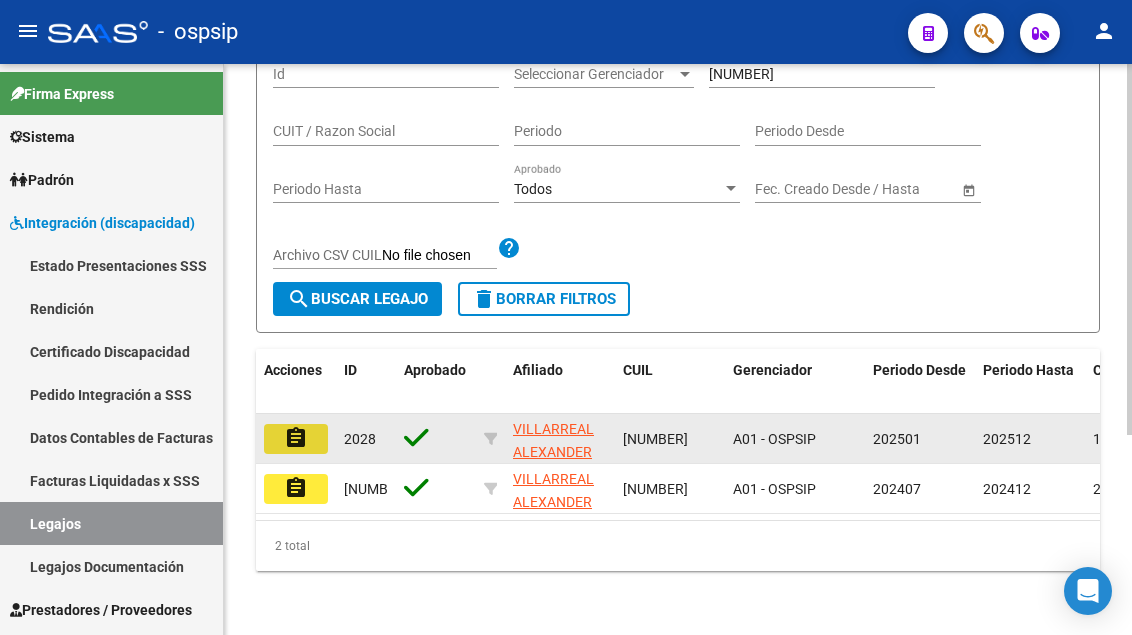 click on "assignment" 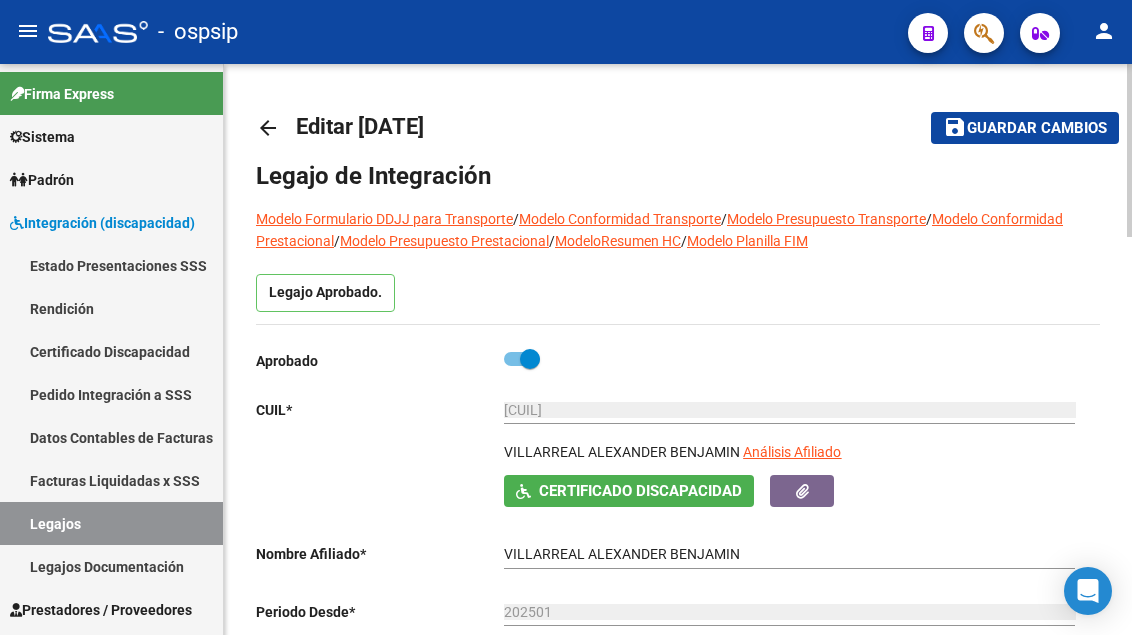 scroll, scrollTop: 300, scrollLeft: 0, axis: vertical 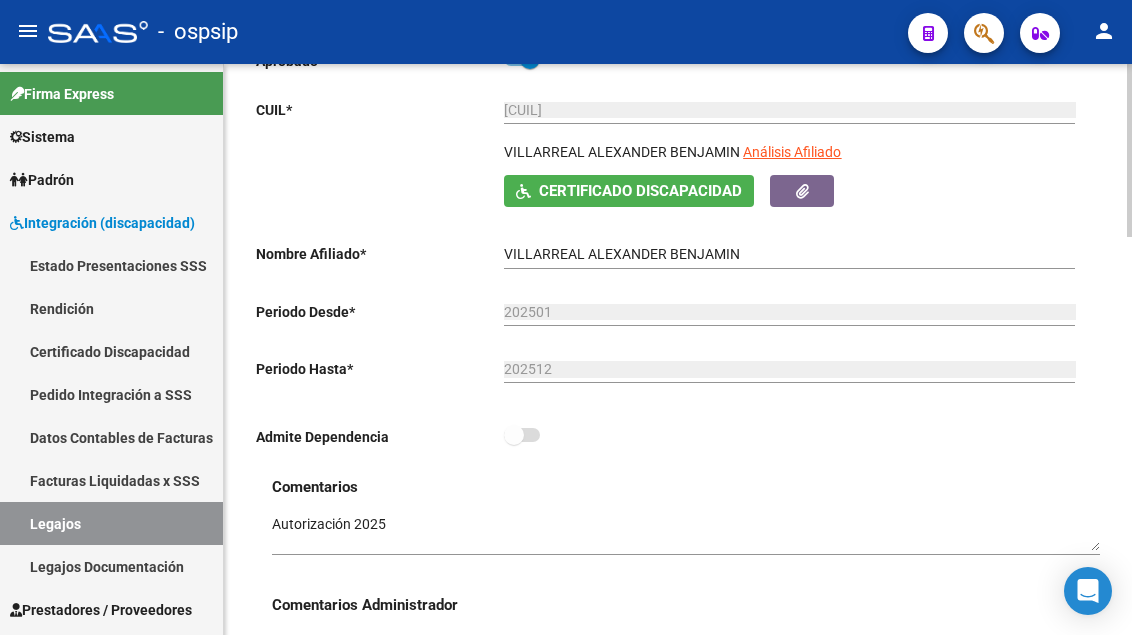 click on "Análisis Afiliado" 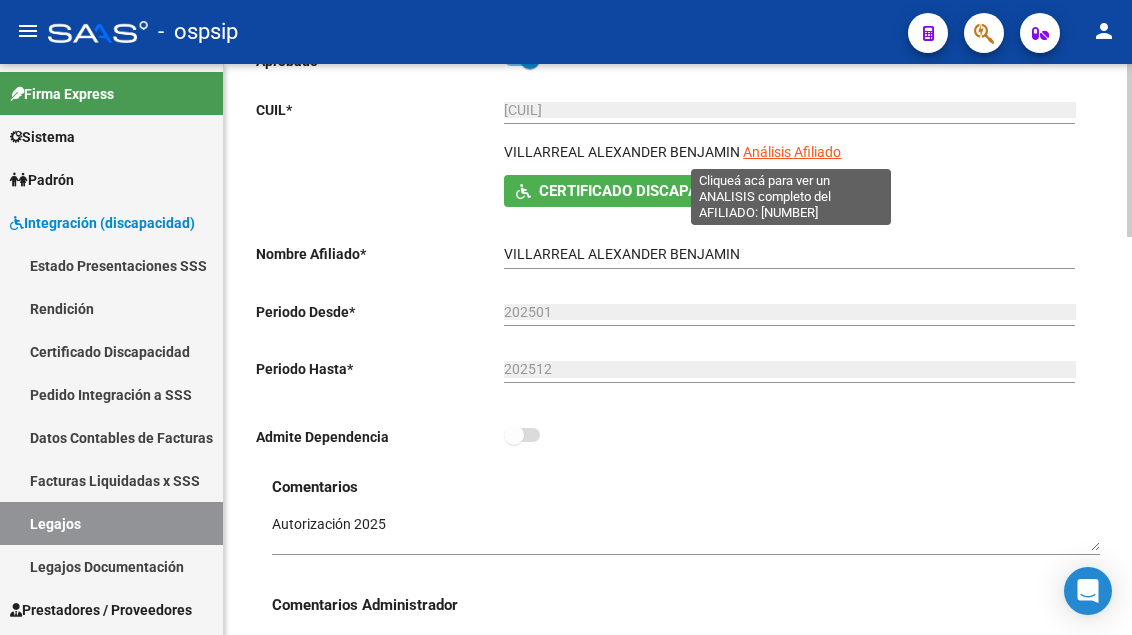click on "Análisis Afiliado" 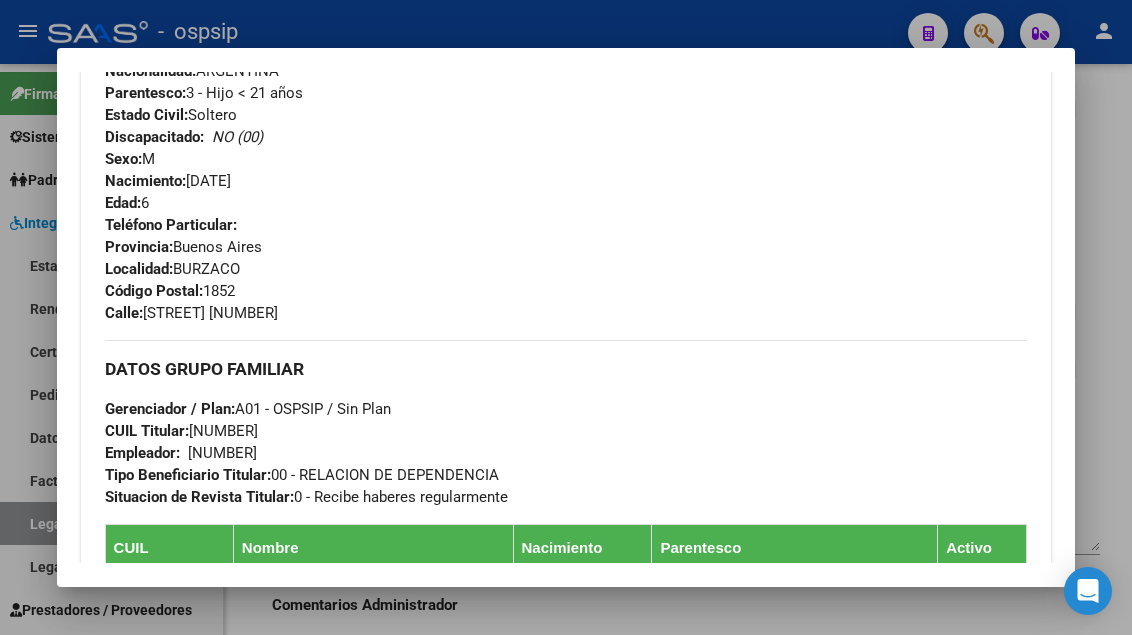 scroll, scrollTop: 600, scrollLeft: 0, axis: vertical 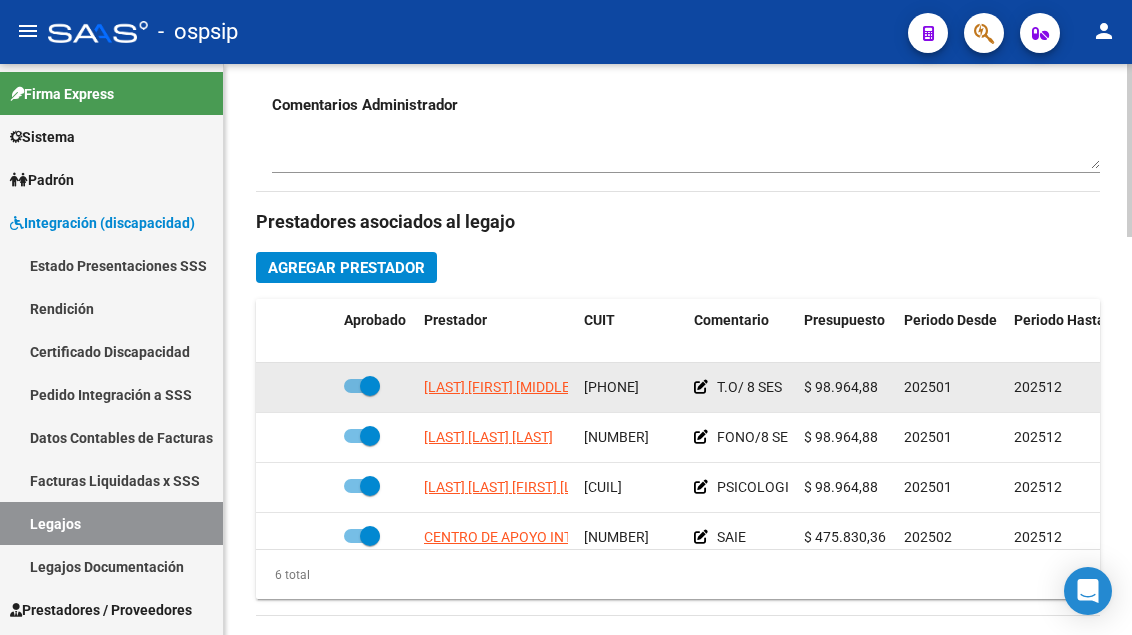 click on "[LAST] [FIRST] [MIDDLE]" 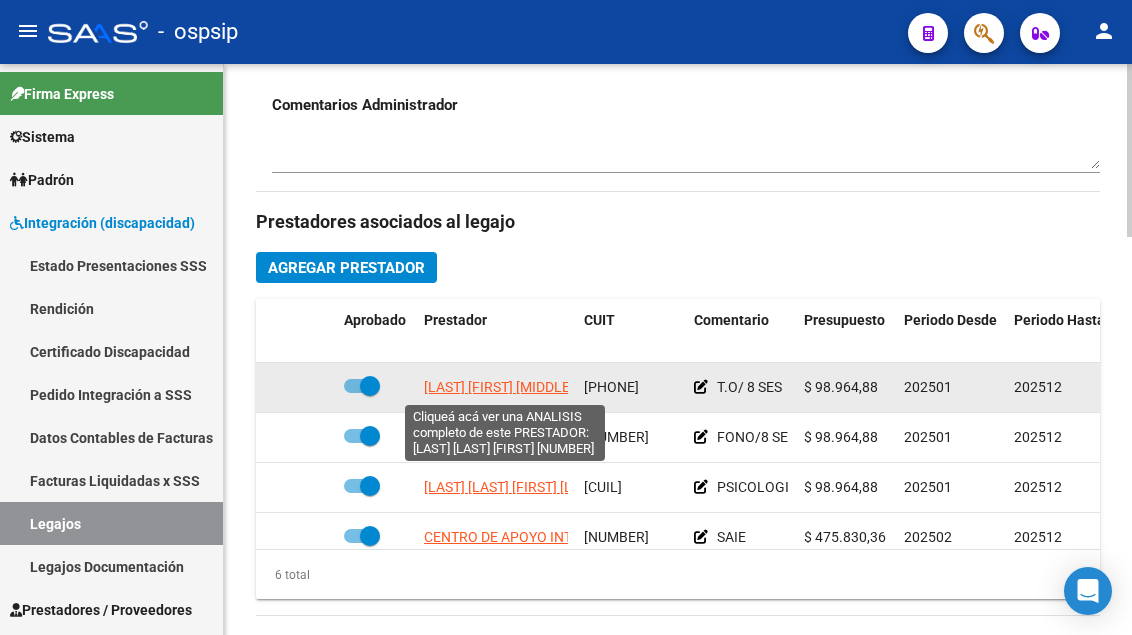 click on "[LAST] [FIRST] [MIDDLE]" 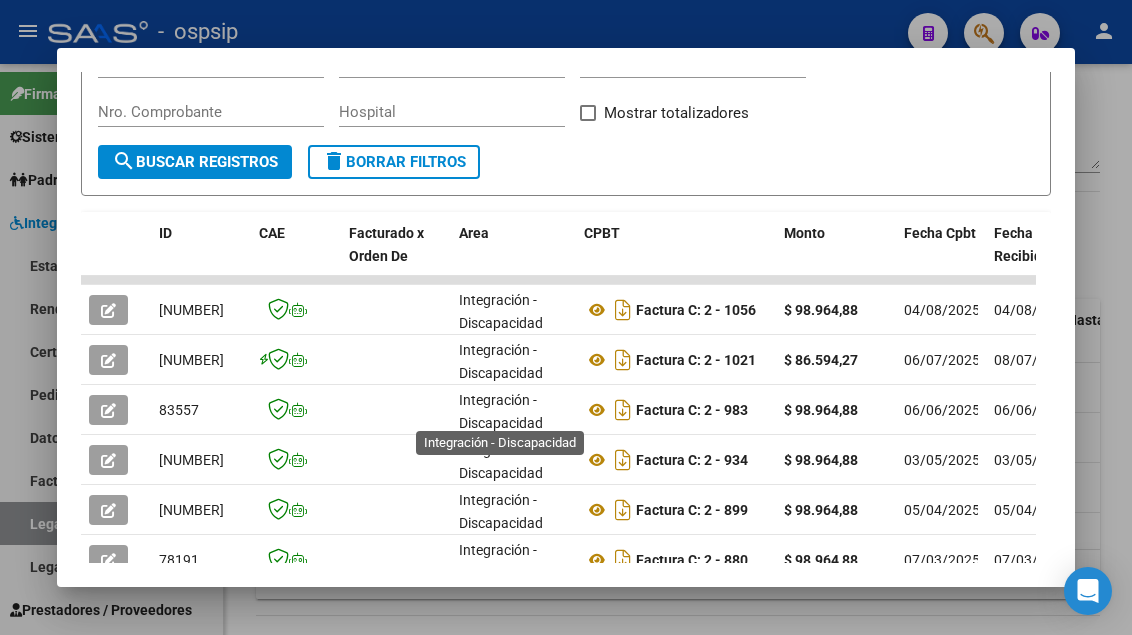scroll, scrollTop: 386, scrollLeft: 0, axis: vertical 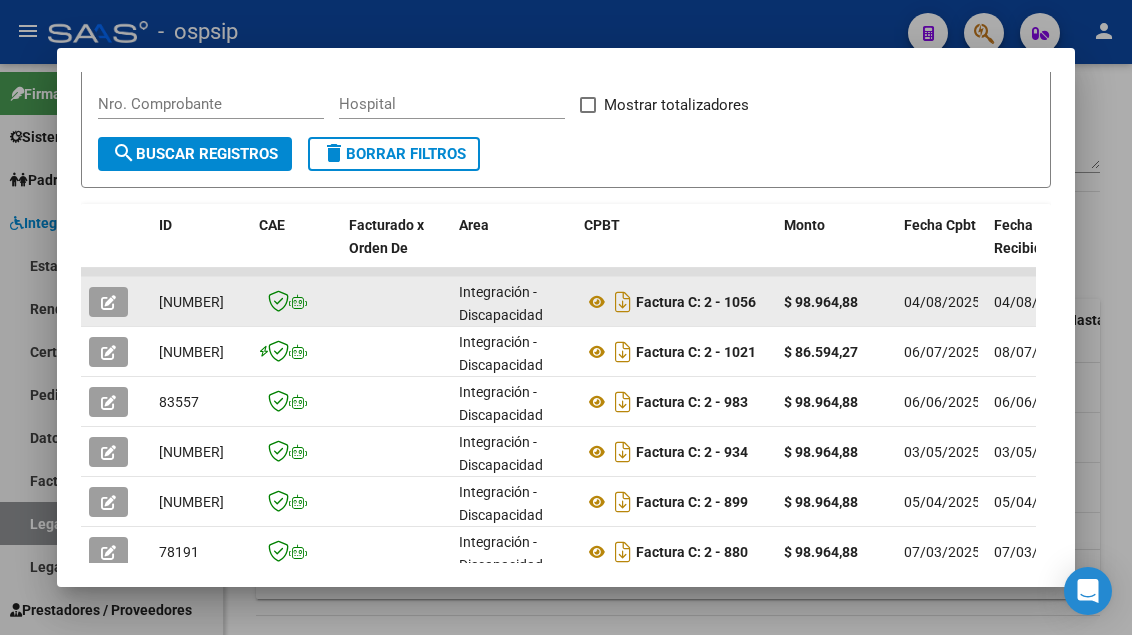 click 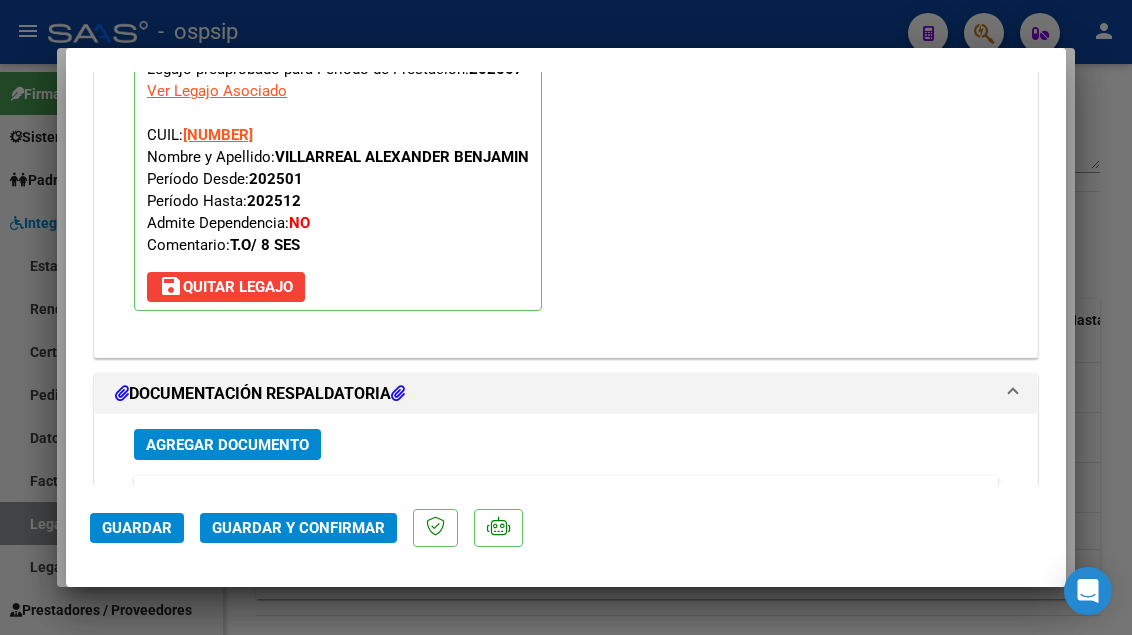scroll, scrollTop: 2300, scrollLeft: 0, axis: vertical 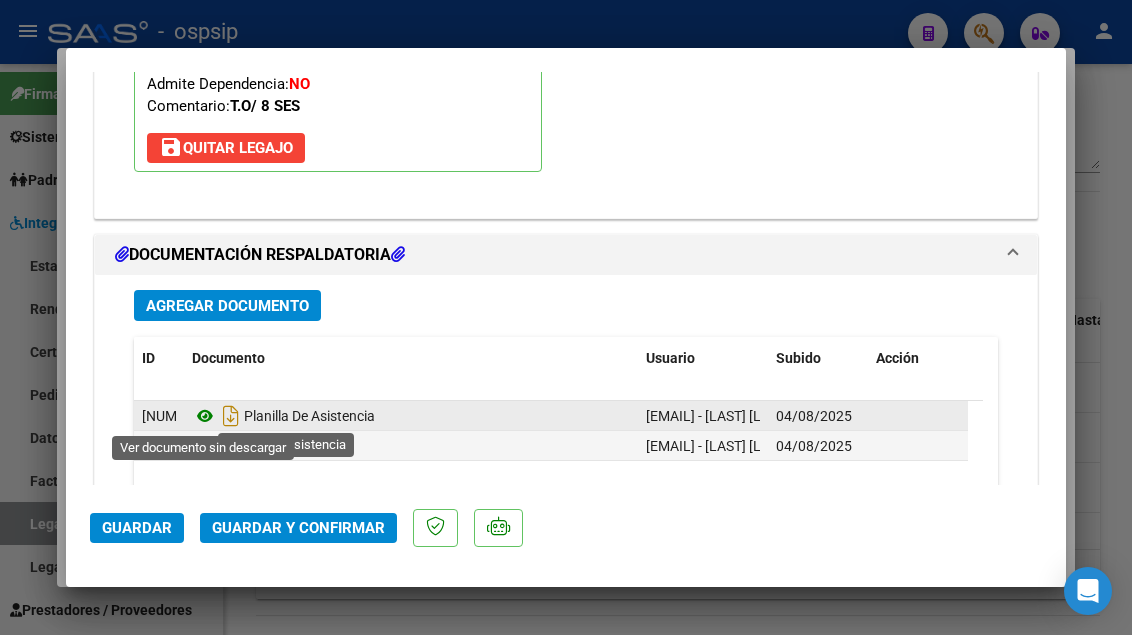 click 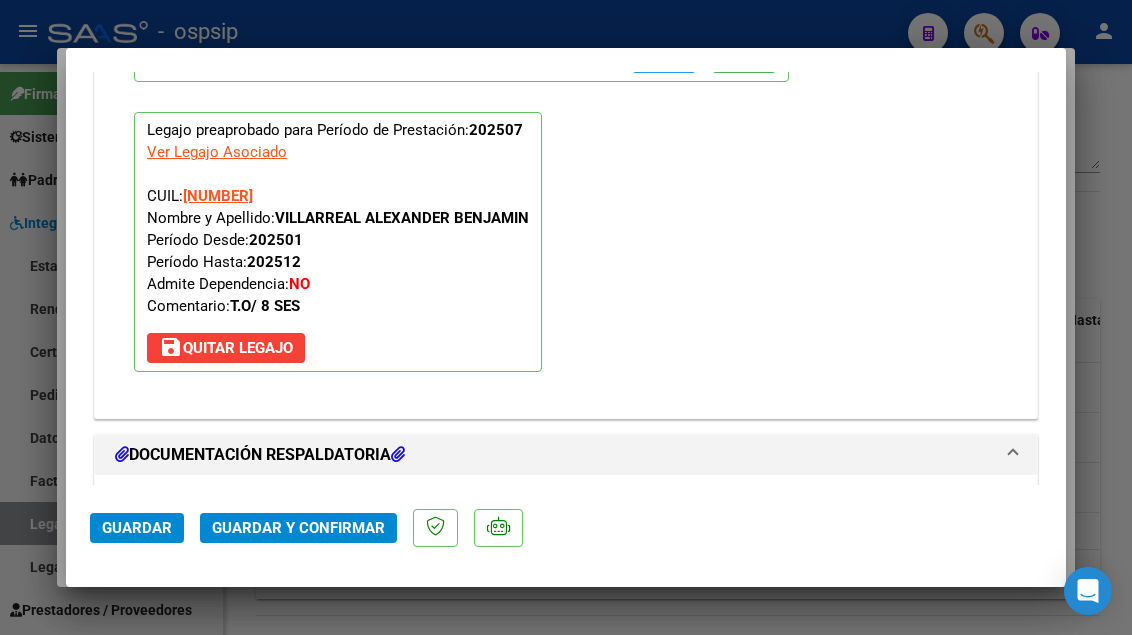 scroll, scrollTop: 2300, scrollLeft: 0, axis: vertical 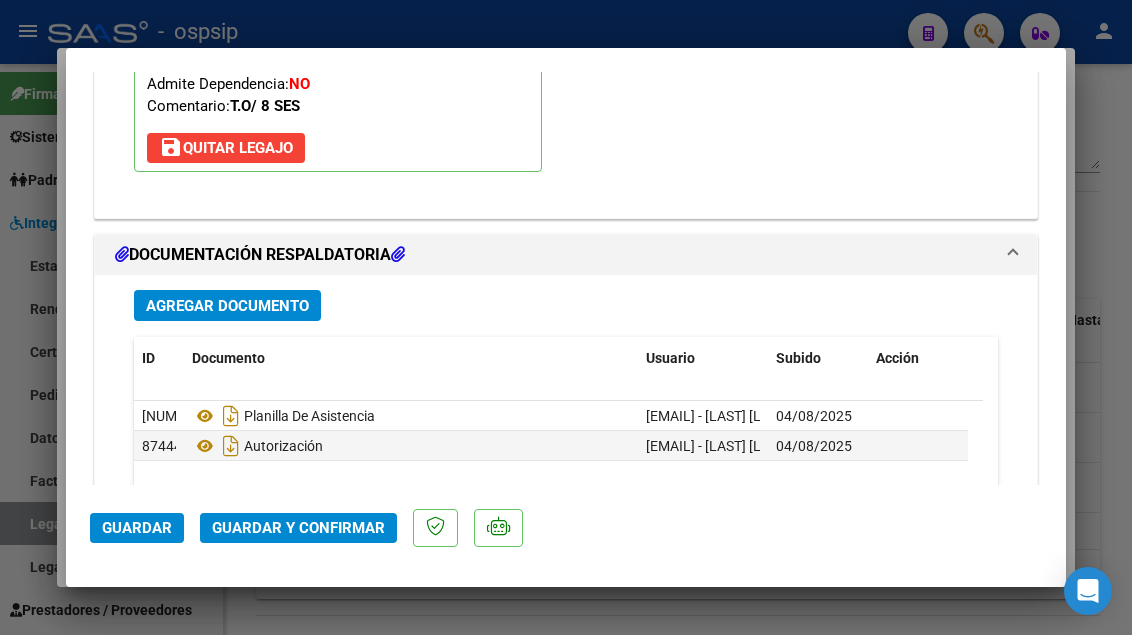click on "Guardar y Confirmar" 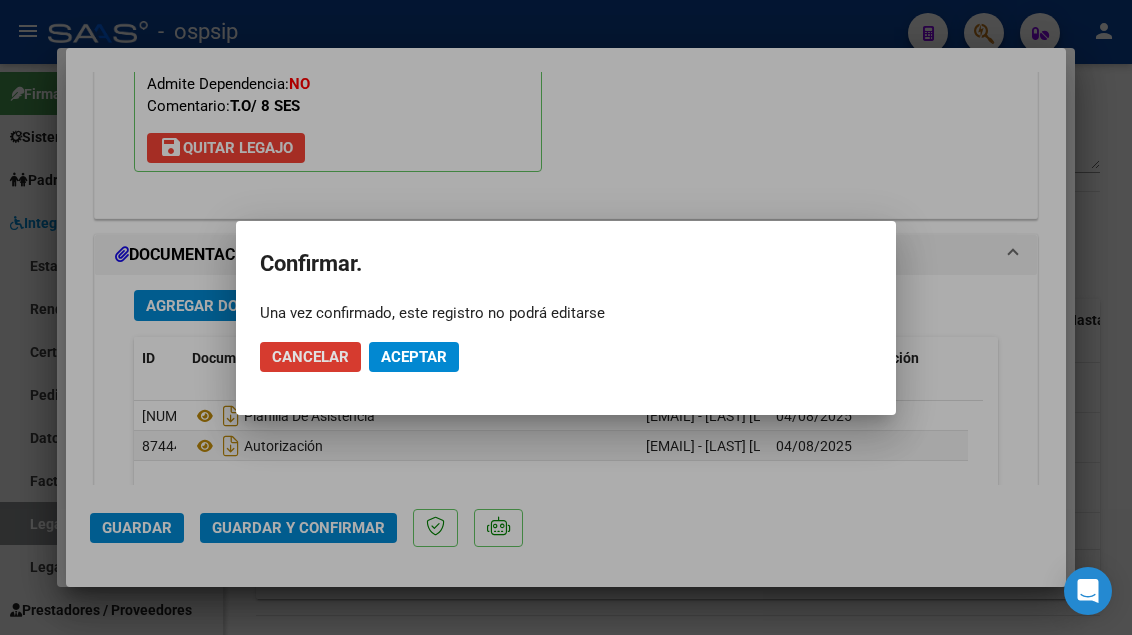 click on "Aceptar" 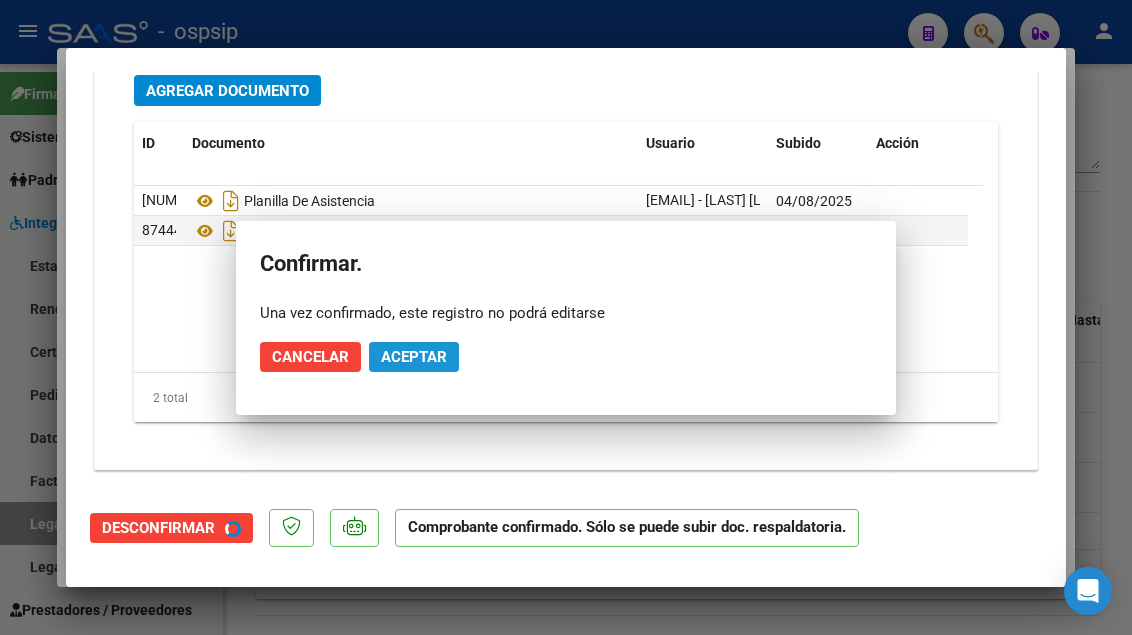 scroll, scrollTop: 2119, scrollLeft: 0, axis: vertical 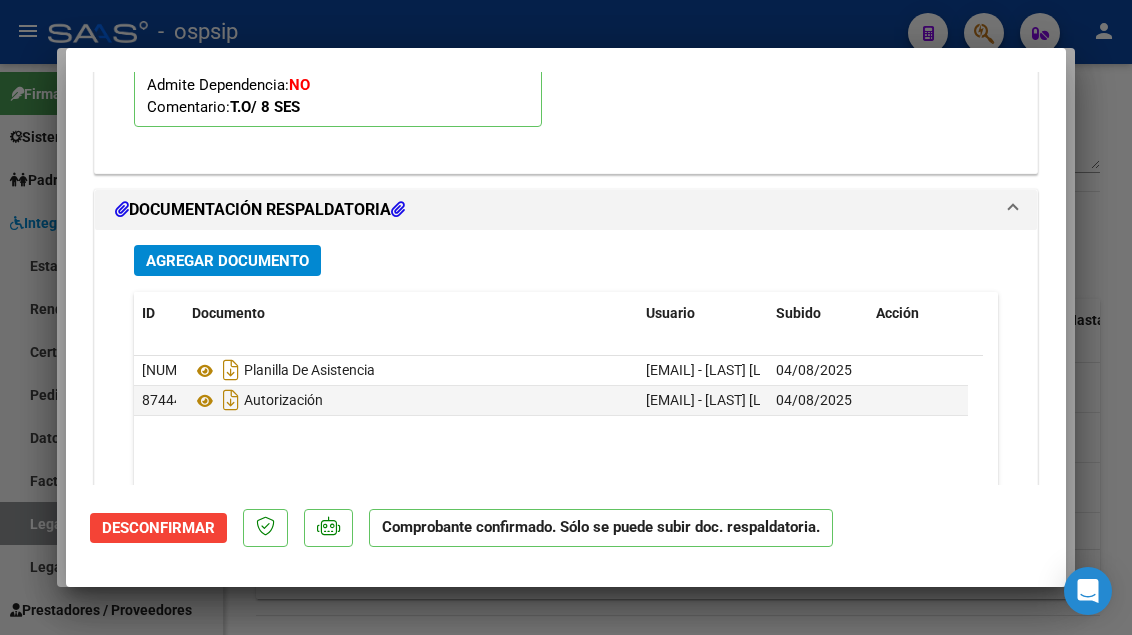 click at bounding box center (566, 317) 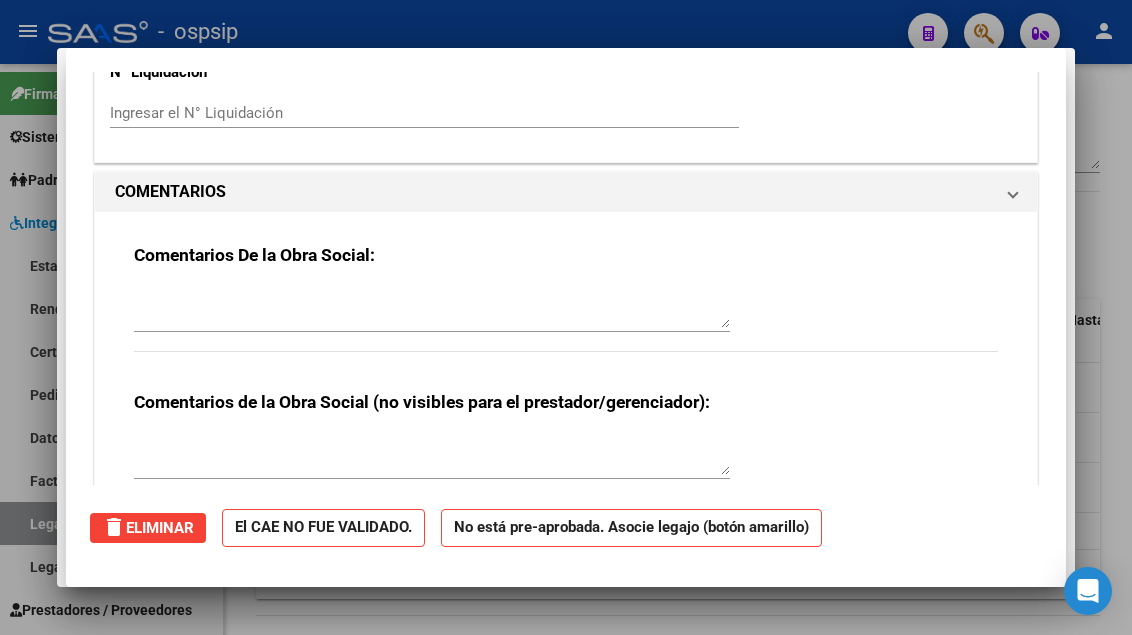 scroll, scrollTop: 0, scrollLeft: 0, axis: both 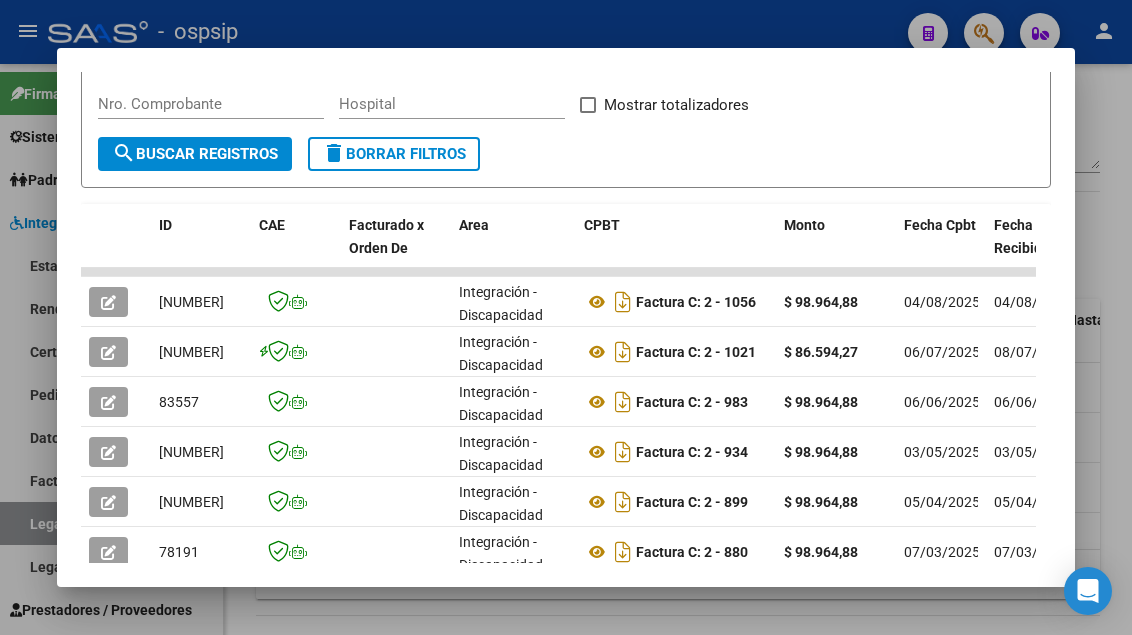 click at bounding box center (566, 317) 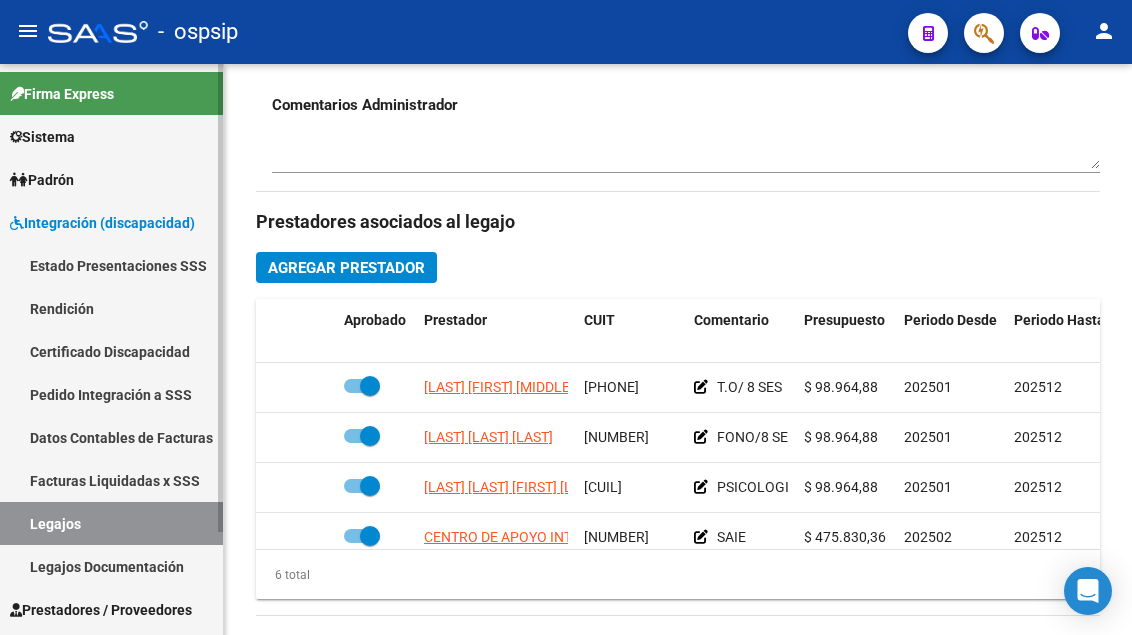 click on "Legajos" at bounding box center [111, 523] 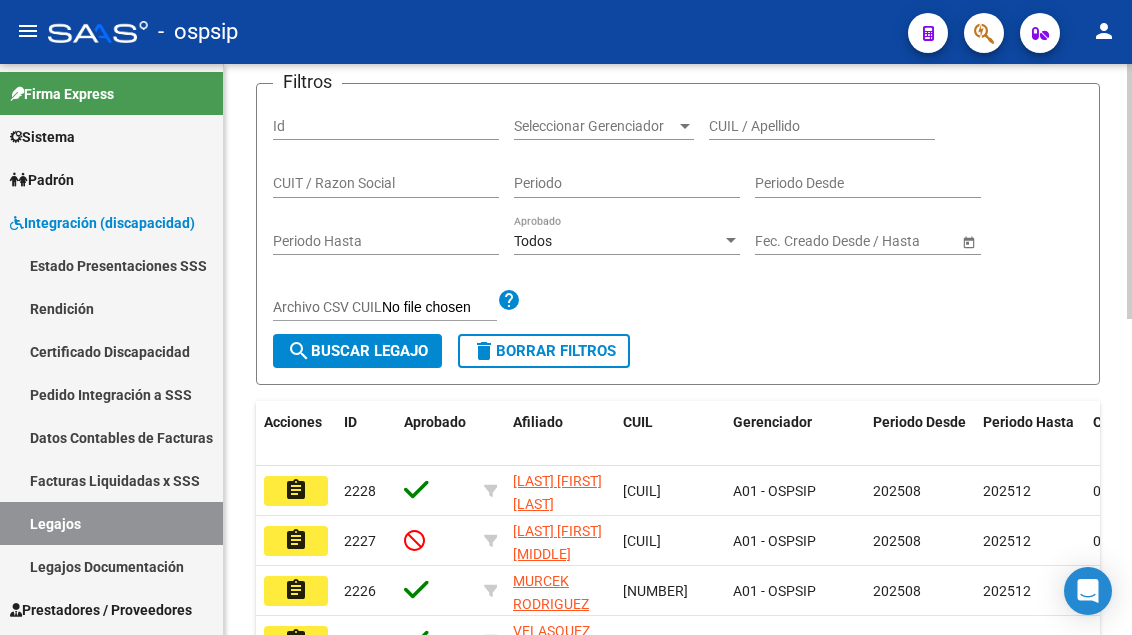 scroll, scrollTop: 8, scrollLeft: 0, axis: vertical 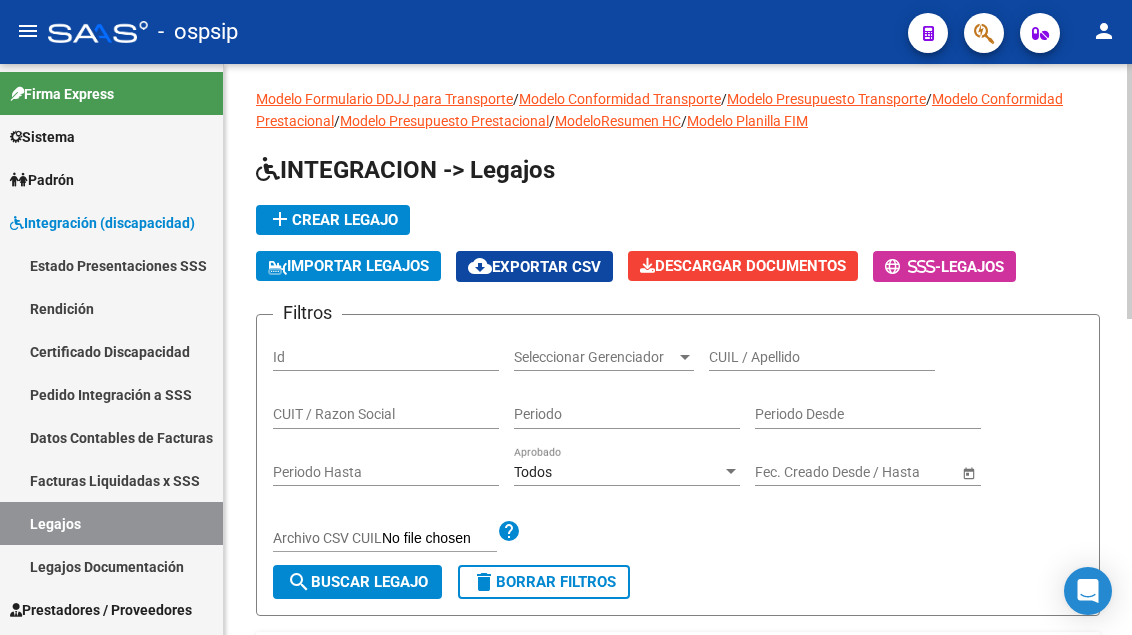 click on "CUIL / Apellido" at bounding box center [822, 357] 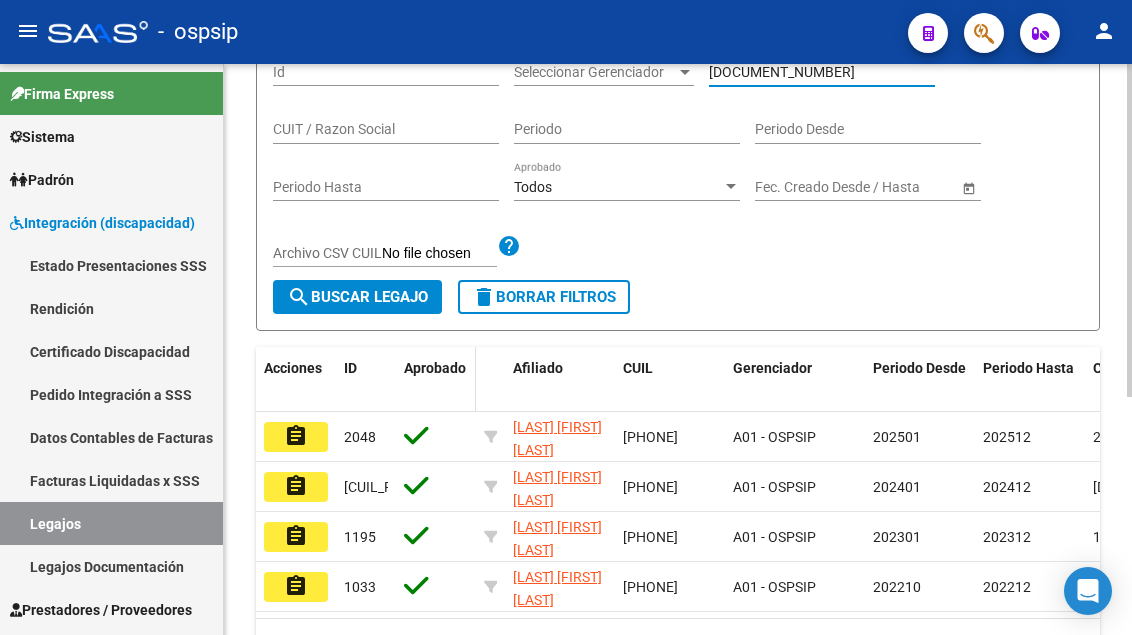 scroll, scrollTop: 308, scrollLeft: 0, axis: vertical 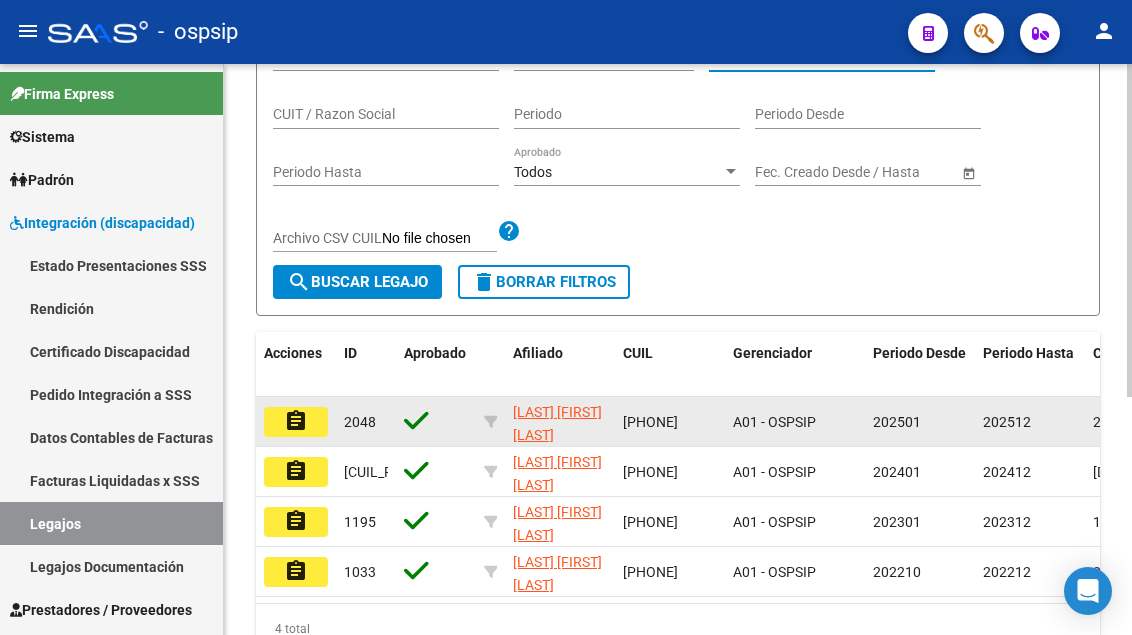 type on "[DOCUMENT_NUMBER]" 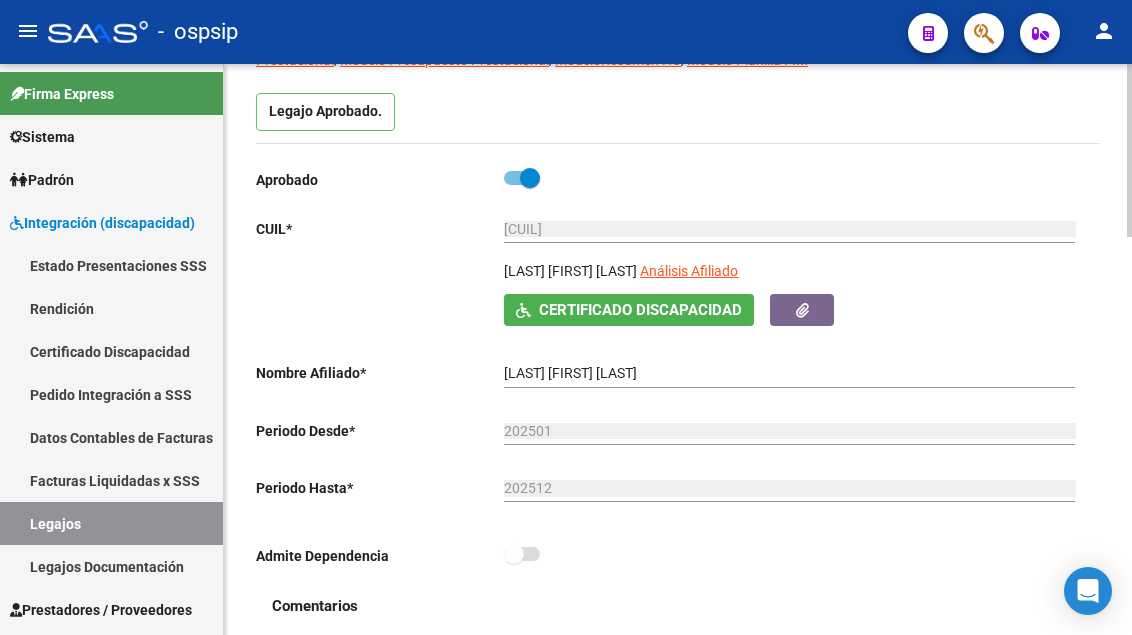 scroll, scrollTop: 200, scrollLeft: 0, axis: vertical 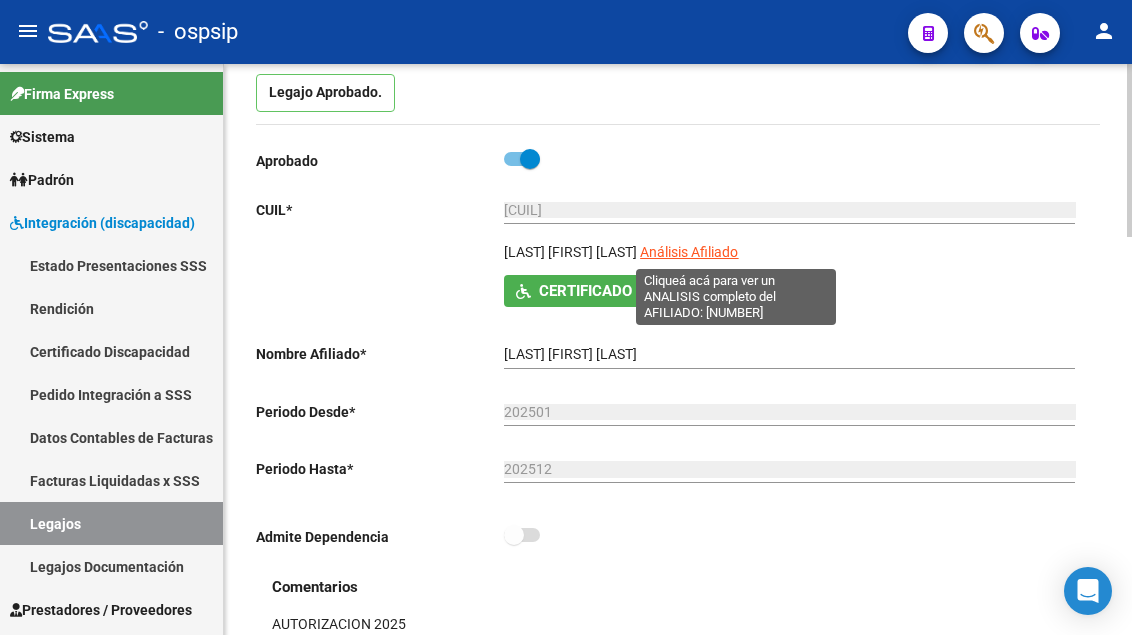 click on "Análisis Afiliado" 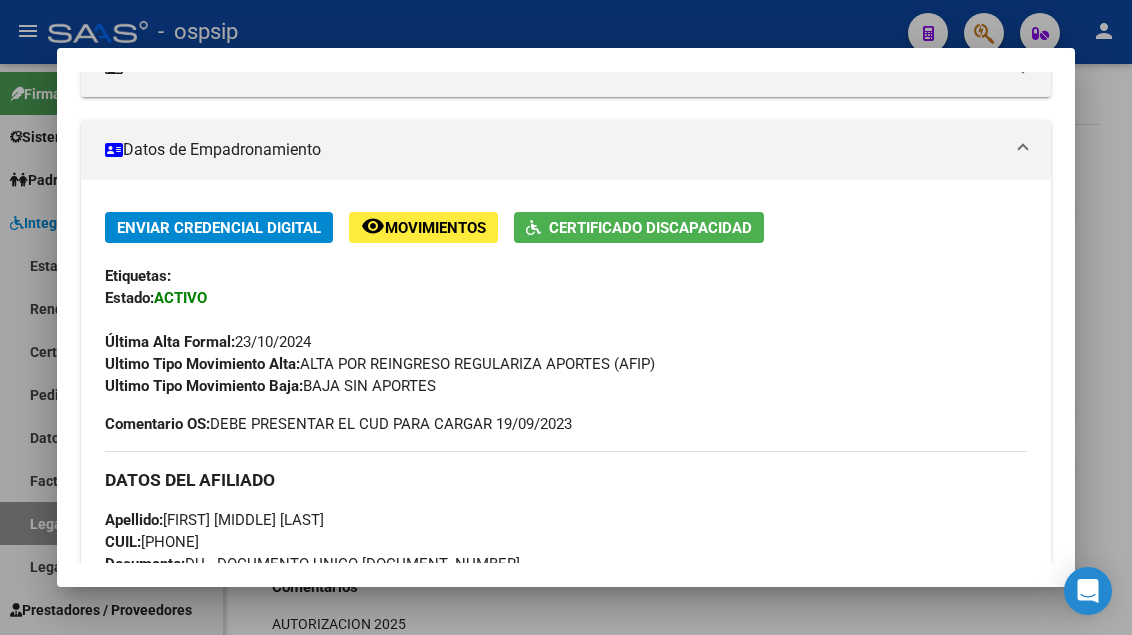 scroll, scrollTop: 100, scrollLeft: 0, axis: vertical 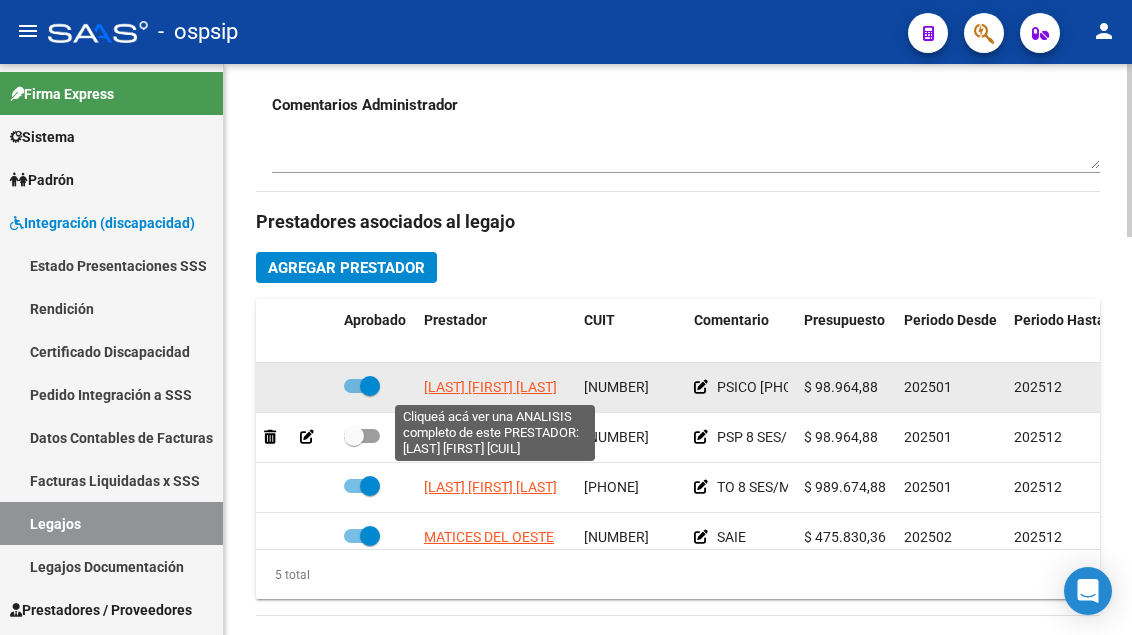 click on "[LAST] [FIRST] [LAST]" 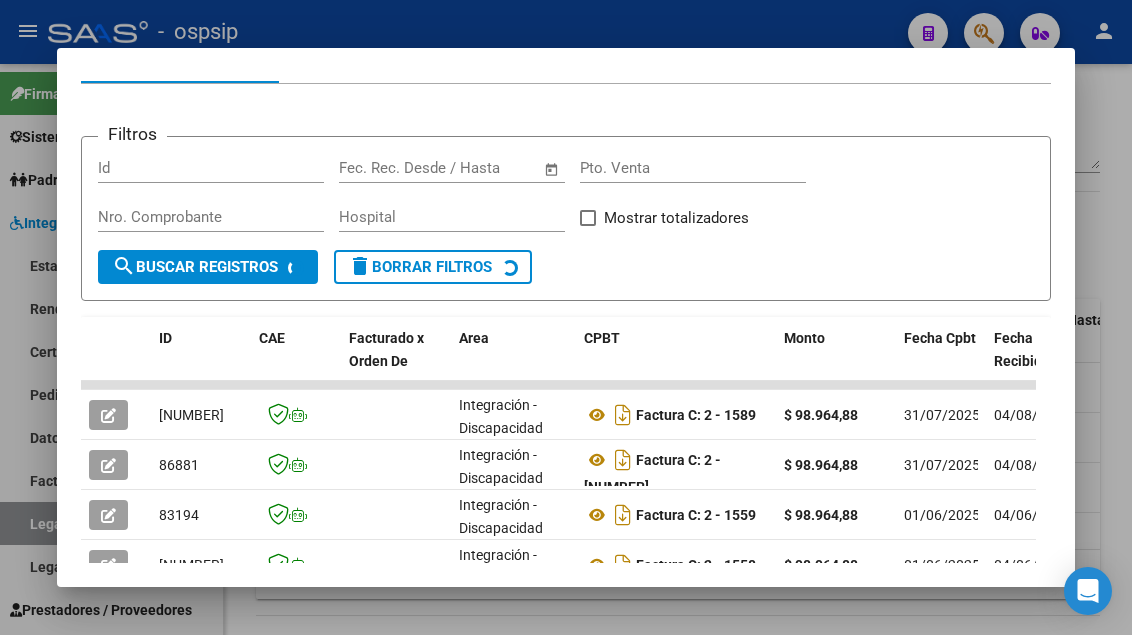 scroll, scrollTop: 385, scrollLeft: 0, axis: vertical 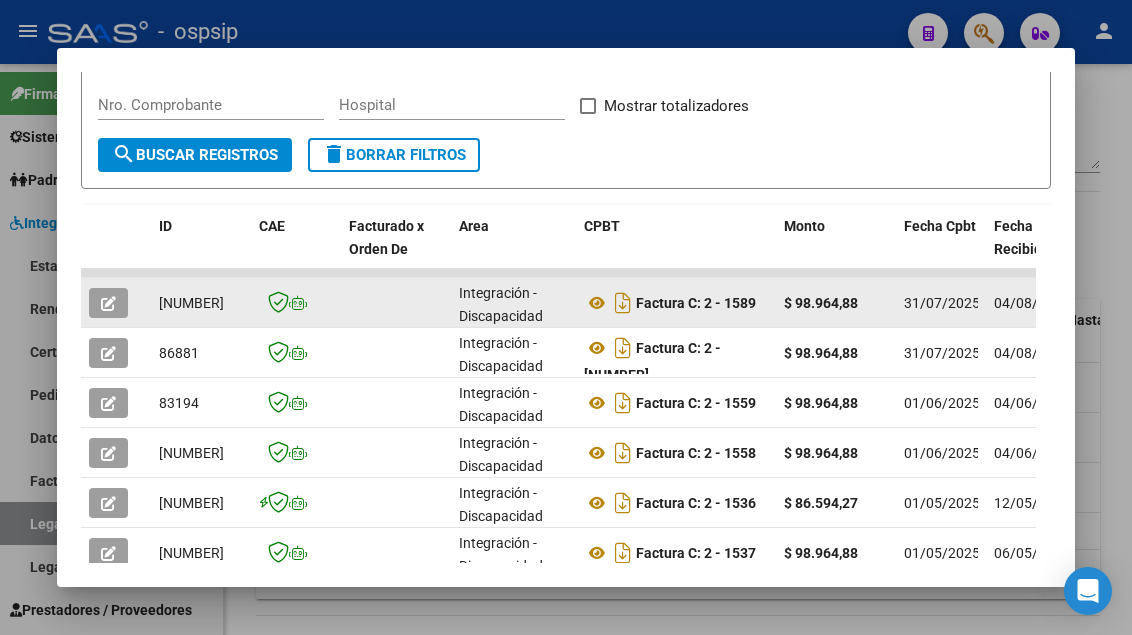 click 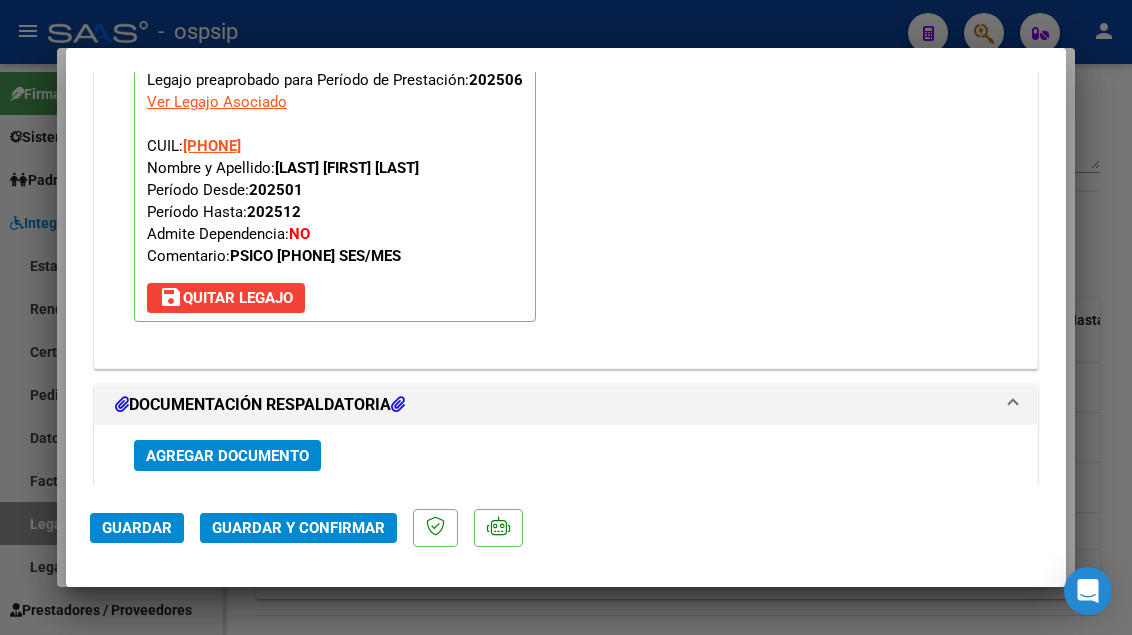 scroll, scrollTop: 2338, scrollLeft: 0, axis: vertical 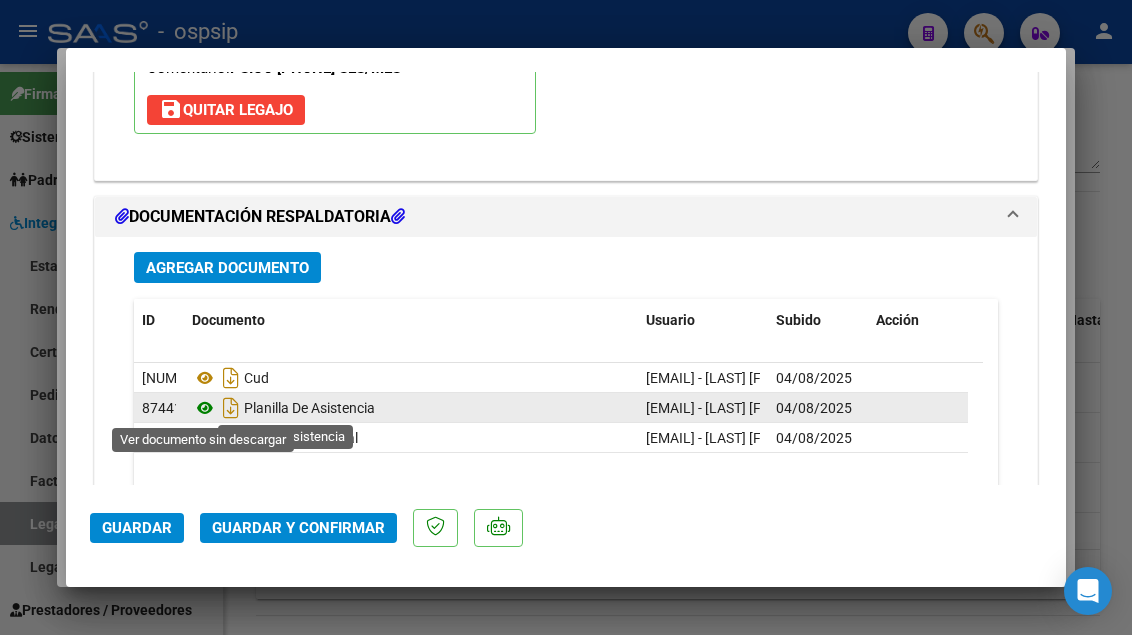 click 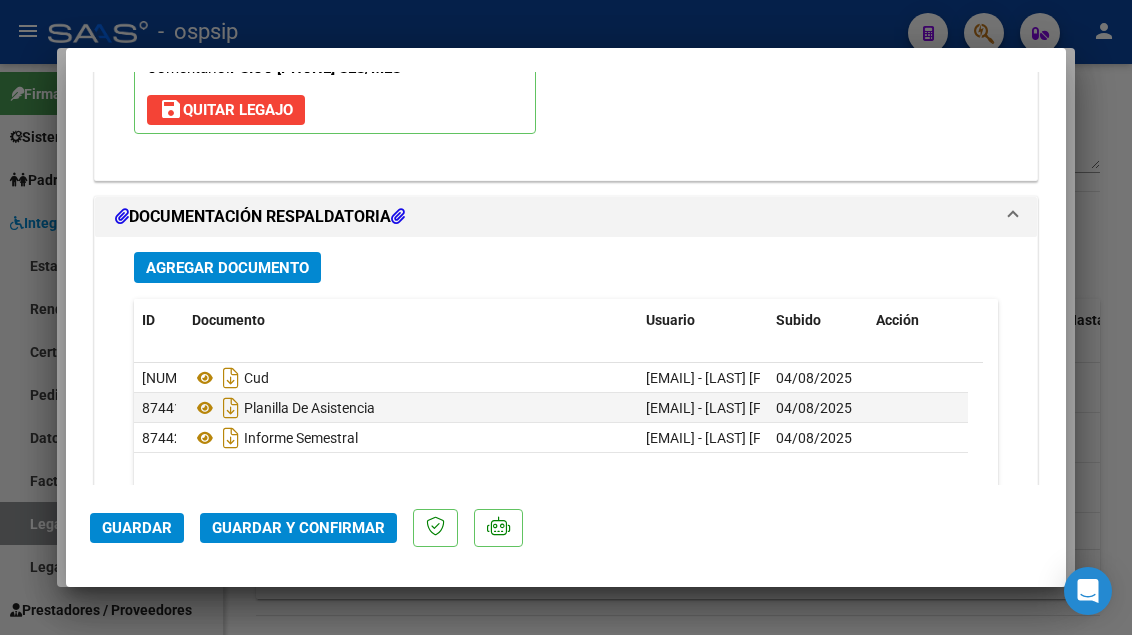 click on "Guardar y Confirmar" 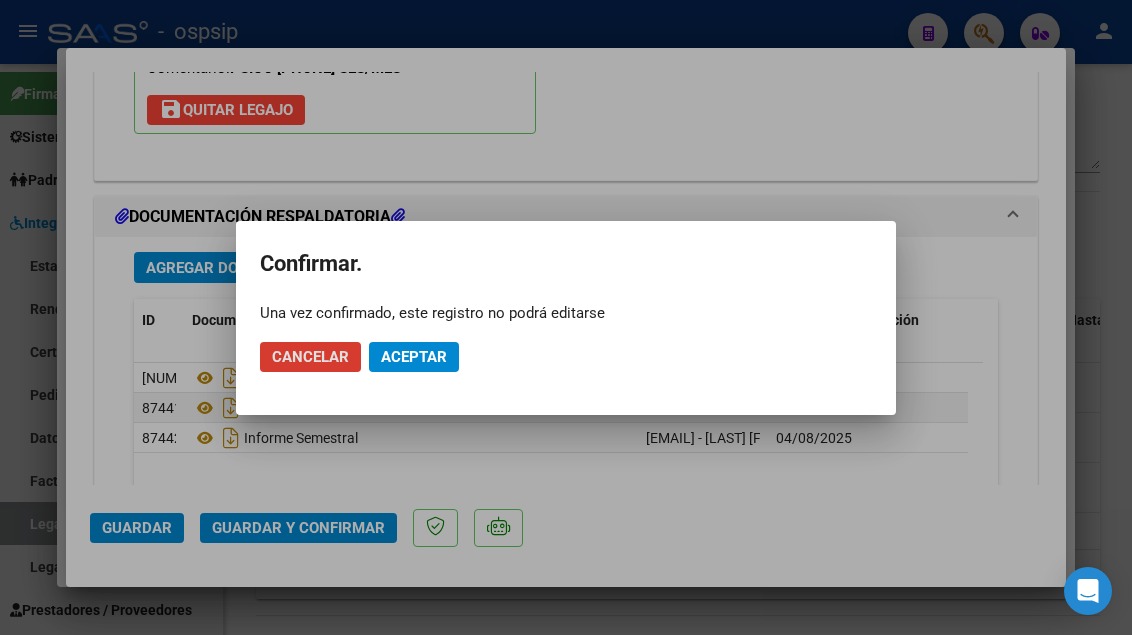 click on "Aceptar" 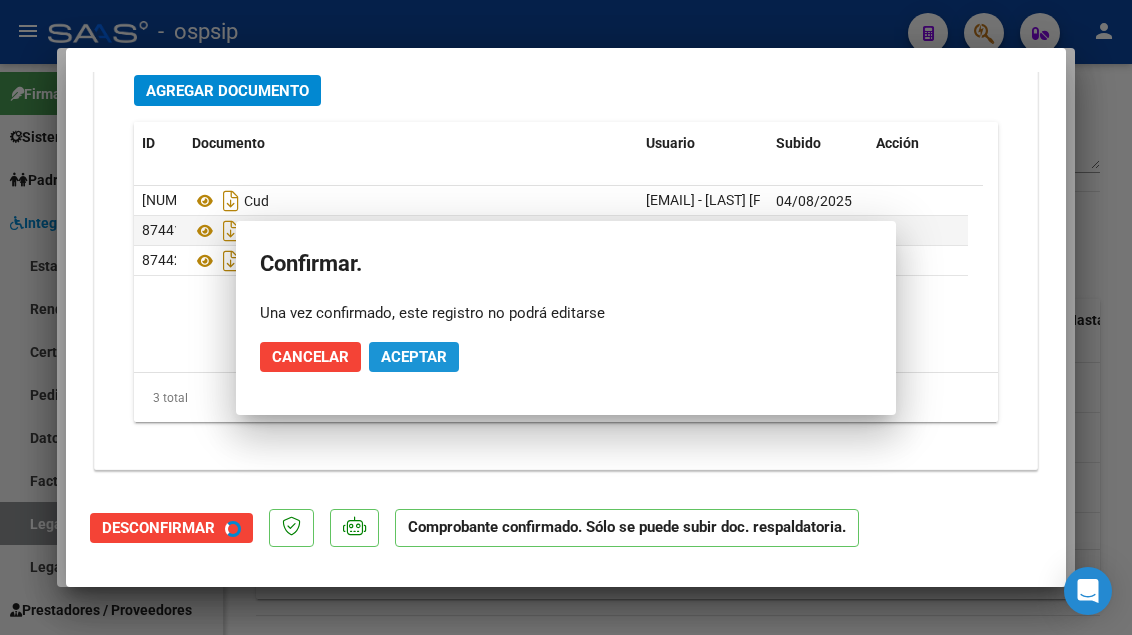 scroll, scrollTop: 2157, scrollLeft: 0, axis: vertical 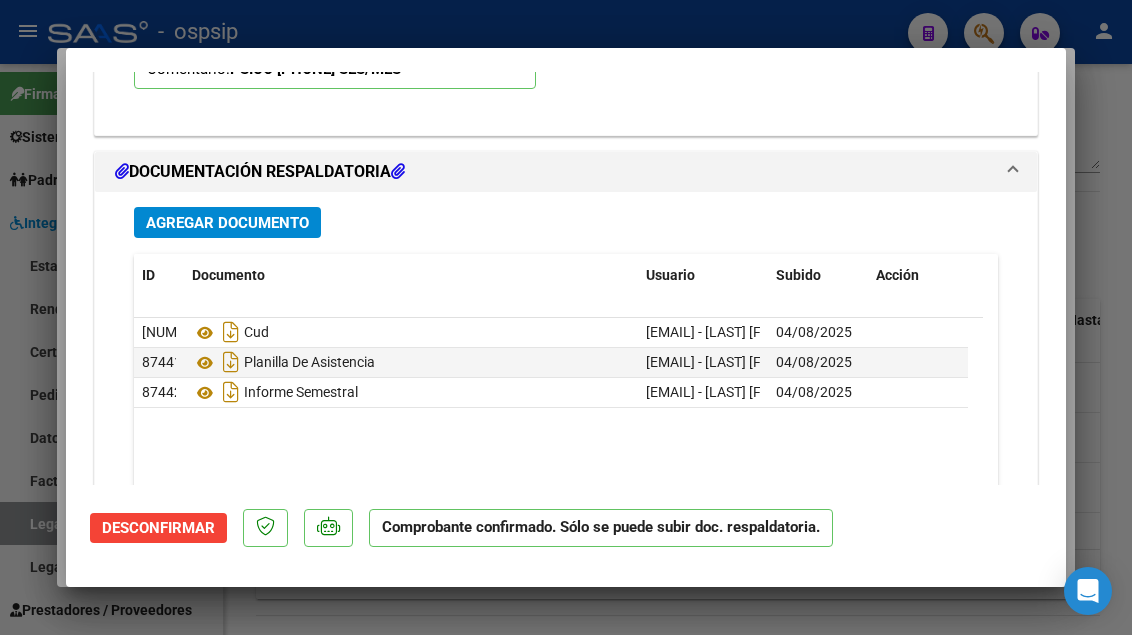 click at bounding box center (566, 317) 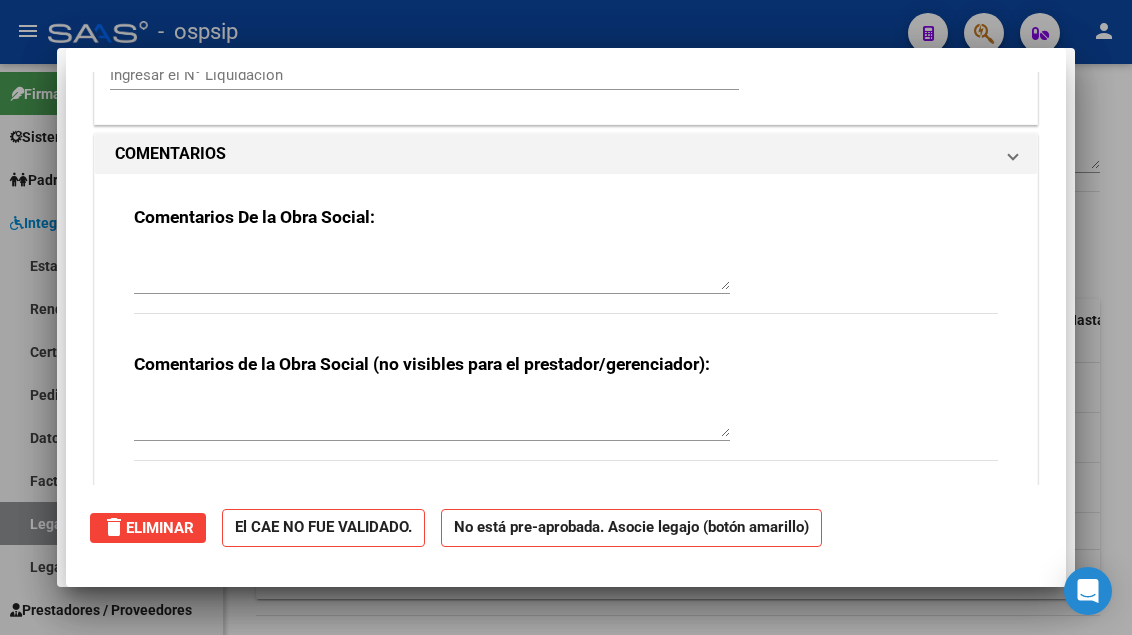scroll, scrollTop: 0, scrollLeft: 0, axis: both 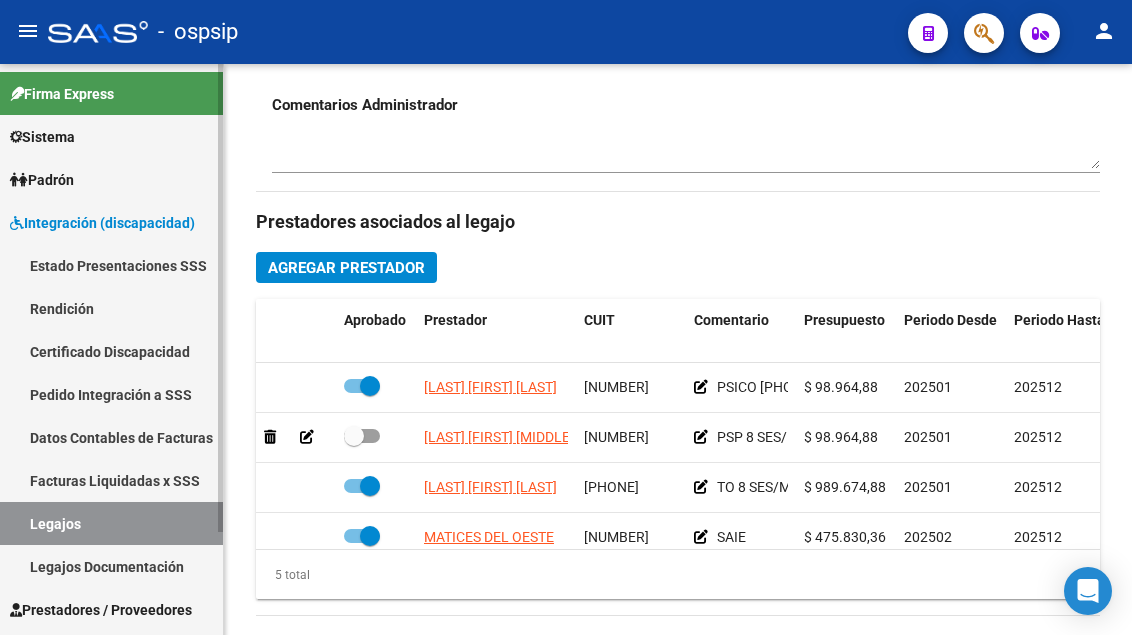 click on "Legajos" at bounding box center (111, 523) 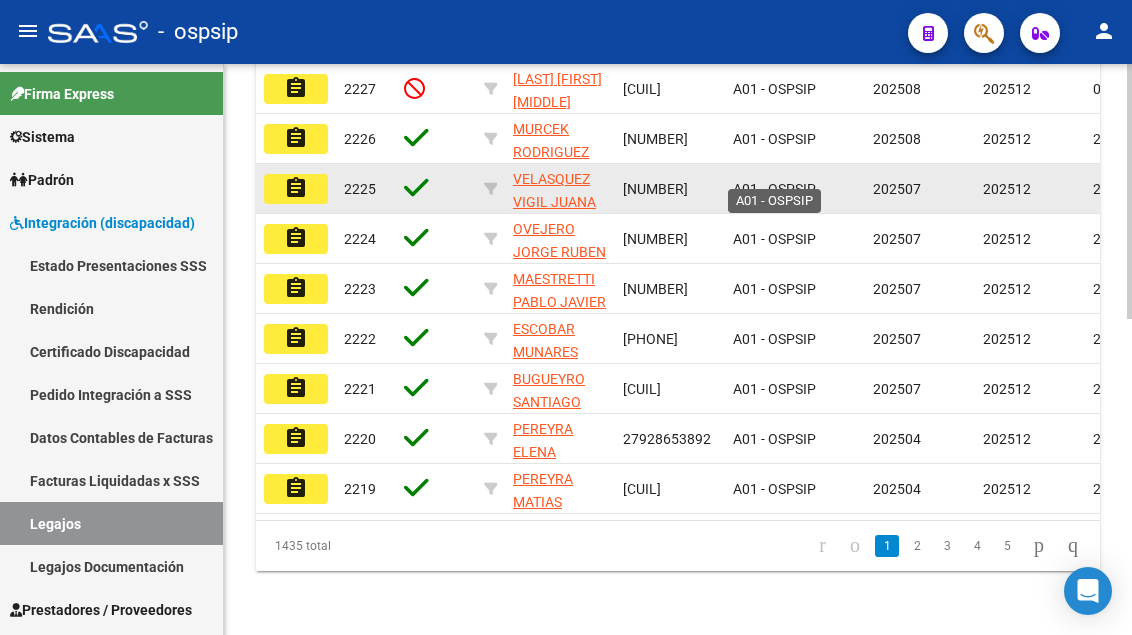 click on "A01 - OSPSIP" 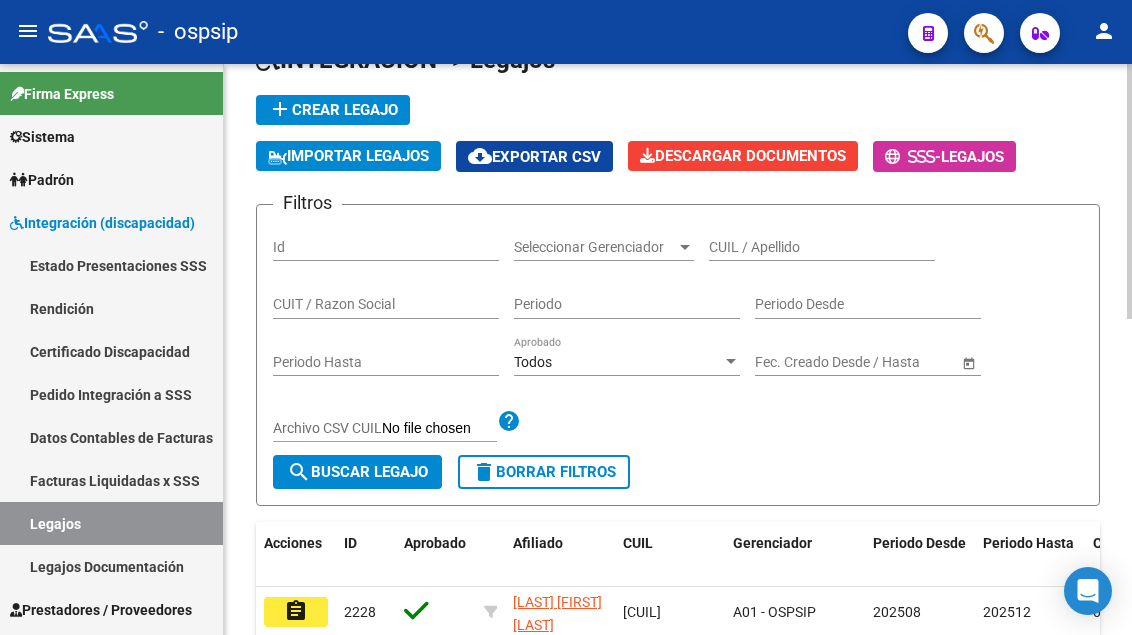 scroll, scrollTop: 8, scrollLeft: 0, axis: vertical 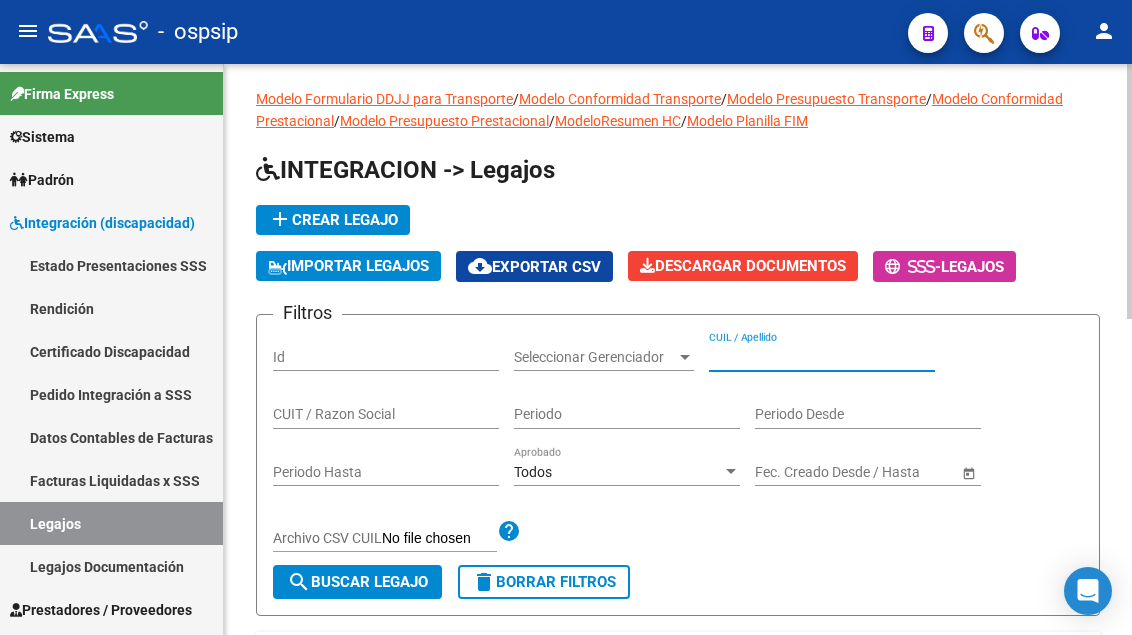 click on "CUIL / Apellido" at bounding box center (822, 357) 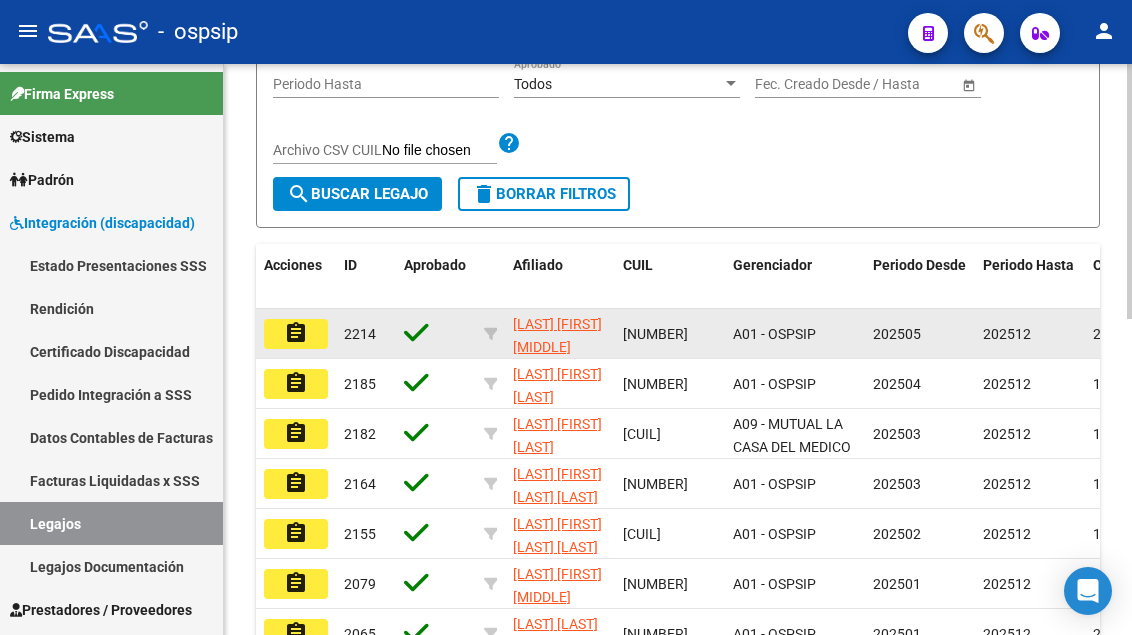 scroll, scrollTop: 408, scrollLeft: 0, axis: vertical 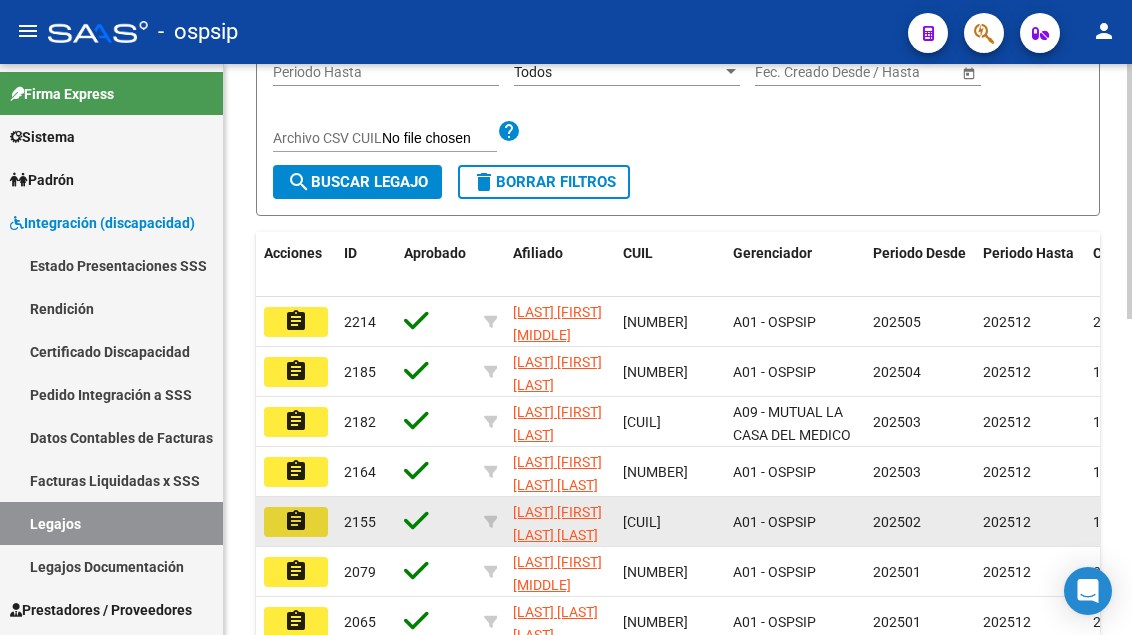 click on "assignment" 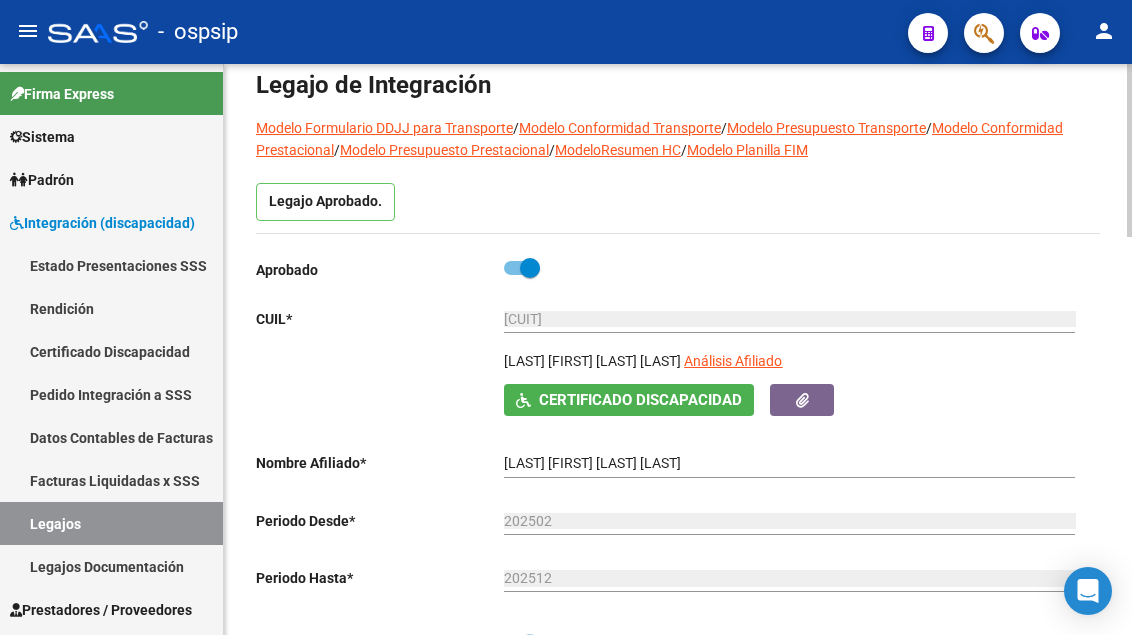 scroll, scrollTop: 200, scrollLeft: 0, axis: vertical 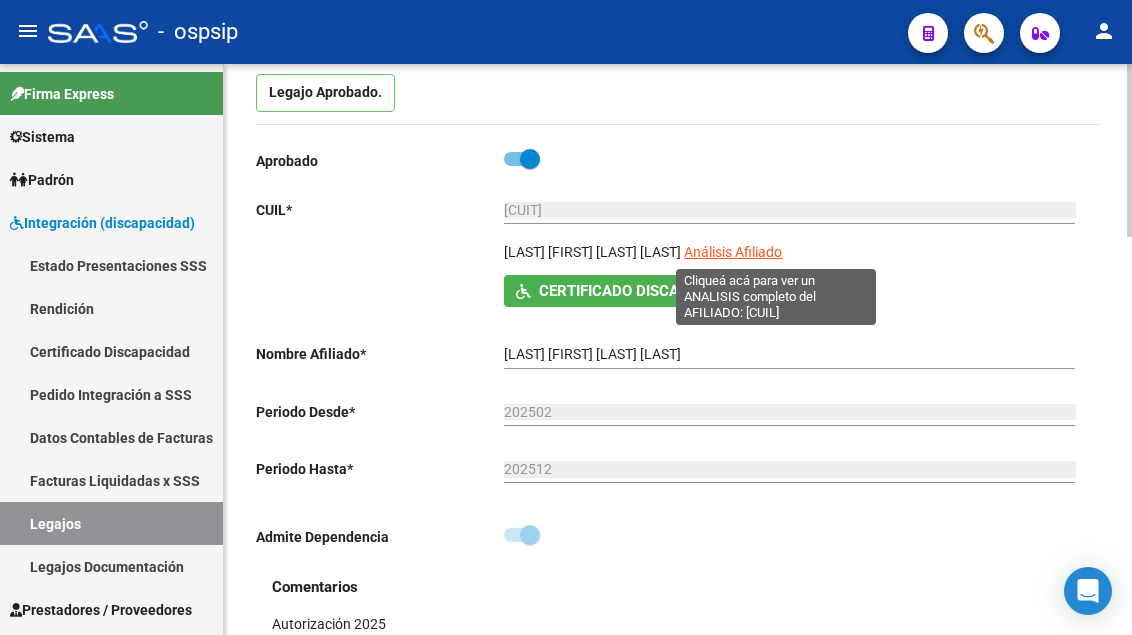 click on "Análisis Afiliado" 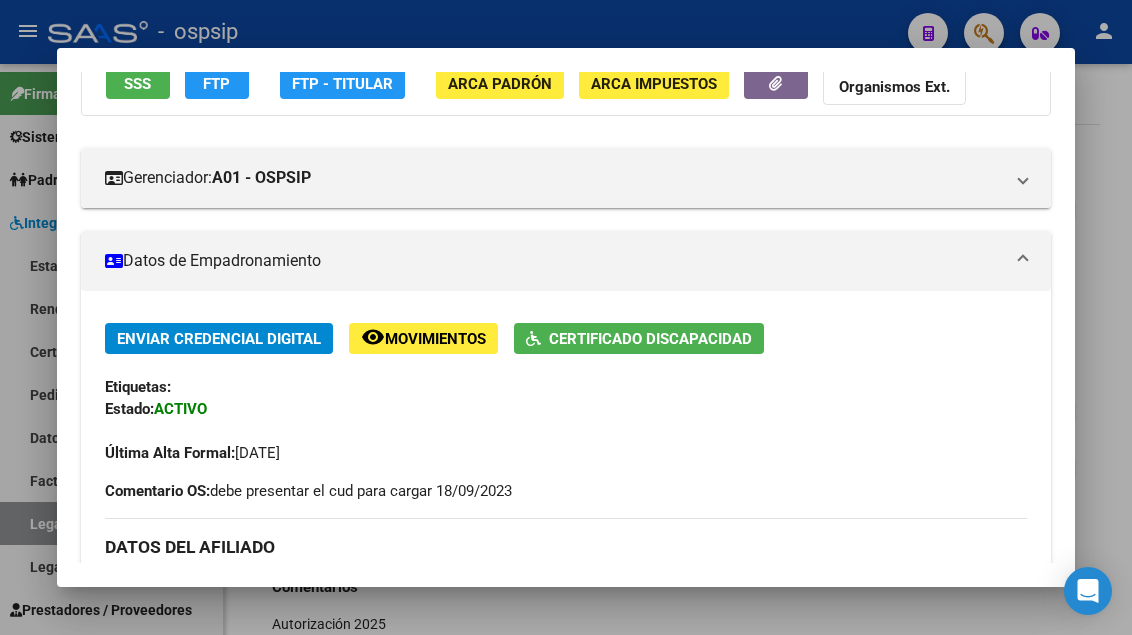 scroll, scrollTop: 0, scrollLeft: 0, axis: both 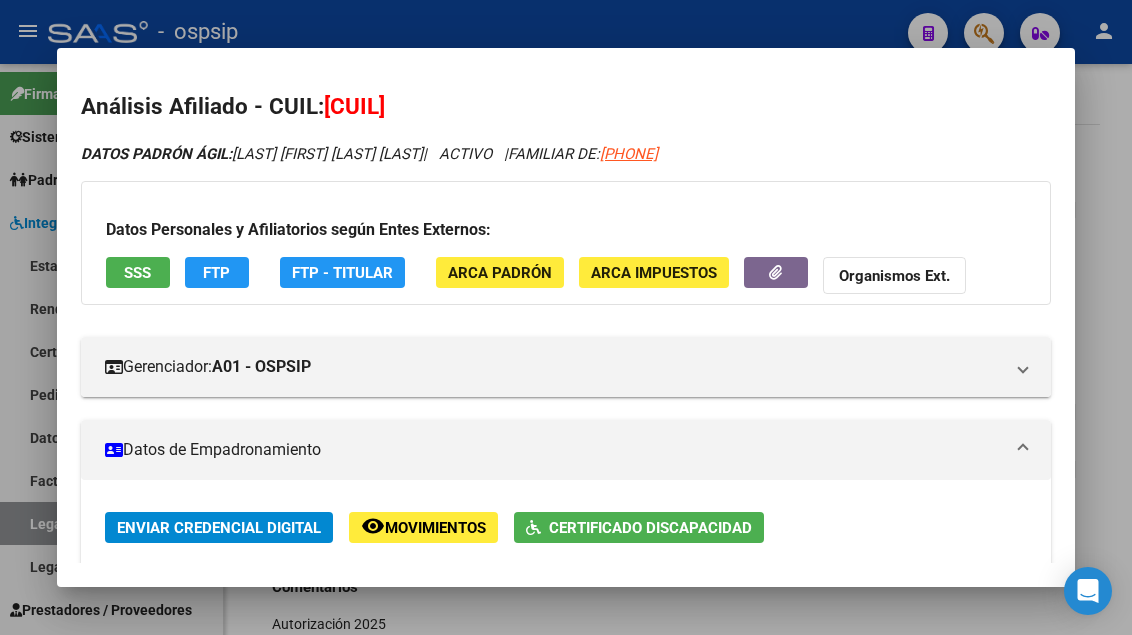 click on "SSS" at bounding box center (137, 273) 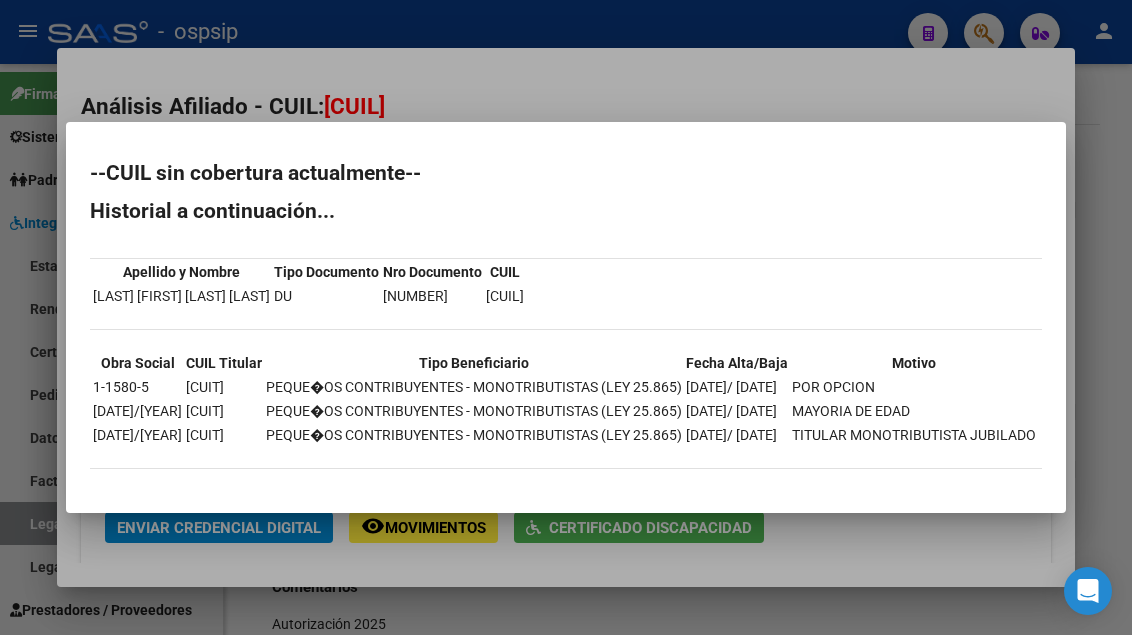 scroll, scrollTop: 10, scrollLeft: 0, axis: vertical 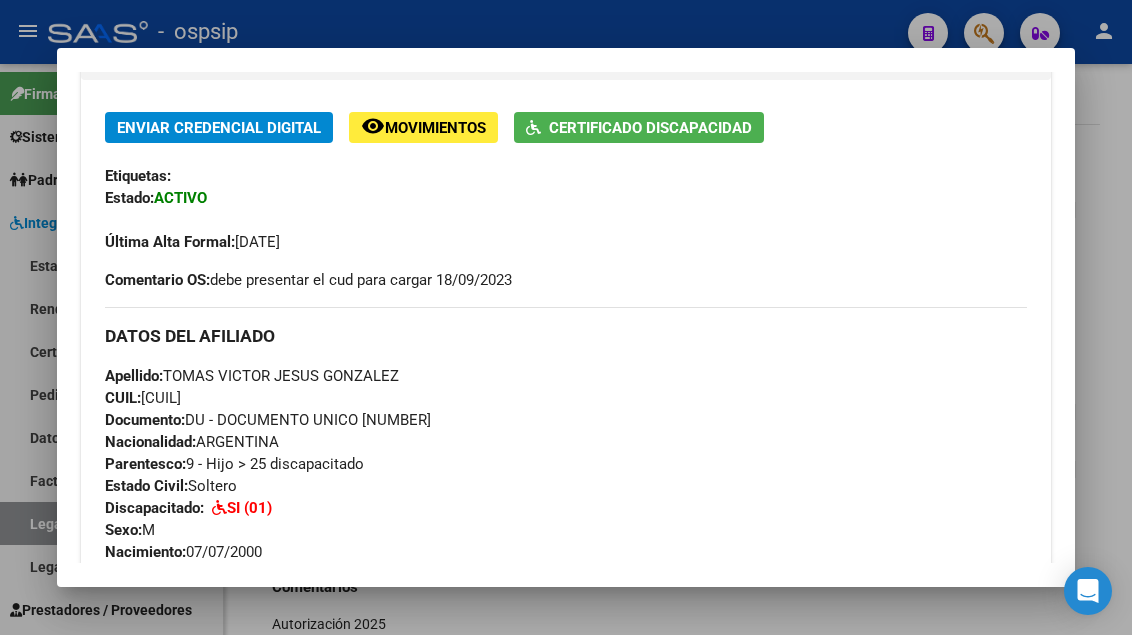 drag, startPoint x: 242, startPoint y: 398, endPoint x: 168, endPoint y: 365, distance: 81.02469 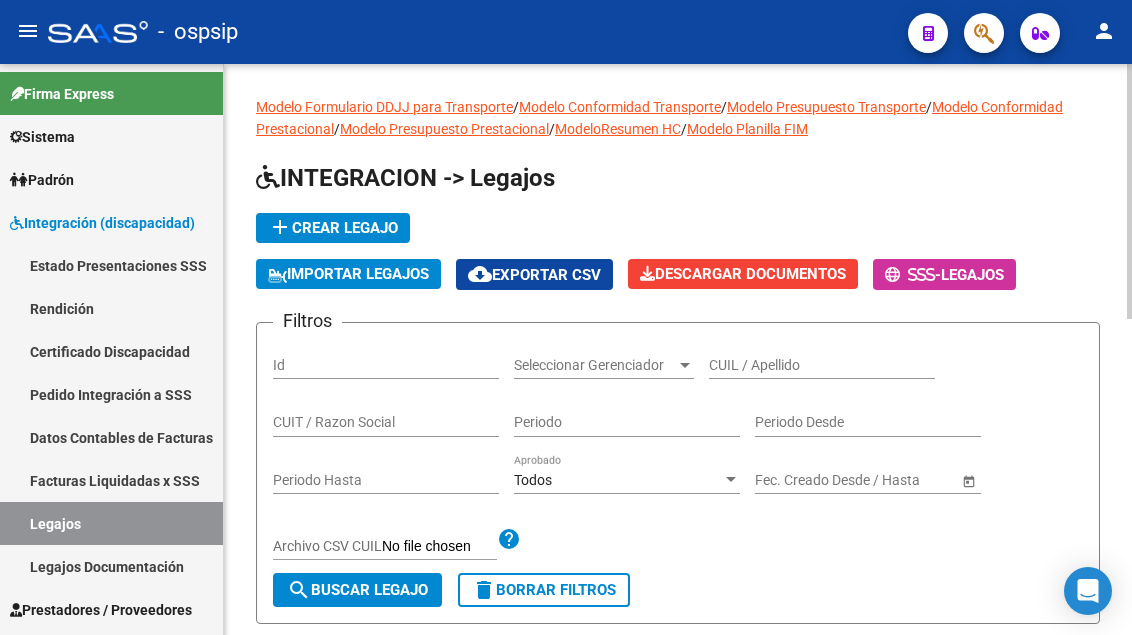 scroll, scrollTop: 0, scrollLeft: 0, axis: both 